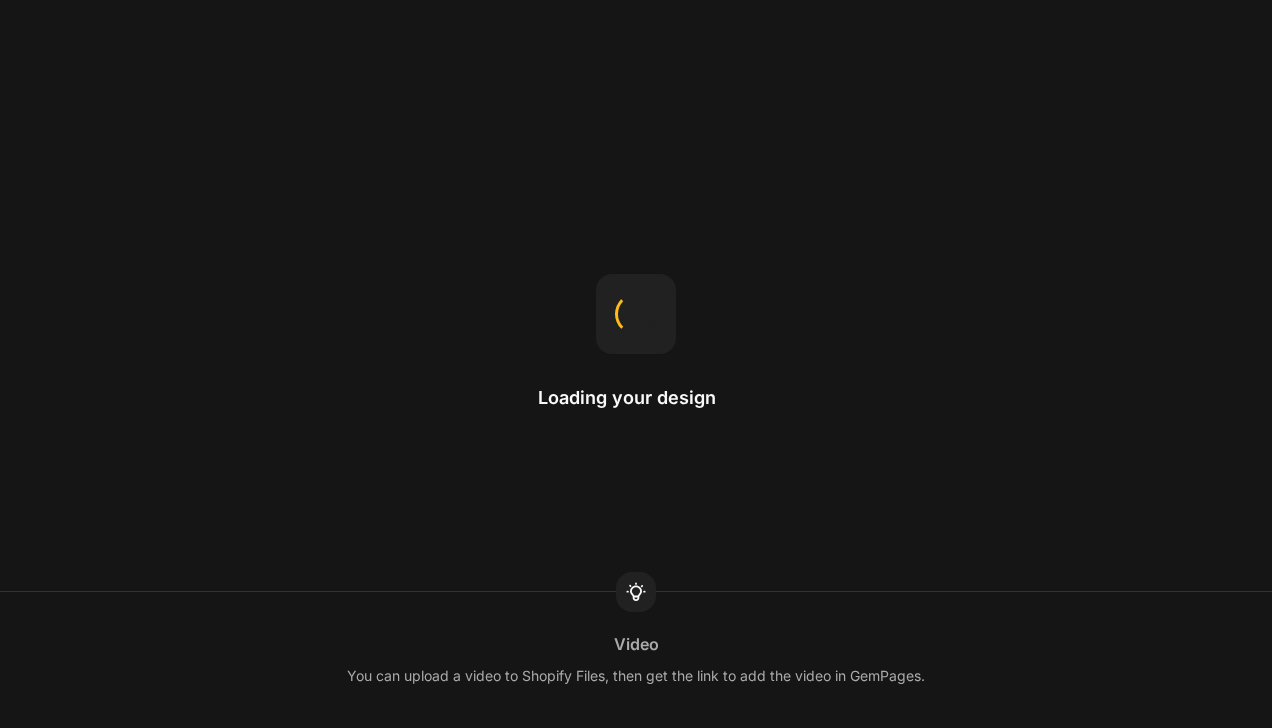 scroll, scrollTop: 0, scrollLeft: 0, axis: both 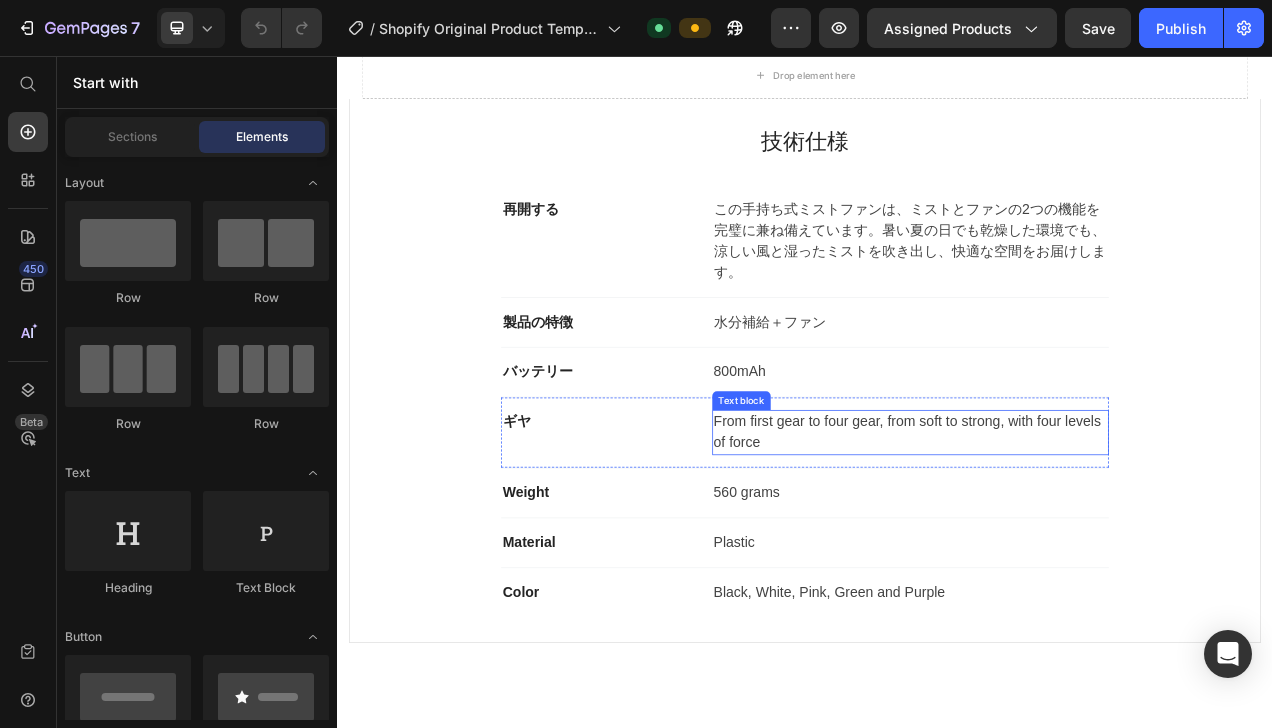 click on "From first gear to four gear, from soft to strong, with four levels of force" at bounding box center (1072, 539) 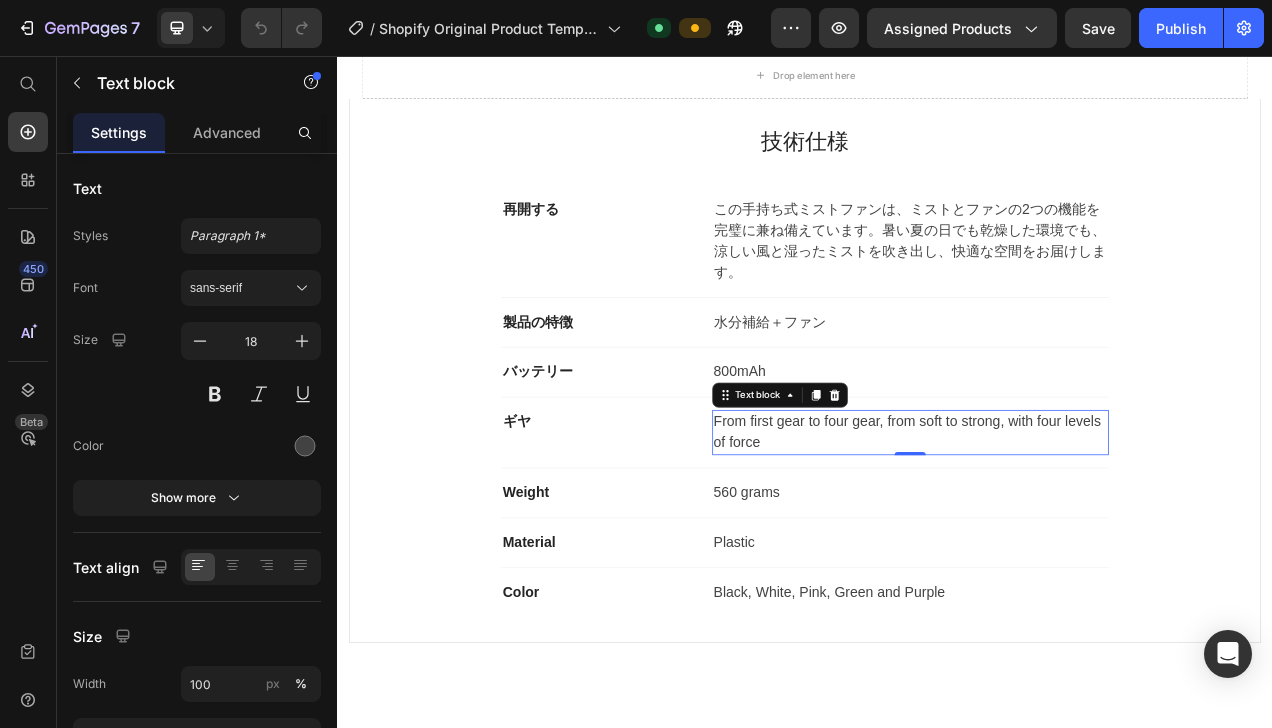 click on "From first gear to four gear, from soft to strong, with four levels of force" at bounding box center (1072, 539) 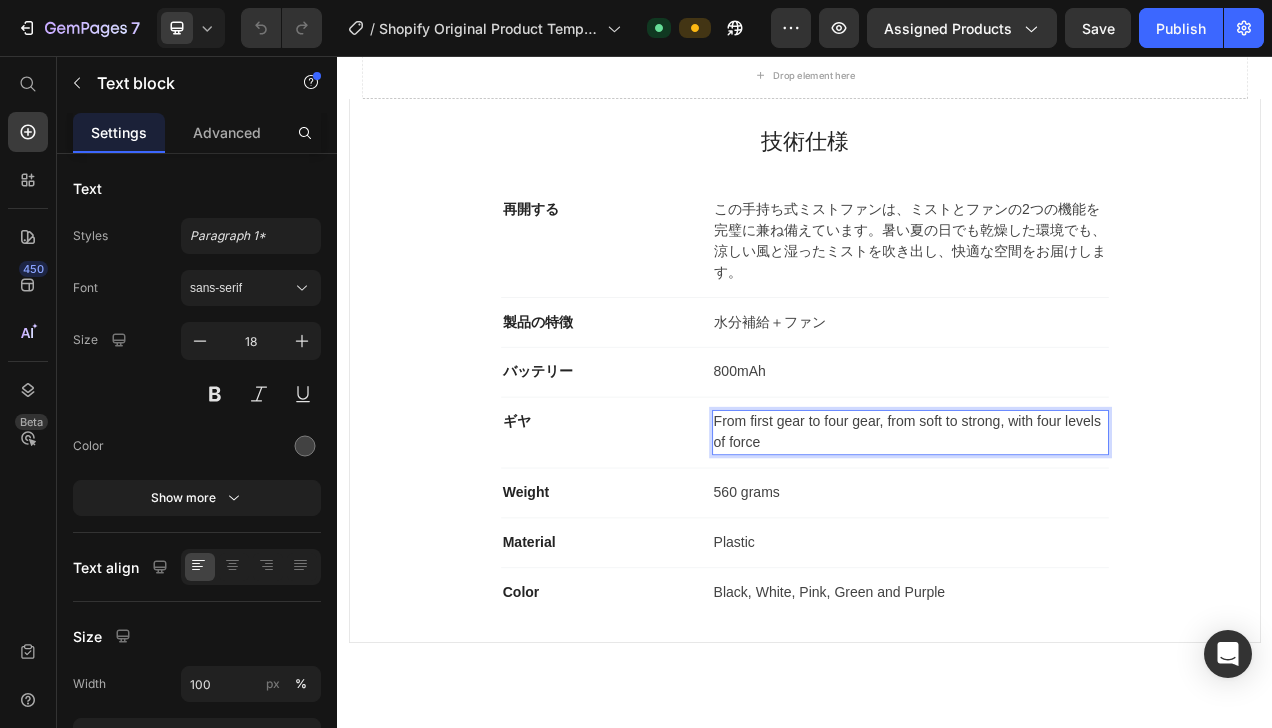 click on "From first gear to four gear, from soft to strong, with four levels of force" at bounding box center (1072, 539) 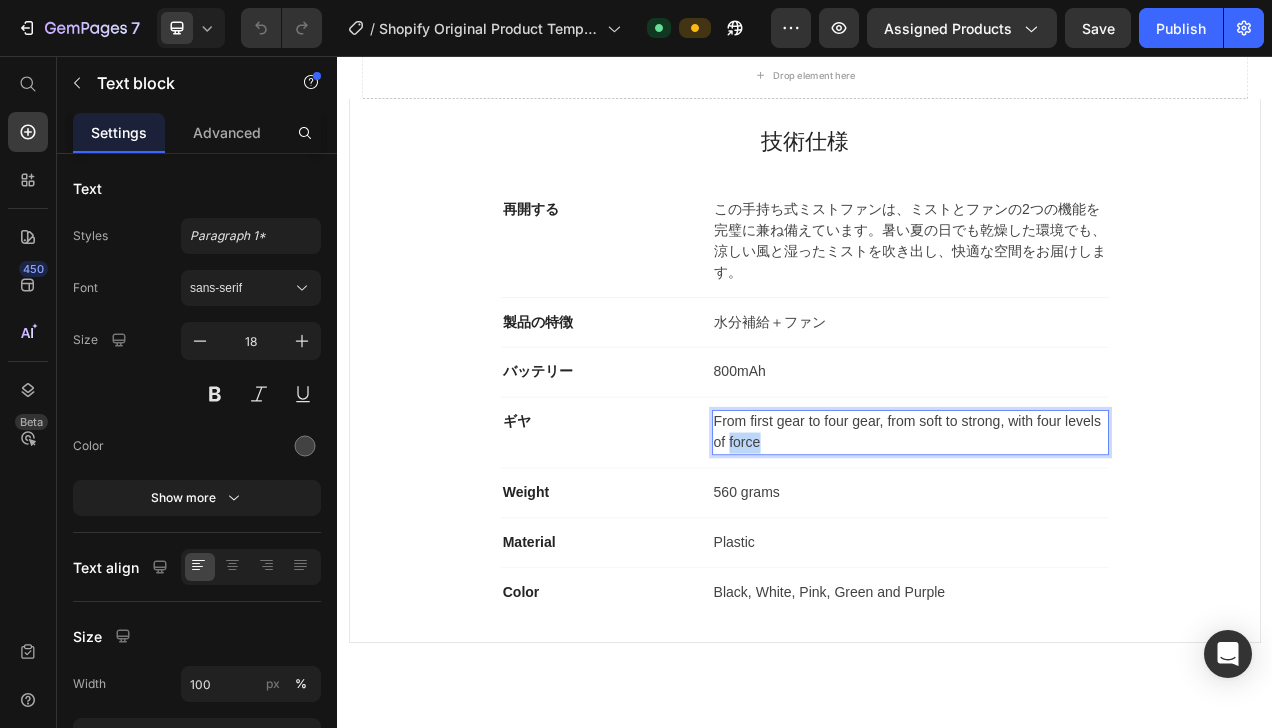 click on "From first gear to four gear, from soft to strong, with four levels of force" at bounding box center (1072, 539) 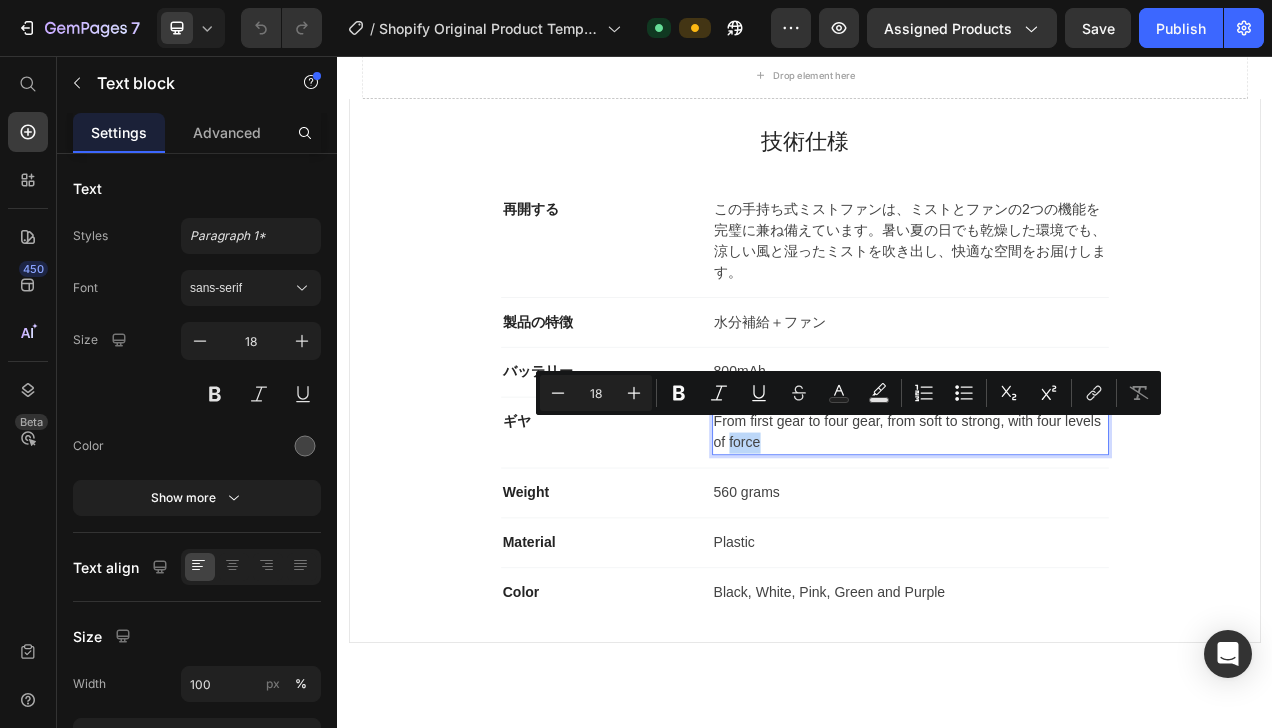 click on "From first gear to four gear, from soft to strong, with four levels of force" at bounding box center (1072, 539) 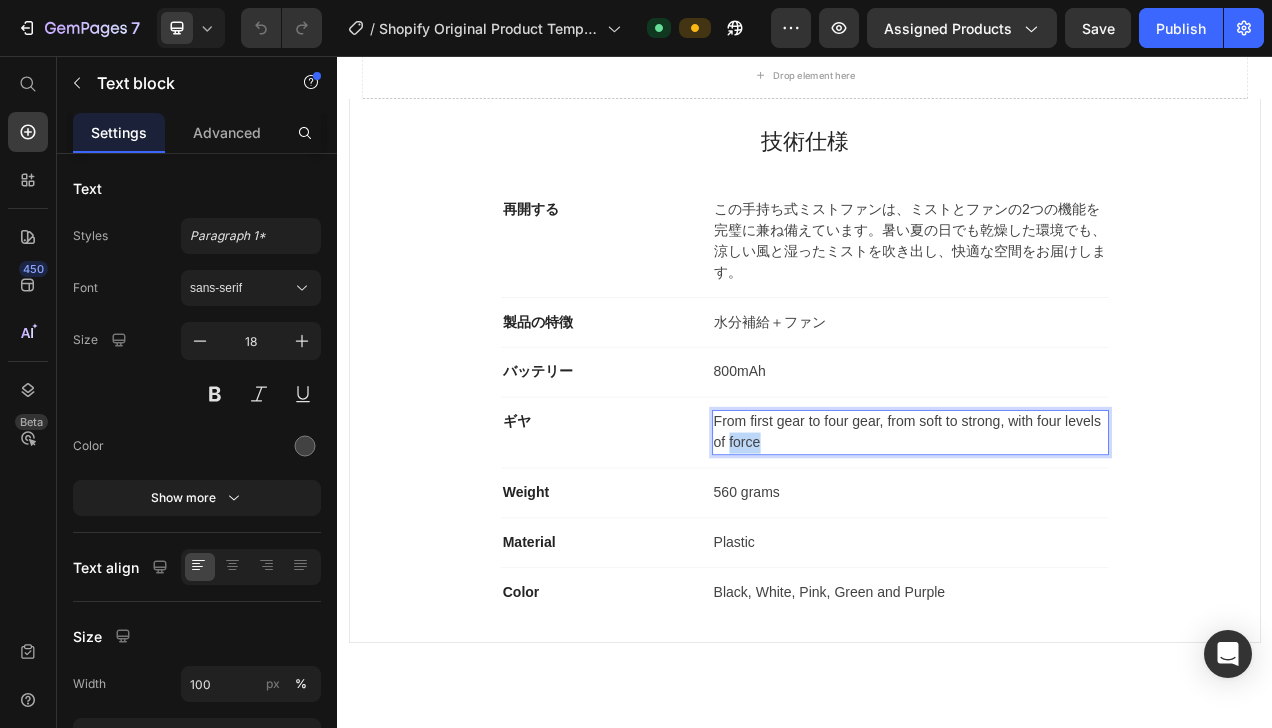 click on "From first gear to four gear, from soft to strong, with four levels of force" at bounding box center (1072, 539) 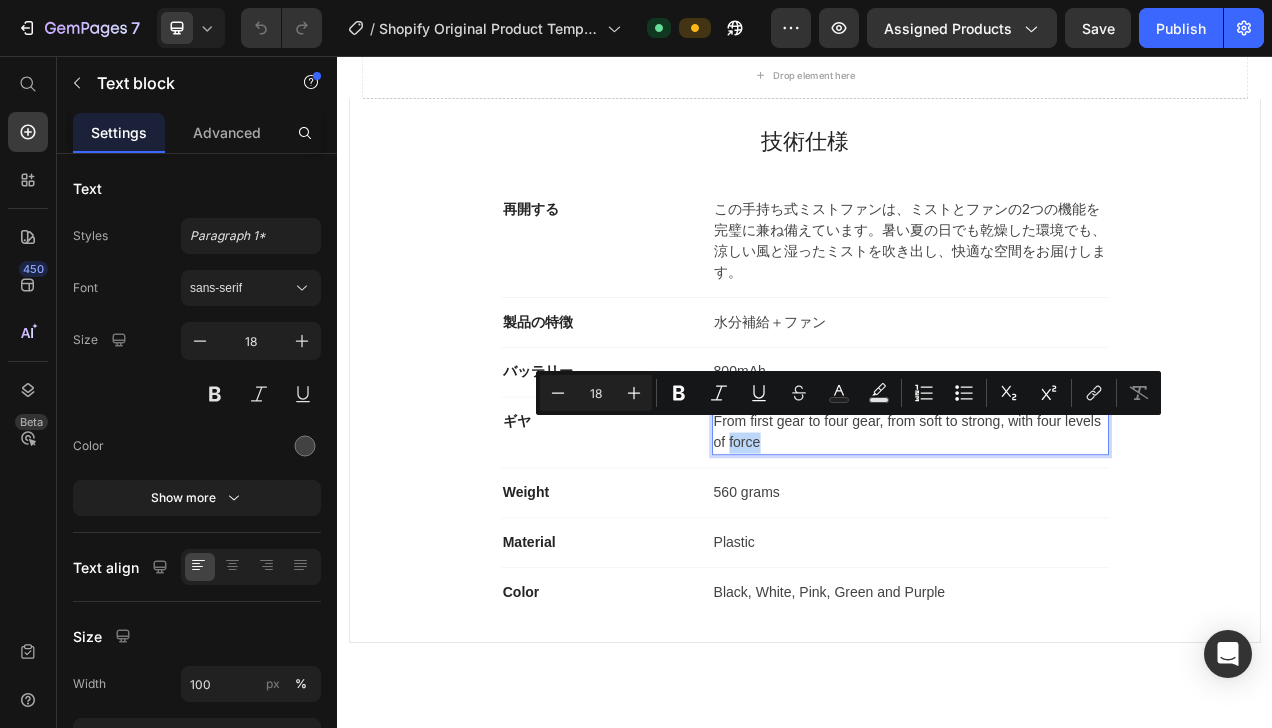 click on "From first gear to four gear, from soft to strong, with four levels of force" at bounding box center (1072, 539) 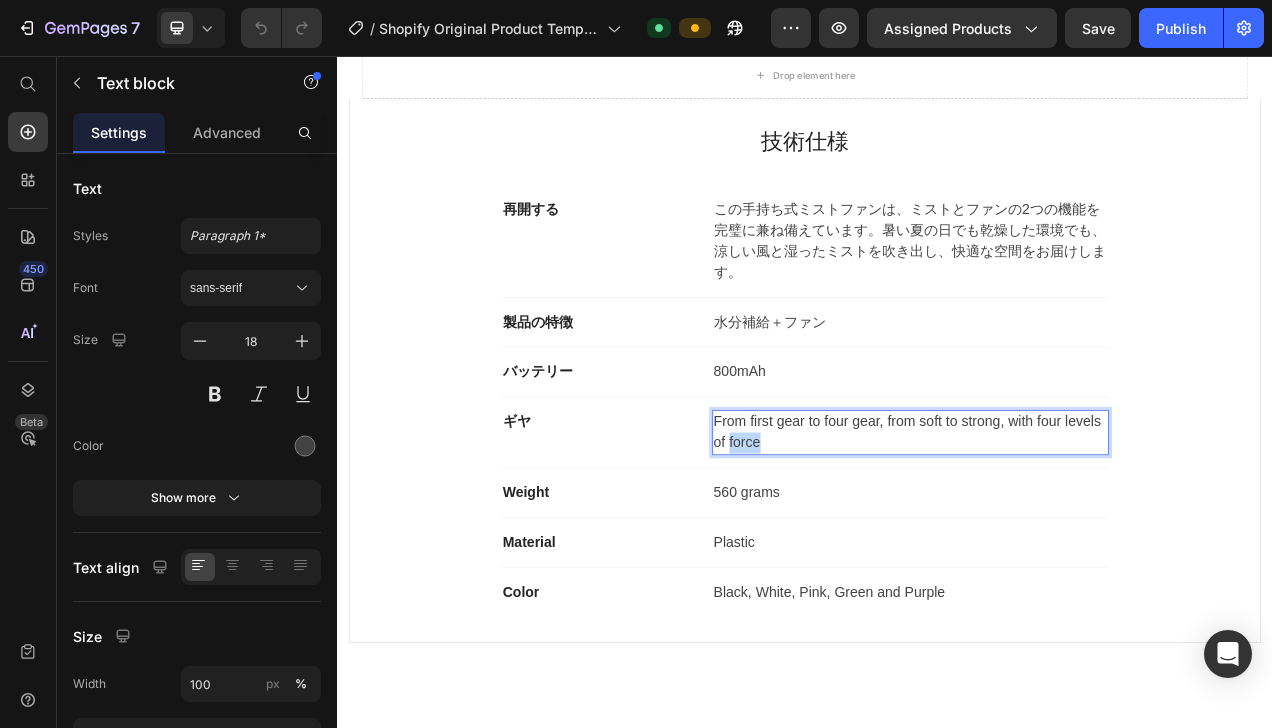 click on "From first gear to four gear, from soft to strong, with four levels of force" at bounding box center [1072, 539] 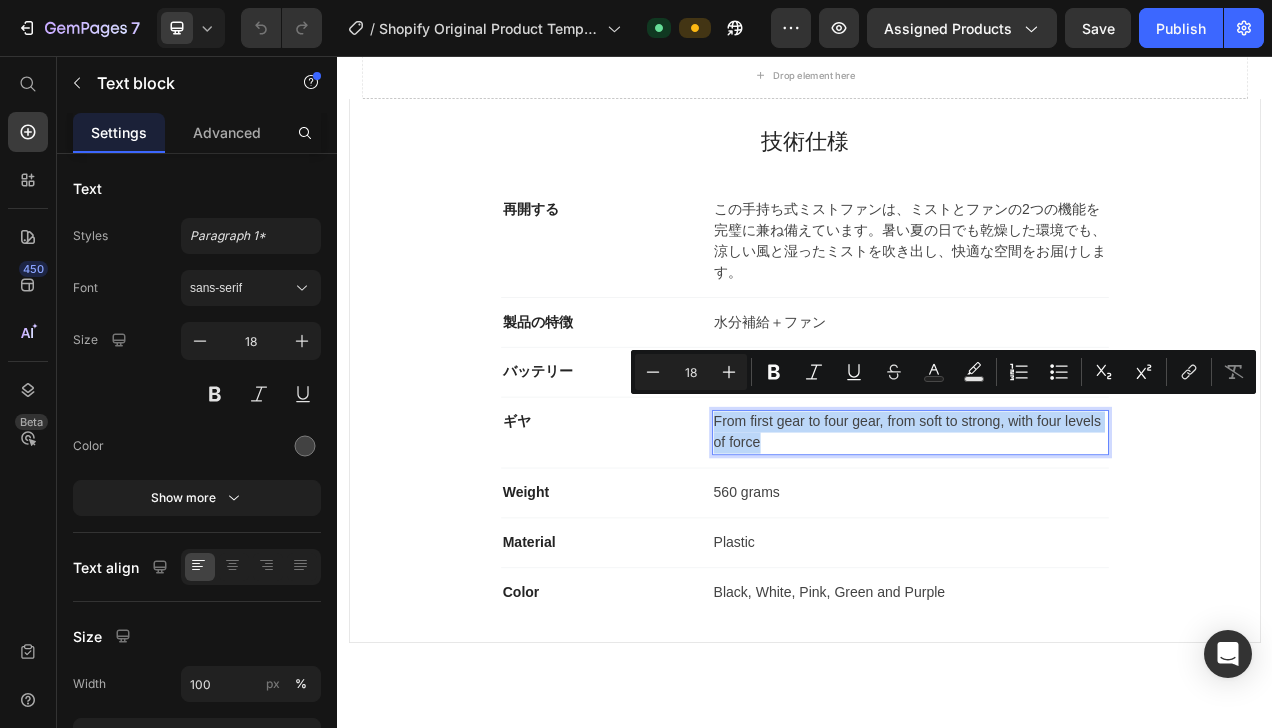 click on "From first gear to four gear, from soft to strong, with four levels of force" at bounding box center (1072, 539) 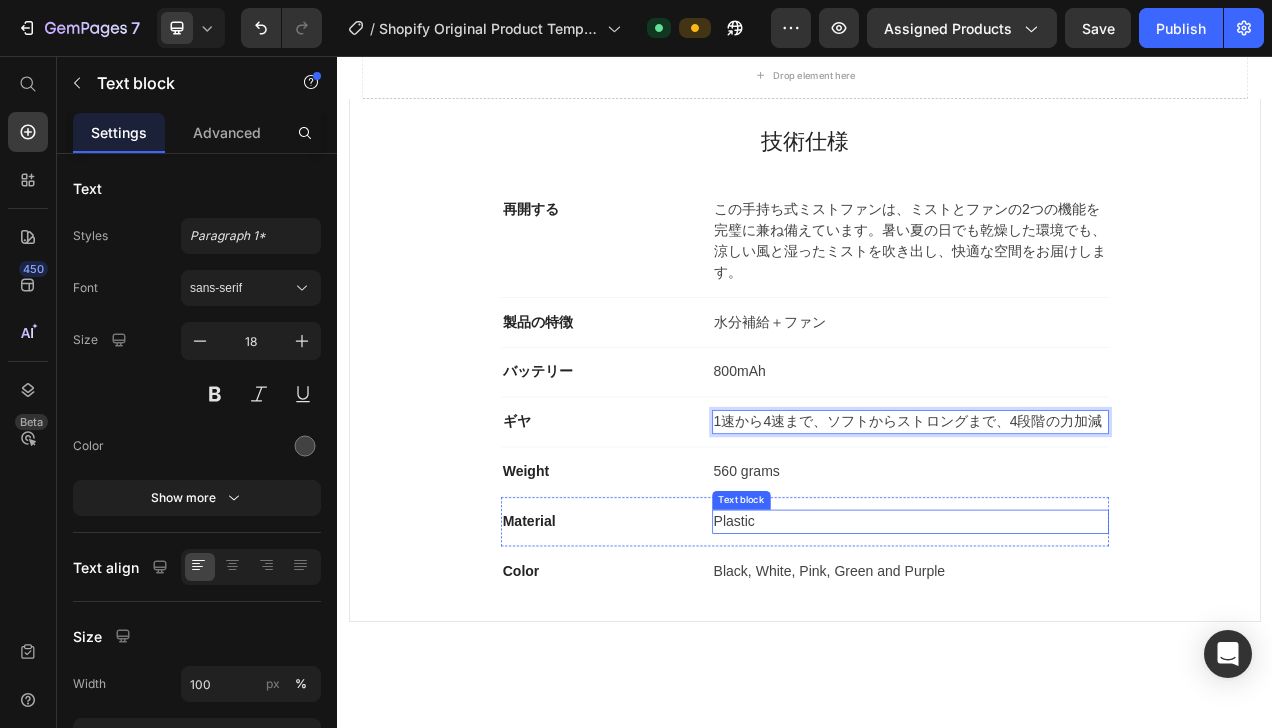 click on "Plastic" at bounding box center [1072, 653] 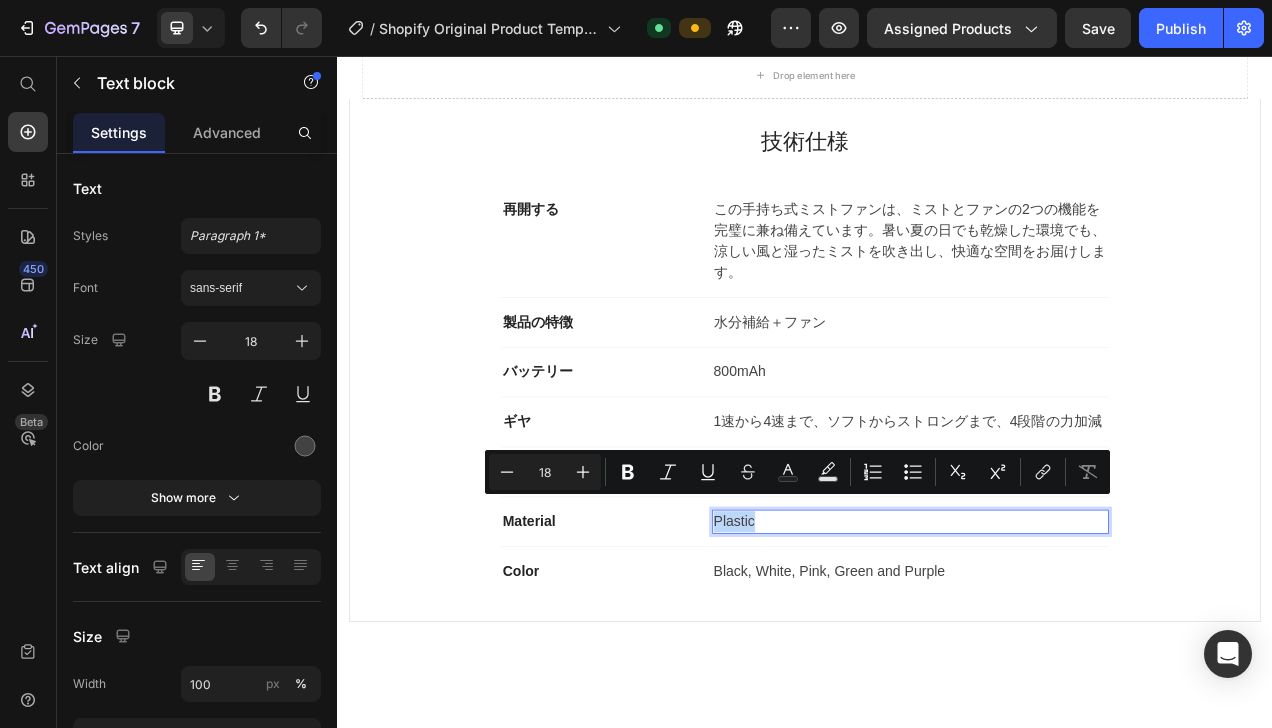 copy on "Plastic" 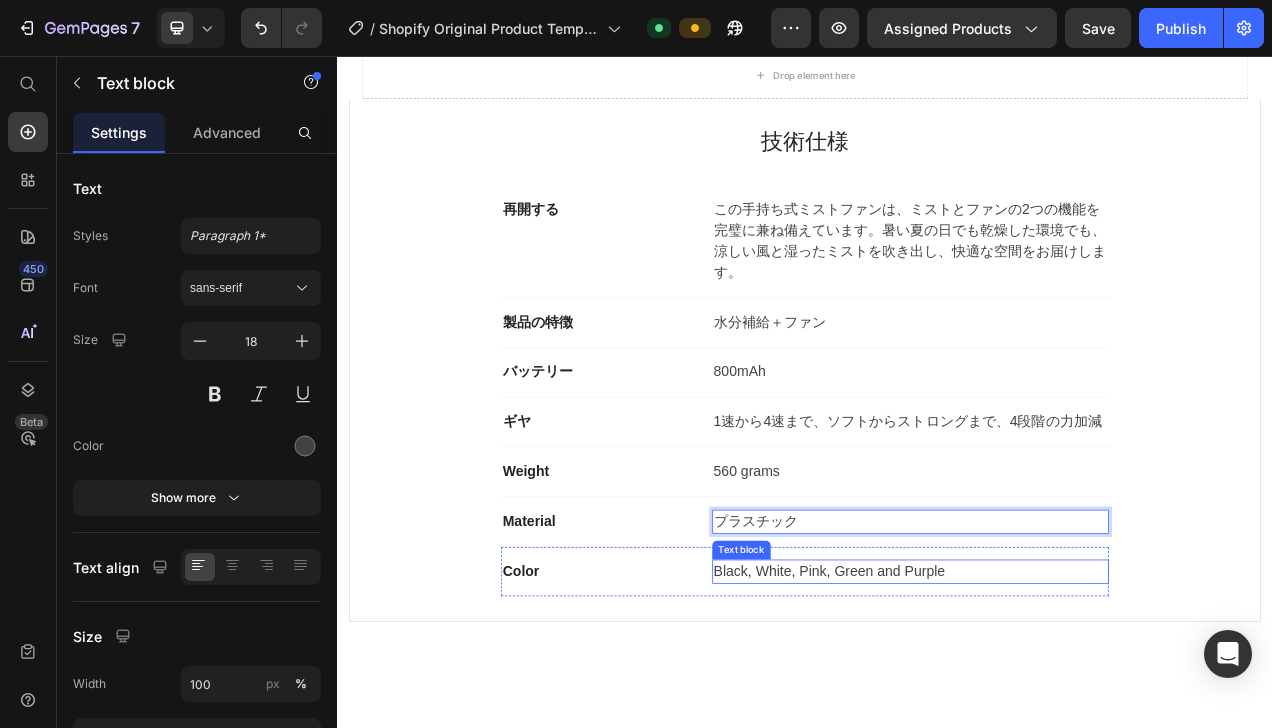 click on "Black, White, Pink, Green and Purple" at bounding box center (1072, 717) 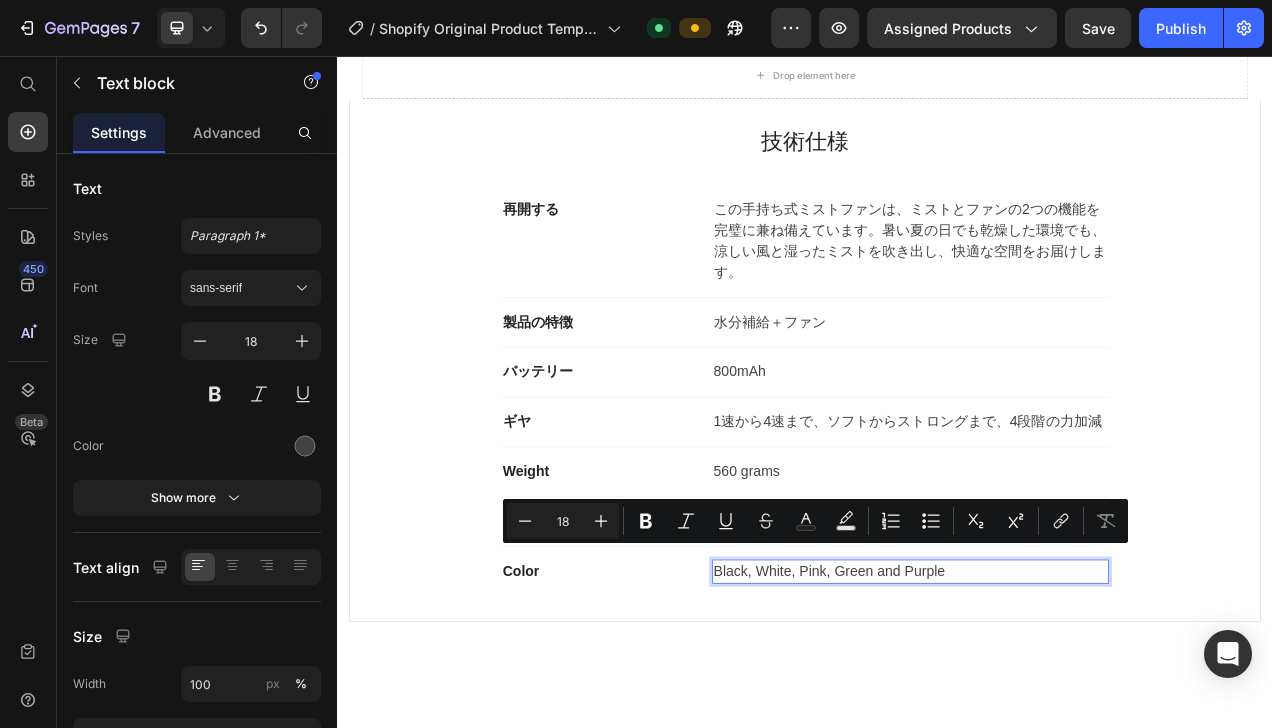 click on "Black, White, Pink, Green and Purple" at bounding box center [1072, 717] 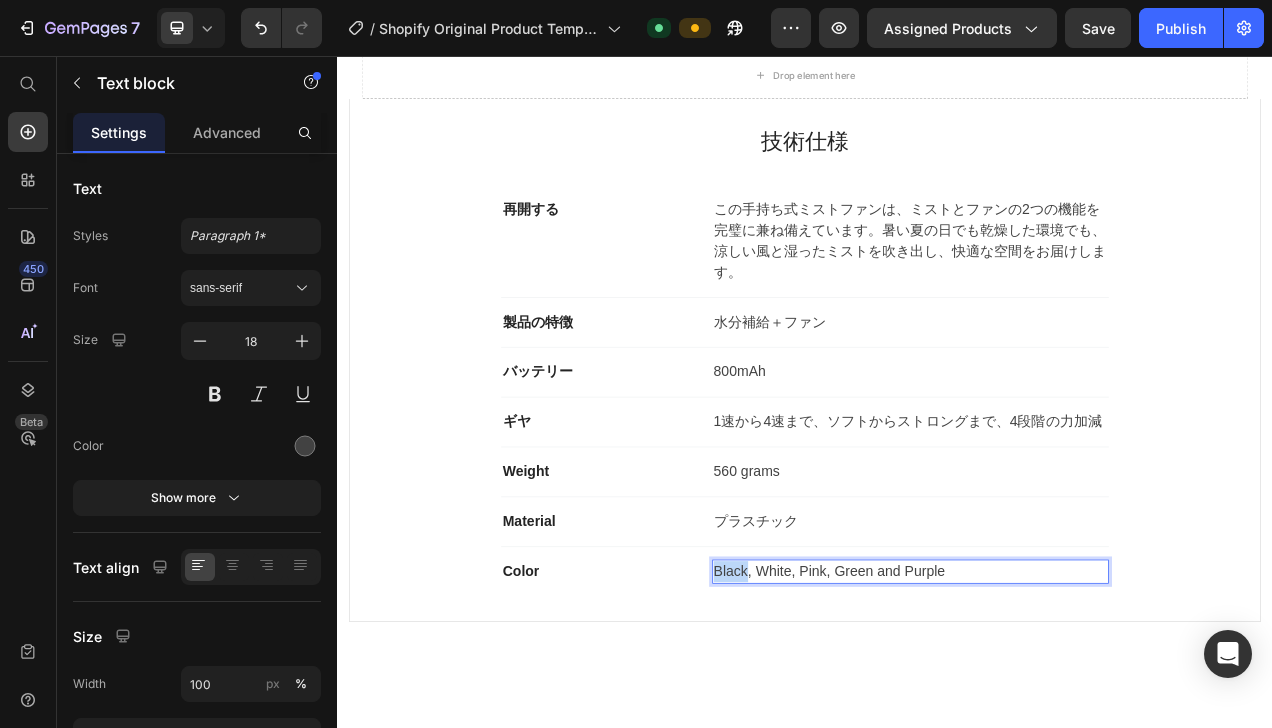 click on "Black, White, Pink, Green and Purple" at bounding box center (1072, 717) 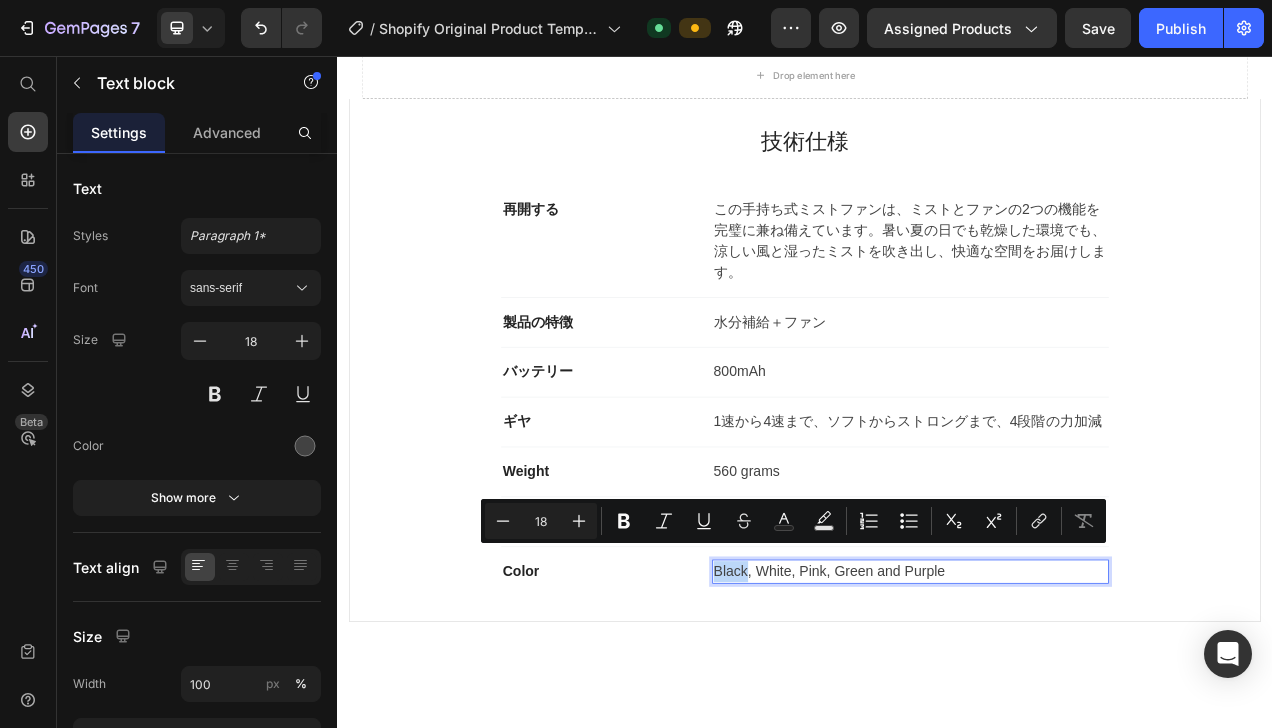 click on "Black, White, Pink, Green and Purple" at bounding box center [1072, 717] 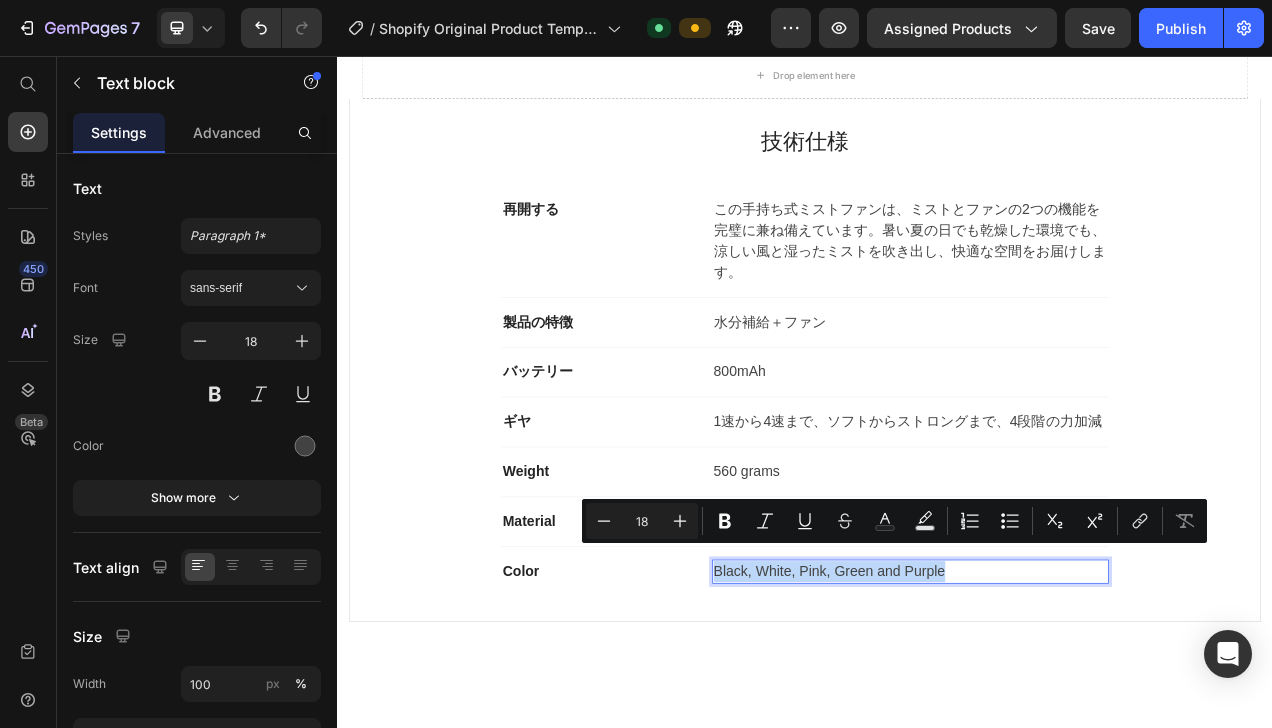 click on "Black, White, Pink, Green and Purple" at bounding box center (1072, 717) 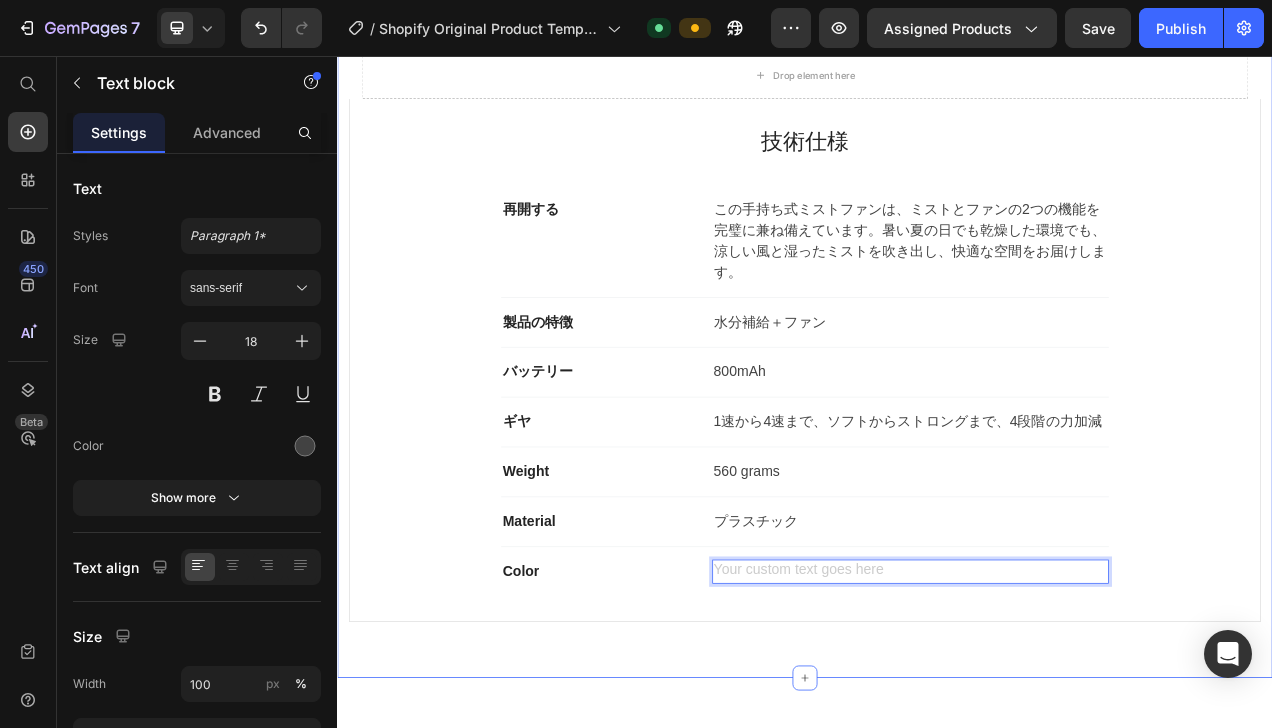 scroll, scrollTop: 10, scrollLeft: 0, axis: vertical 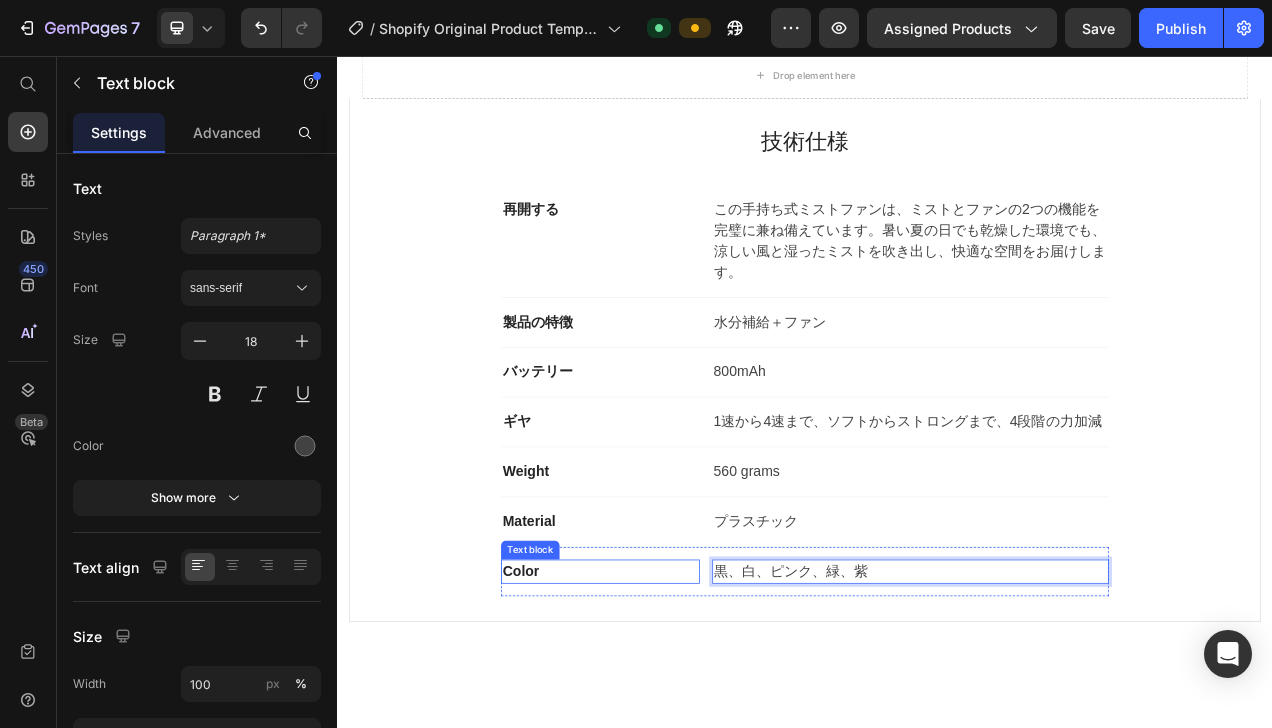 click on "Color" at bounding box center (674, 717) 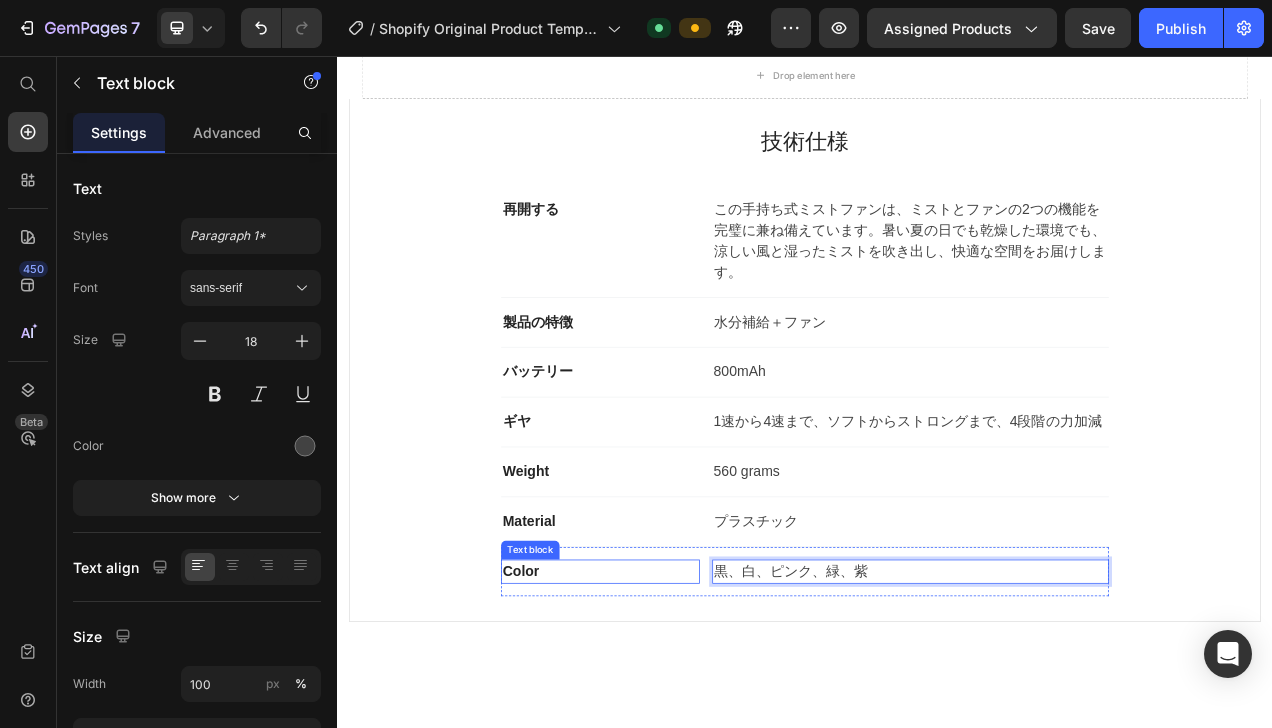 click on "Color" at bounding box center (674, 717) 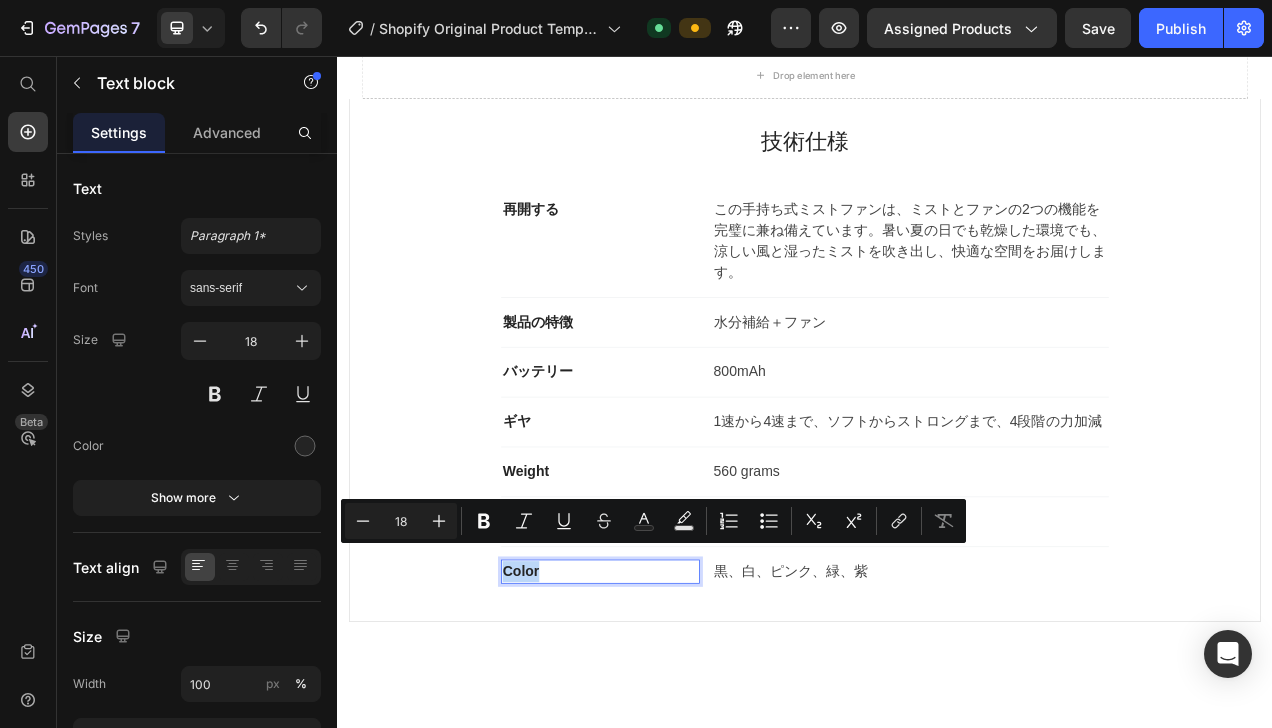 scroll, scrollTop: 6, scrollLeft: 0, axis: vertical 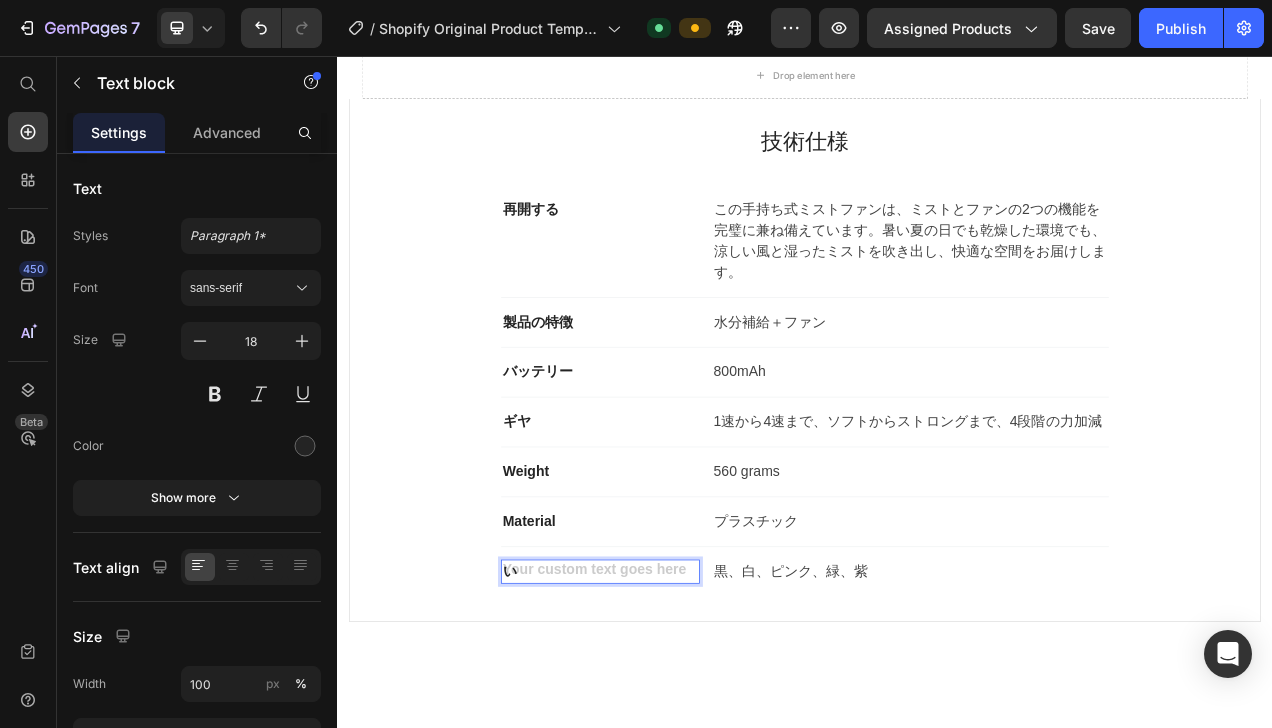 type 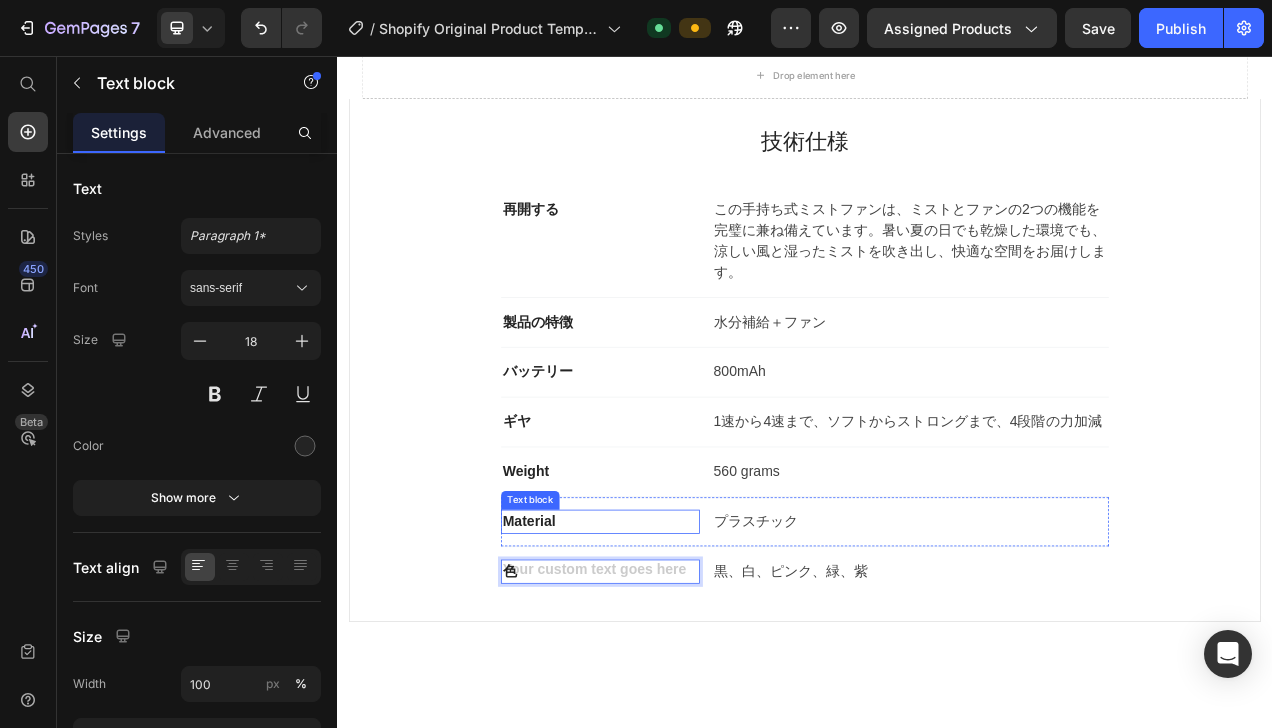 click on "Material" at bounding box center (674, 653) 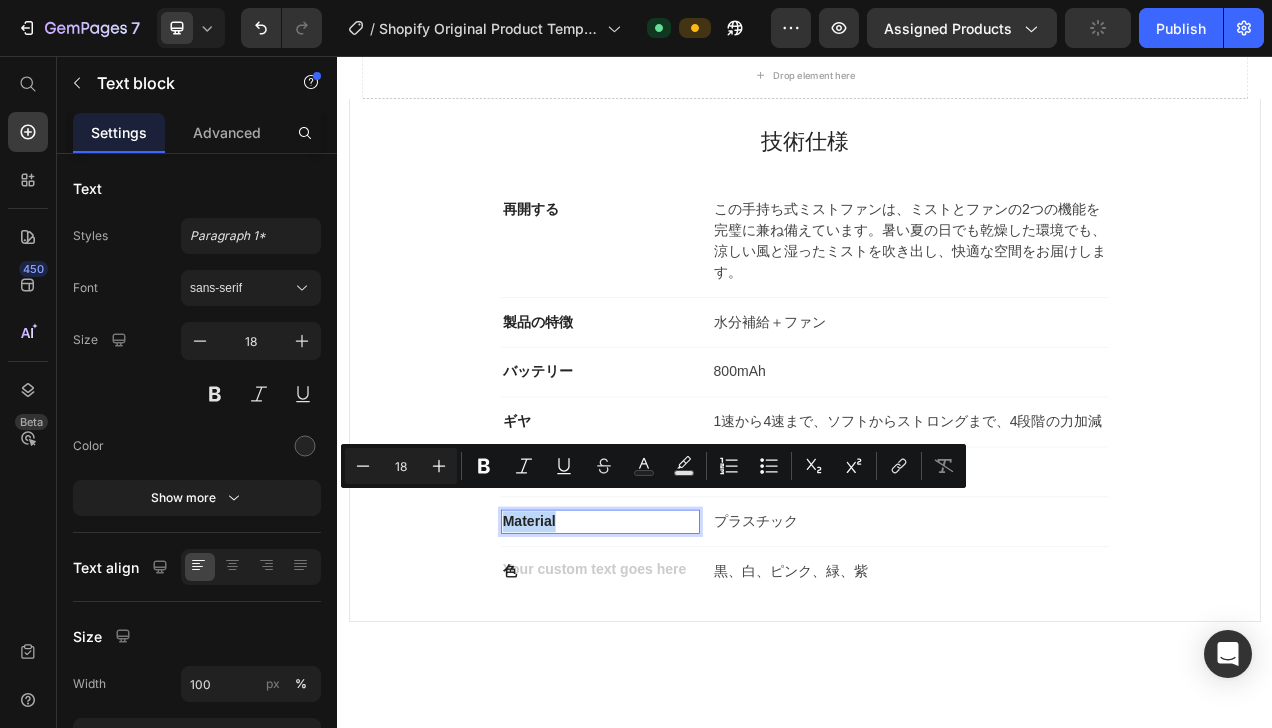 scroll, scrollTop: 0, scrollLeft: 0, axis: both 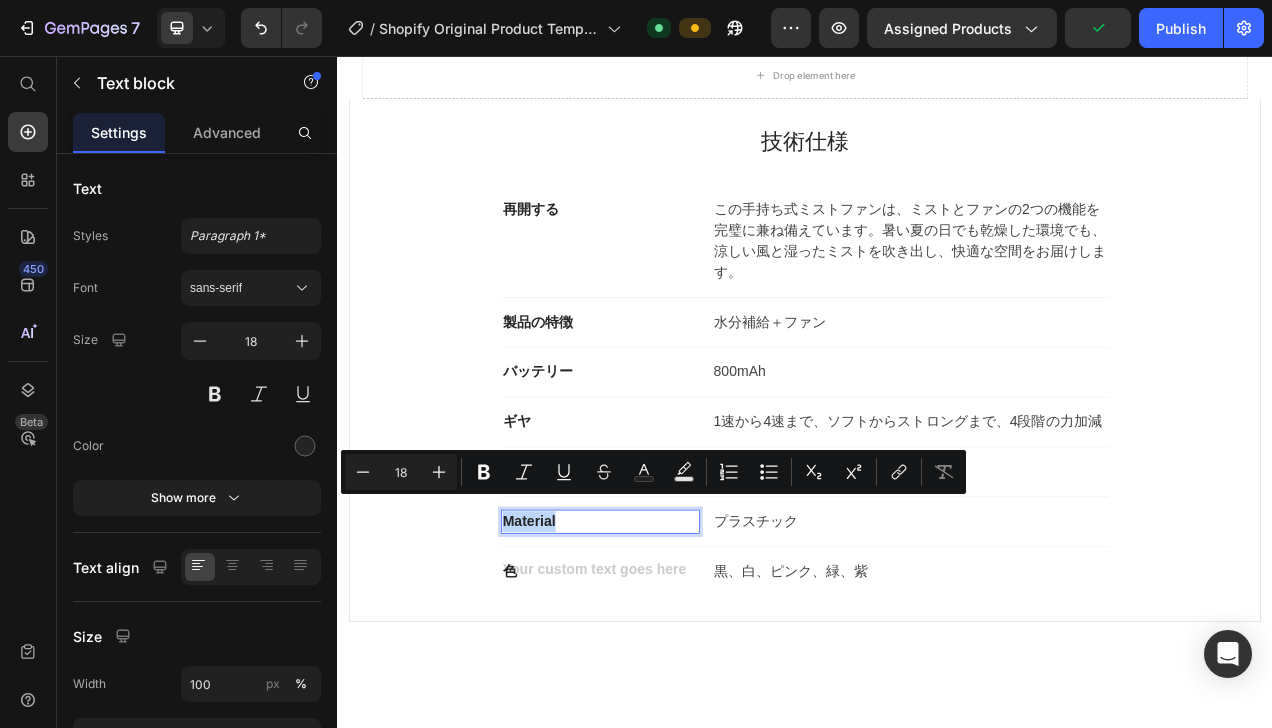 copy on "Material" 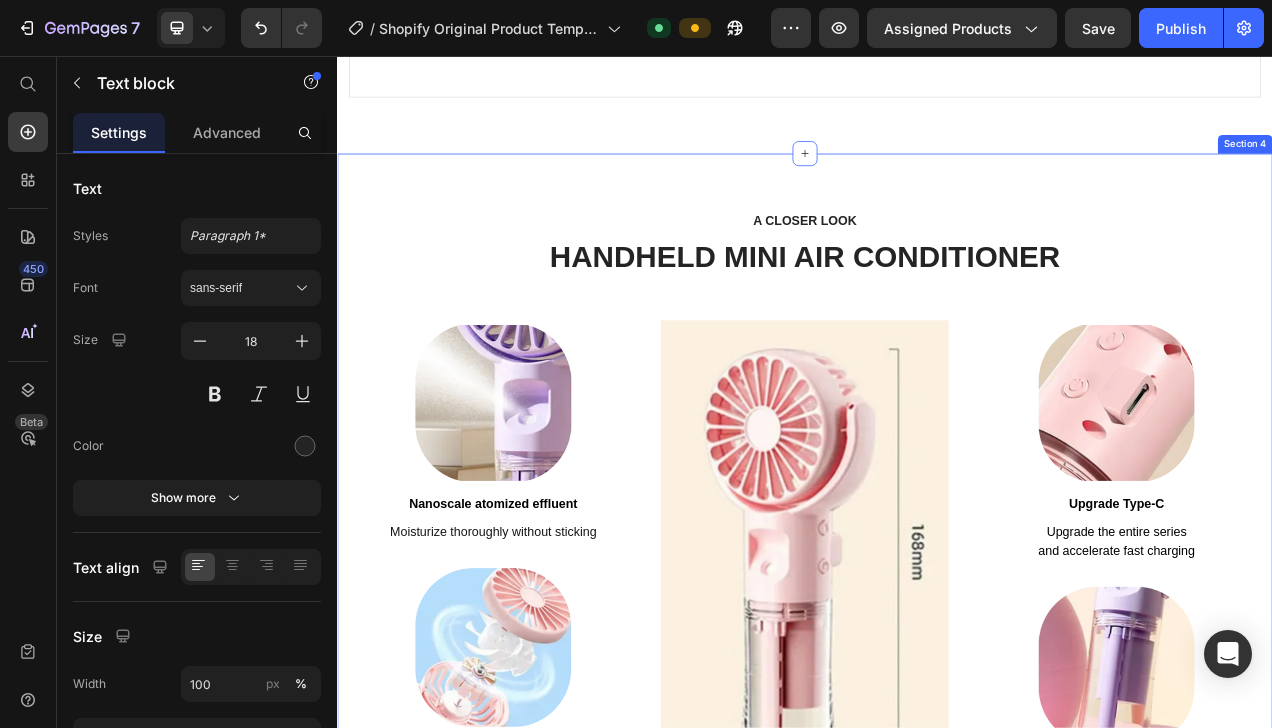 scroll, scrollTop: 2146, scrollLeft: 0, axis: vertical 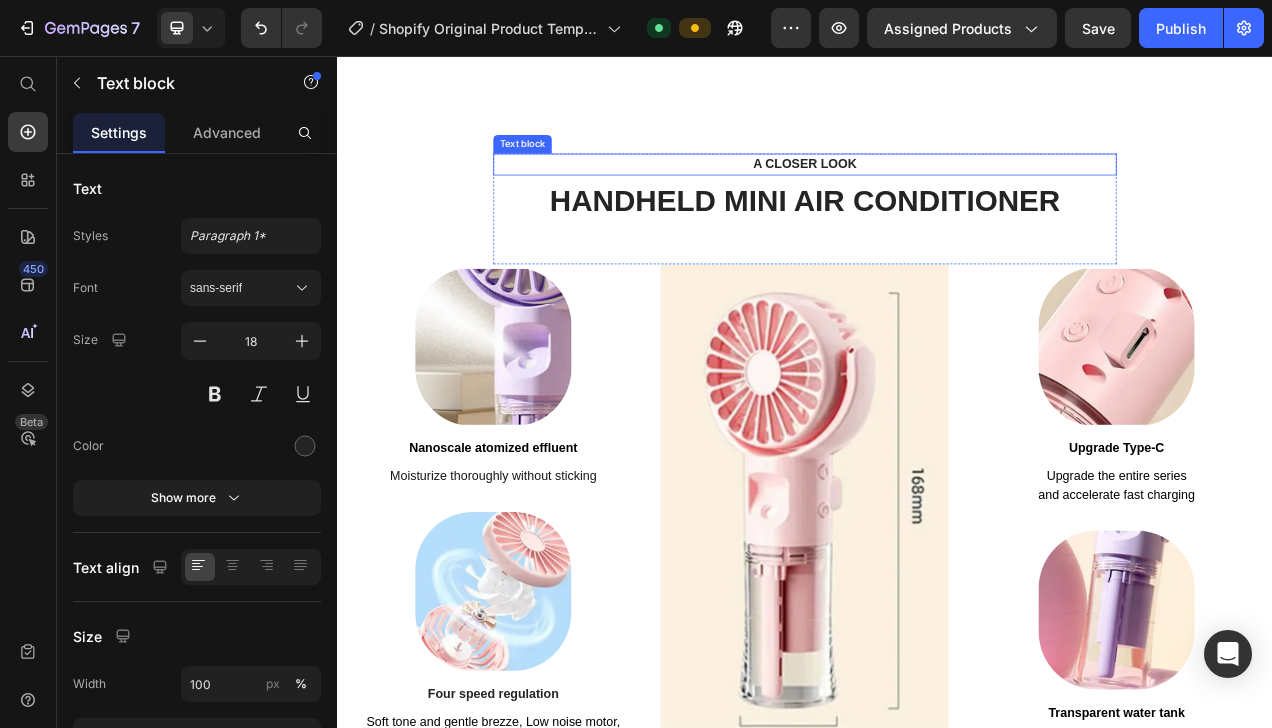 click on "A CLOSER LOOK" at bounding box center [937, 195] 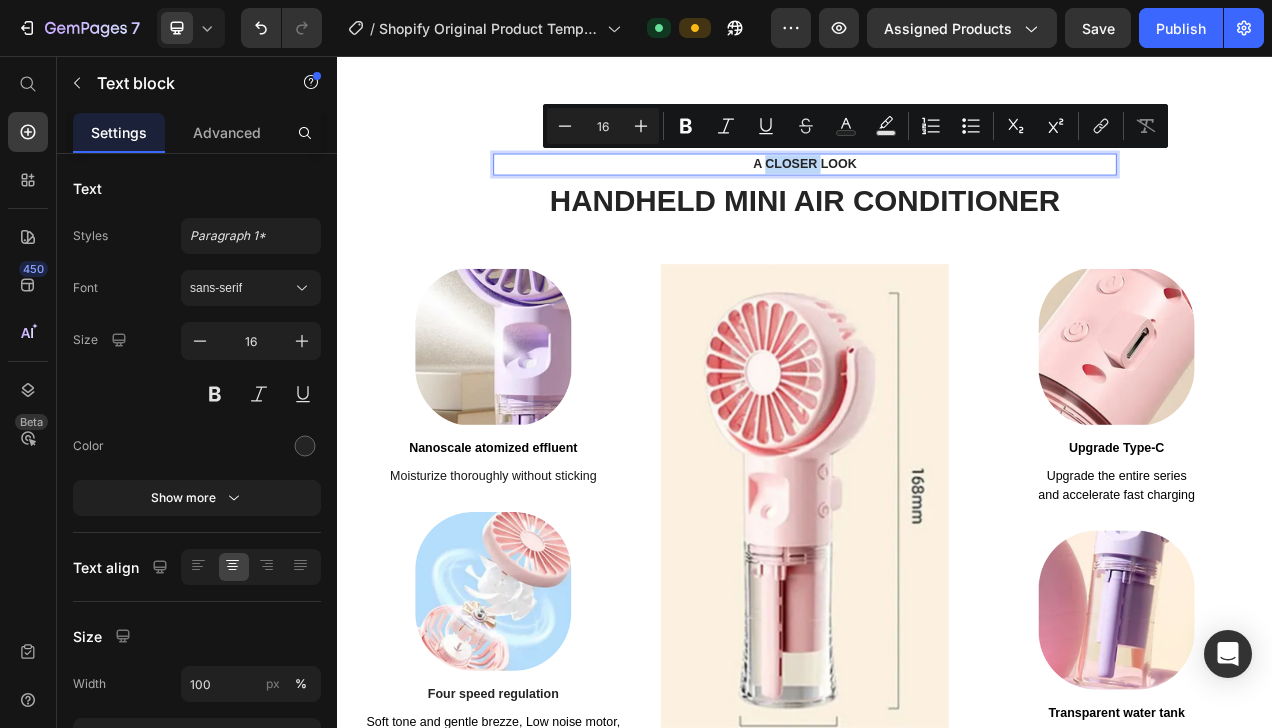 click on "A CLOSER LOOK" at bounding box center [937, 195] 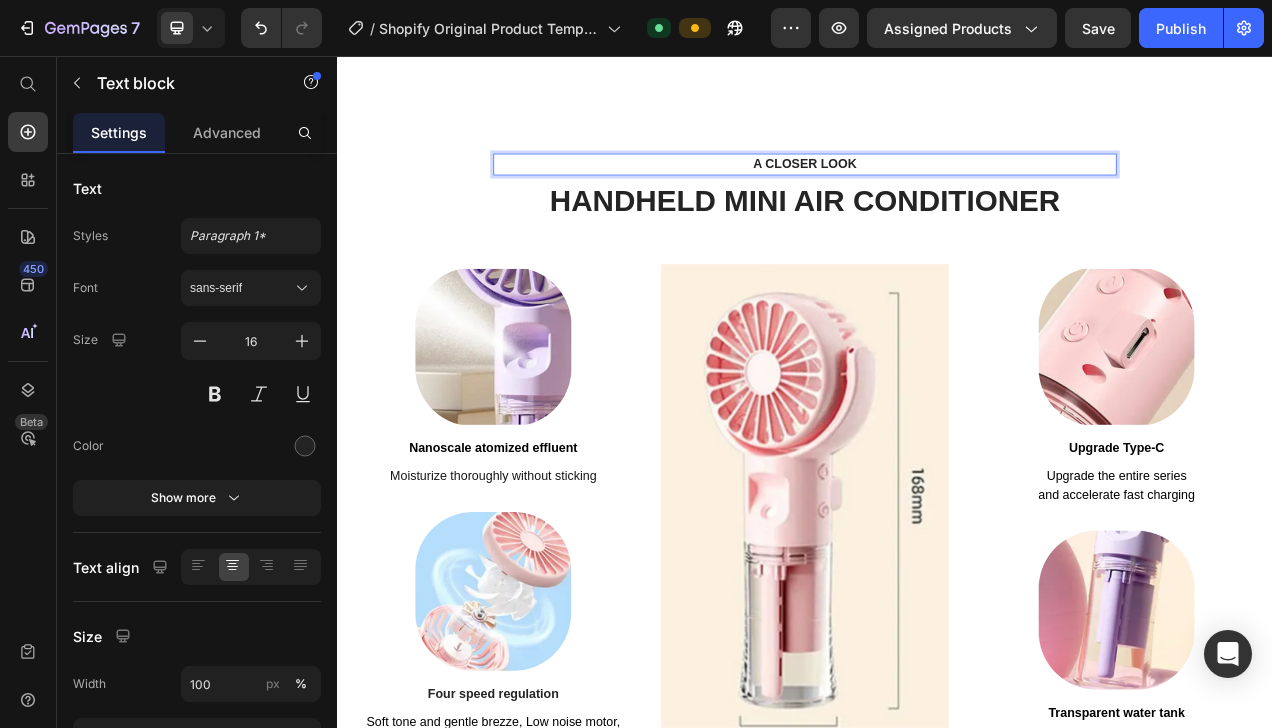 click on "A CLOSER LOOK" at bounding box center (937, 195) 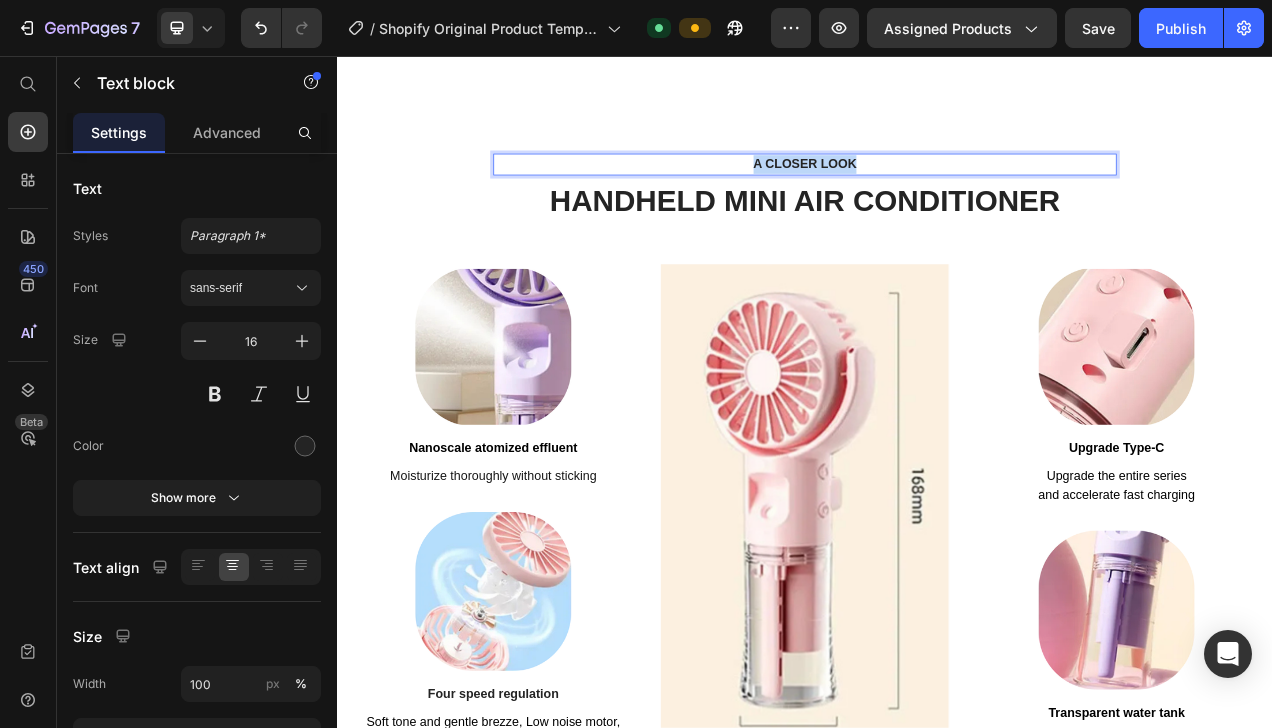 click on "A CLOSER LOOK" at bounding box center [937, 195] 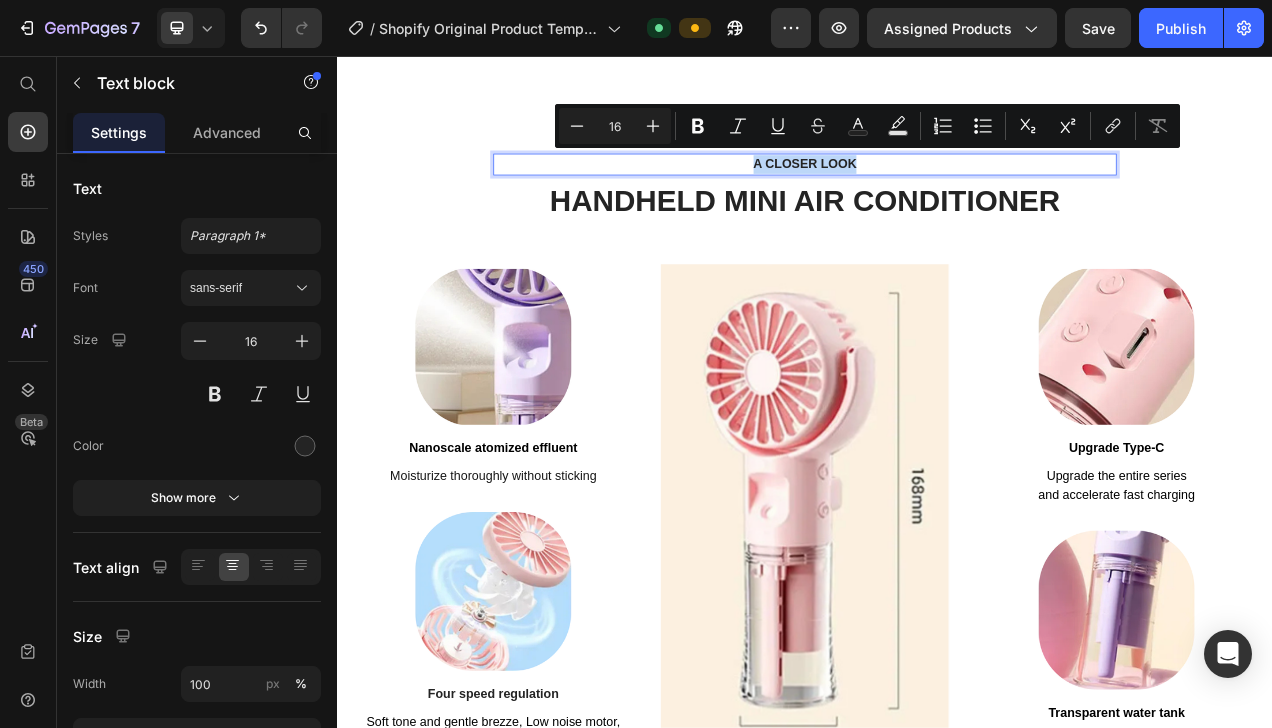 copy on "A CLOSER LOOK" 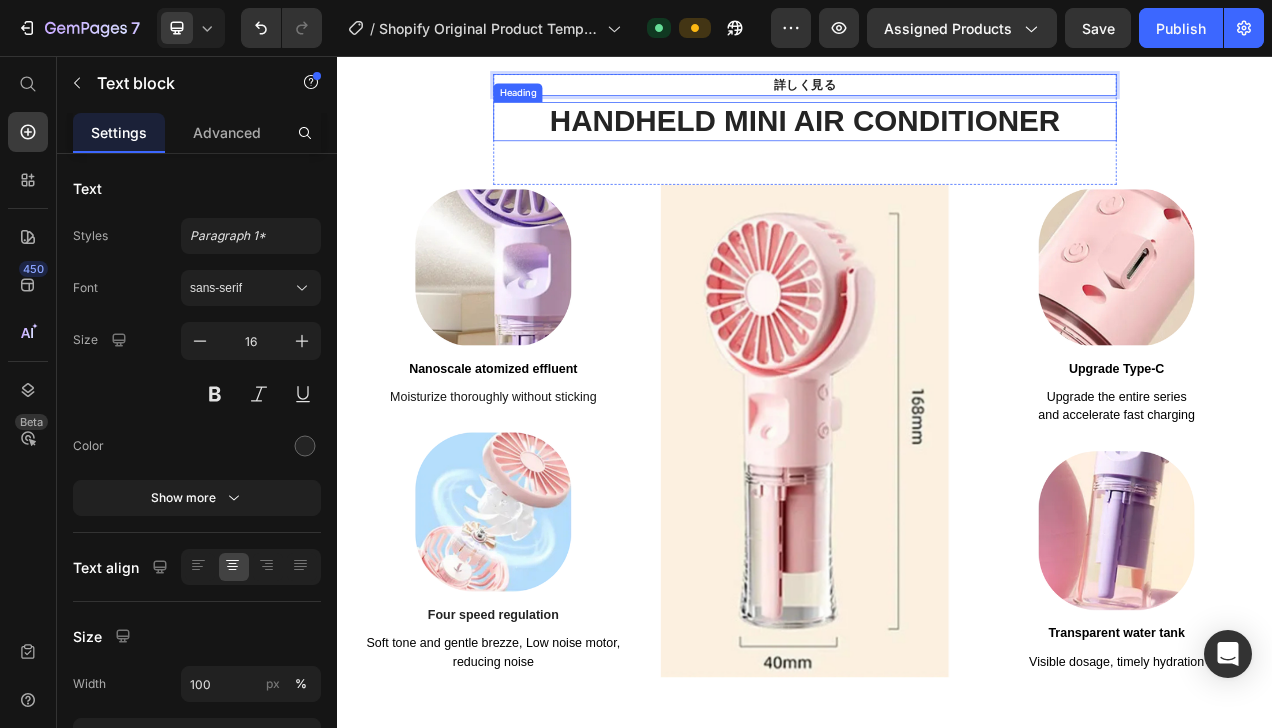 scroll, scrollTop: 2247, scrollLeft: 0, axis: vertical 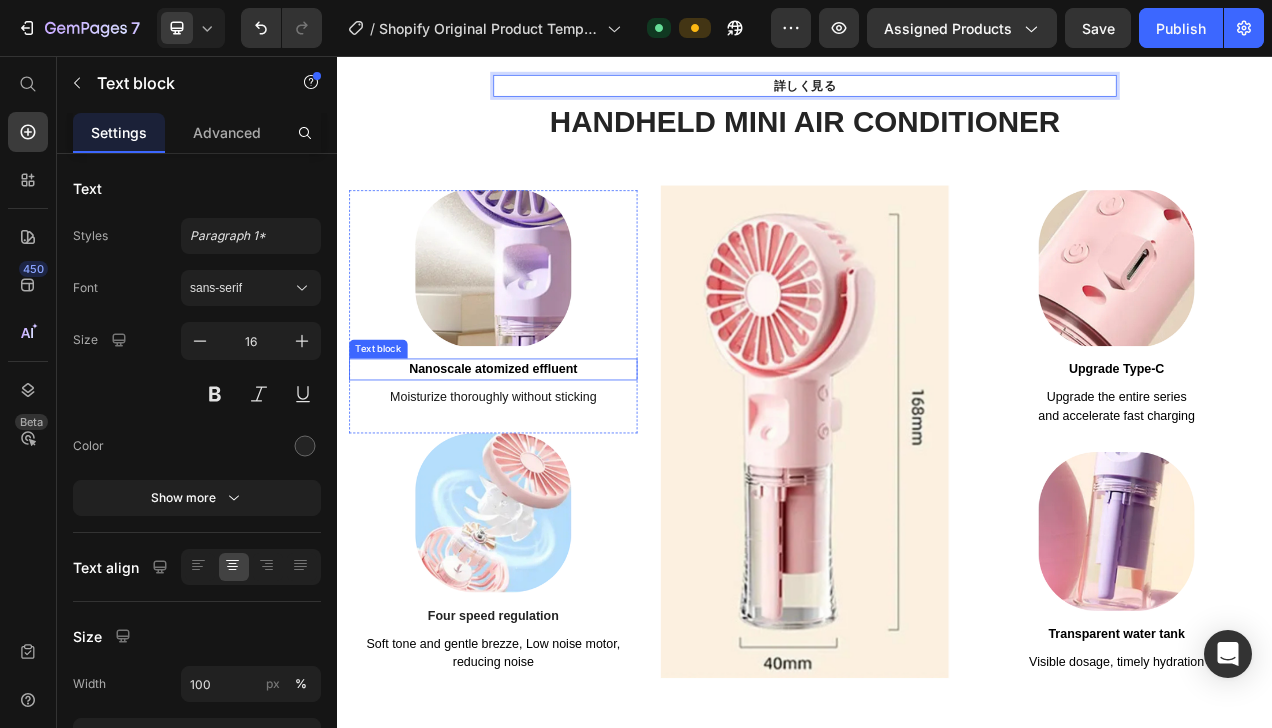 click on "Nanoscale atomized effluent" at bounding box center (537, 457) 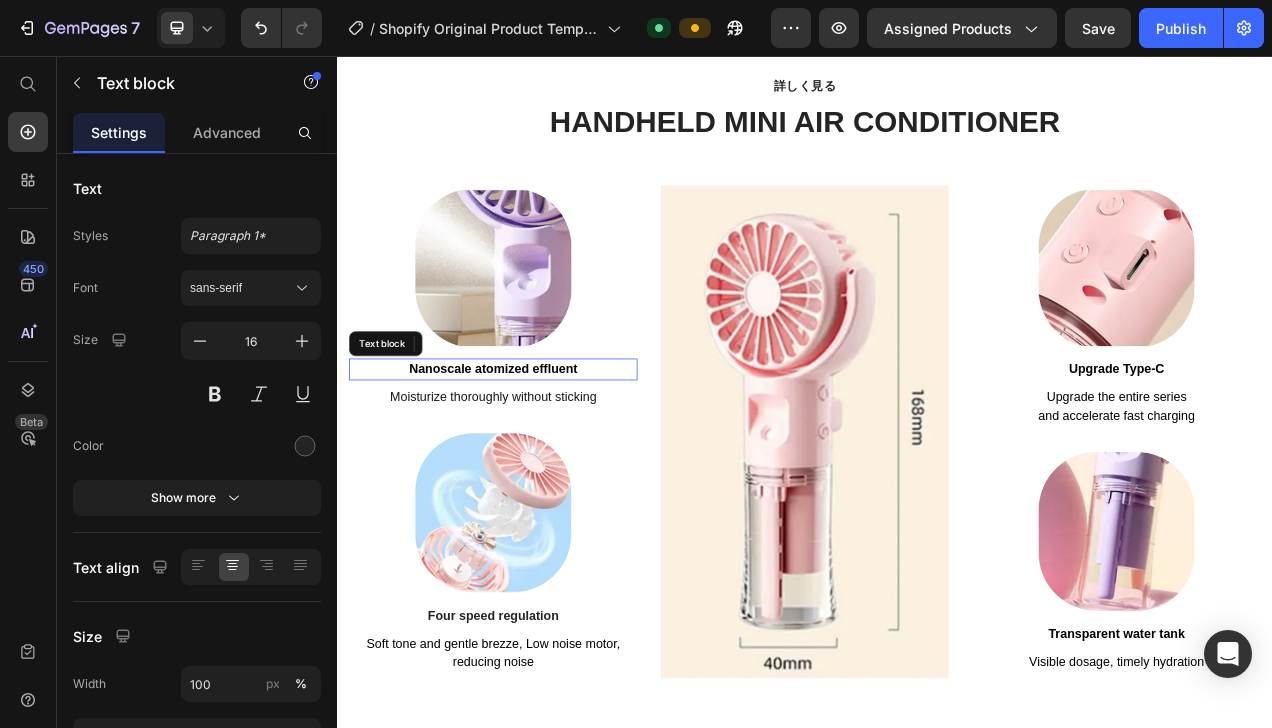 click on "Nanoscale atomized effluent" at bounding box center (537, 457) 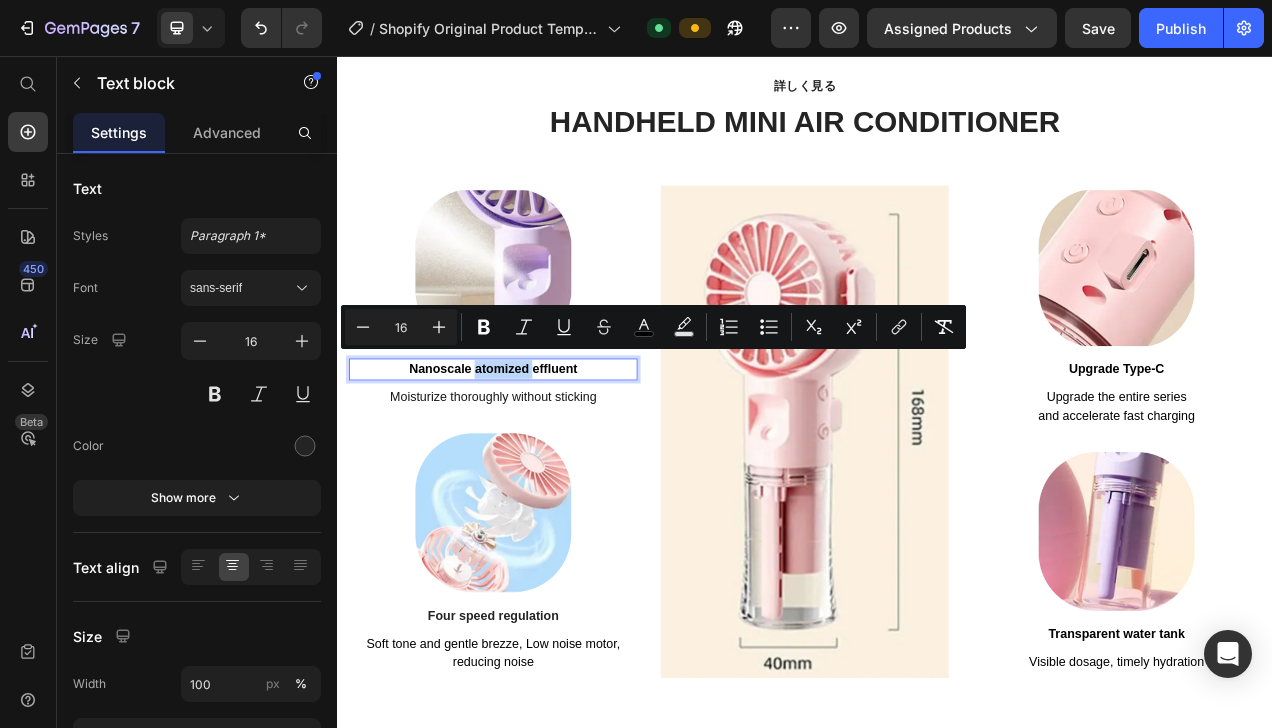 click on "Nanoscale atomized effluent" at bounding box center [537, 457] 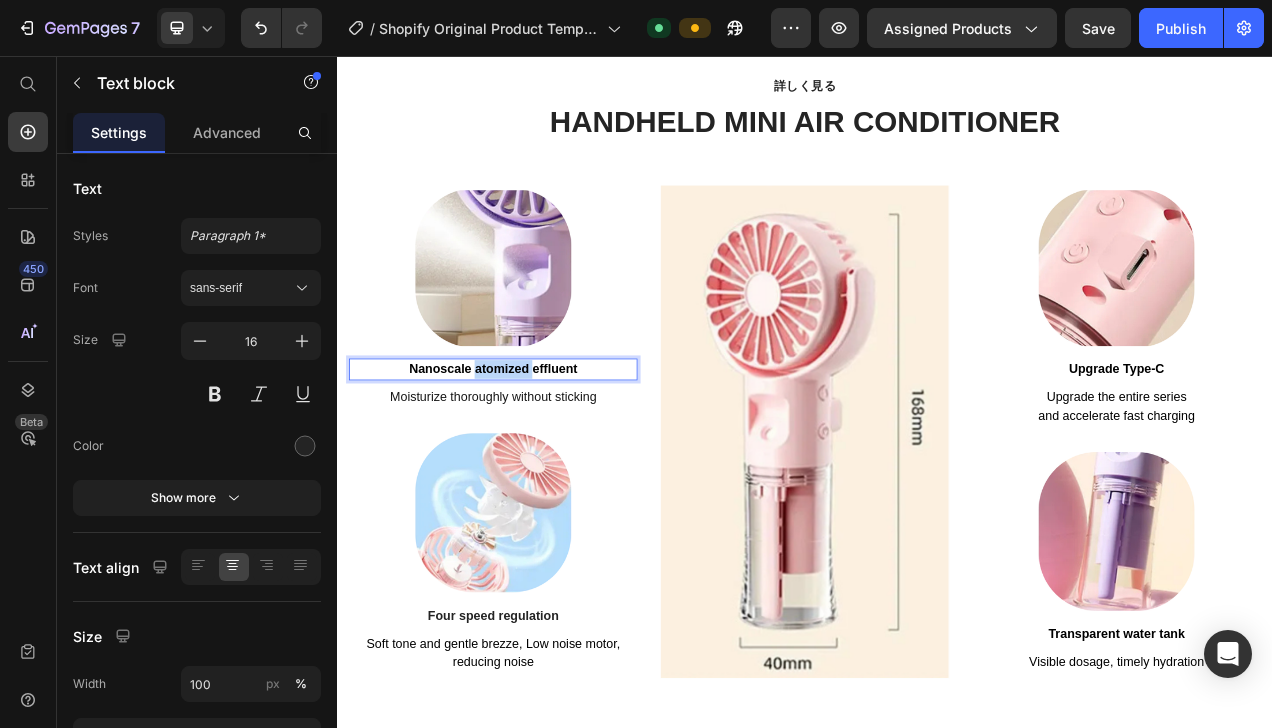 click on "Nanoscale atomized effluent" at bounding box center (537, 457) 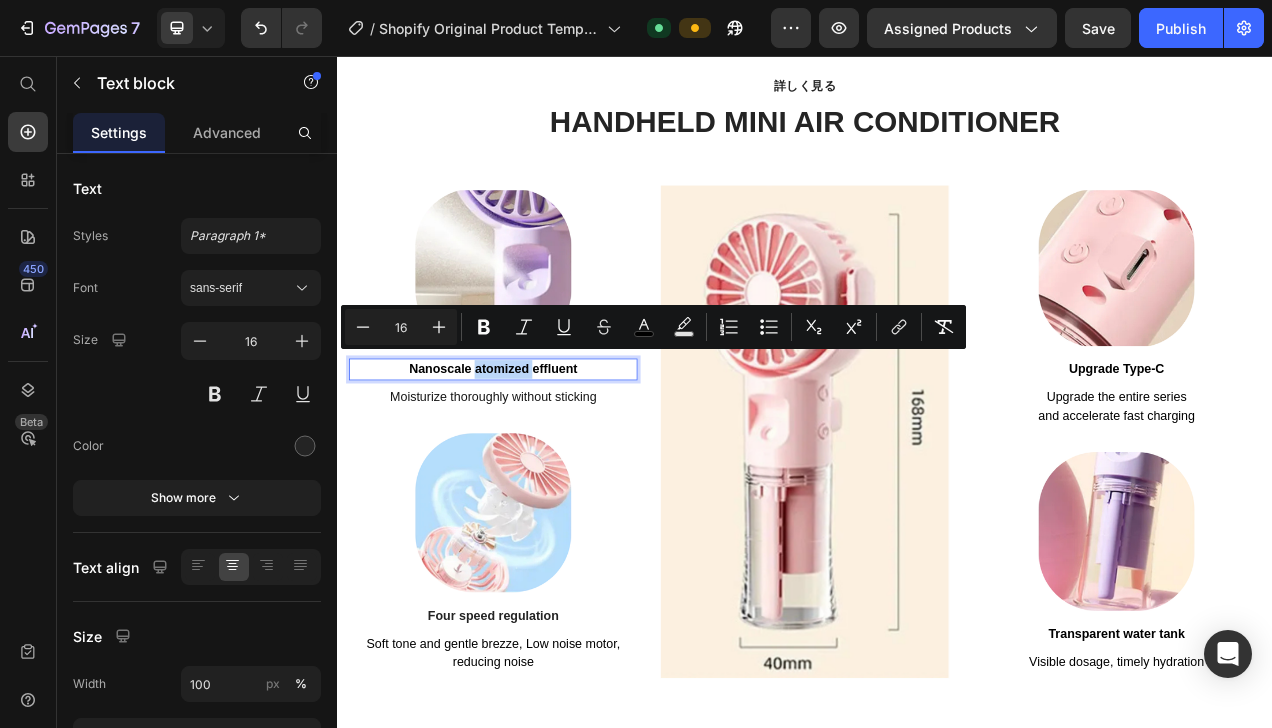 click on "Nanoscale atomized effluent" at bounding box center [537, 457] 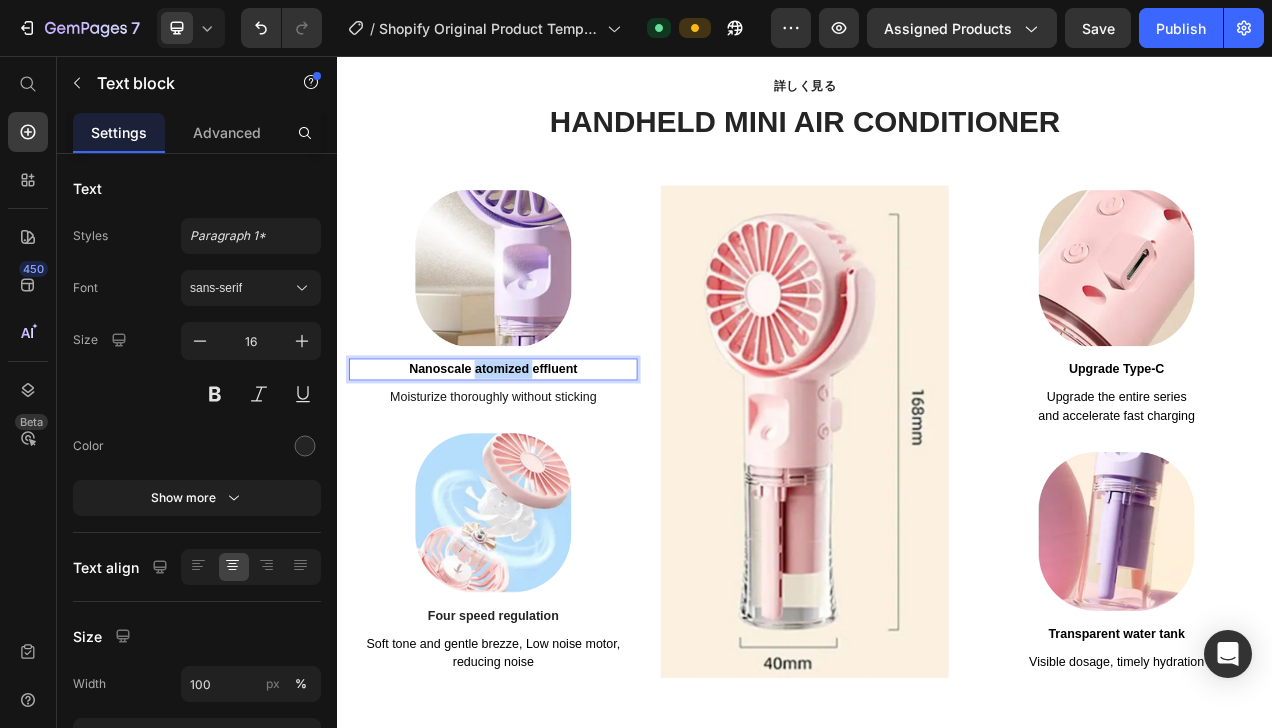 click on "Nanoscale atomized effluent" at bounding box center [537, 457] 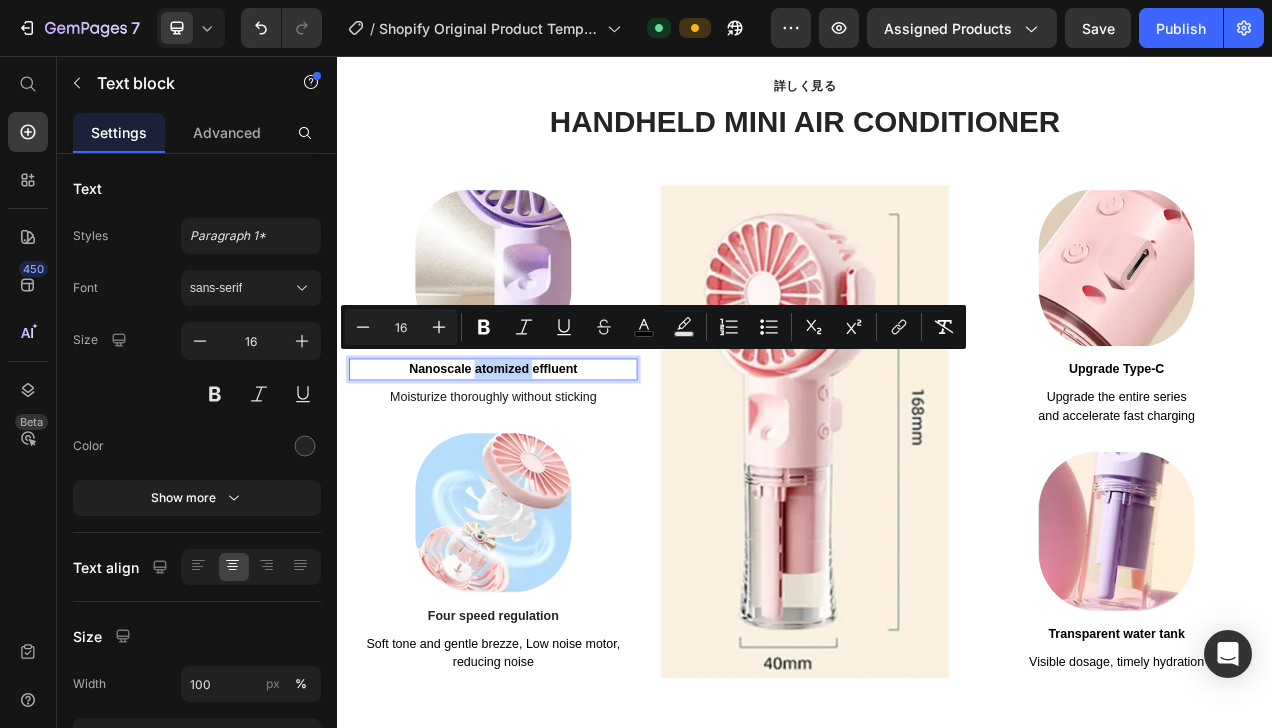 click on "Nanoscale atomized effluent" at bounding box center (537, 457) 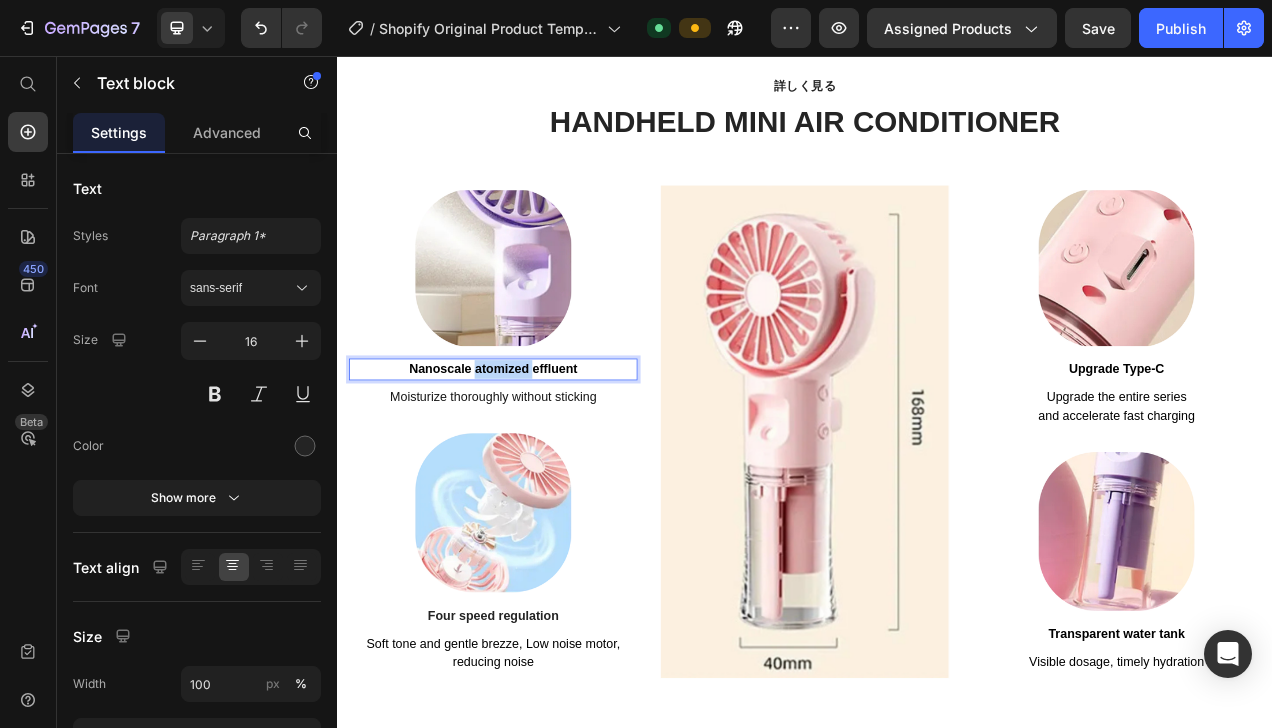 click on "Nanoscale atomized effluent" at bounding box center (537, 457) 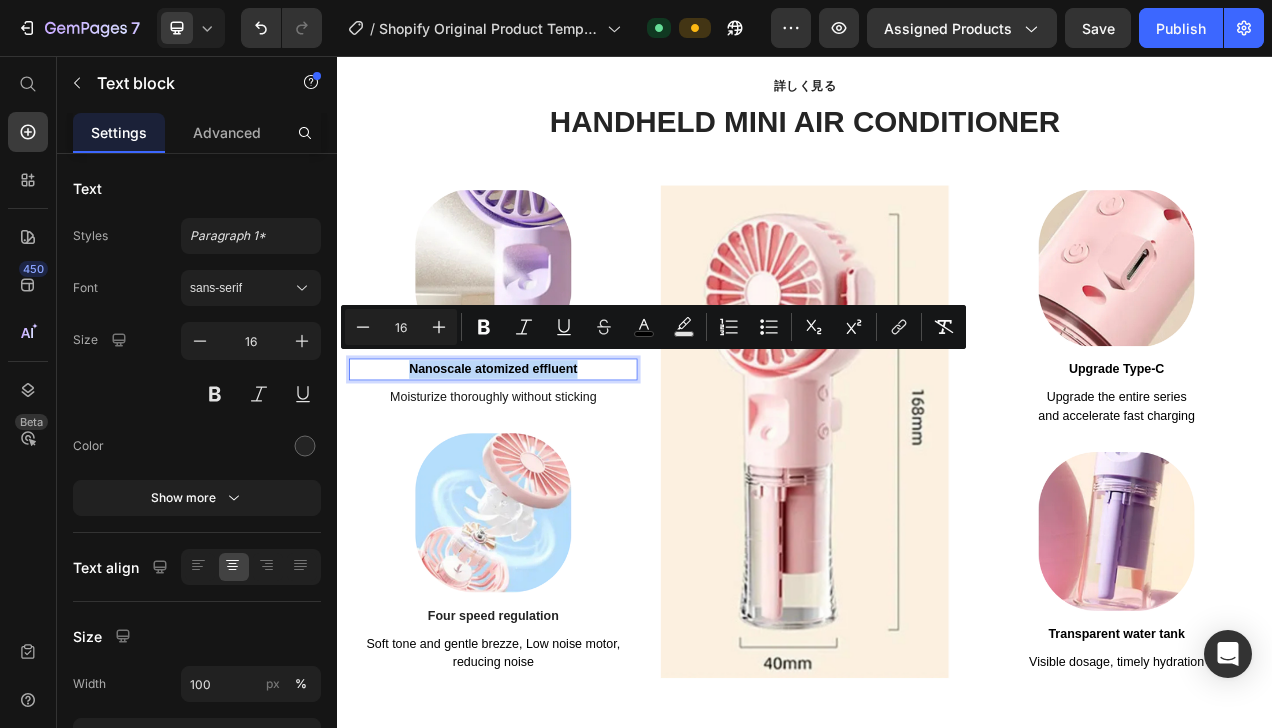 click on "Nanoscale atomized effluent" at bounding box center [537, 457] 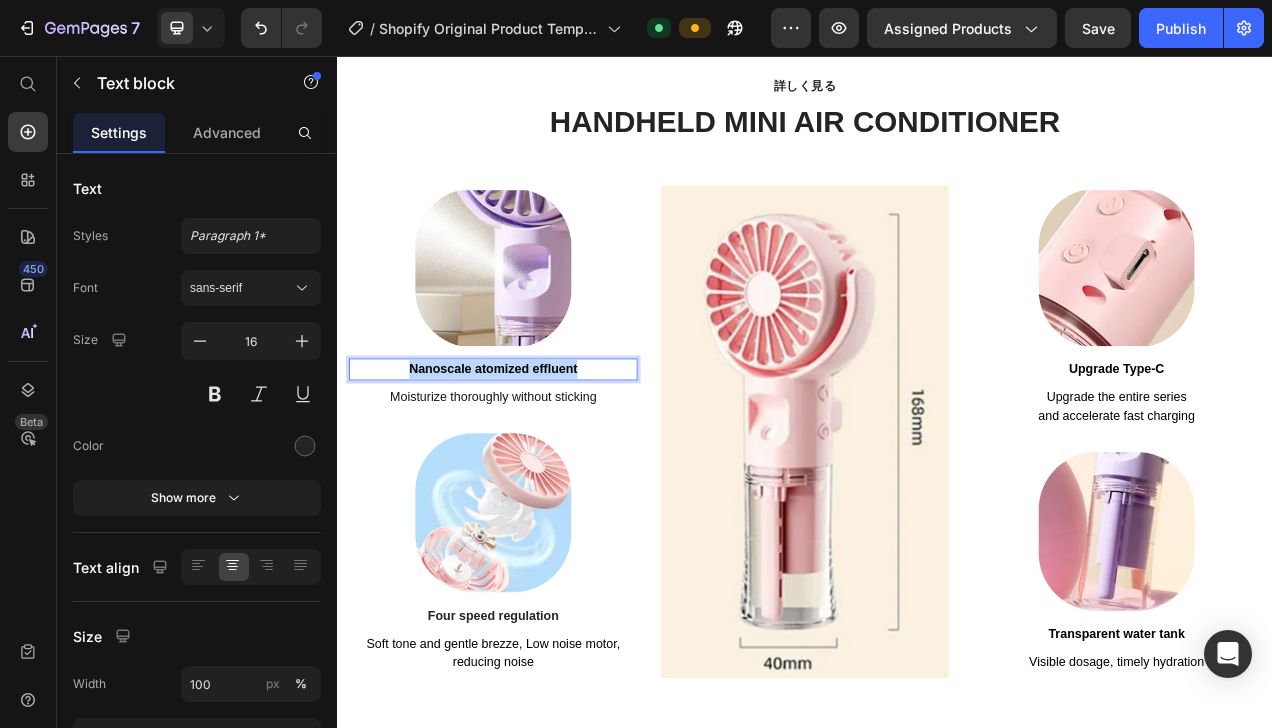 click on "Nanoscale atomized effluent" at bounding box center (537, 457) 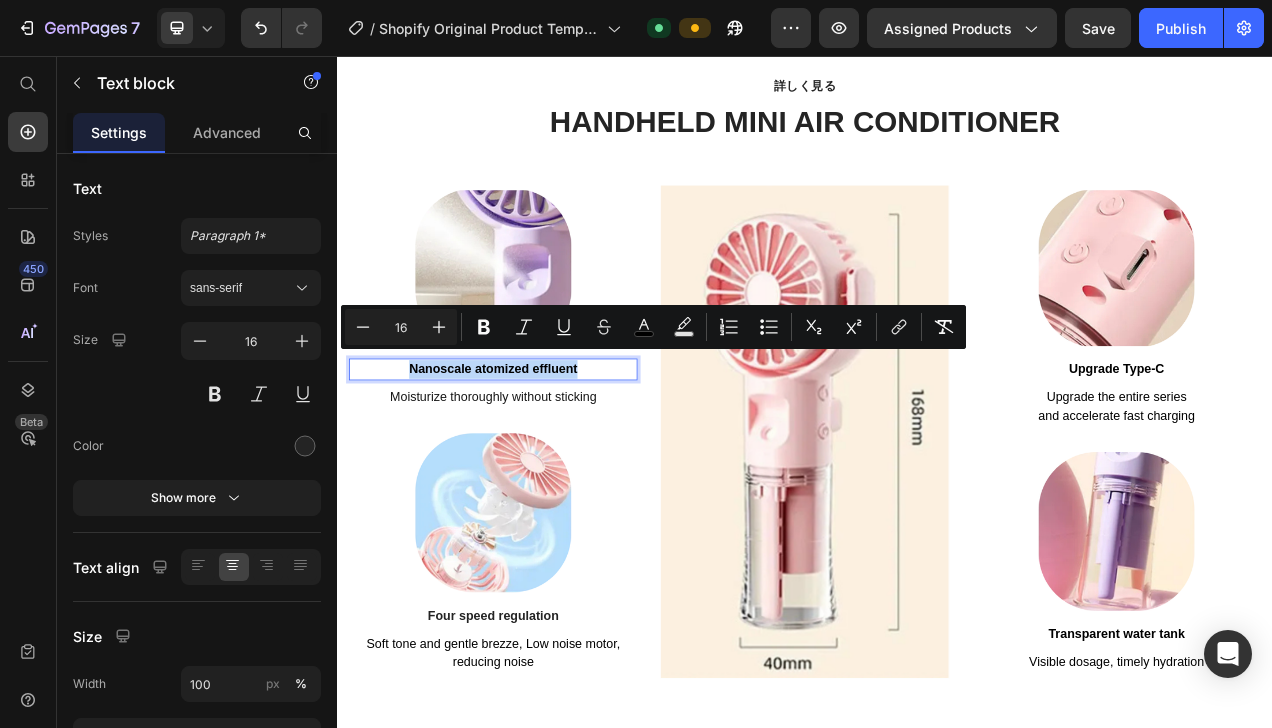 click on "Nanoscale atomized effluent" at bounding box center [537, 457] 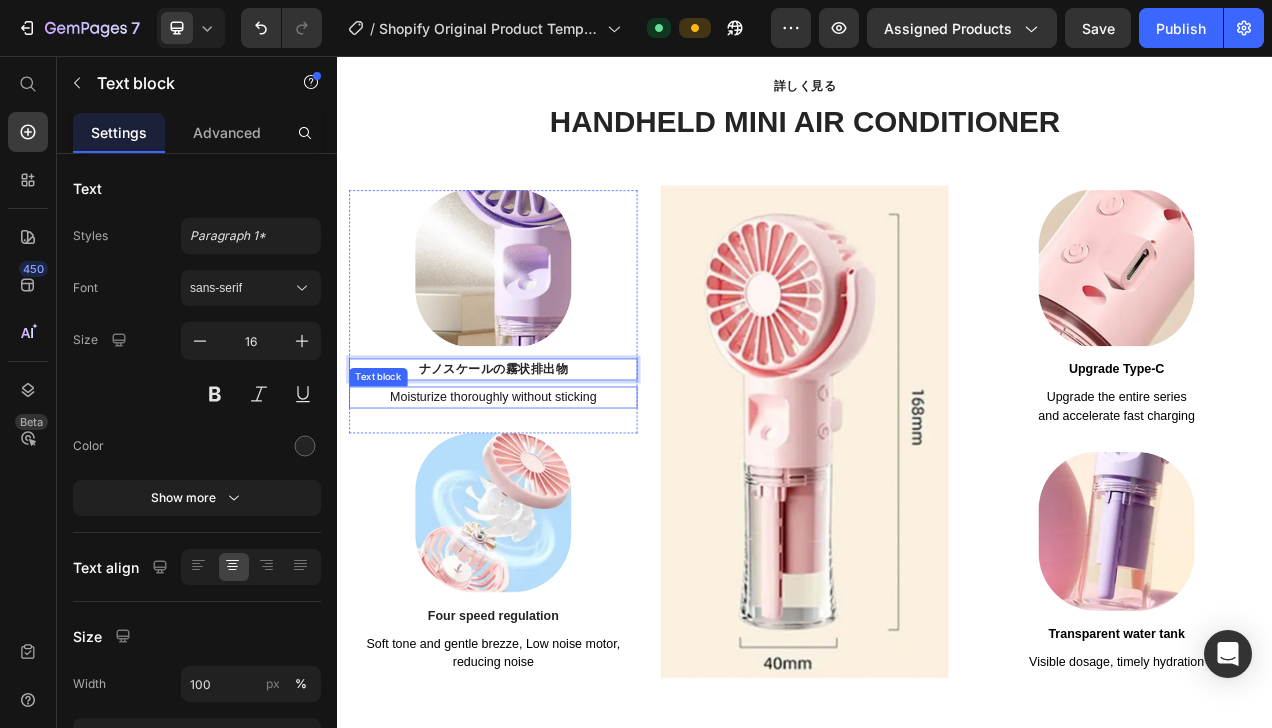 click on "Moisturize thoroughly without sticking" at bounding box center (536, 493) 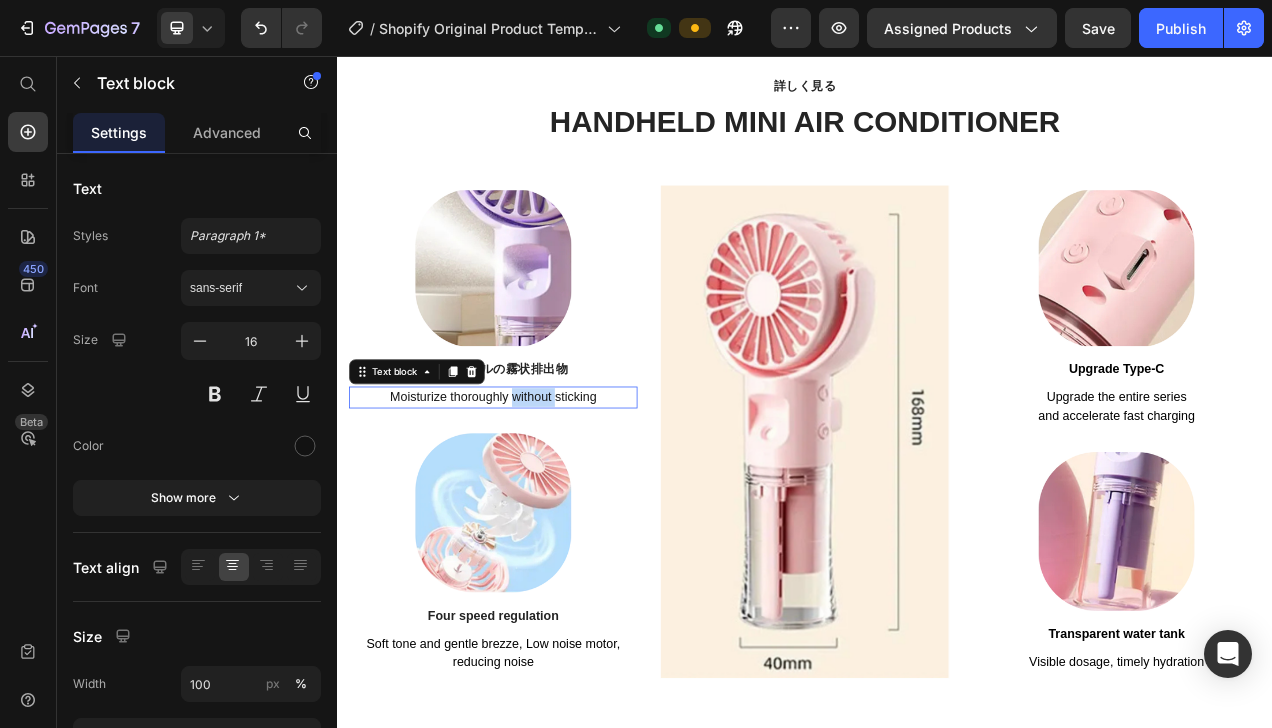 click on "Moisturize thoroughly without sticking" at bounding box center [536, 493] 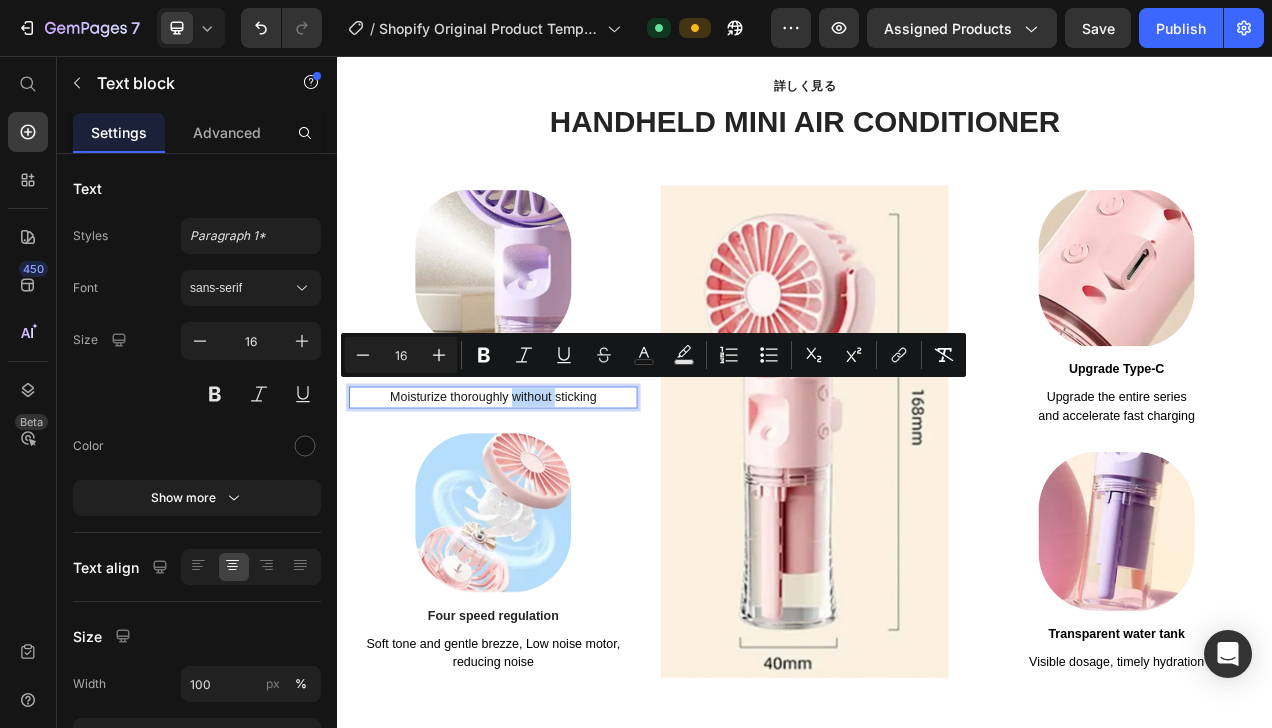 click on "Moisturize thoroughly without sticking" at bounding box center (536, 493) 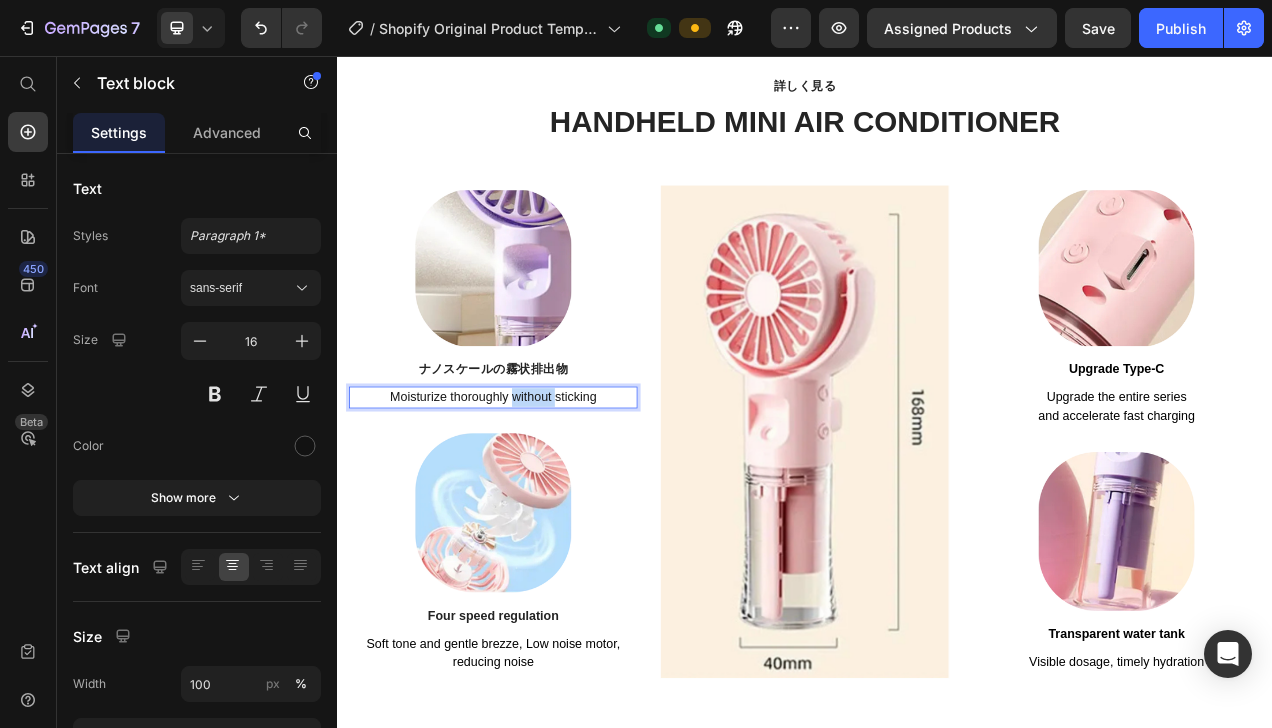 click on "Moisturize thoroughly without sticking" at bounding box center (536, 493) 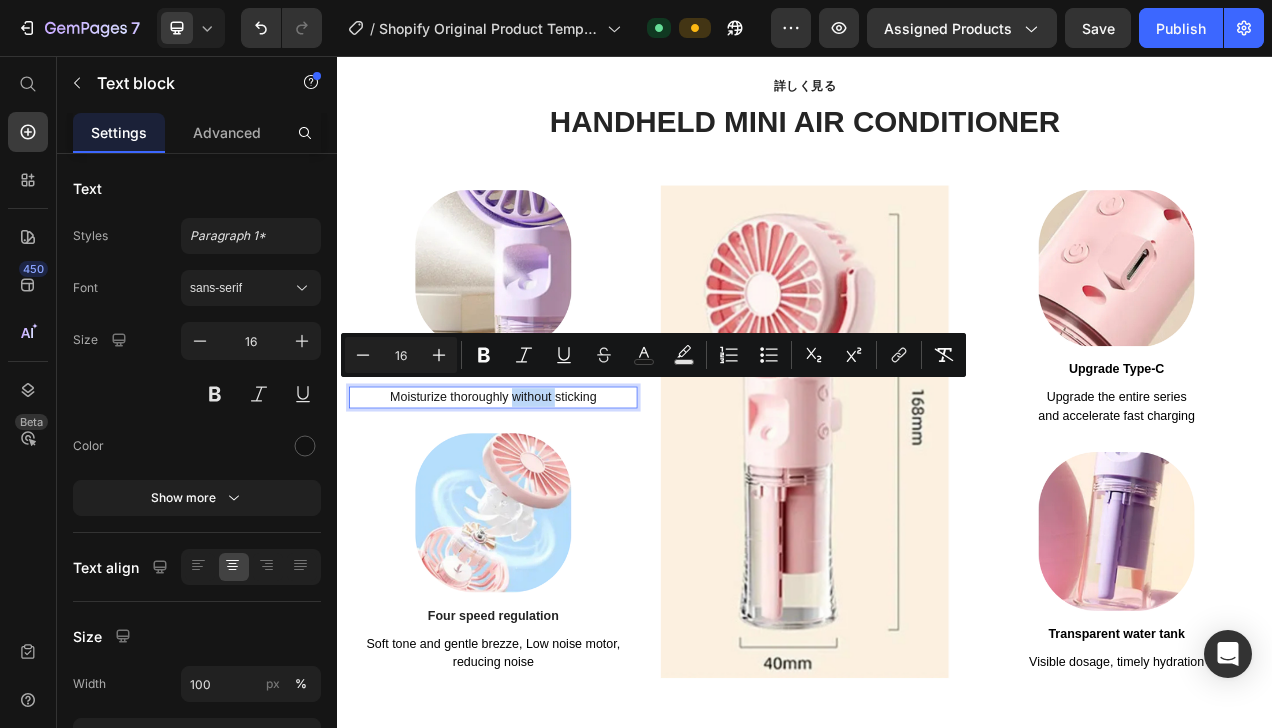 click on "Moisturize thoroughly without sticking" at bounding box center (536, 493) 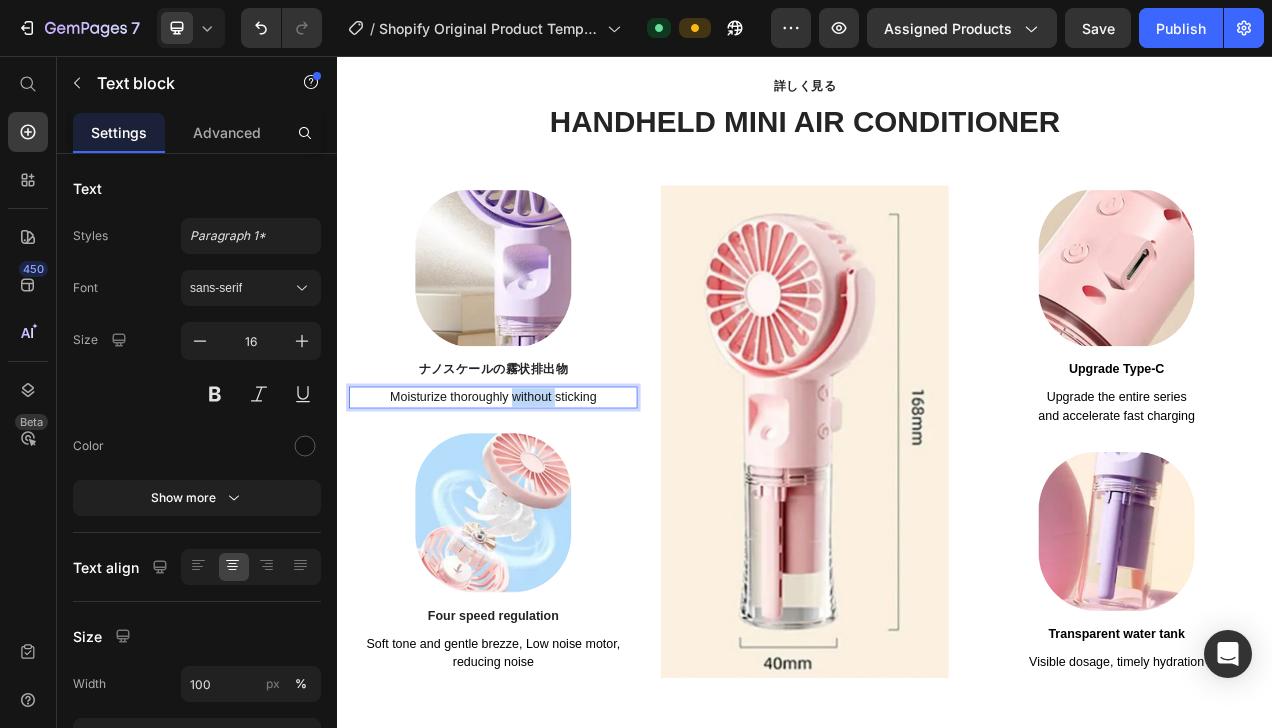 click on "Moisturize thoroughly without sticking" at bounding box center [536, 493] 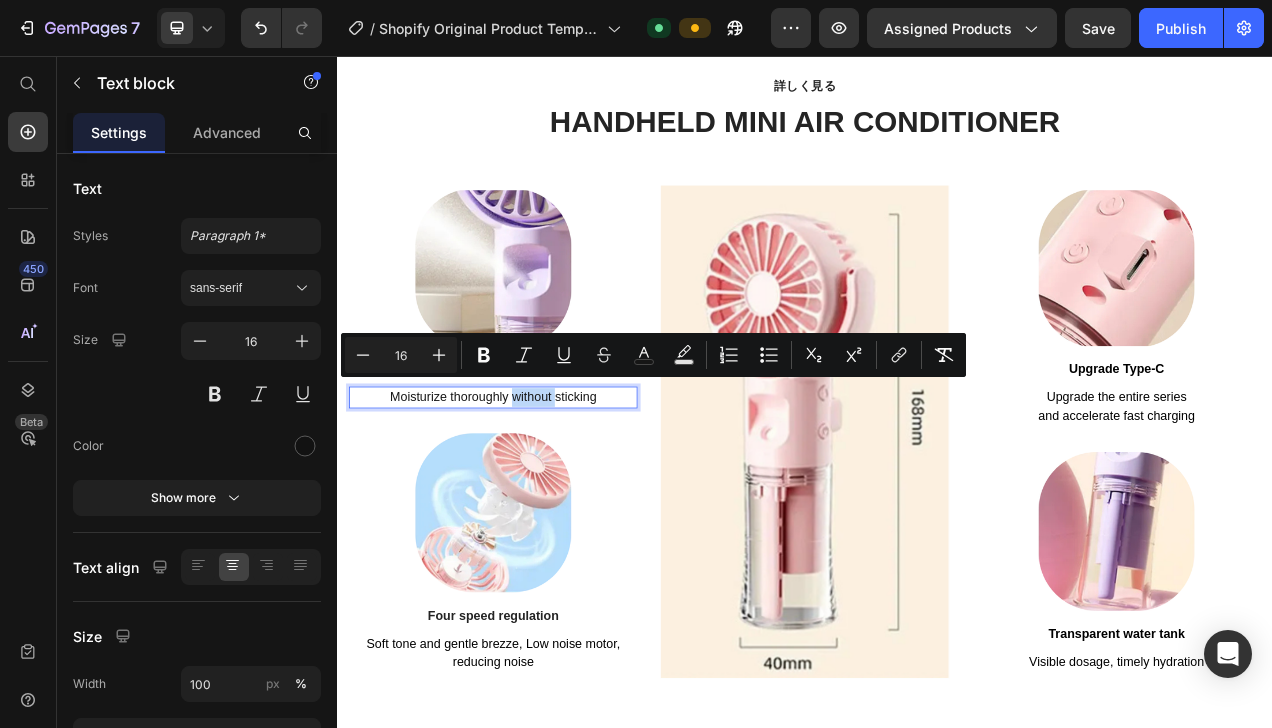click on "Moisturize thoroughly without sticking" at bounding box center [536, 493] 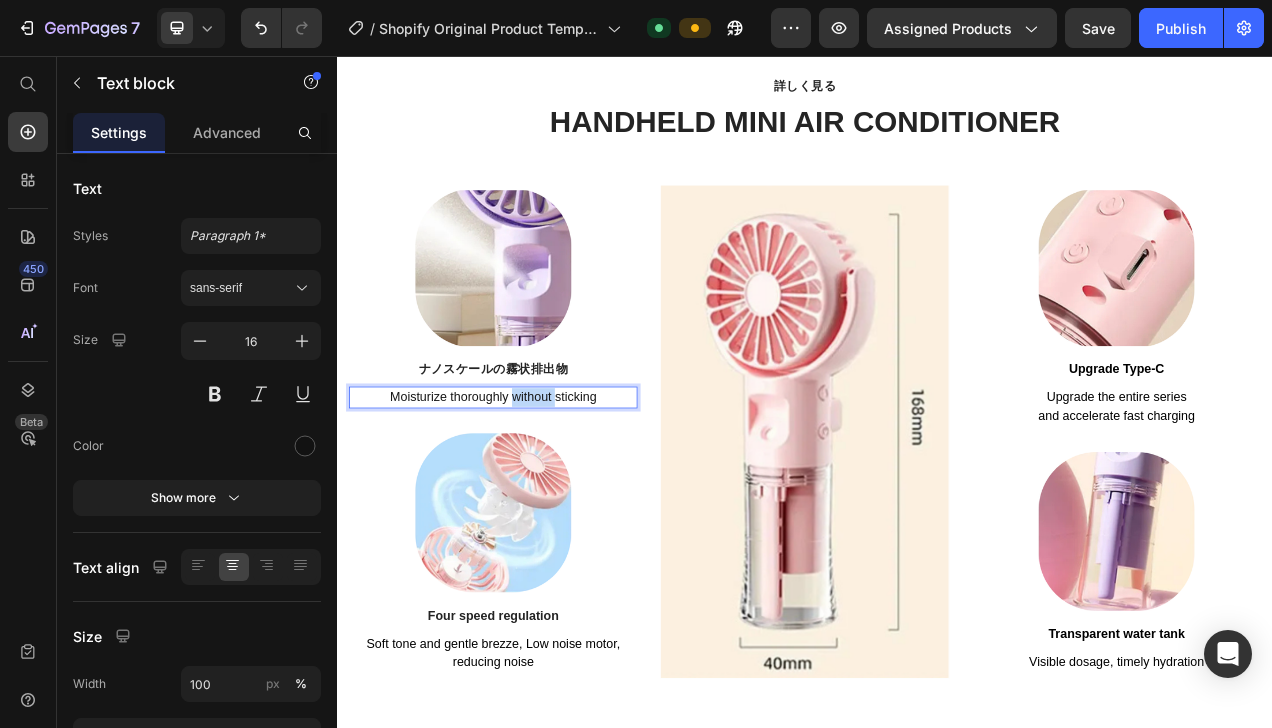 click on "Moisturize thoroughly without sticking" at bounding box center [536, 493] 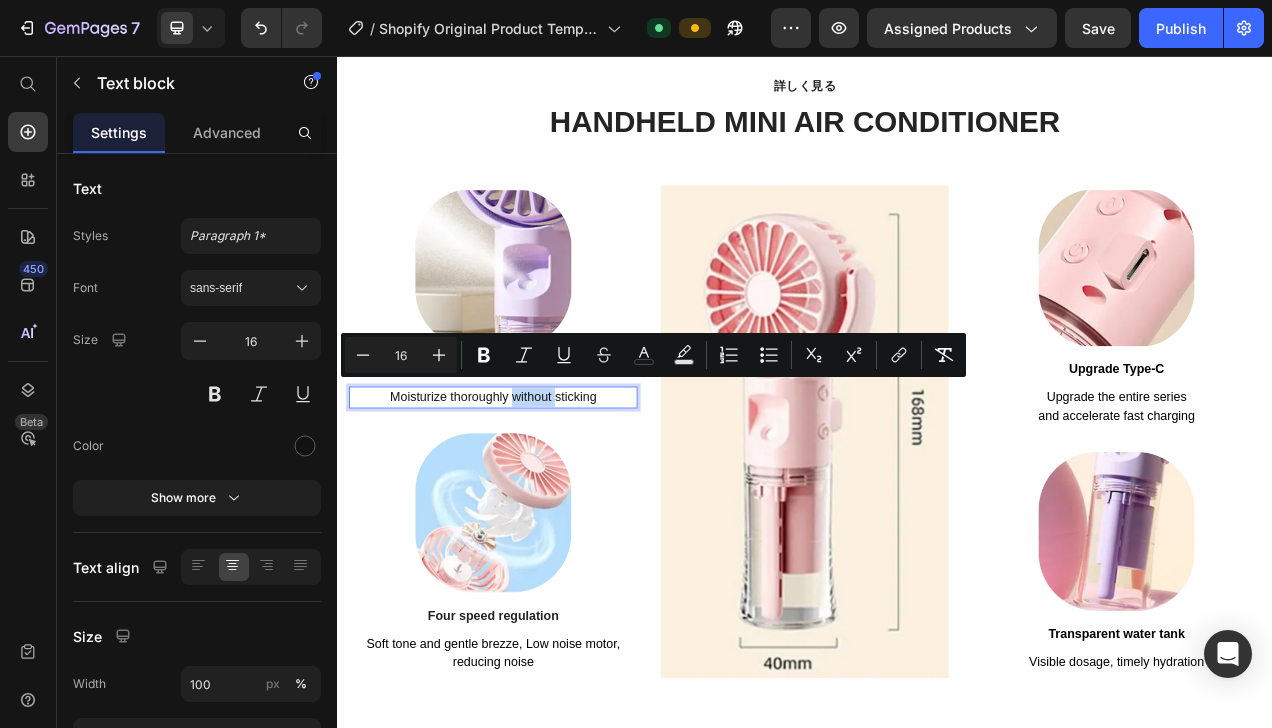click on "Moisturize thoroughly without sticking" at bounding box center (536, 493) 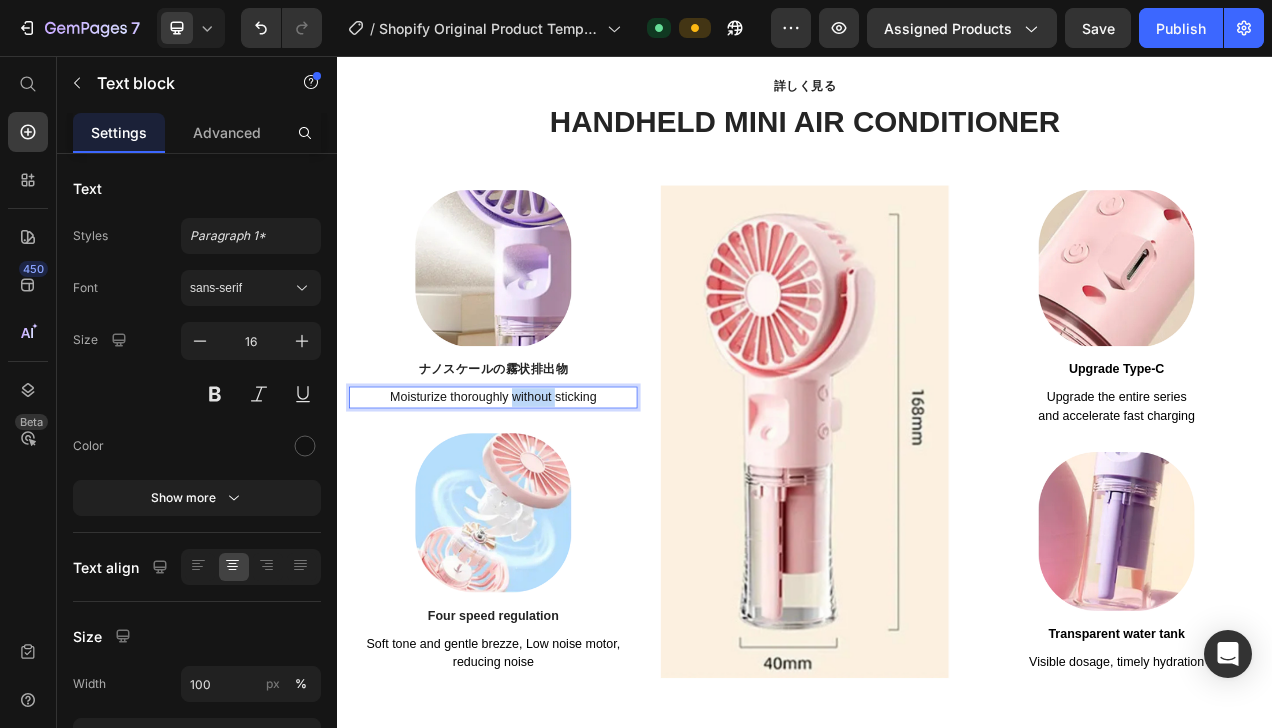 click on "Moisturize thoroughly without sticking" at bounding box center (536, 493) 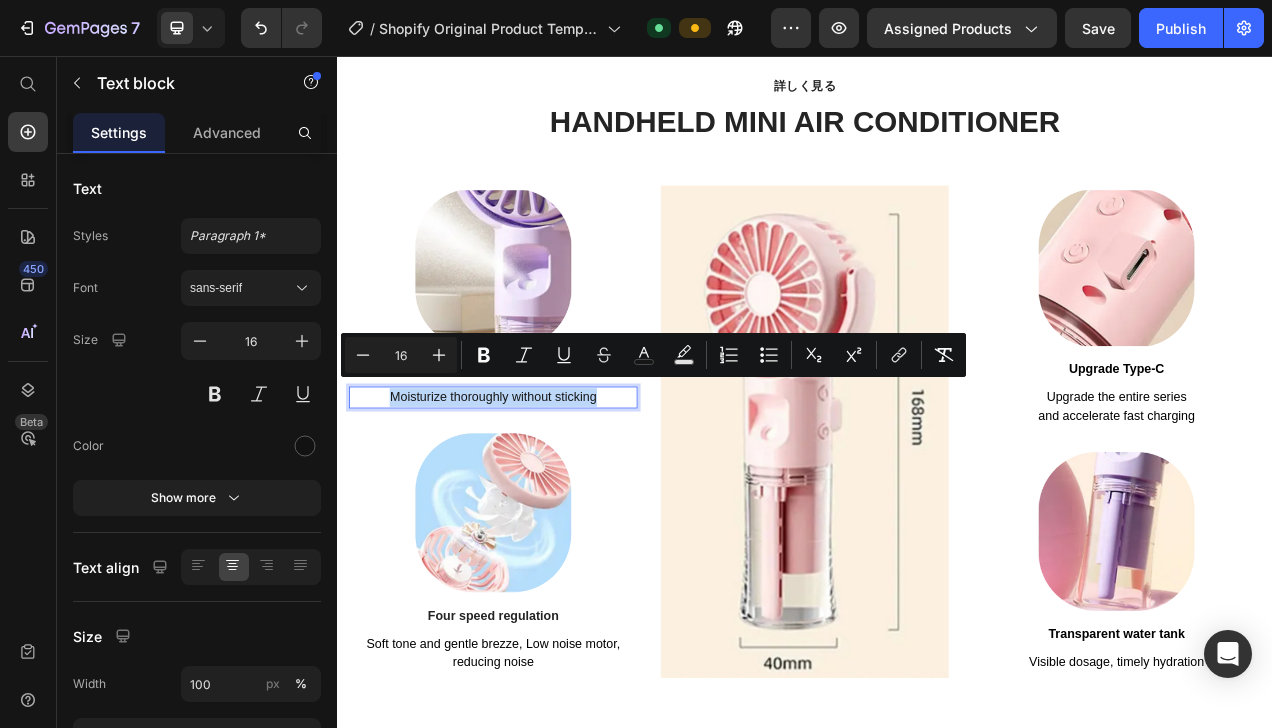 click on "Moisturize thoroughly without sticking" at bounding box center (536, 493) 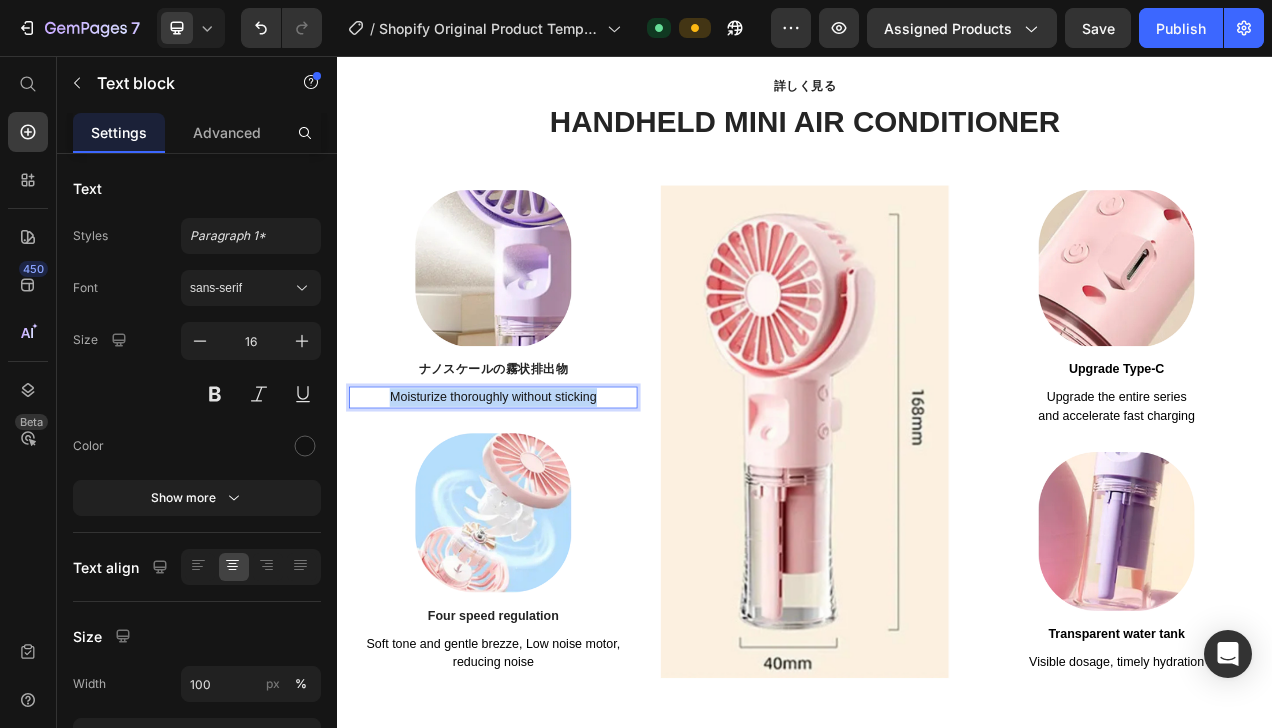click on "Moisturize thoroughly without sticking" at bounding box center (536, 493) 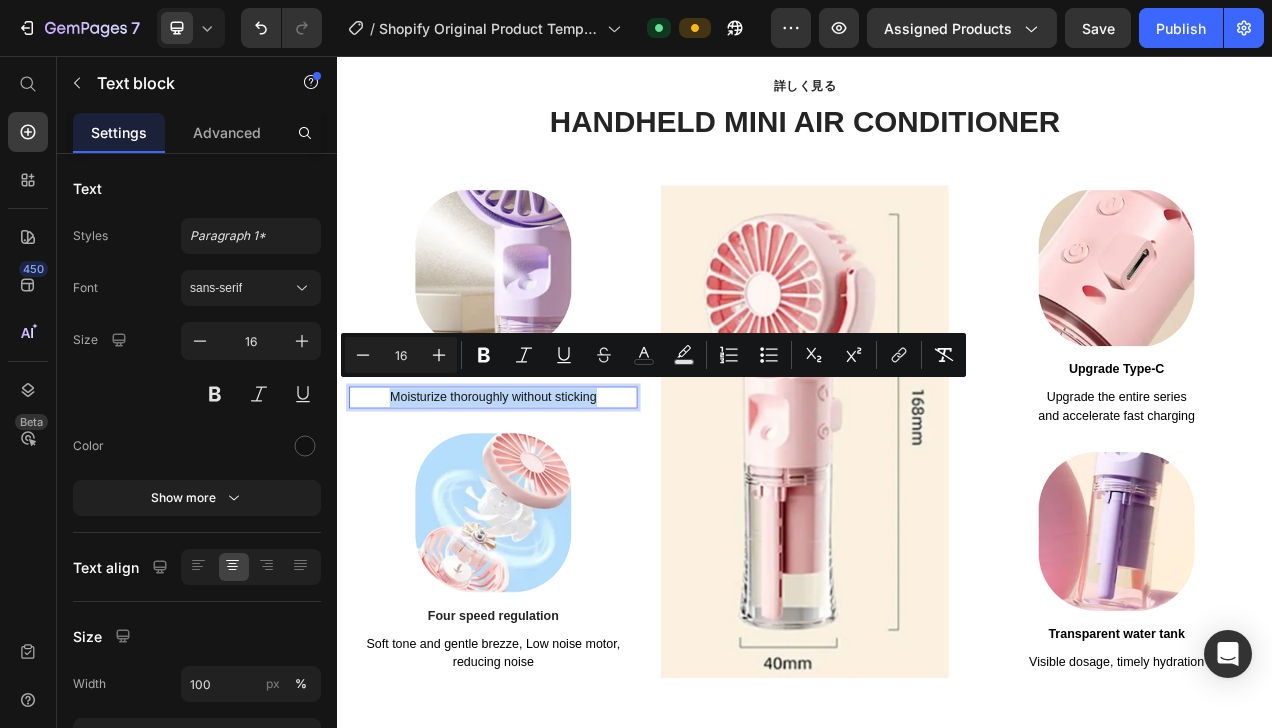 click on "Moisturize thoroughly without sticking" at bounding box center (536, 493) 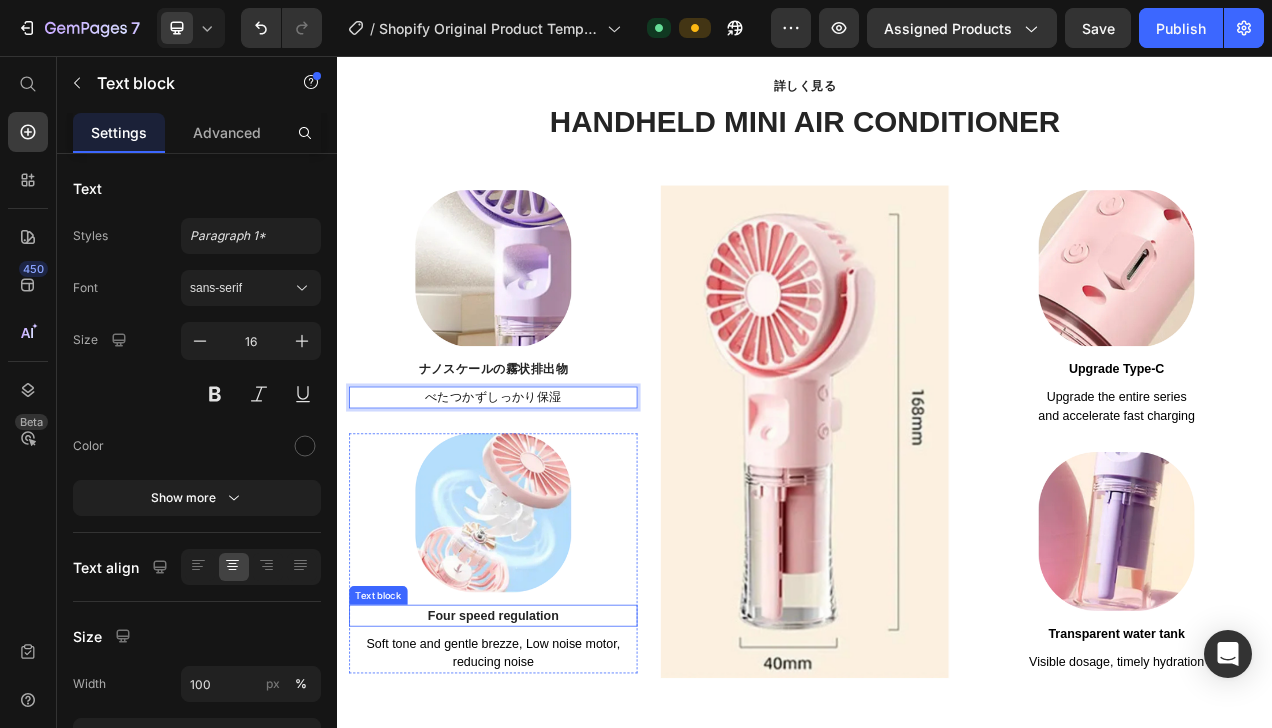 click on "Four speed regulation" at bounding box center [537, 774] 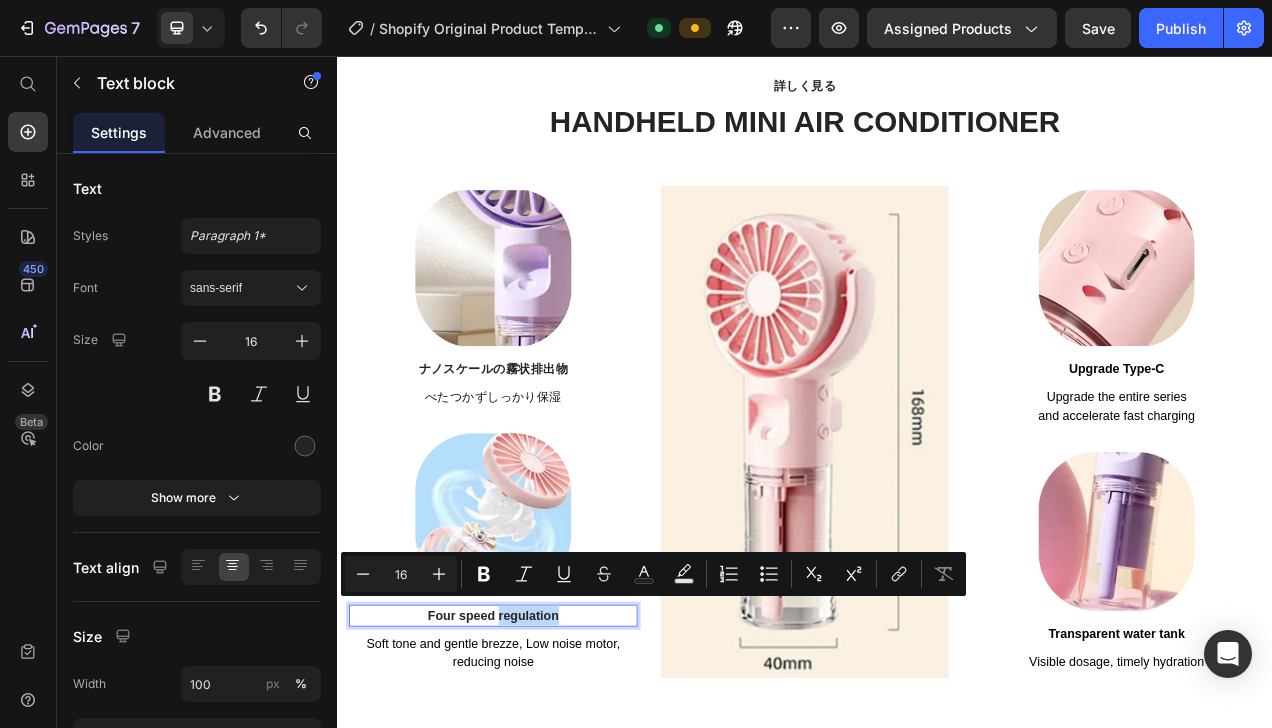 click on "Four speed regulation" at bounding box center [537, 774] 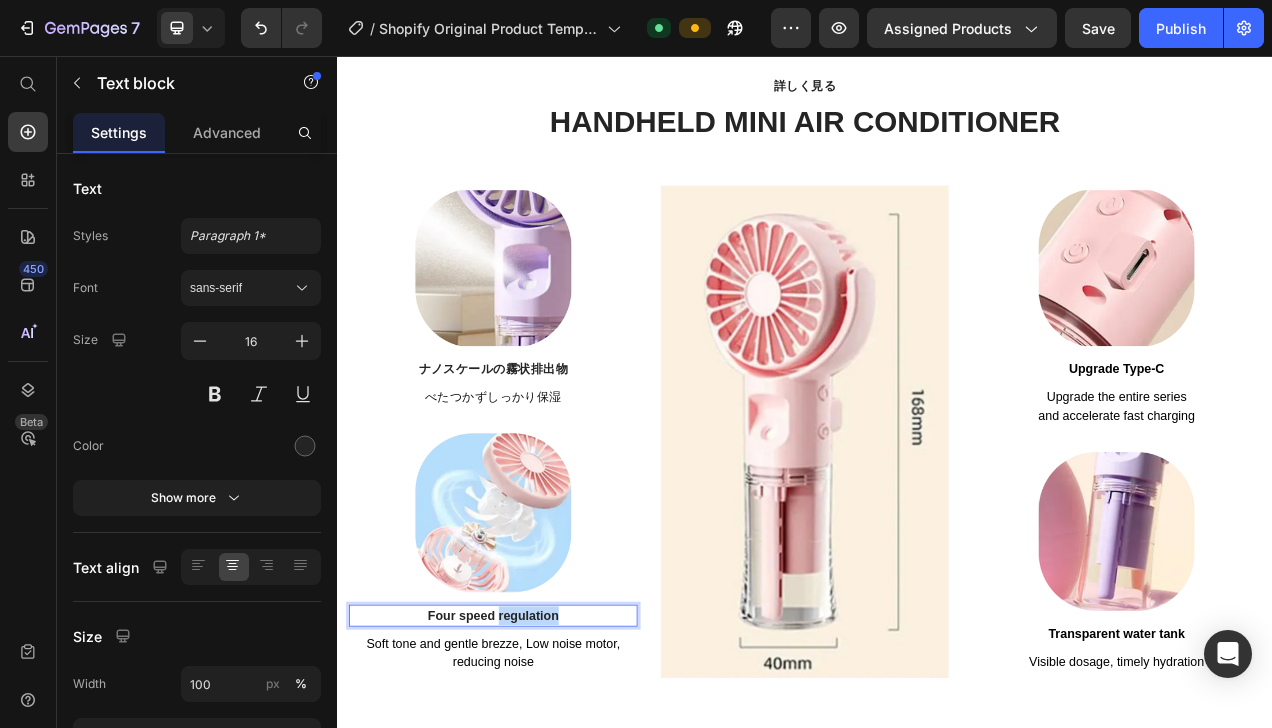 click on "Four speed regulation" at bounding box center [537, 774] 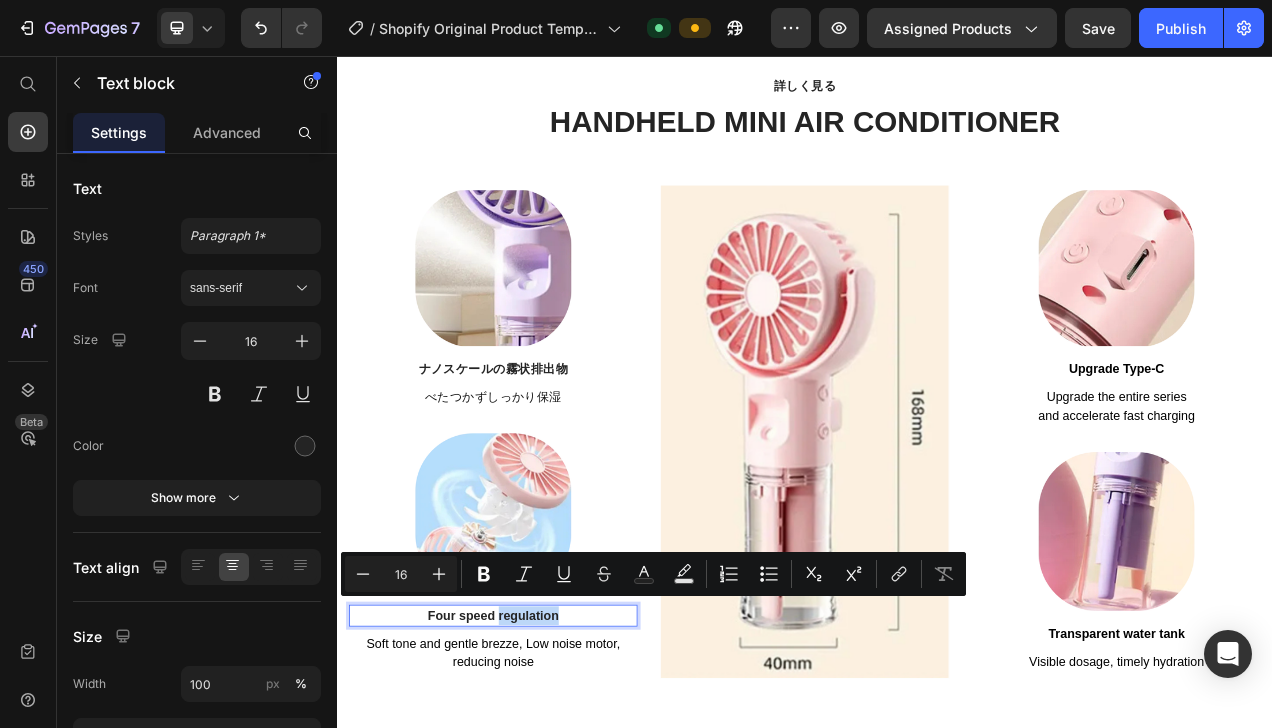 click on "Four speed regulation" at bounding box center [537, 774] 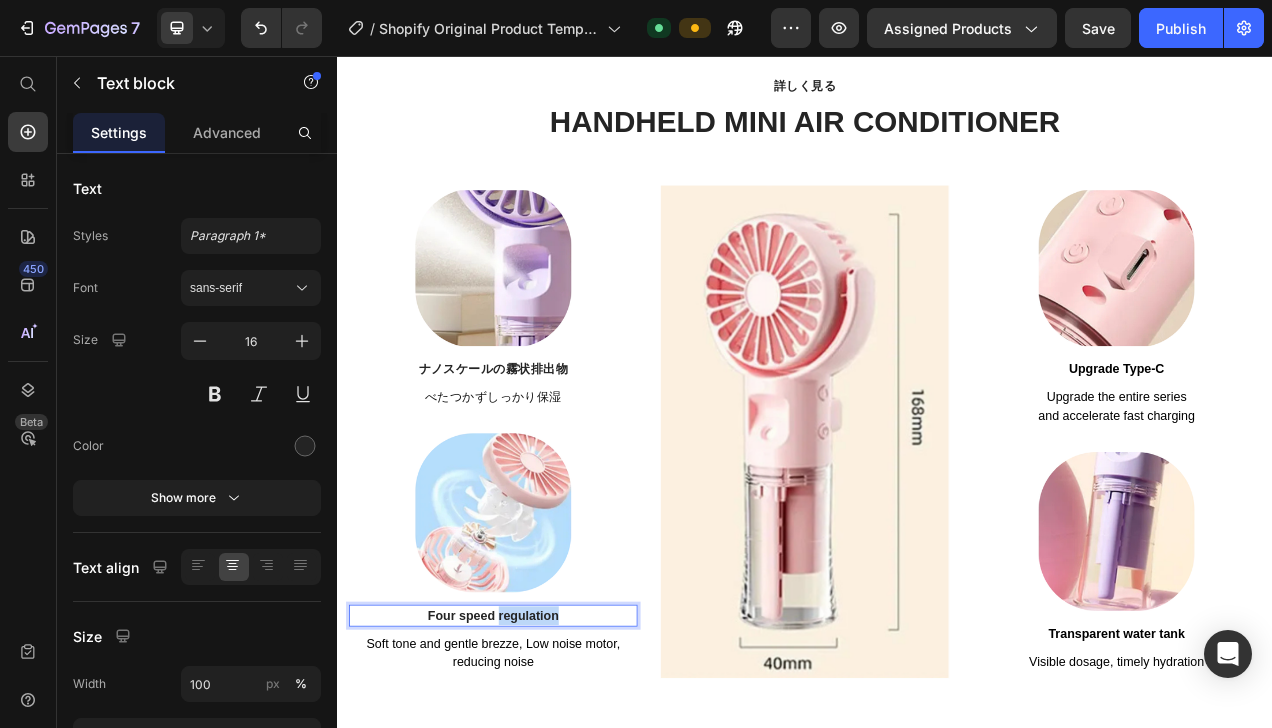 click on "Four speed regulation" at bounding box center (537, 774) 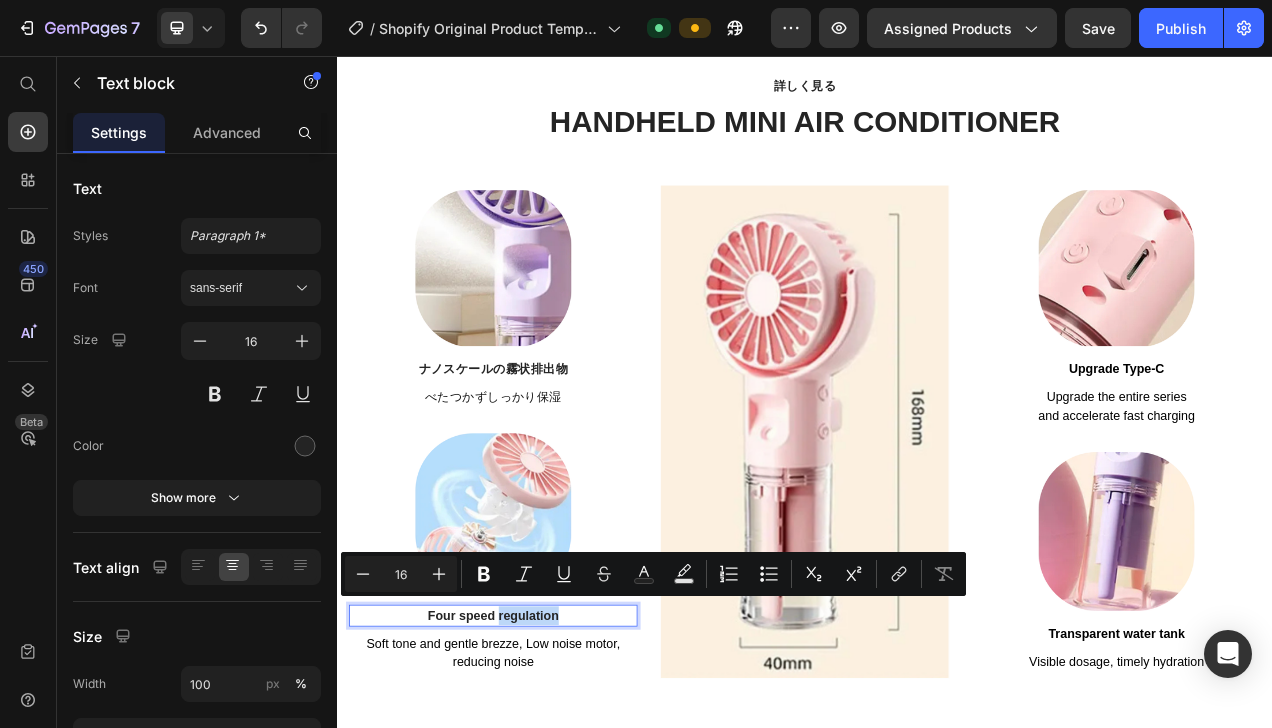 click on "Four speed regulation" at bounding box center (537, 774) 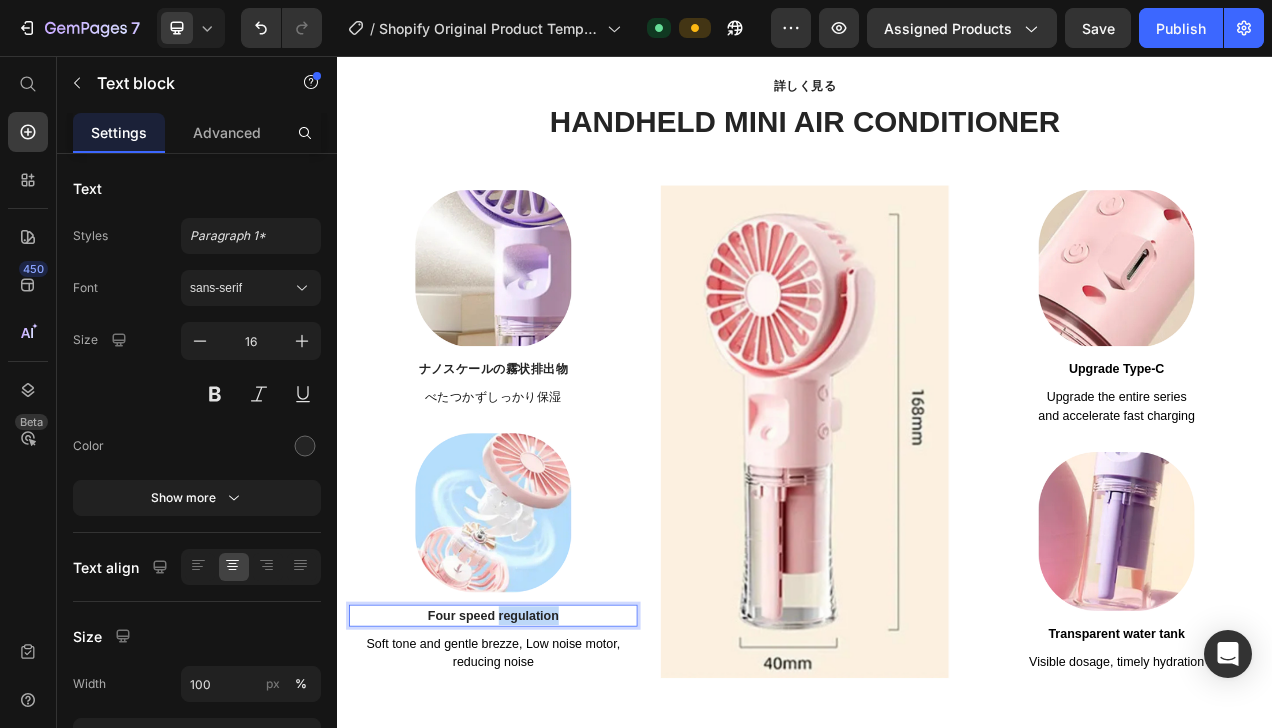 click on "Four speed regulation" at bounding box center (537, 774) 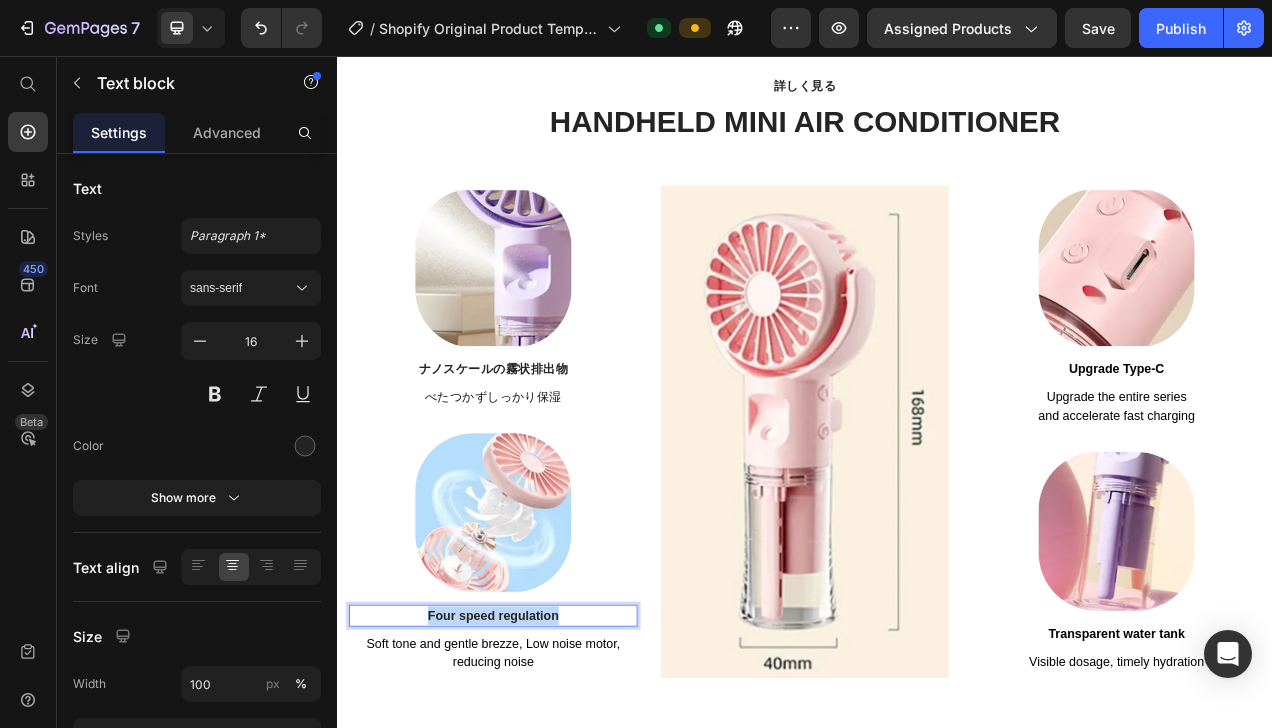 click on "Four speed regulation" at bounding box center (537, 774) 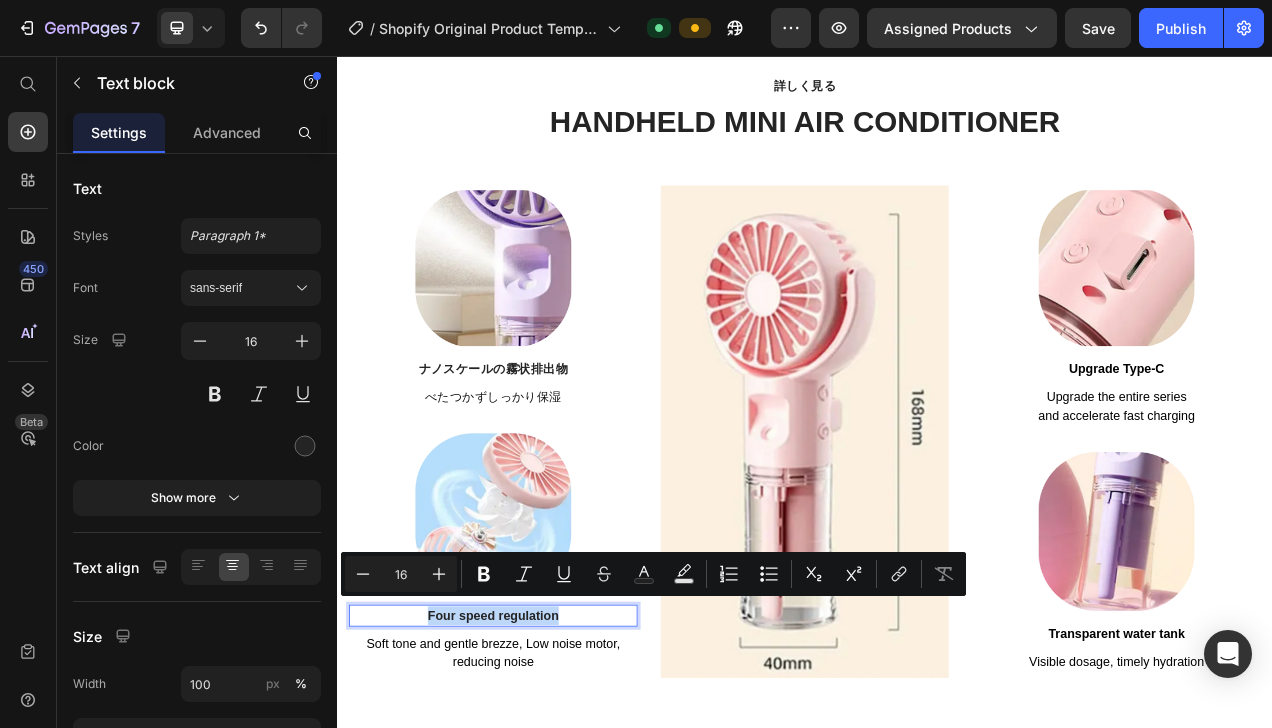 copy on "Four speed regulation" 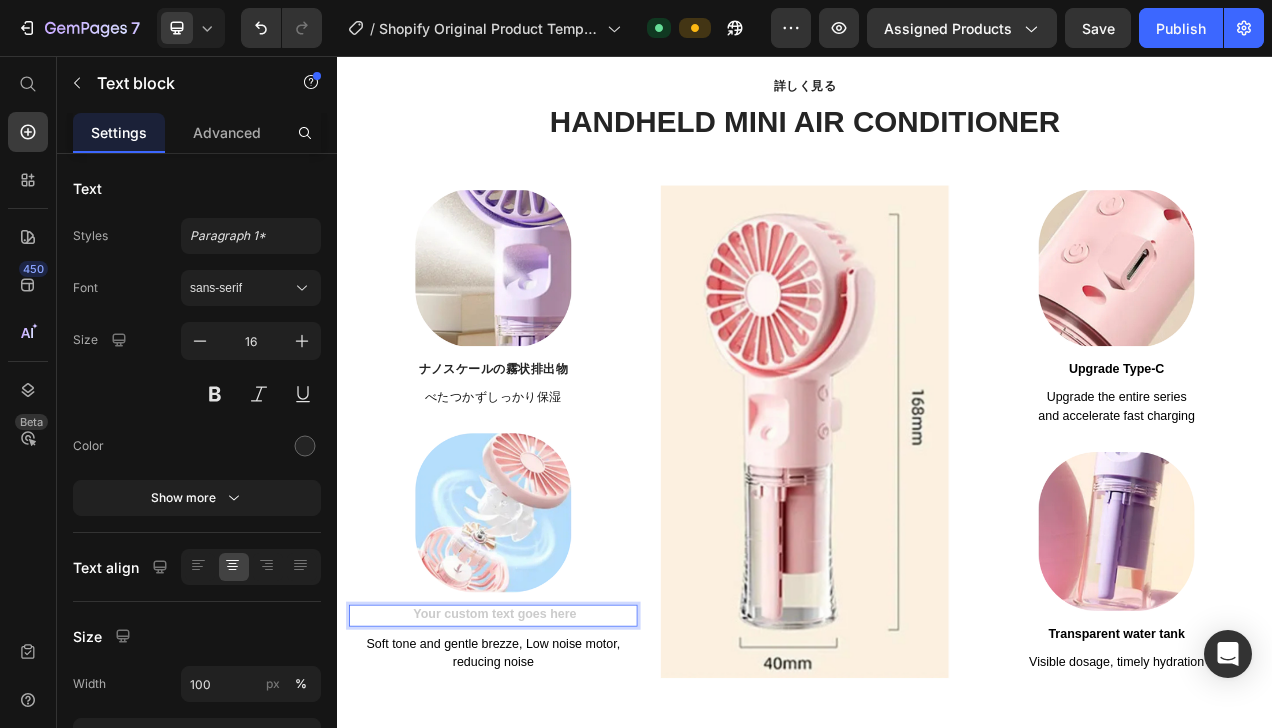 scroll, scrollTop: 98, scrollLeft: 0, axis: vertical 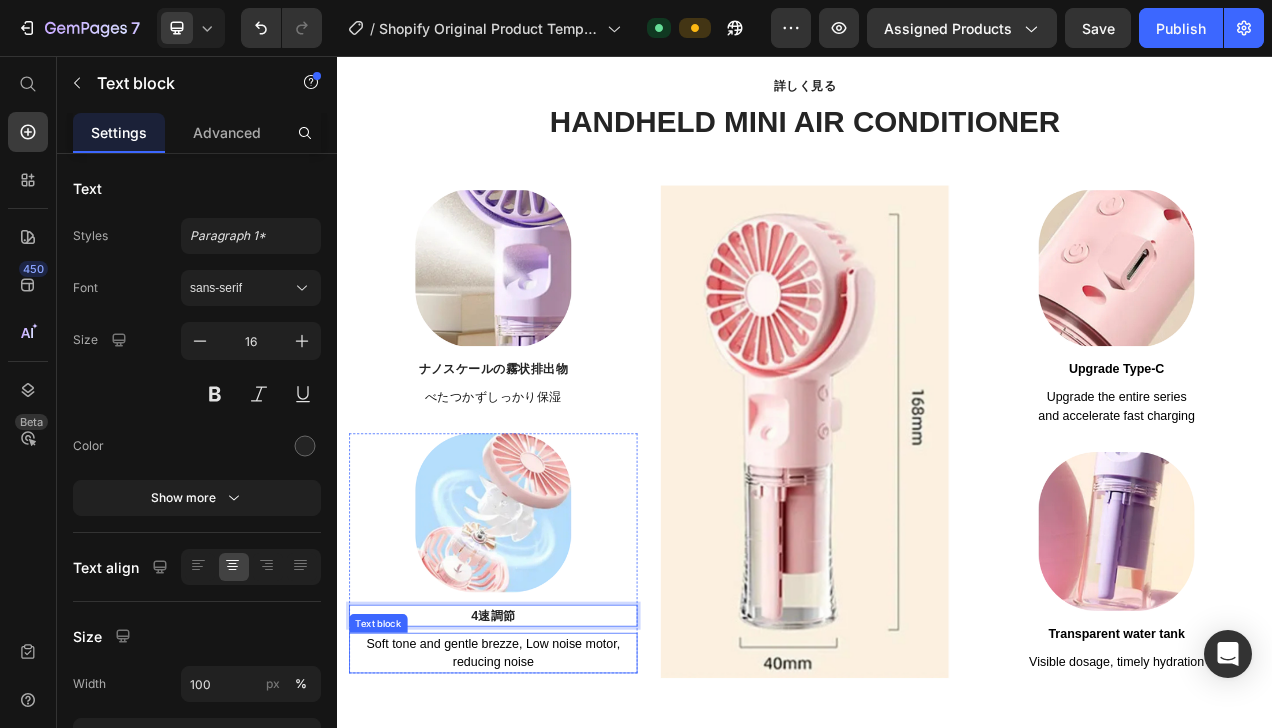 click on "Soft tone and gentle brezze, Low noise motor, reducing noise" at bounding box center (537, 821) 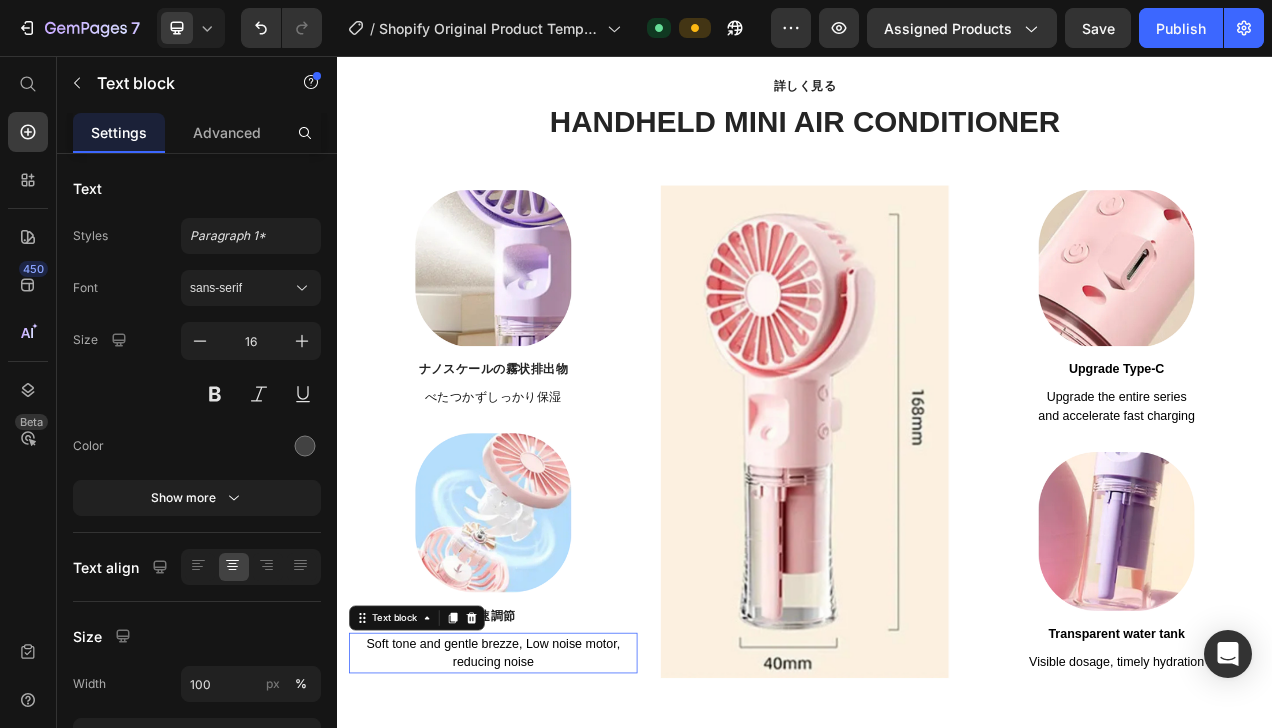 scroll, scrollTop: 0, scrollLeft: 0, axis: both 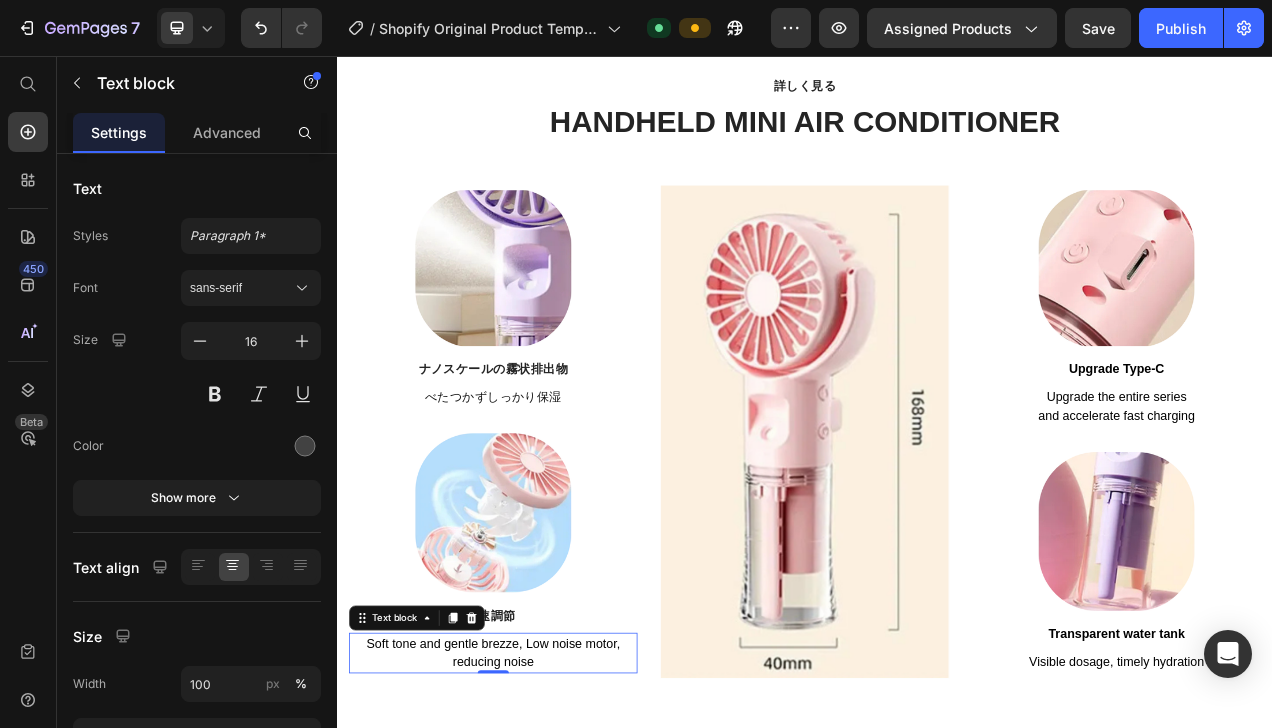 click on "Soft tone and gentle brezze, Low noise motor, reducing noise" at bounding box center (537, 821) 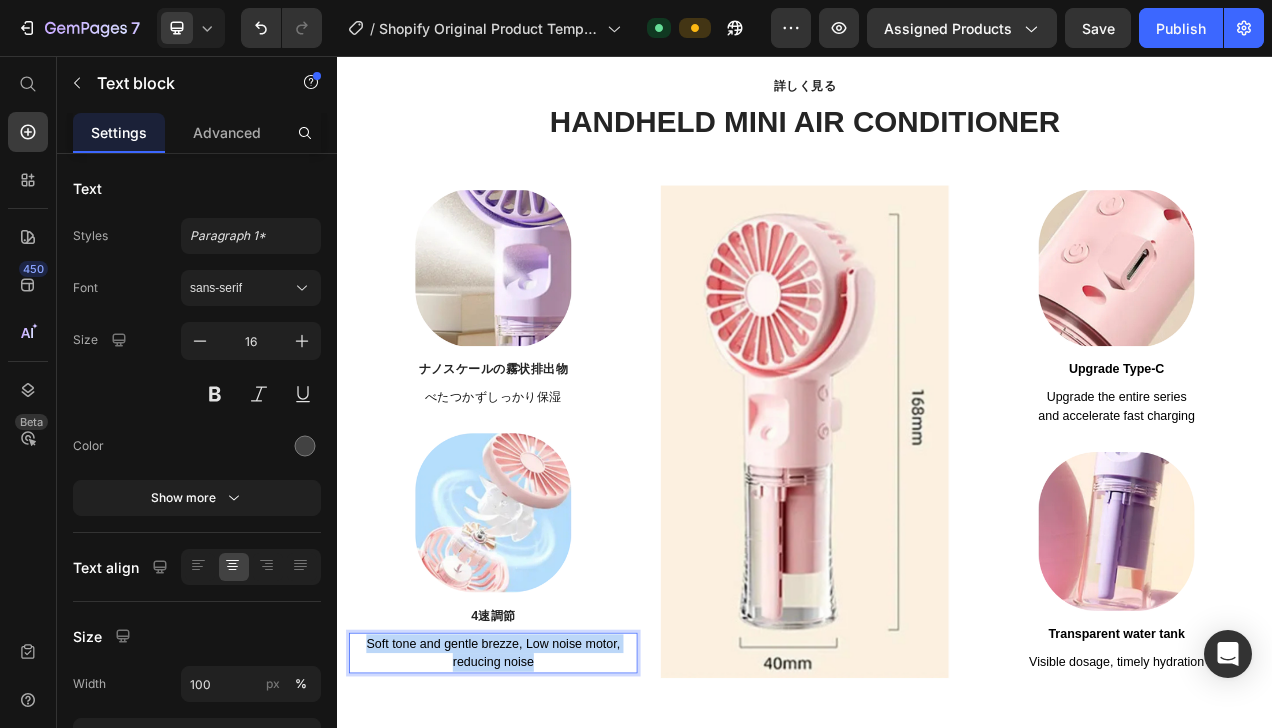 click on "Soft tone and gentle brezze, Low noise motor, reducing noise" at bounding box center [537, 821] 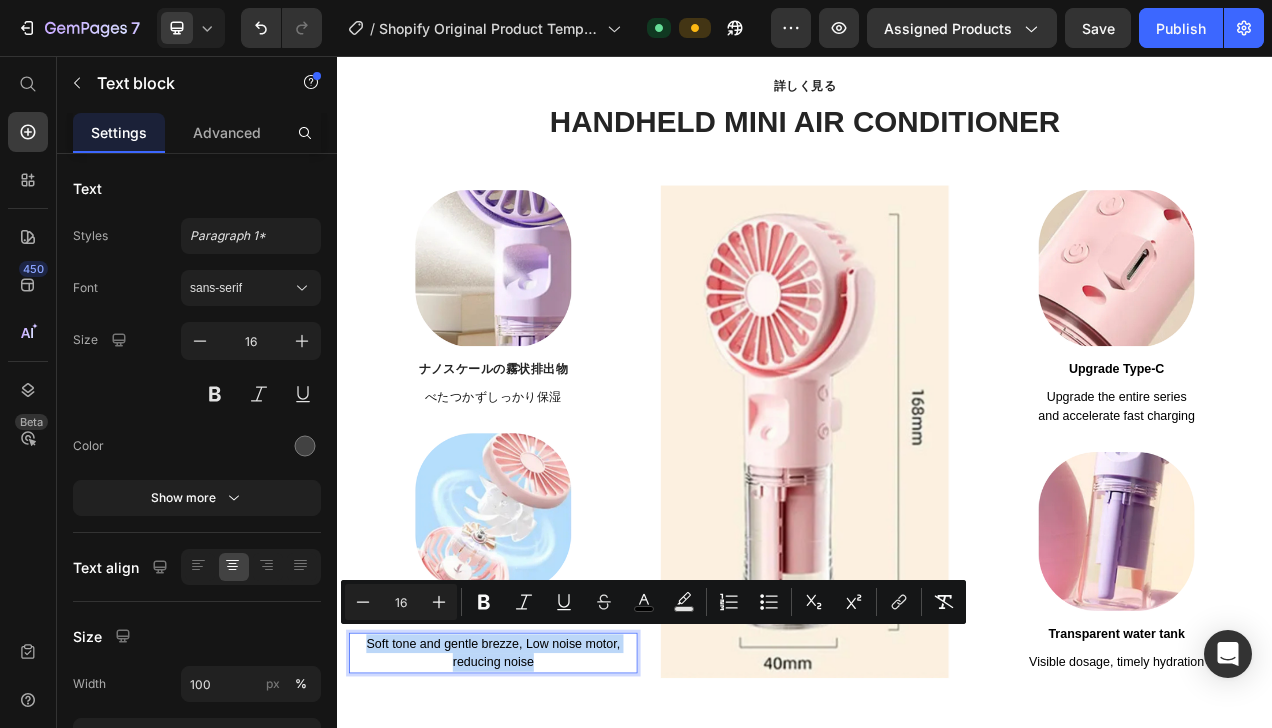 copy on "Soft tone and gentle brezze, Low noise motor, reducing noise" 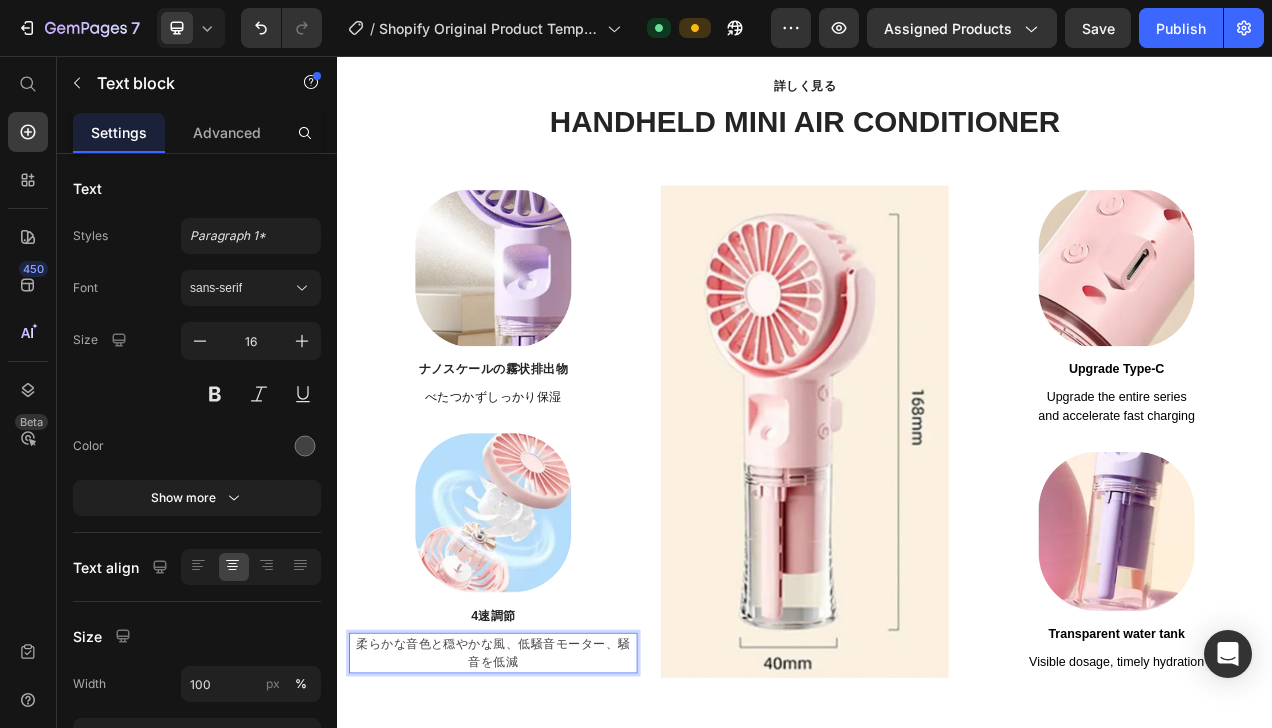 scroll, scrollTop: 98, scrollLeft: 0, axis: vertical 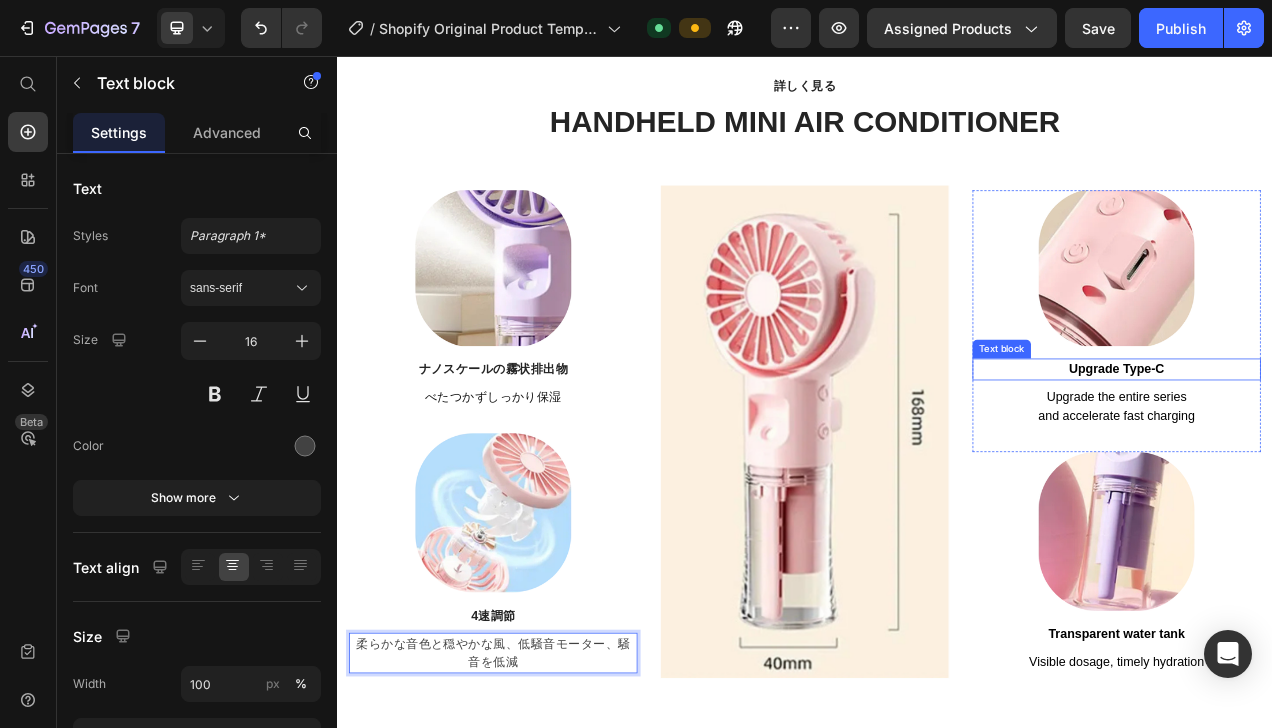 click on "Upgrade Type-C" at bounding box center (1337, 457) 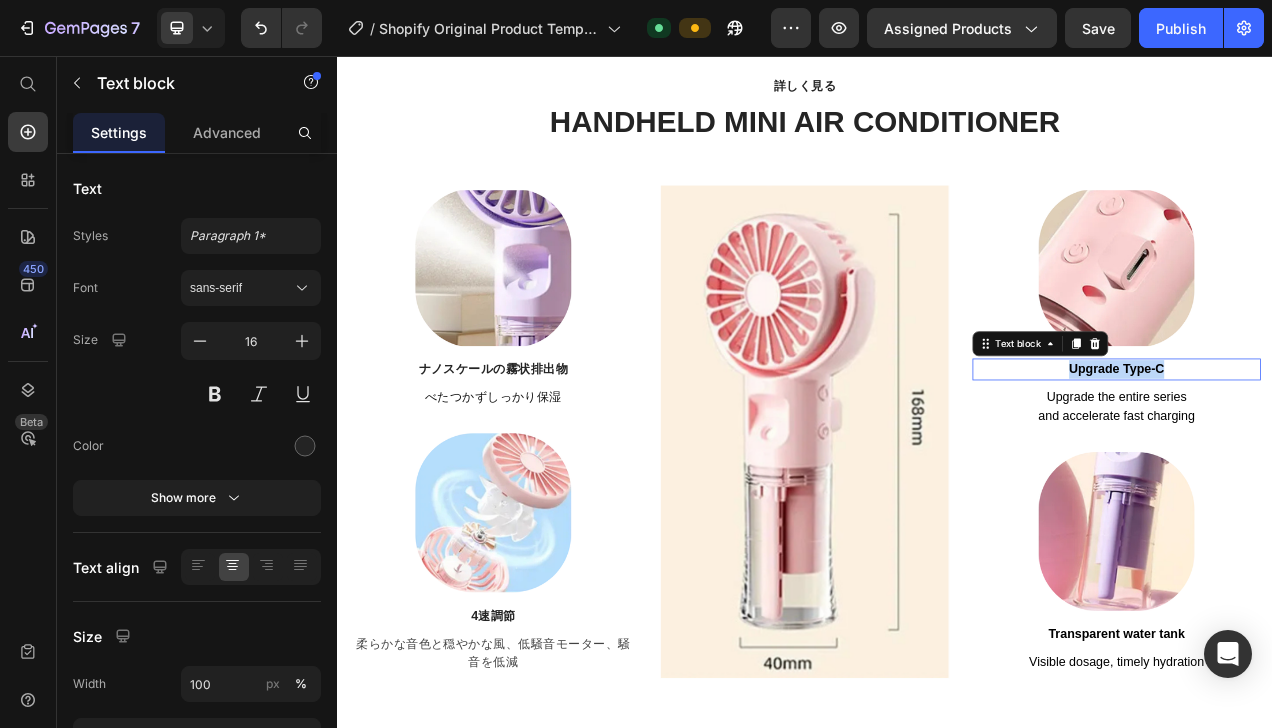 scroll, scrollTop: 0, scrollLeft: 0, axis: both 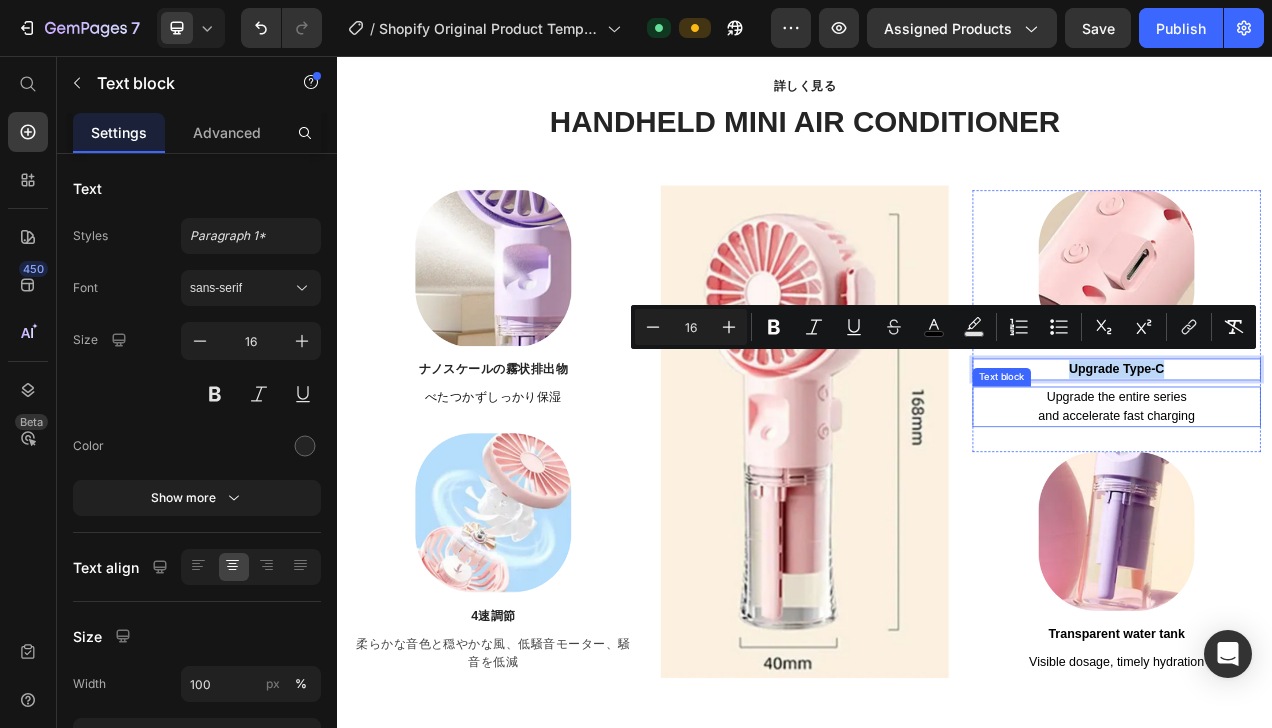 copy on "Upgrade Type-C" 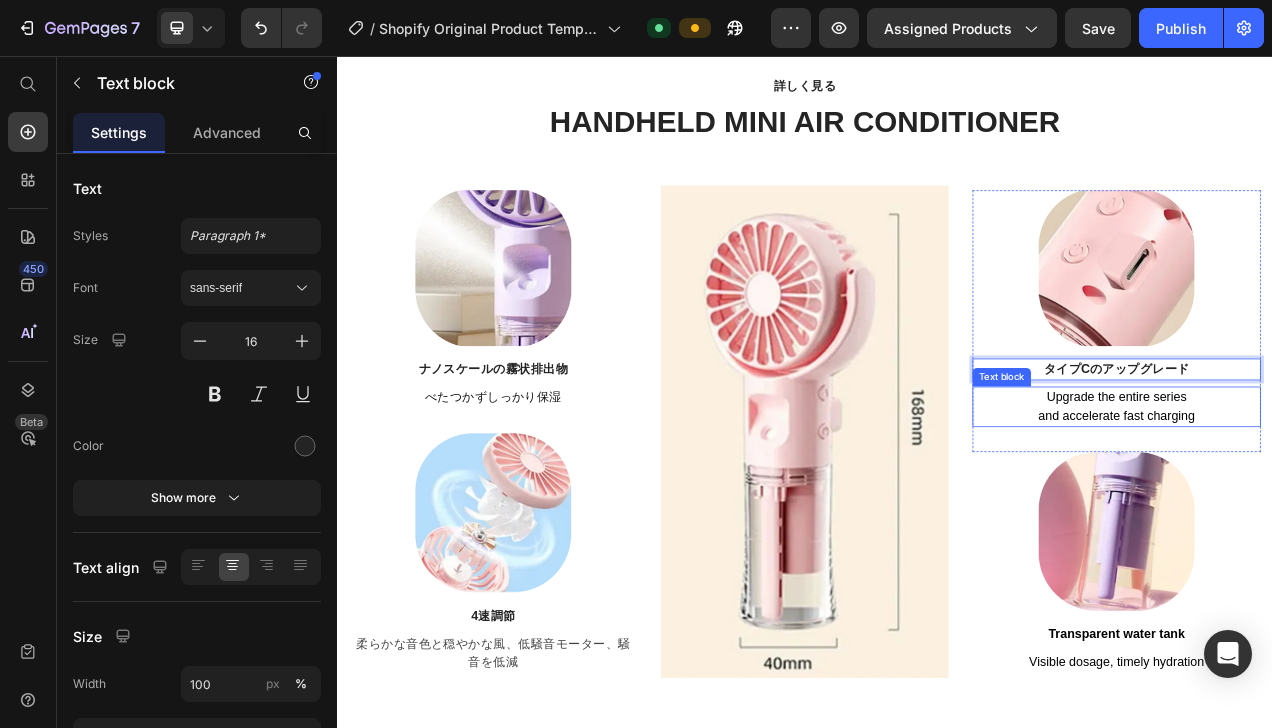 click on "and accelerate fast charging" at bounding box center [1336, 517] 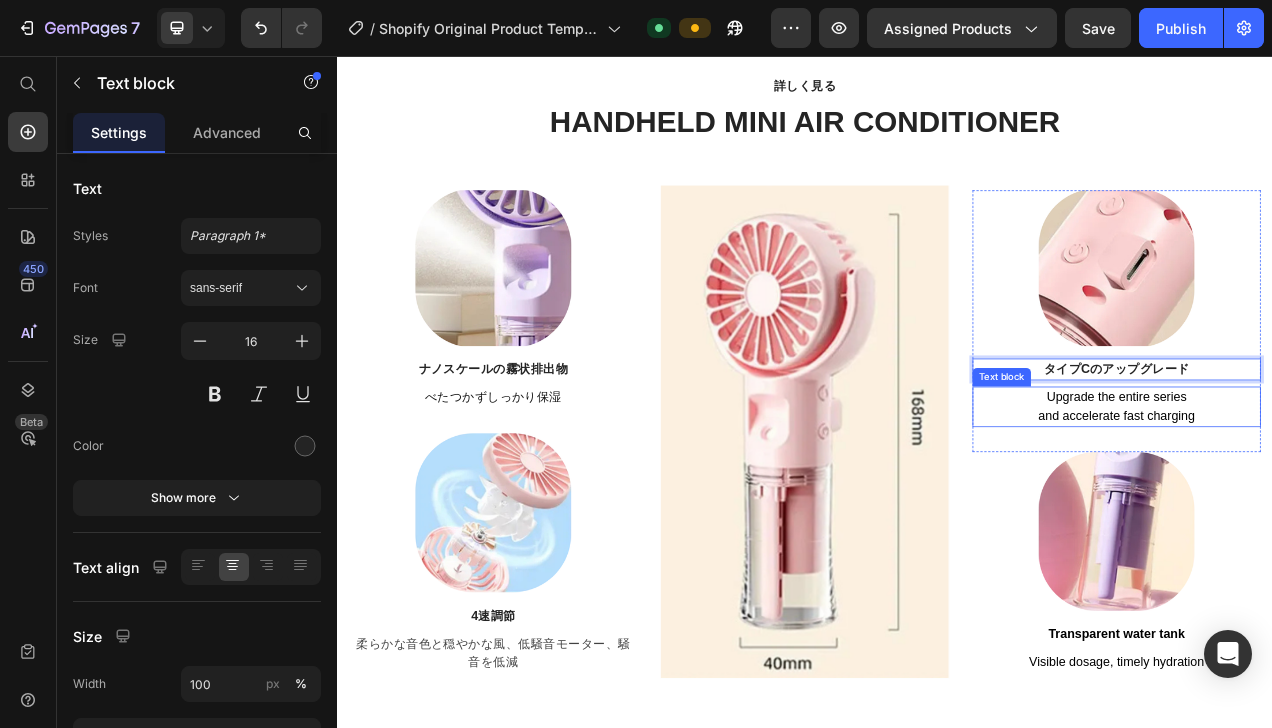 click on "and accelerate fast charging" at bounding box center [1336, 517] 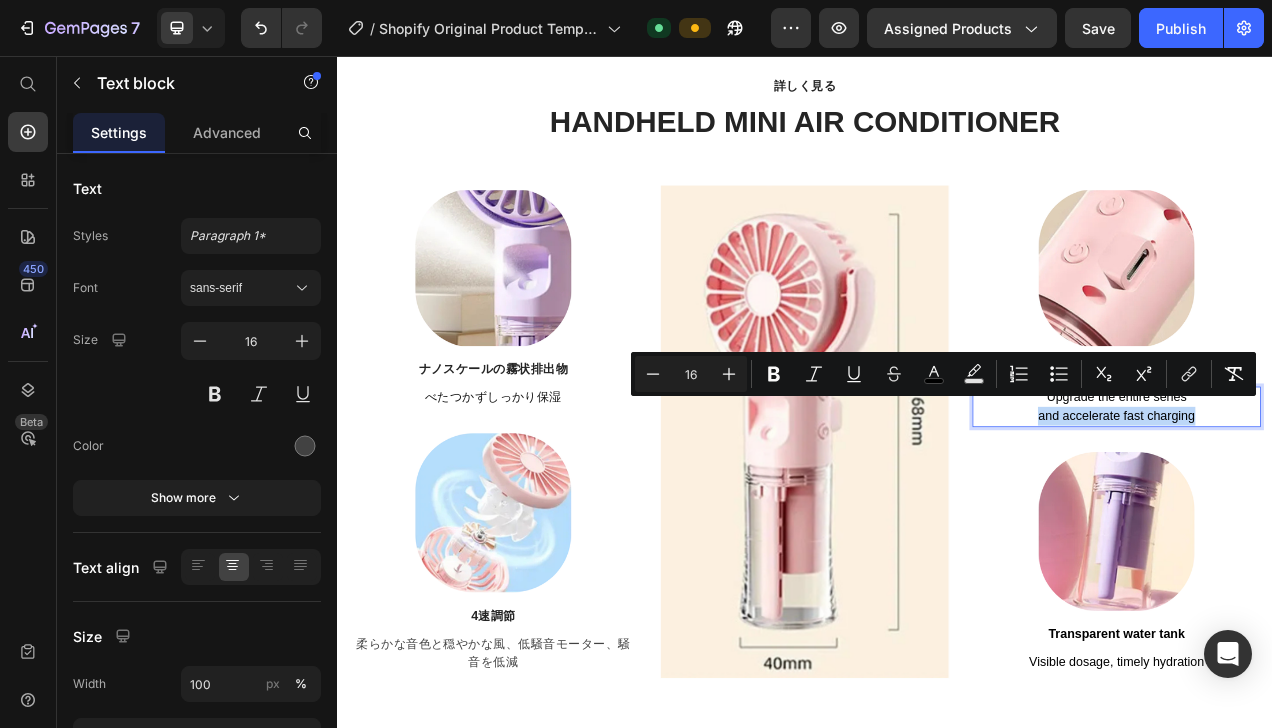 click on "and accelerate fast charging" at bounding box center [1336, 517] 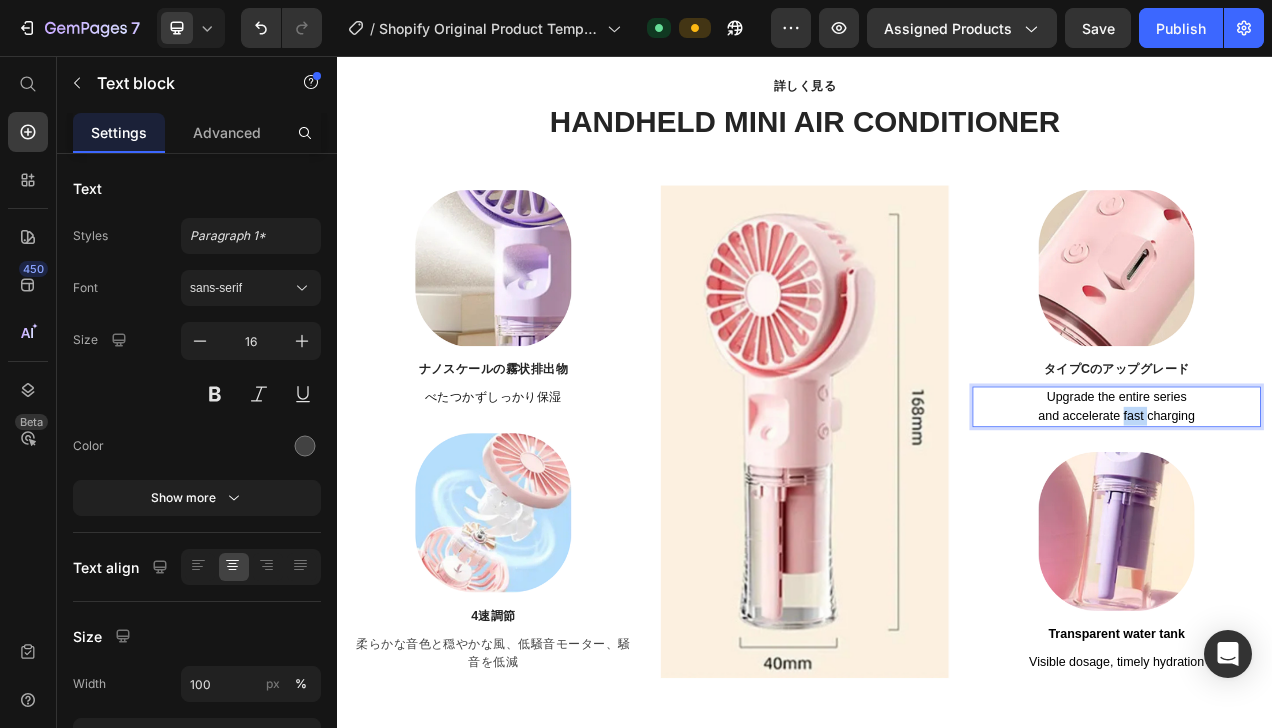 click on "and accelerate fast charging" at bounding box center (1336, 517) 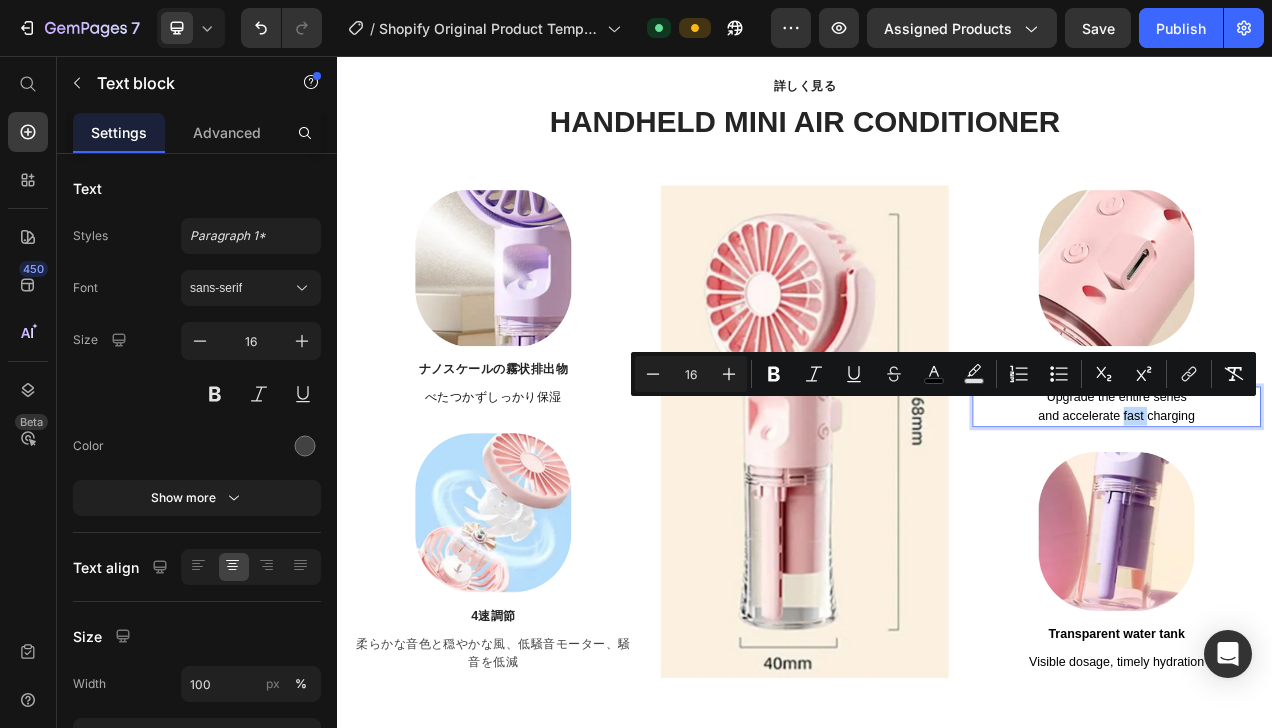 click on "and accelerate fast charging" at bounding box center [1336, 517] 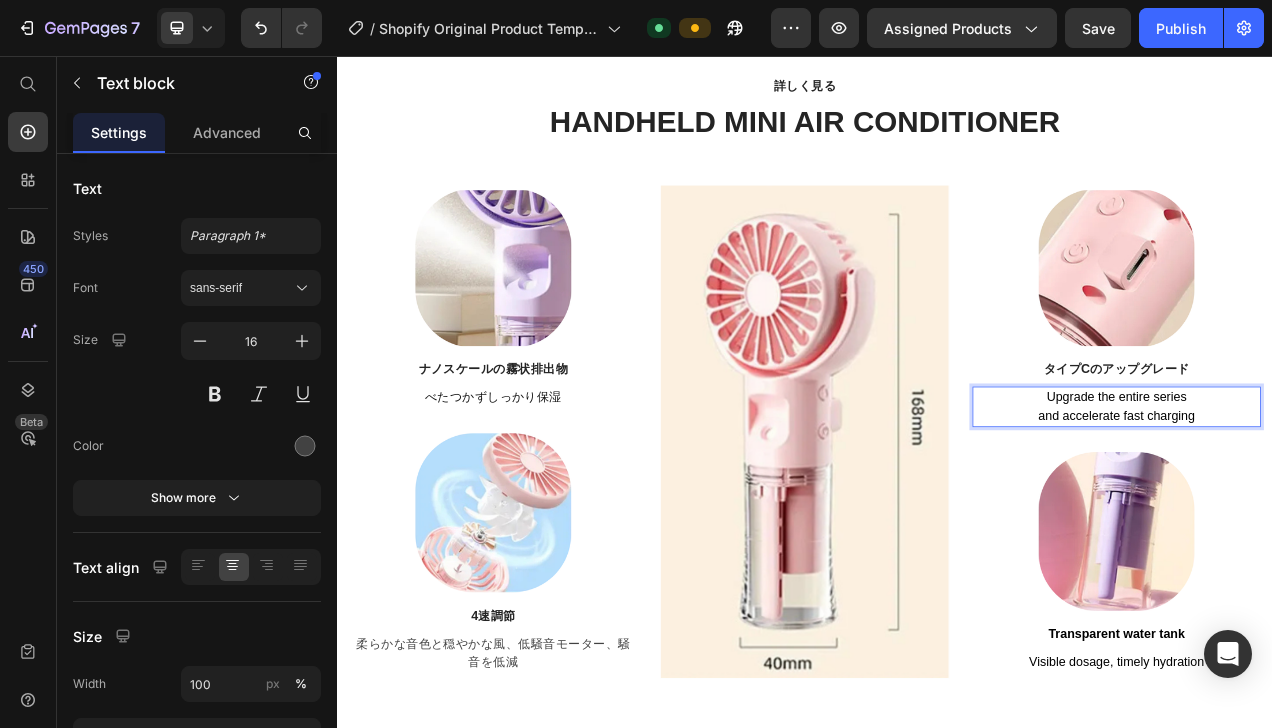 click on "and accelerate fast charging" at bounding box center [1336, 517] 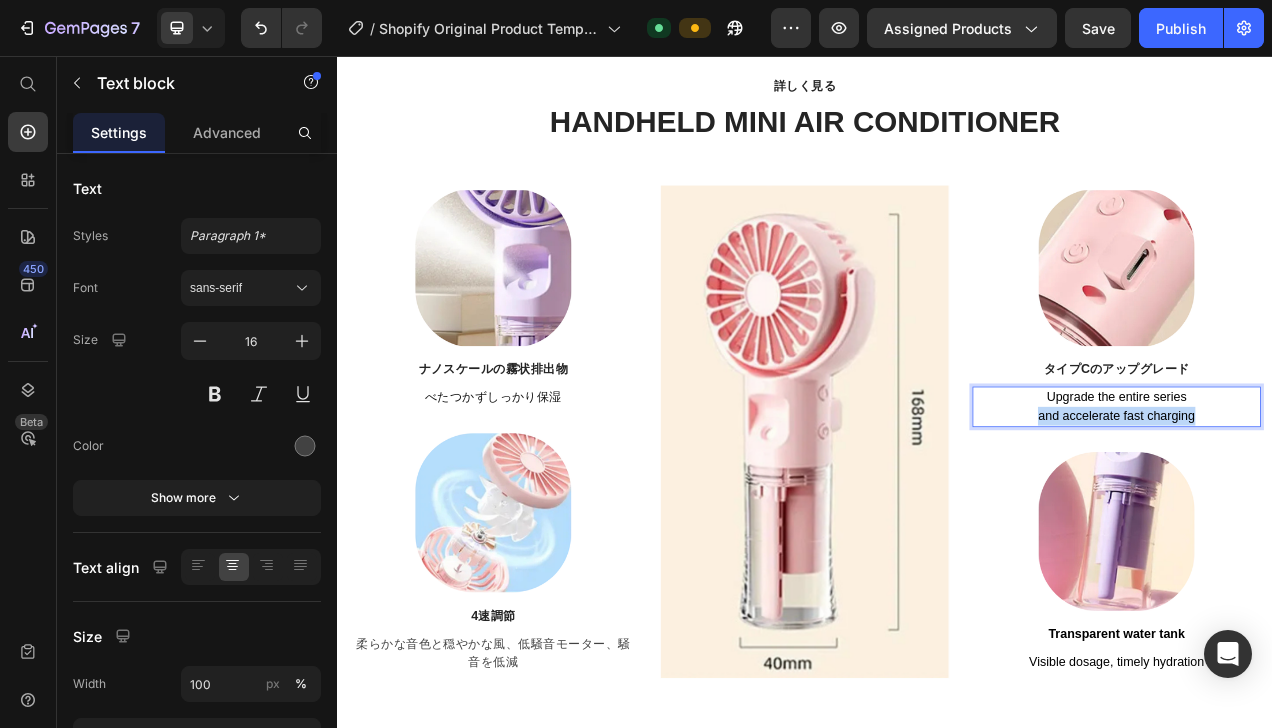 click on "and accelerate fast charging" at bounding box center [1336, 517] 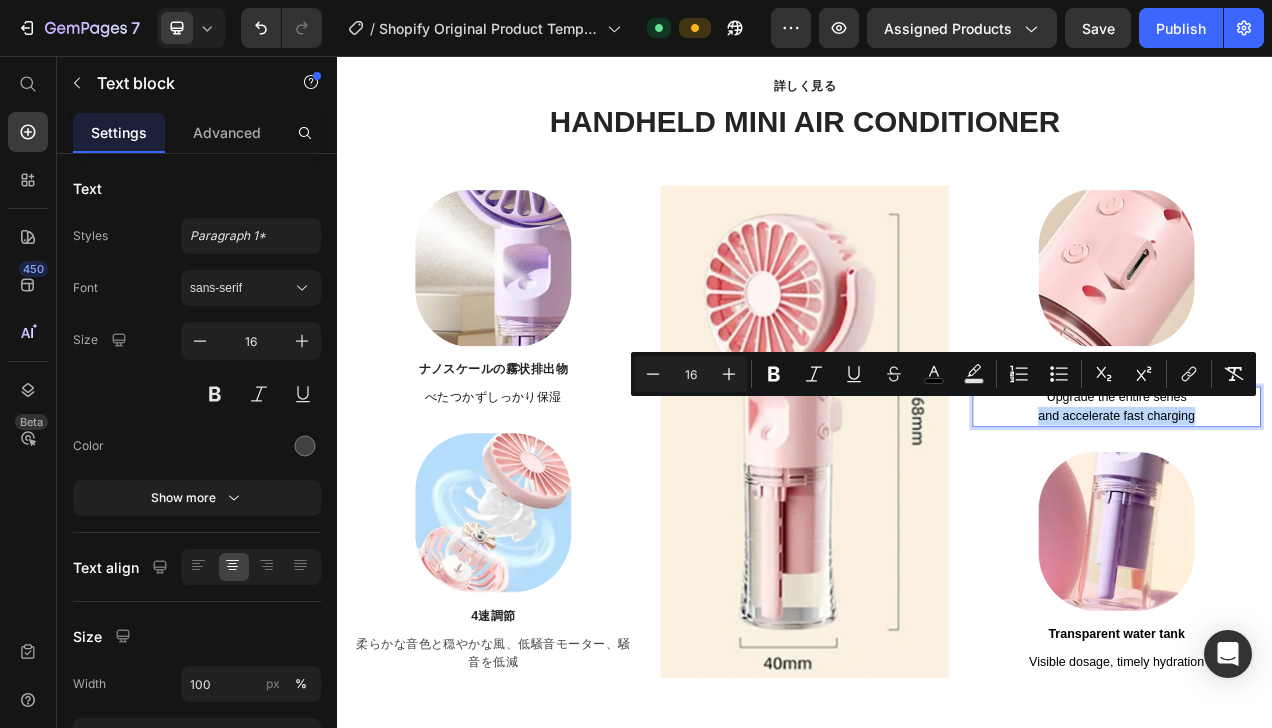 click on "and accelerate fast charging" at bounding box center (1336, 517) 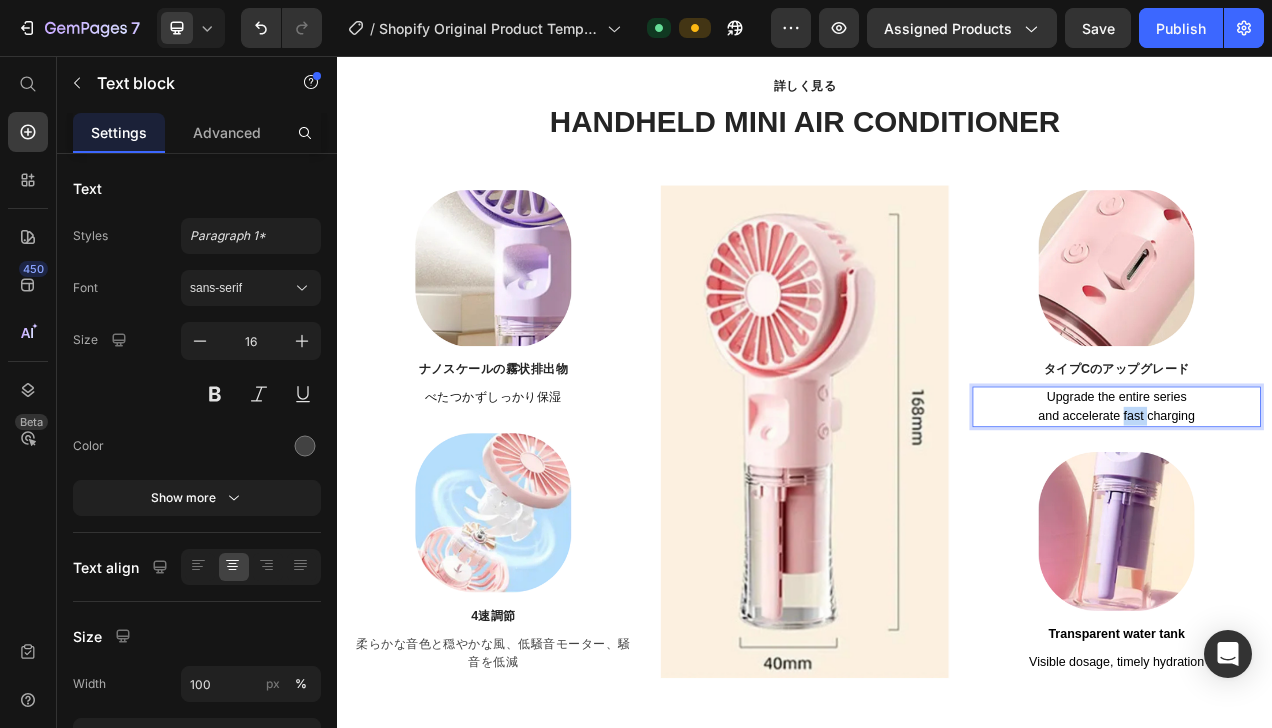 click on "and accelerate fast charging" at bounding box center (1336, 517) 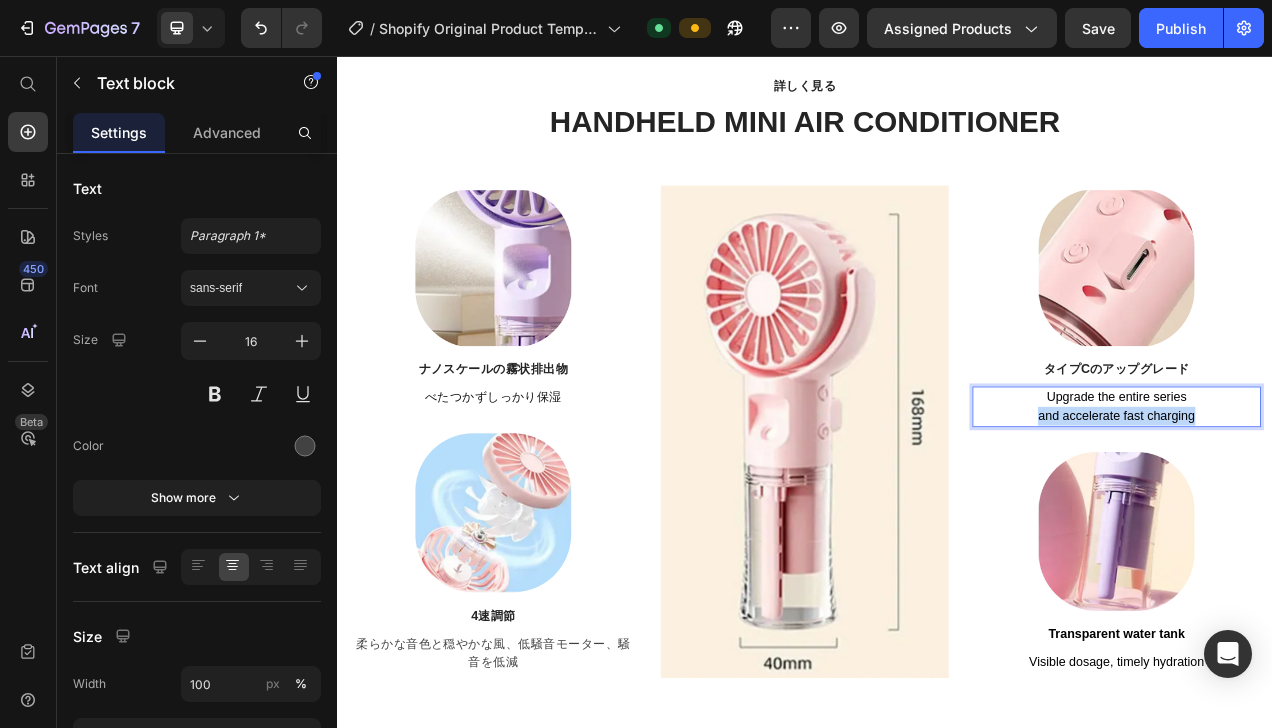 click on "and accelerate fast charging" at bounding box center [1336, 517] 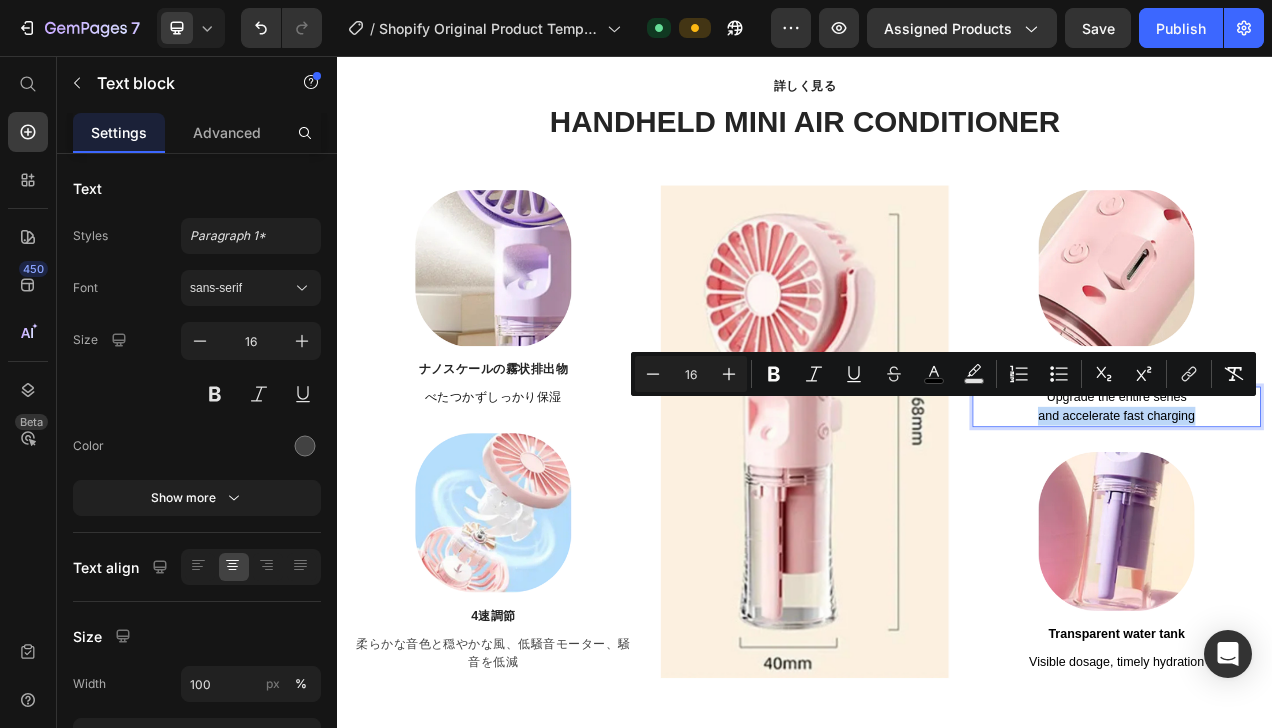 click on "and accelerate fast charging" at bounding box center (1336, 517) 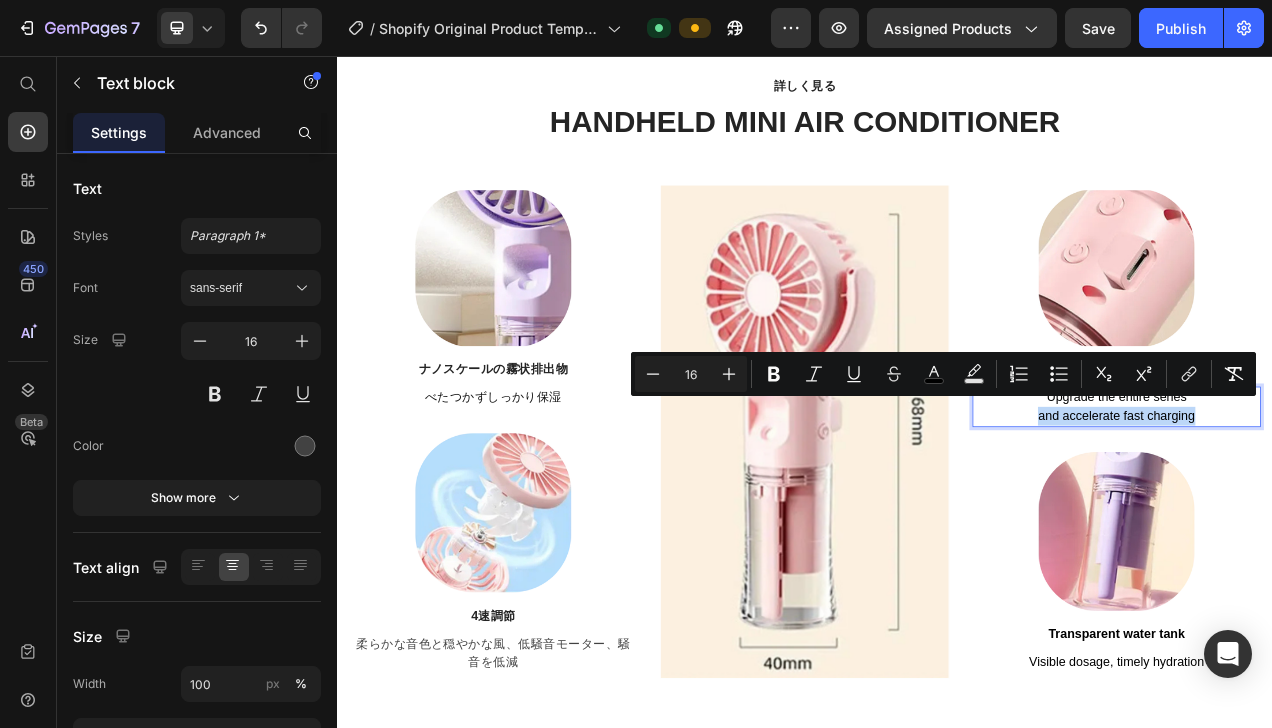 click on "and accelerate fast charging" at bounding box center [1336, 517] 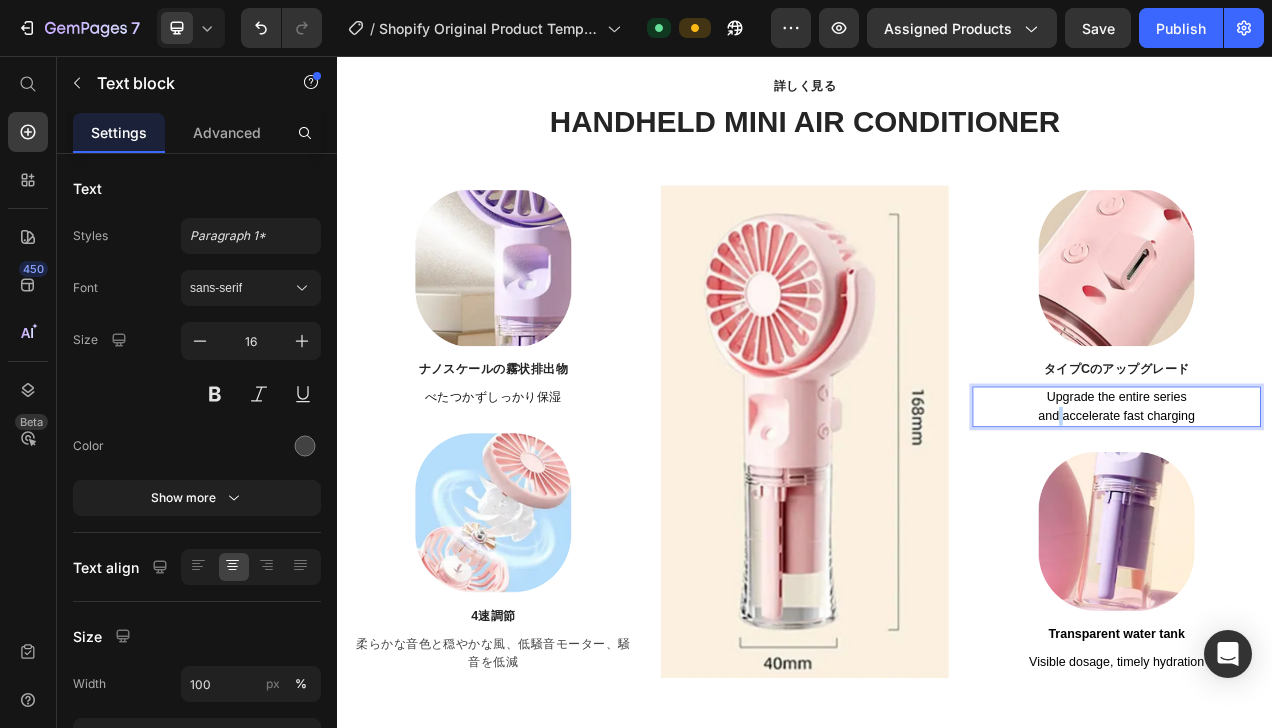 click on "and accelerate fast charging" at bounding box center [1336, 517] 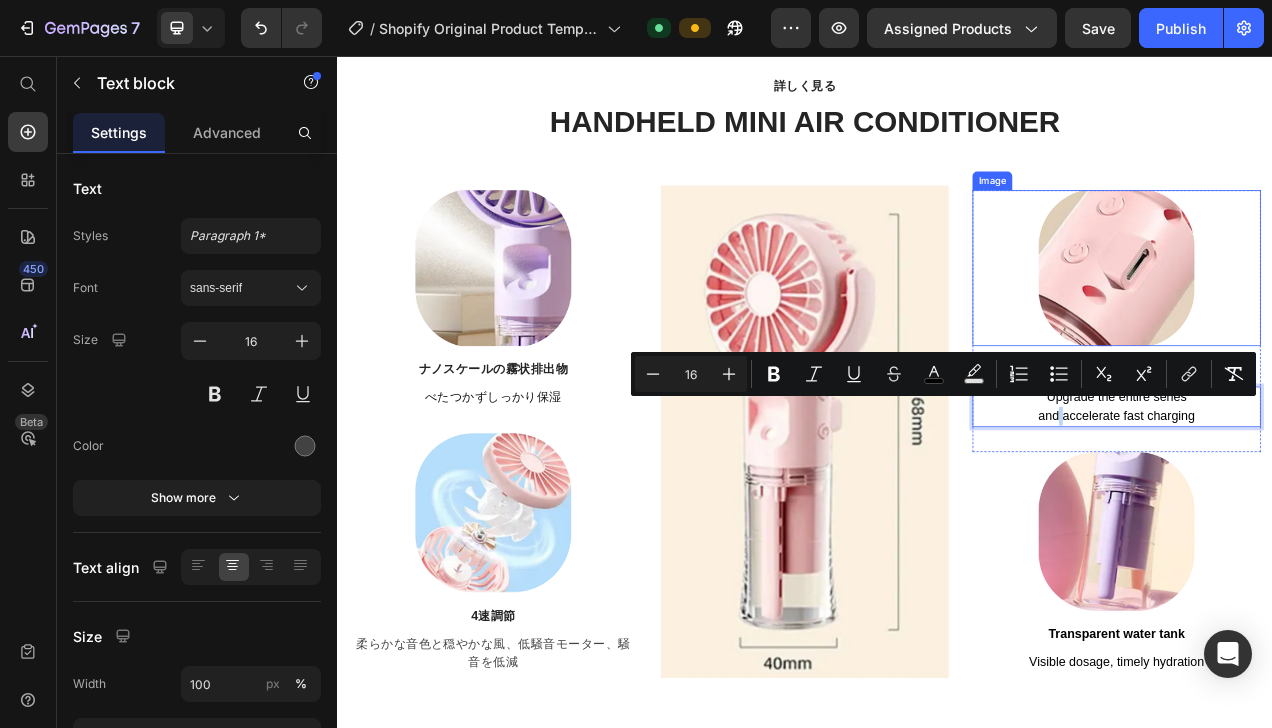 click at bounding box center (1337, 328) 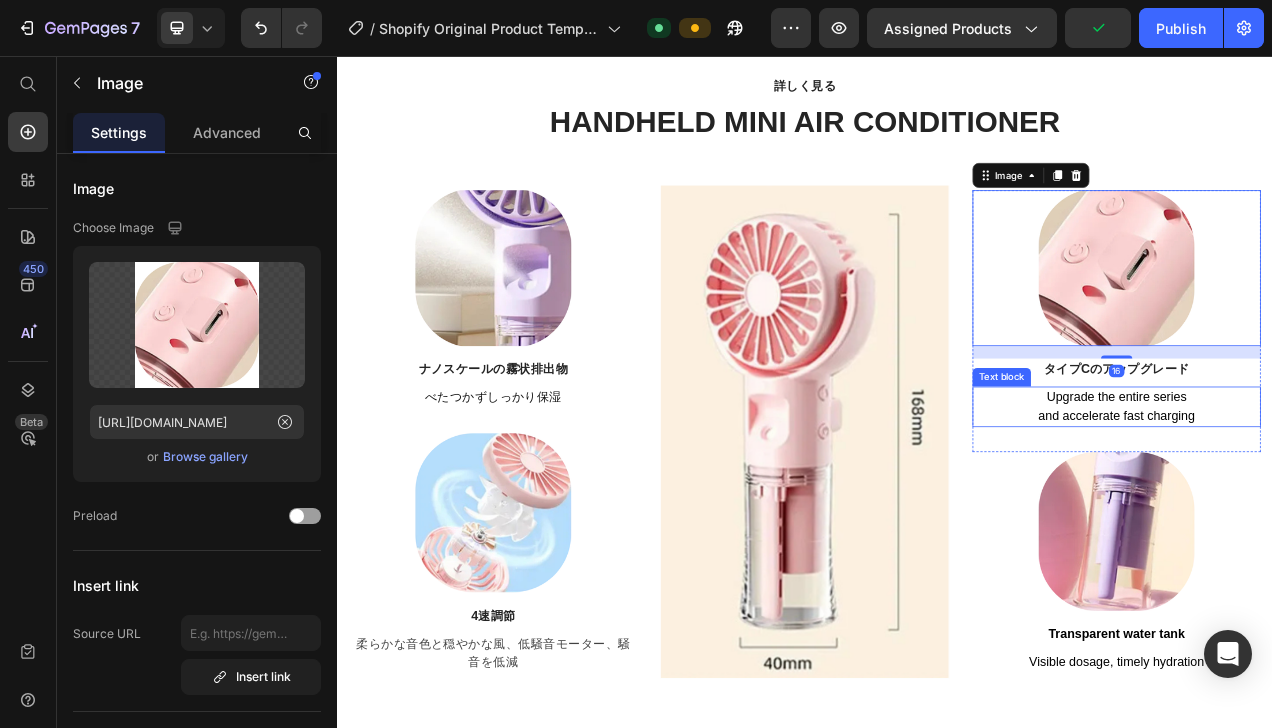 click on "Upgrade the entire series" at bounding box center (1337, 493) 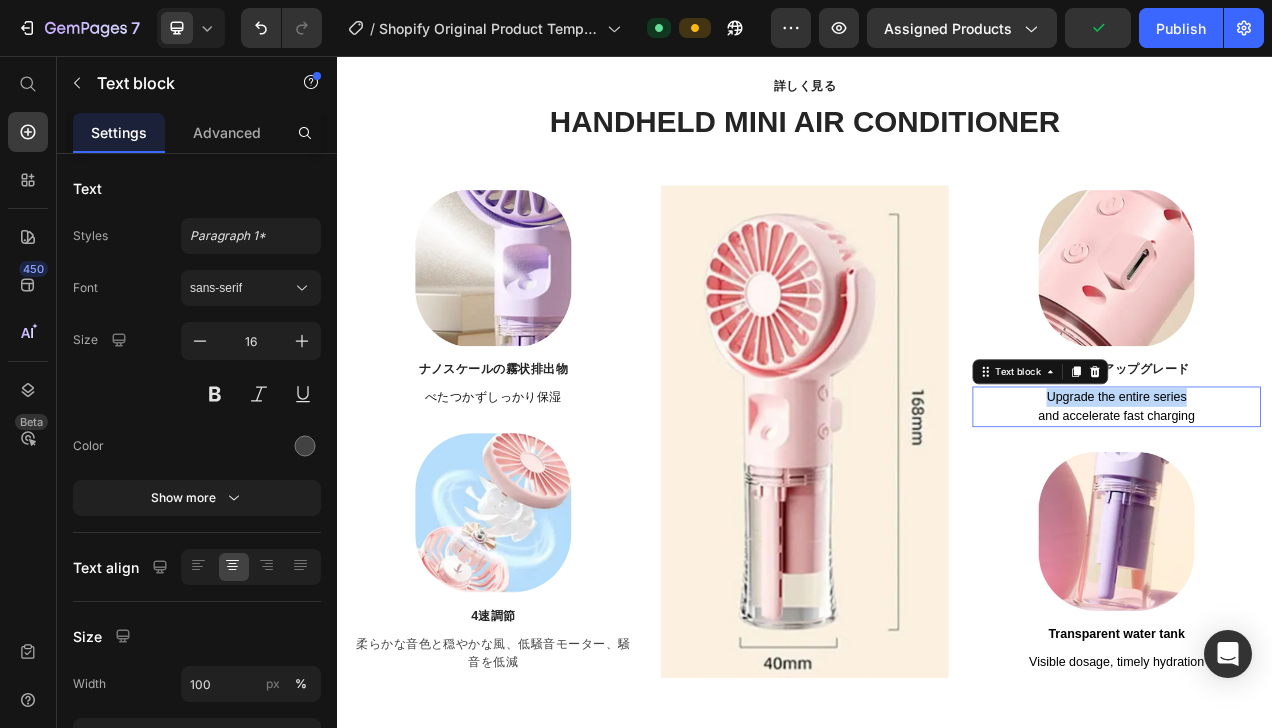 click on "Upgrade the entire series" at bounding box center [1337, 493] 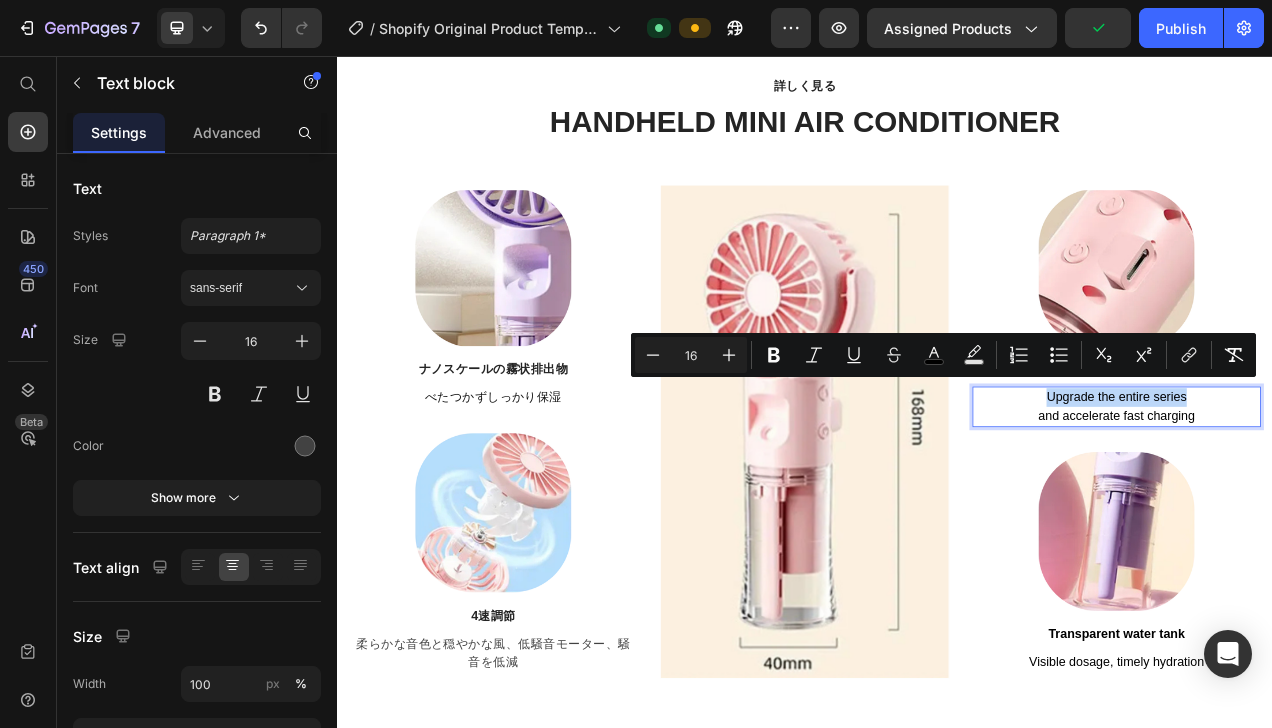 click on "Upgrade the entire series" at bounding box center (1337, 493) 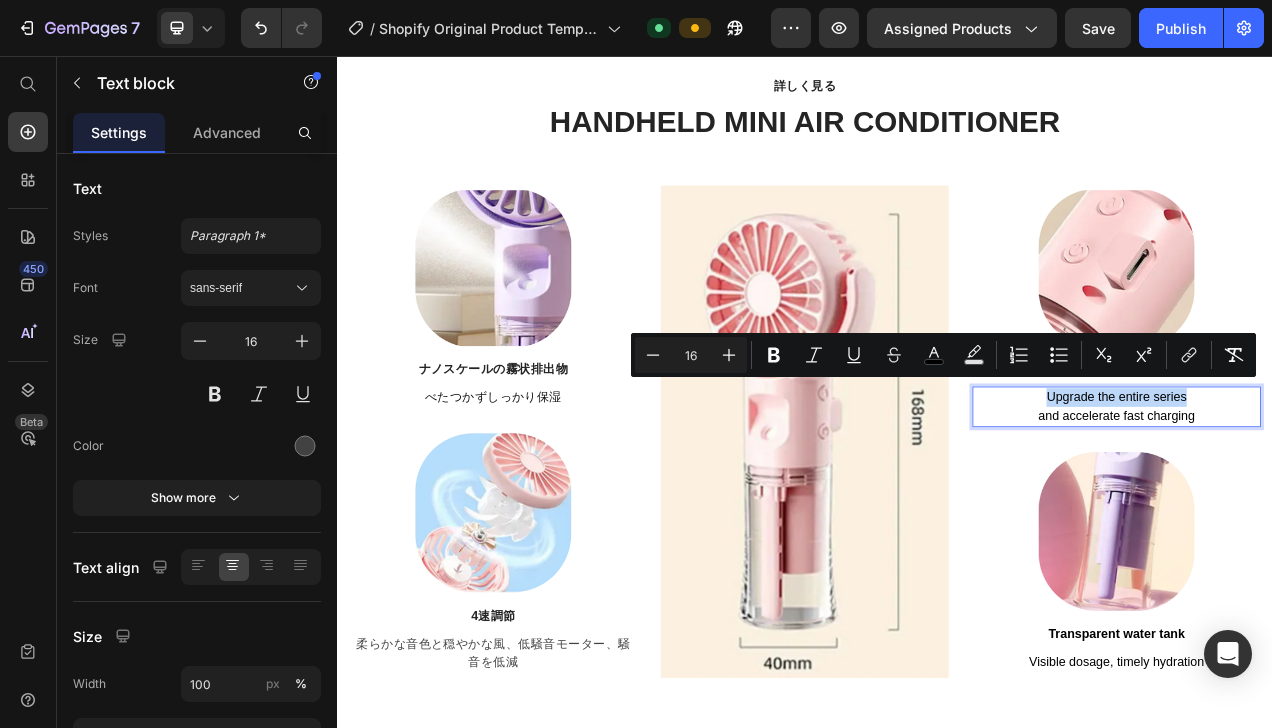 click on "Upgrade the entire series" at bounding box center [1337, 493] 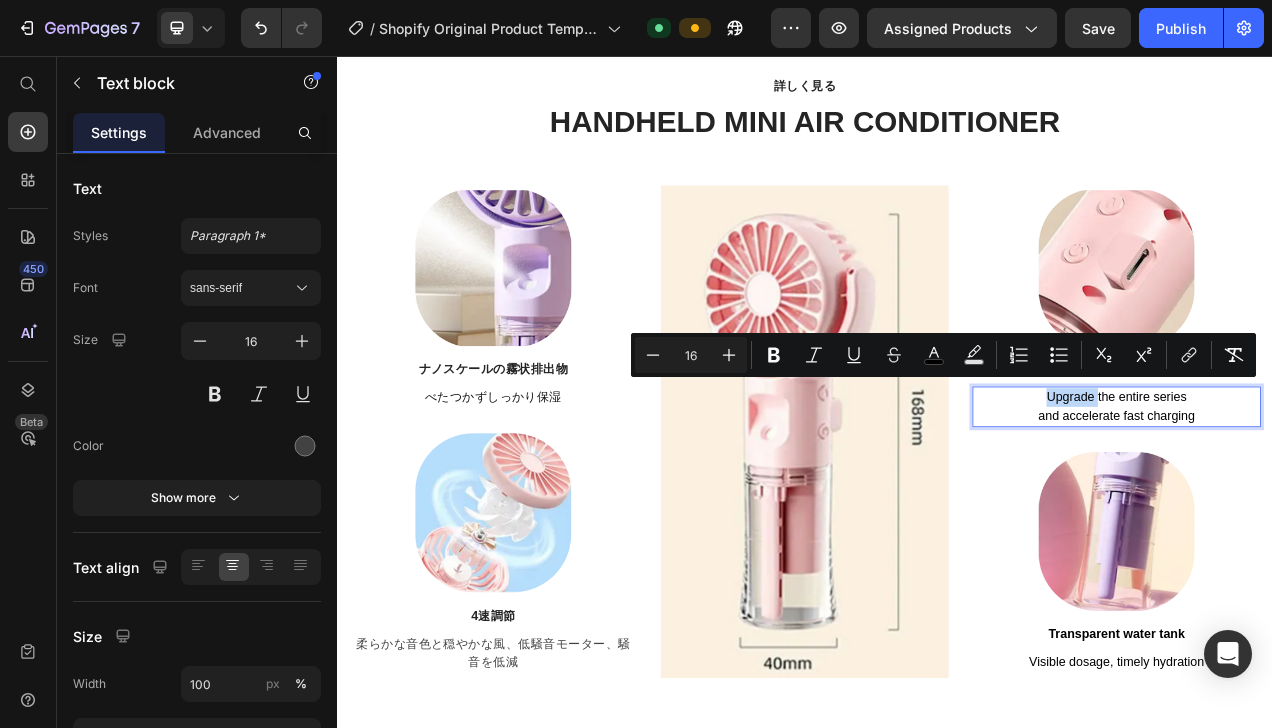 click on "Upgrade the entire series" at bounding box center (1337, 493) 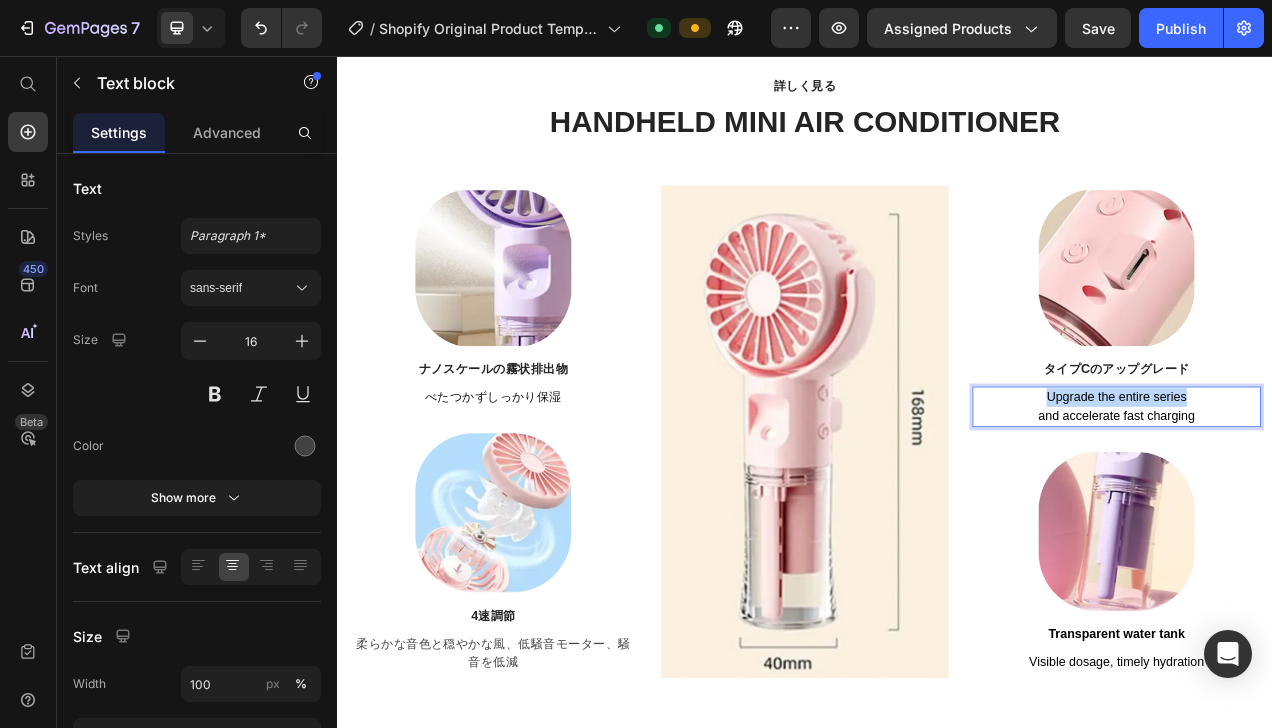click on "Upgrade the entire series" at bounding box center [1337, 493] 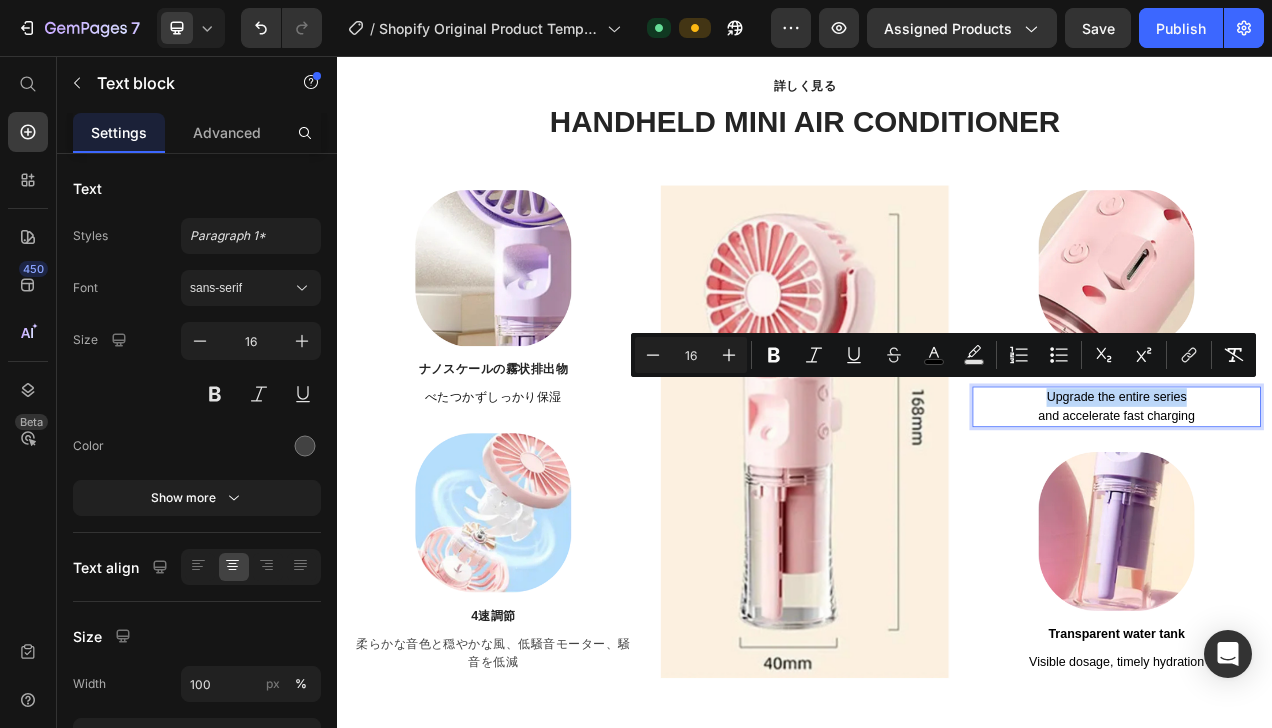 click on "Upgrade the entire series" at bounding box center (1337, 493) 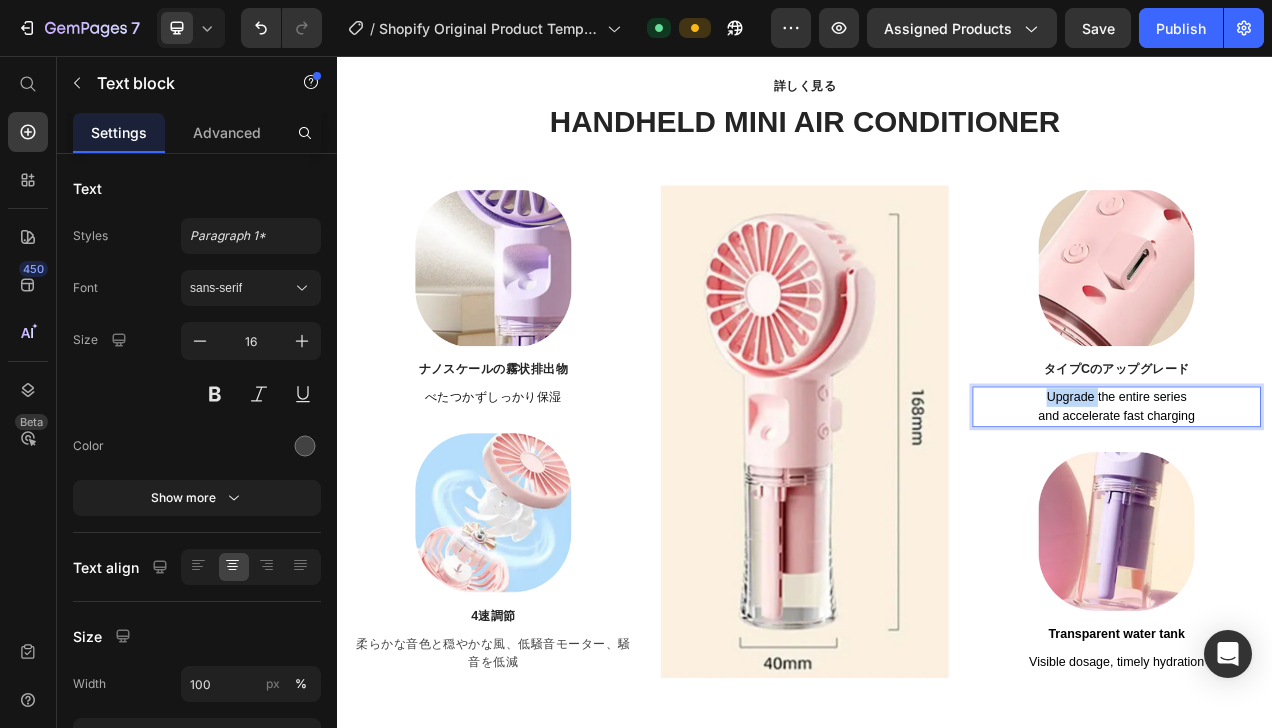 click on "Upgrade the entire series" at bounding box center [1337, 493] 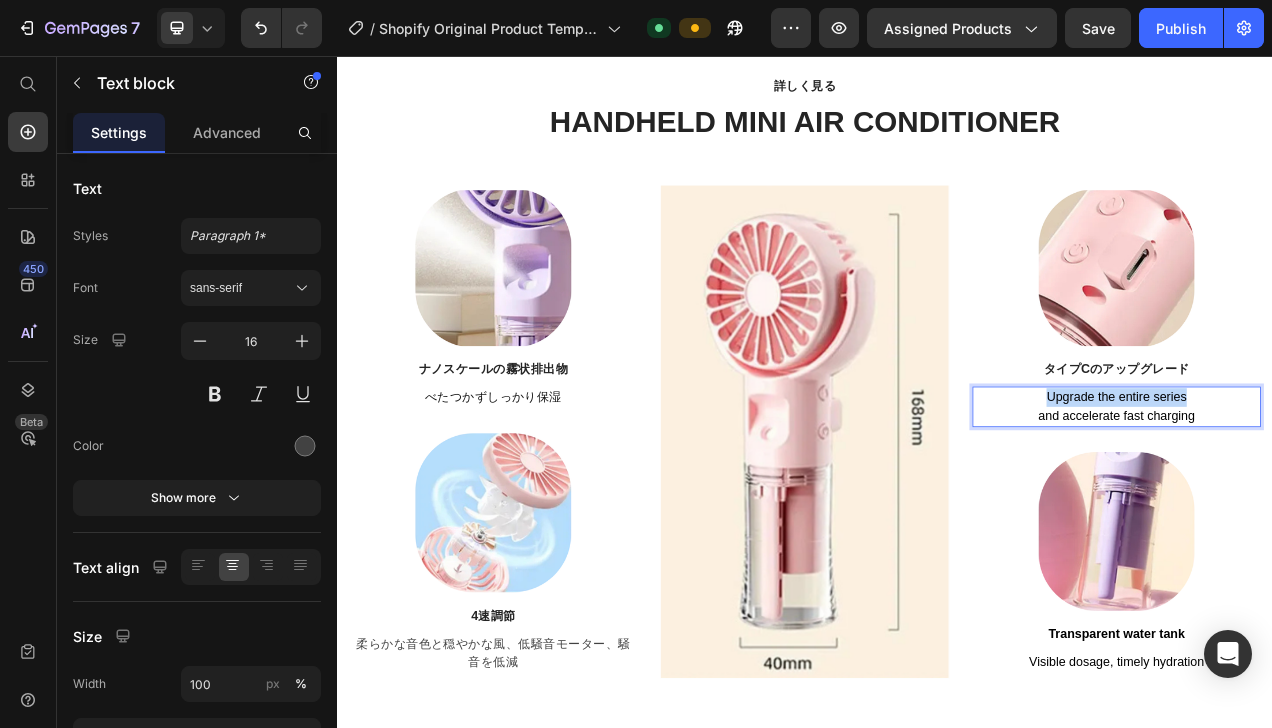 click on "Upgrade the entire series" at bounding box center [1337, 493] 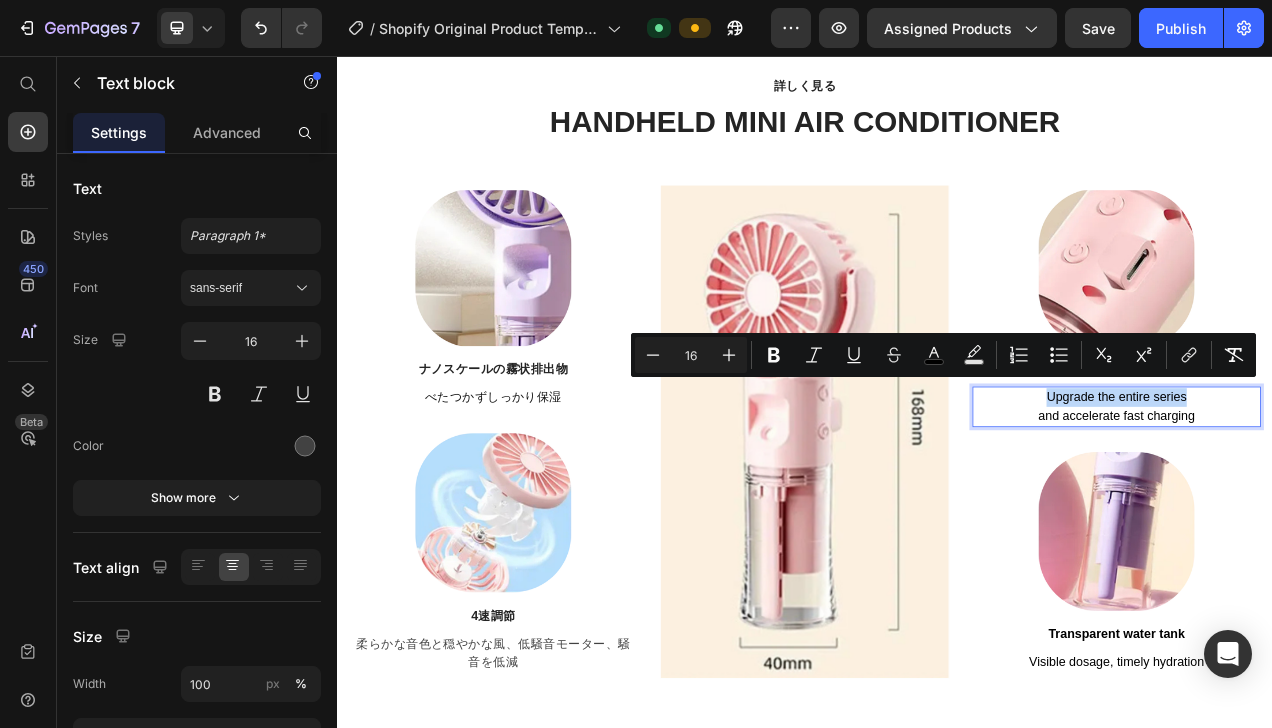 click on "Upgrade the entire series" at bounding box center (1337, 494) 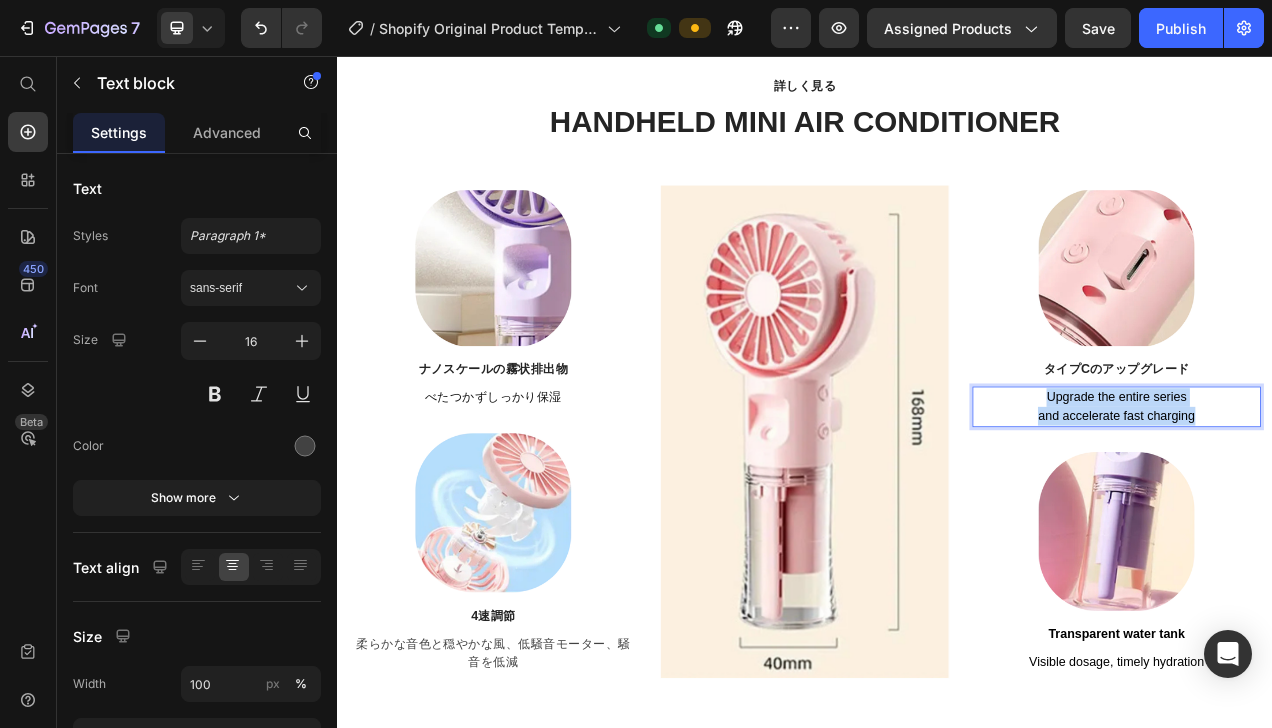 drag, startPoint x: 1218, startPoint y: 488, endPoint x: 1437, endPoint y: 521, distance: 221.47235 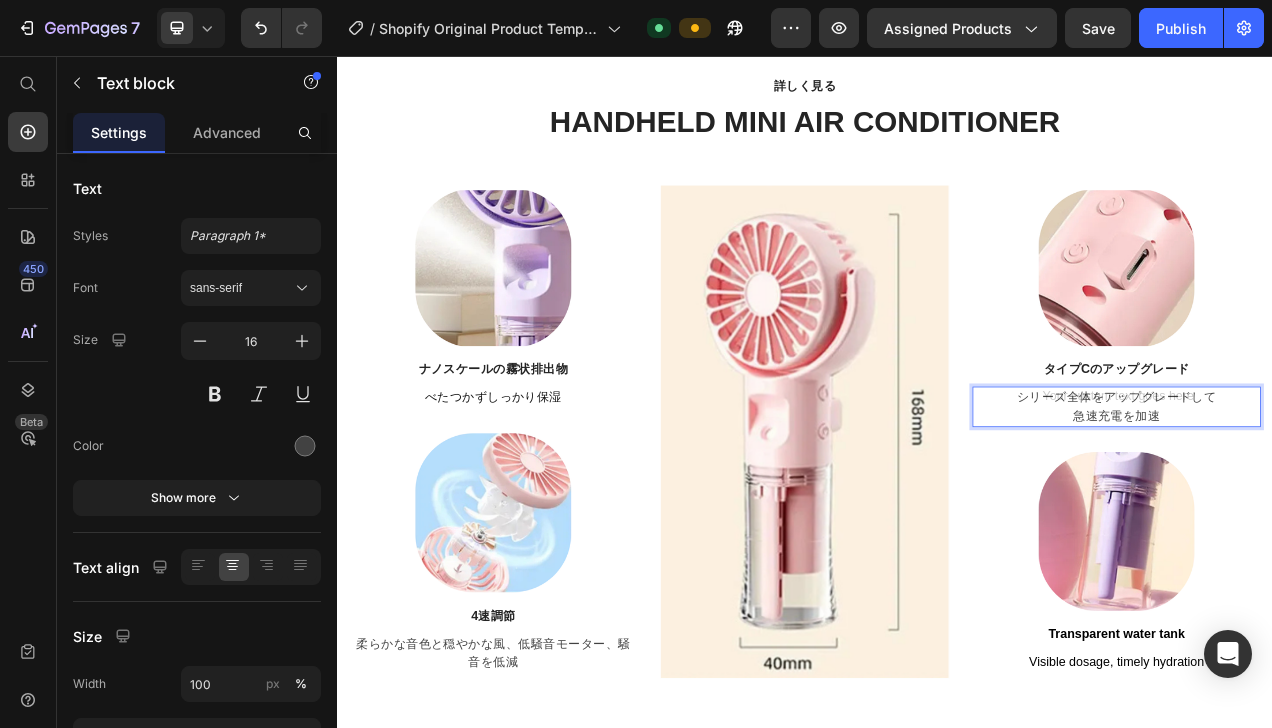 scroll, scrollTop: 2235, scrollLeft: 0, axis: vertical 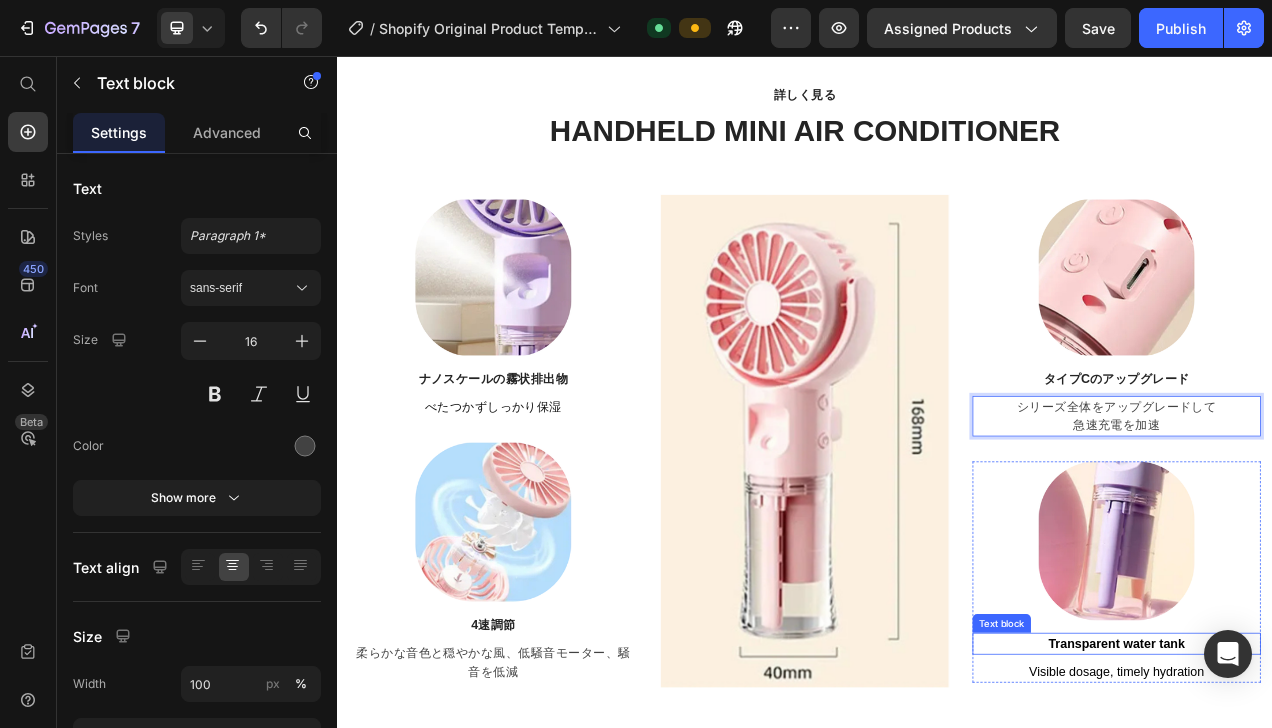 click on "Transparent water tank" at bounding box center (1336, 809) 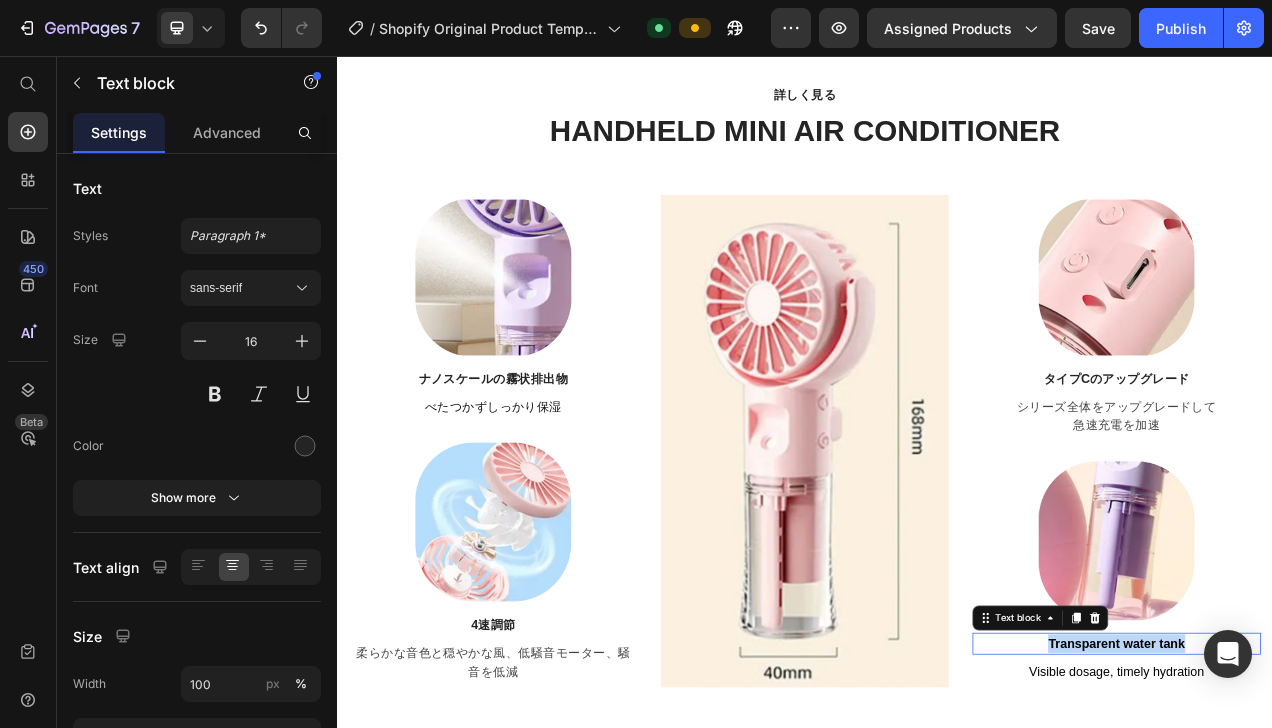 click on "Transparent water tank" at bounding box center [1336, 809] 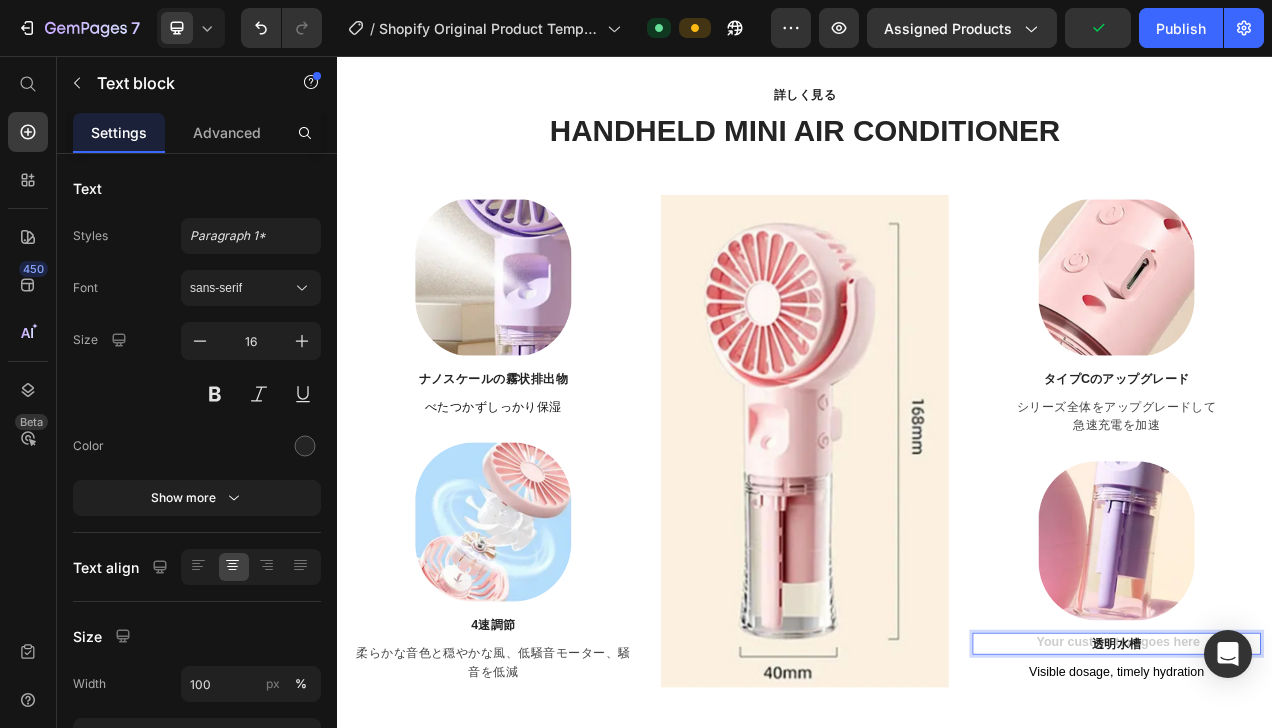 scroll, scrollTop: 98, scrollLeft: 0, axis: vertical 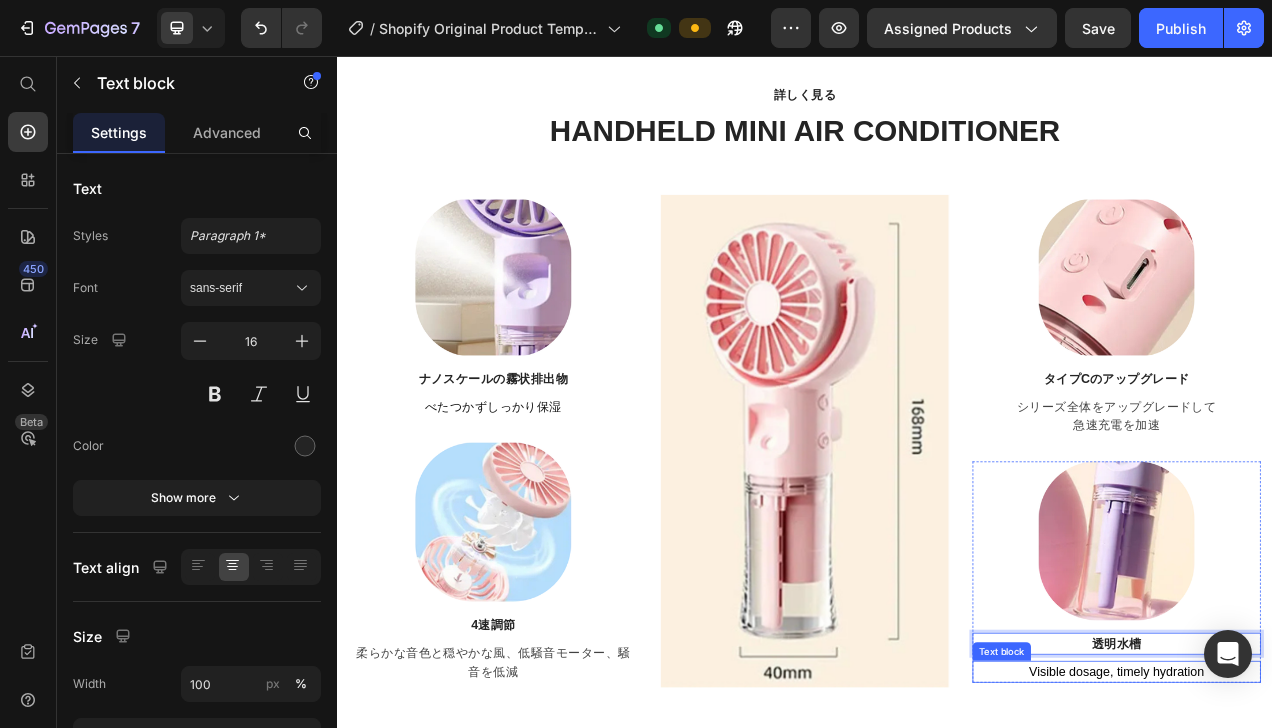 click on "Visible dosage, timely hydration" at bounding box center (1337, 845) 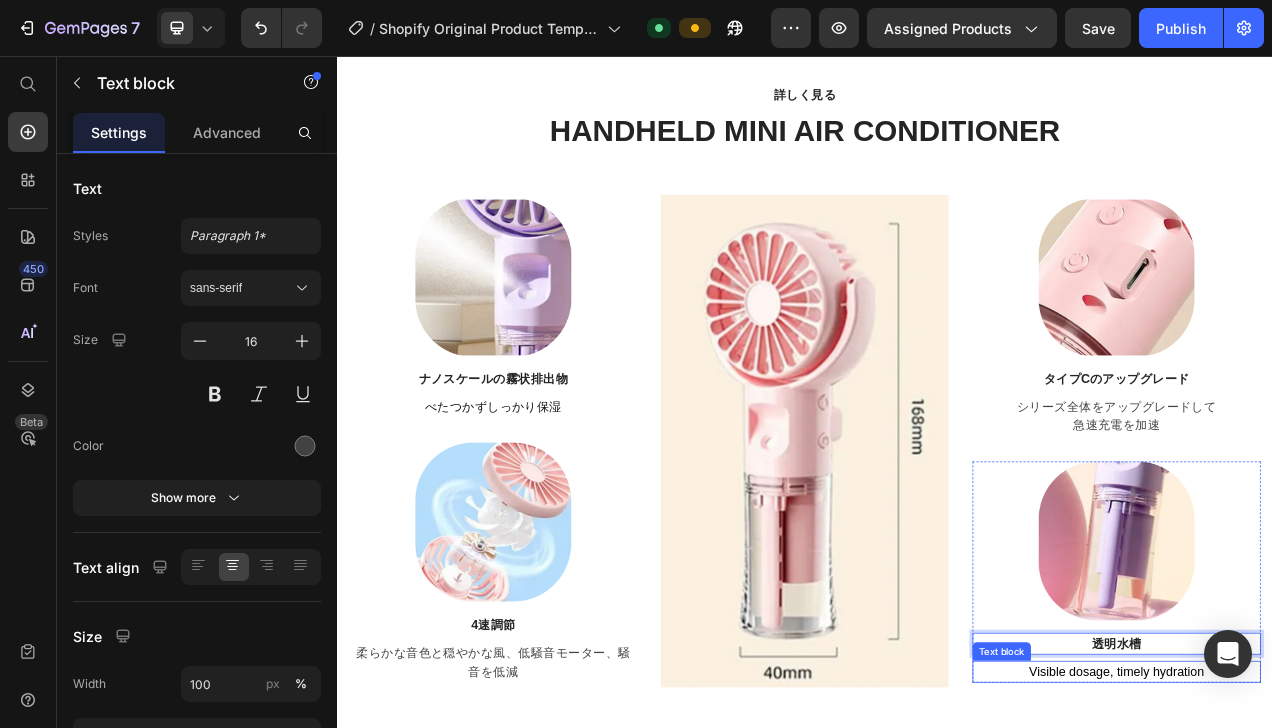 click on "Visible dosage, timely hydration" at bounding box center [1337, 845] 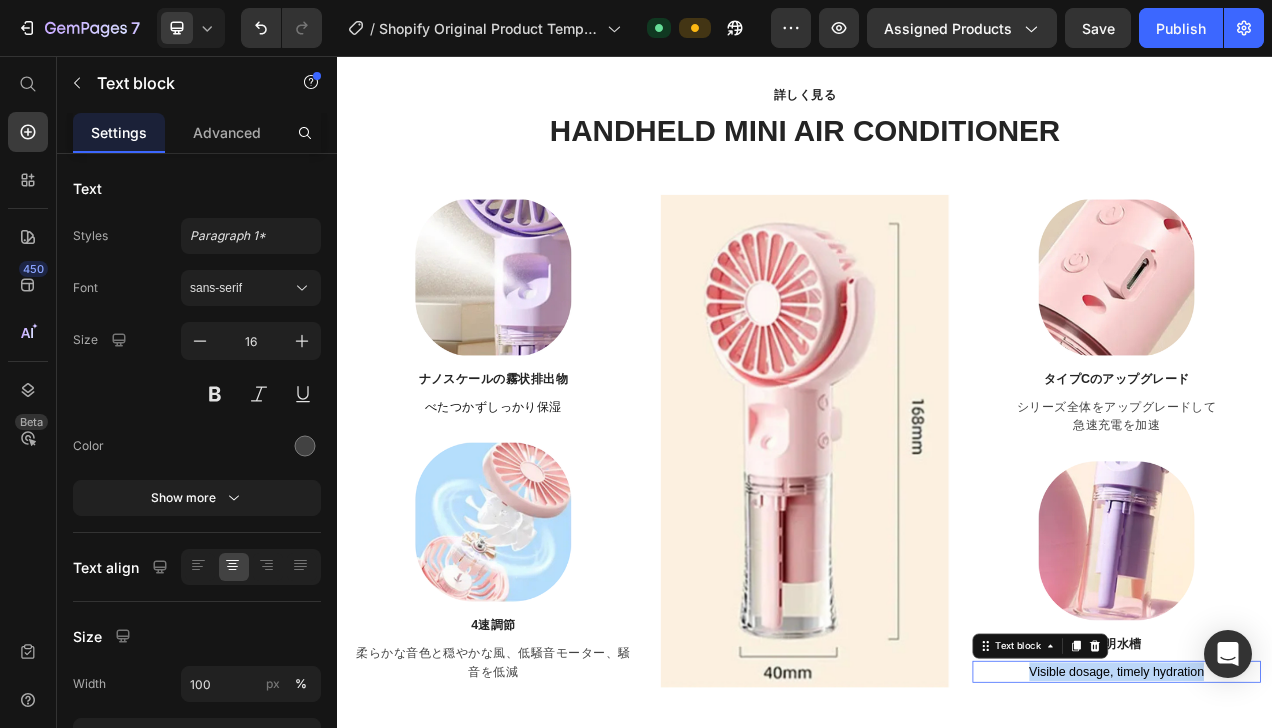 scroll, scrollTop: 0, scrollLeft: 0, axis: both 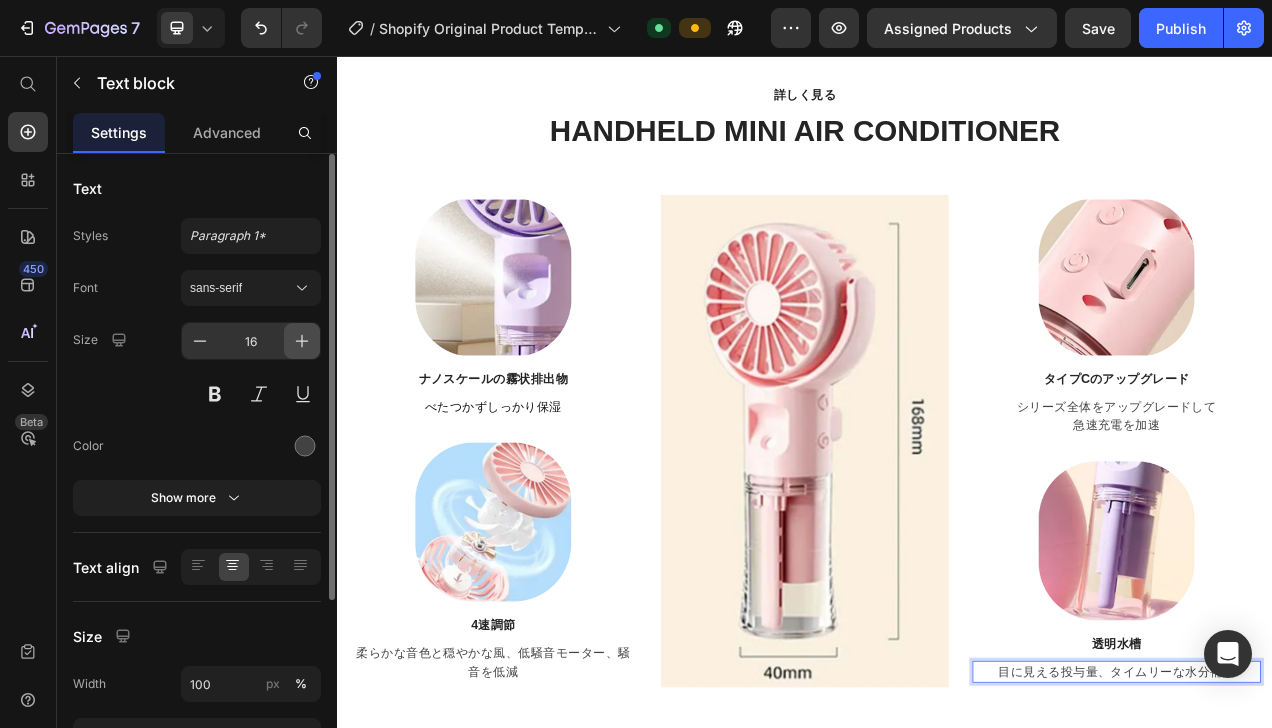 click at bounding box center [302, 341] 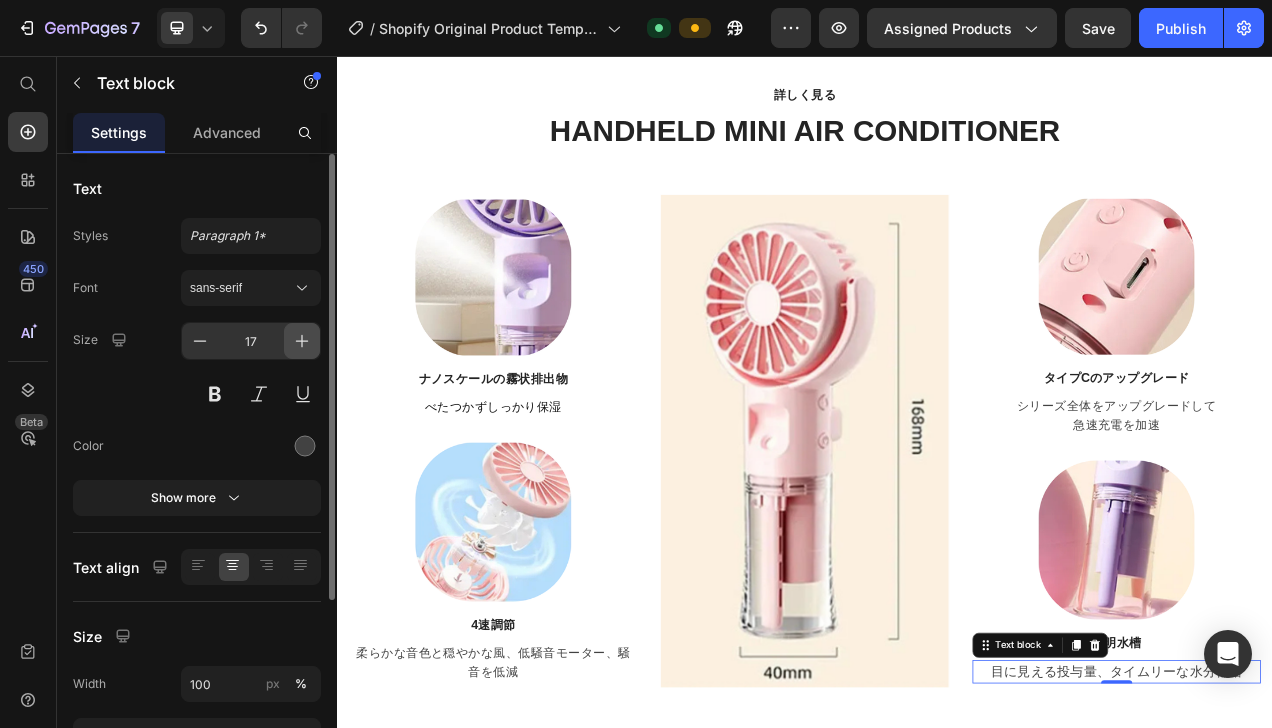 click at bounding box center (302, 341) 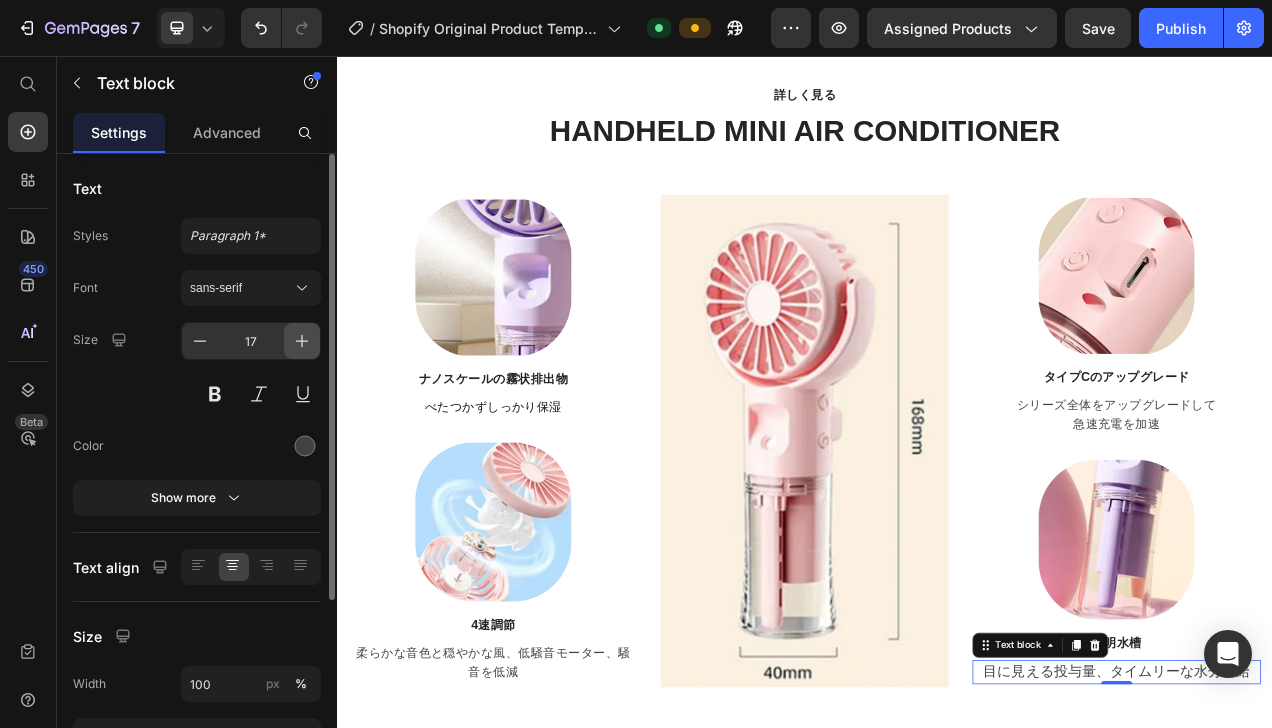 type on "18" 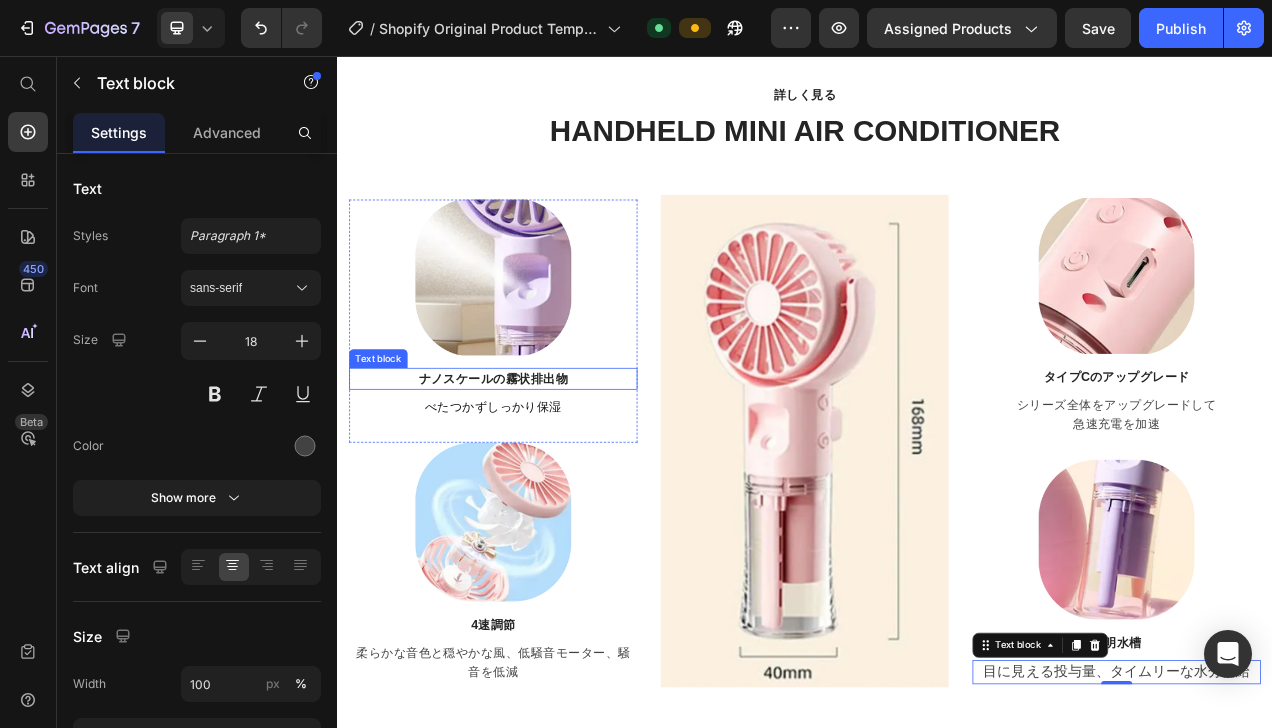click on "ナノスケールの霧状排出物" at bounding box center (537, 470) 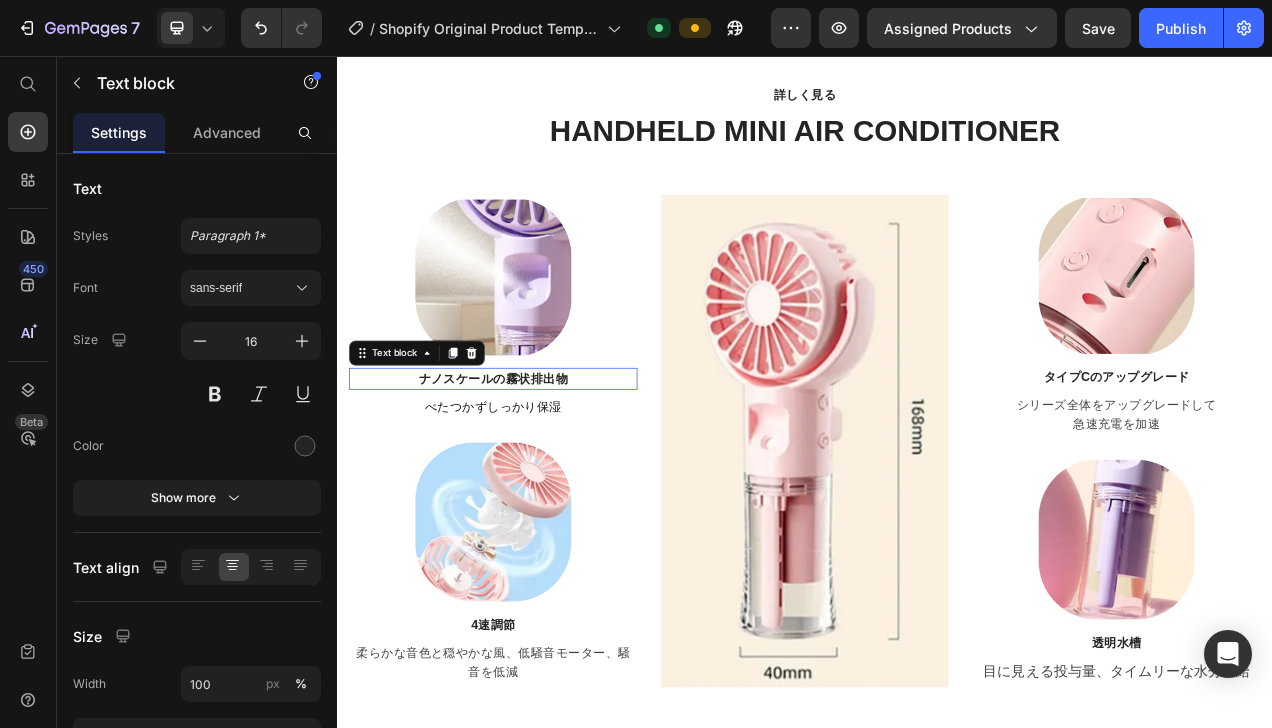 scroll, scrollTop: 0, scrollLeft: 0, axis: both 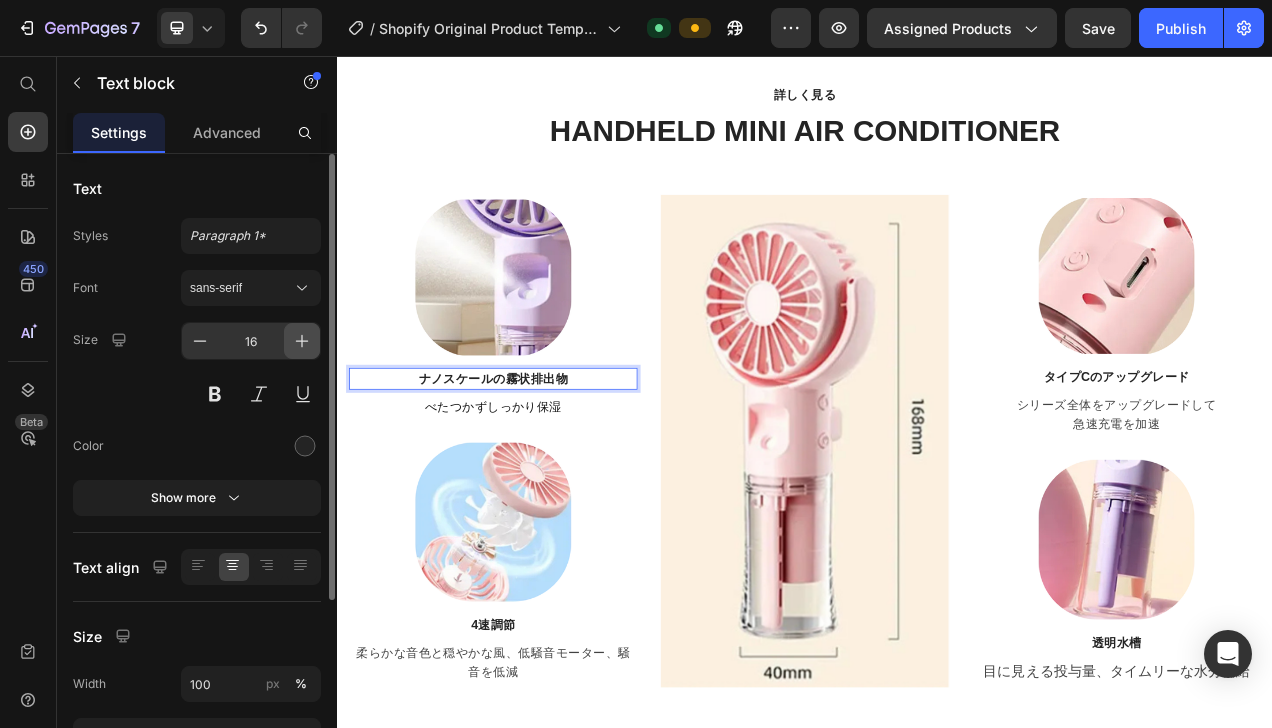 click 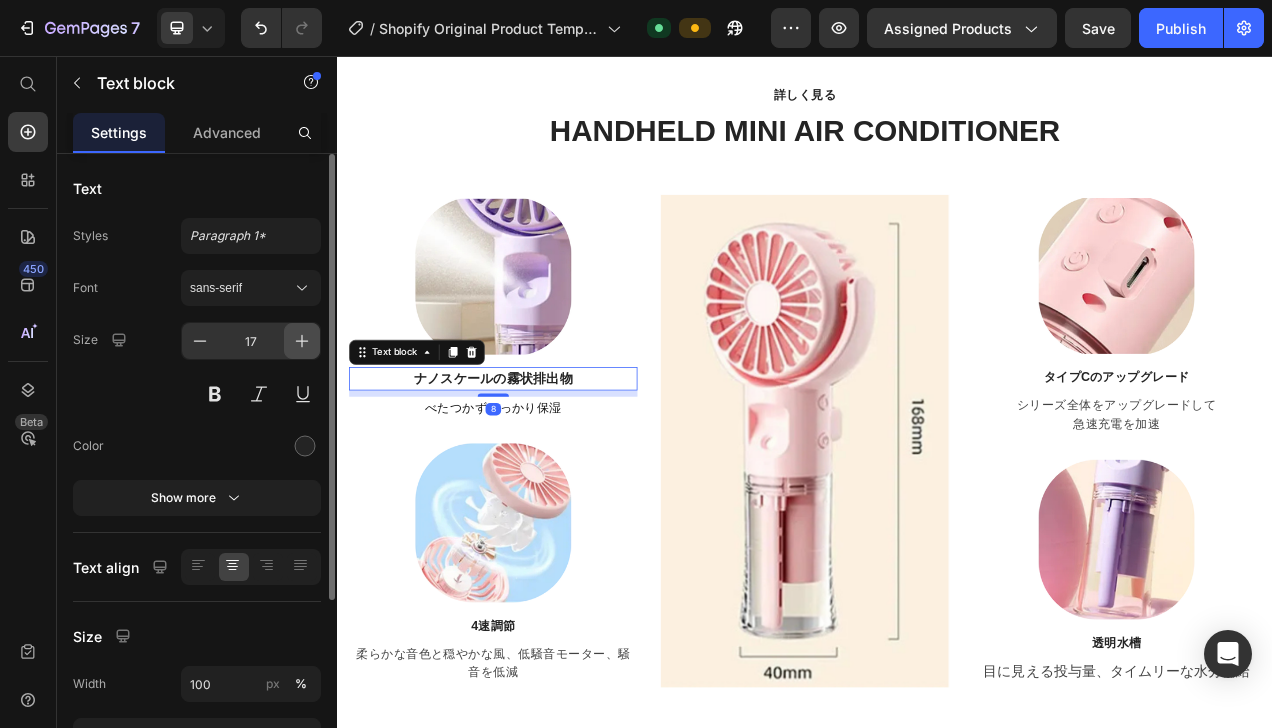drag, startPoint x: 308, startPoint y: 338, endPoint x: 50, endPoint y: 390, distance: 263.18814 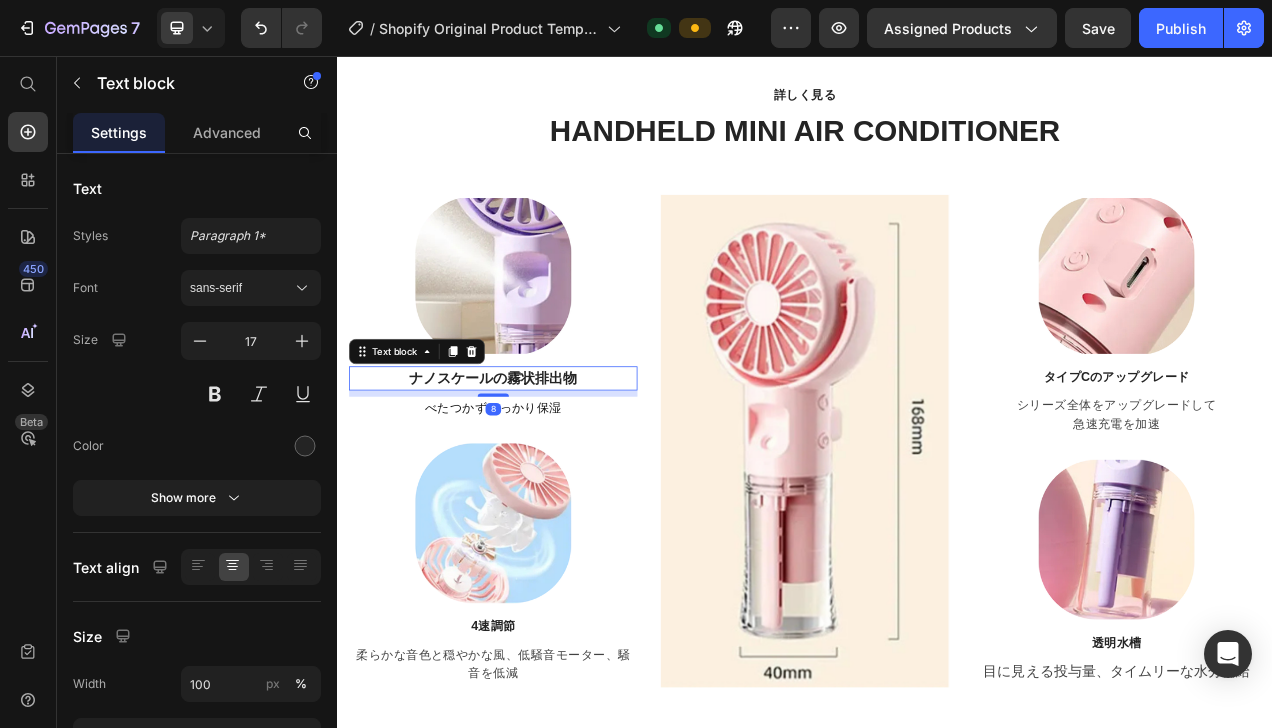 type on "18" 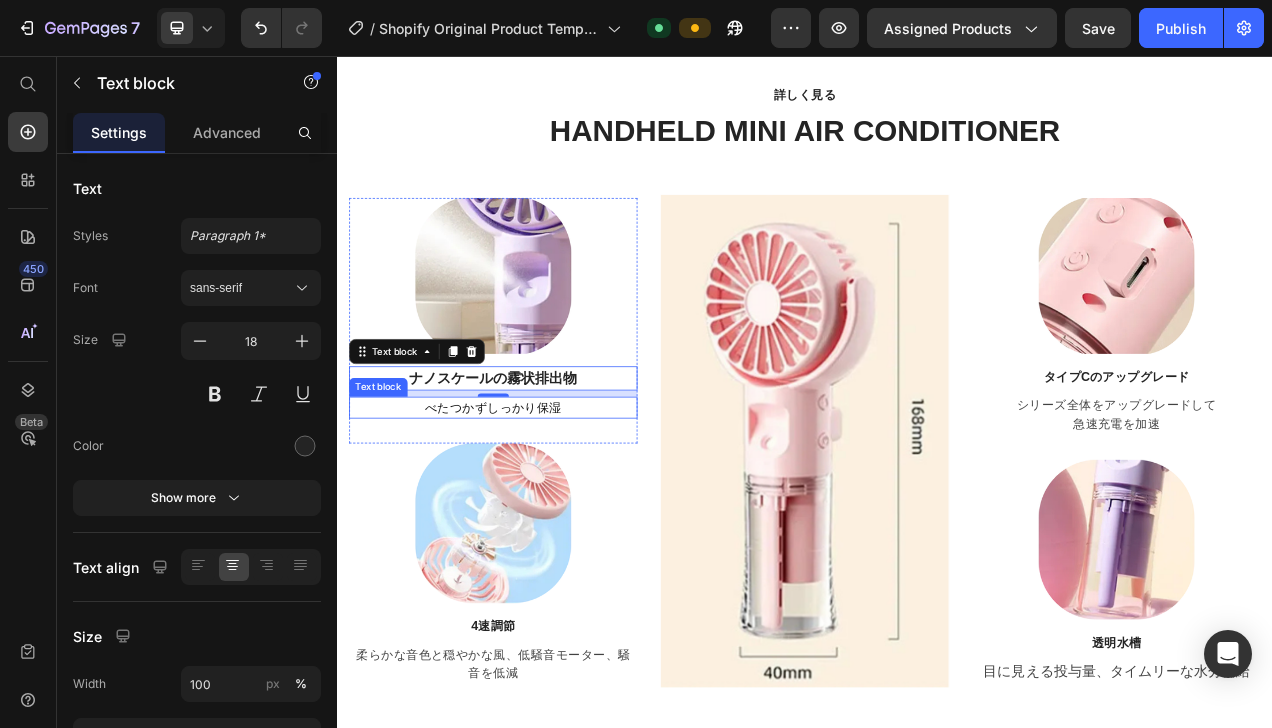 click on "べたつかずしっかり保湿" at bounding box center [537, 507] 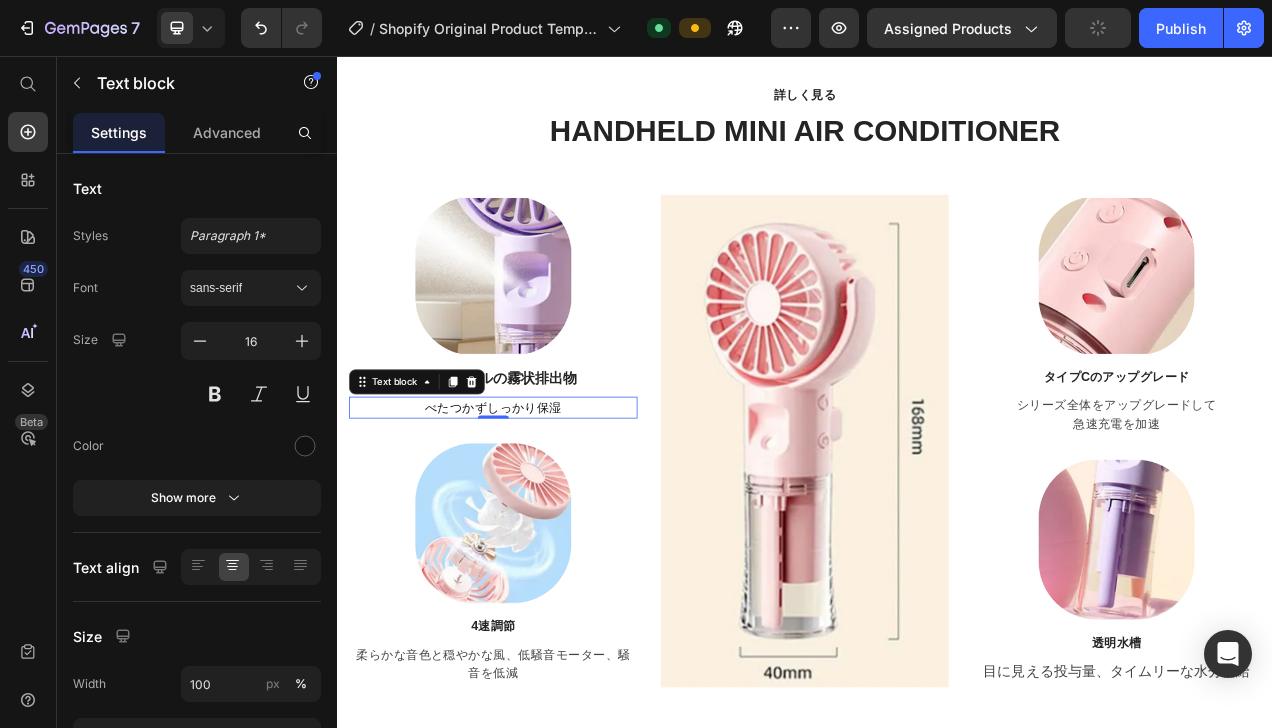 click on "べたつかずしっかり保湿" at bounding box center [537, 507] 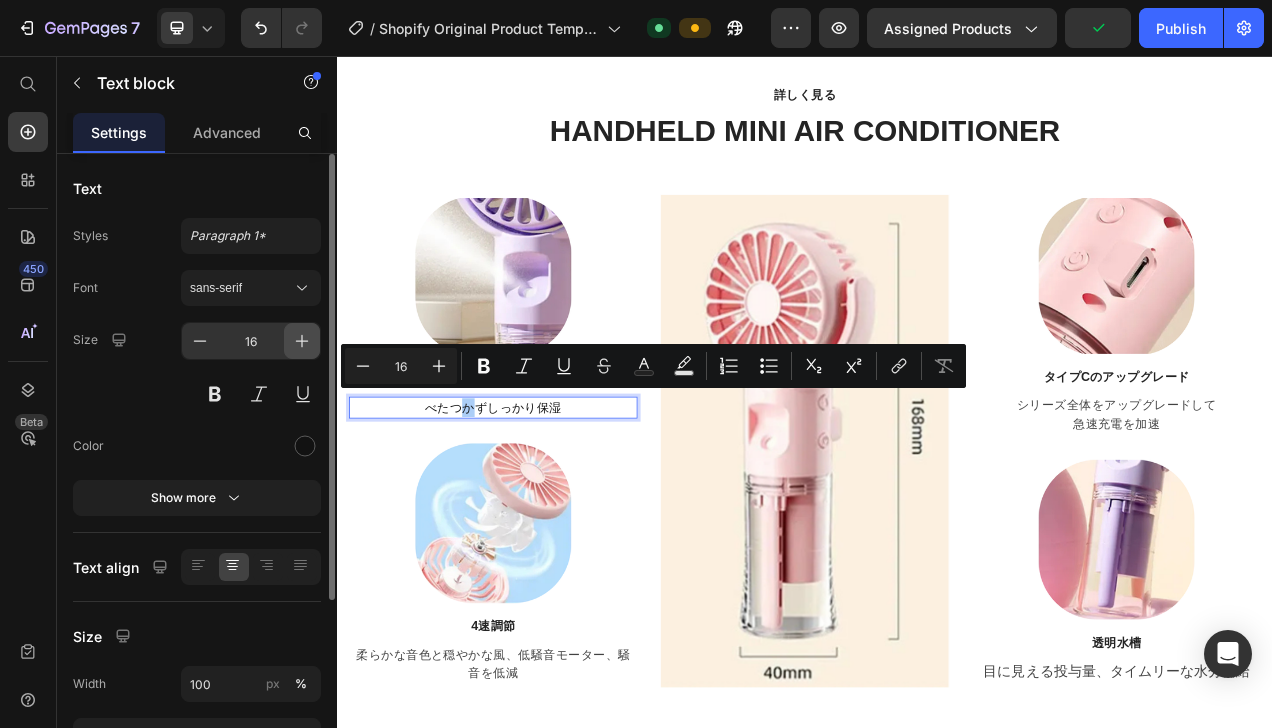 click 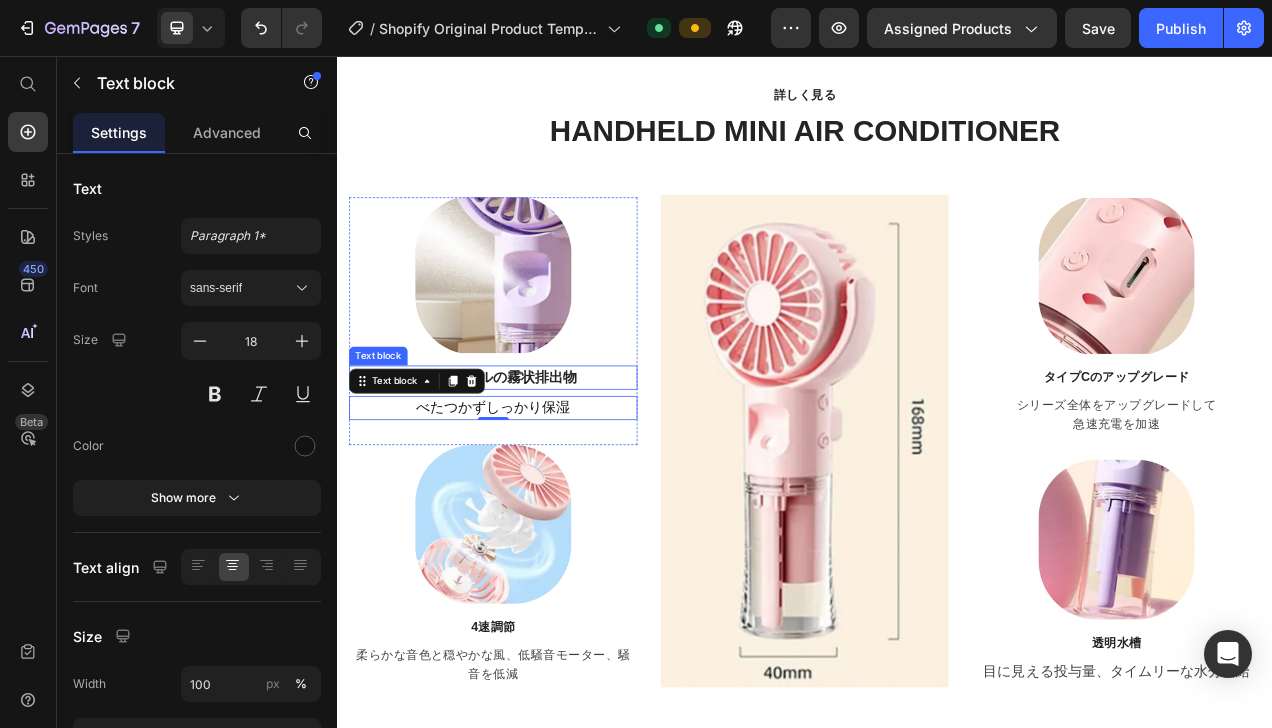 click on "ナノスケールの霧状排出物" at bounding box center [537, 468] 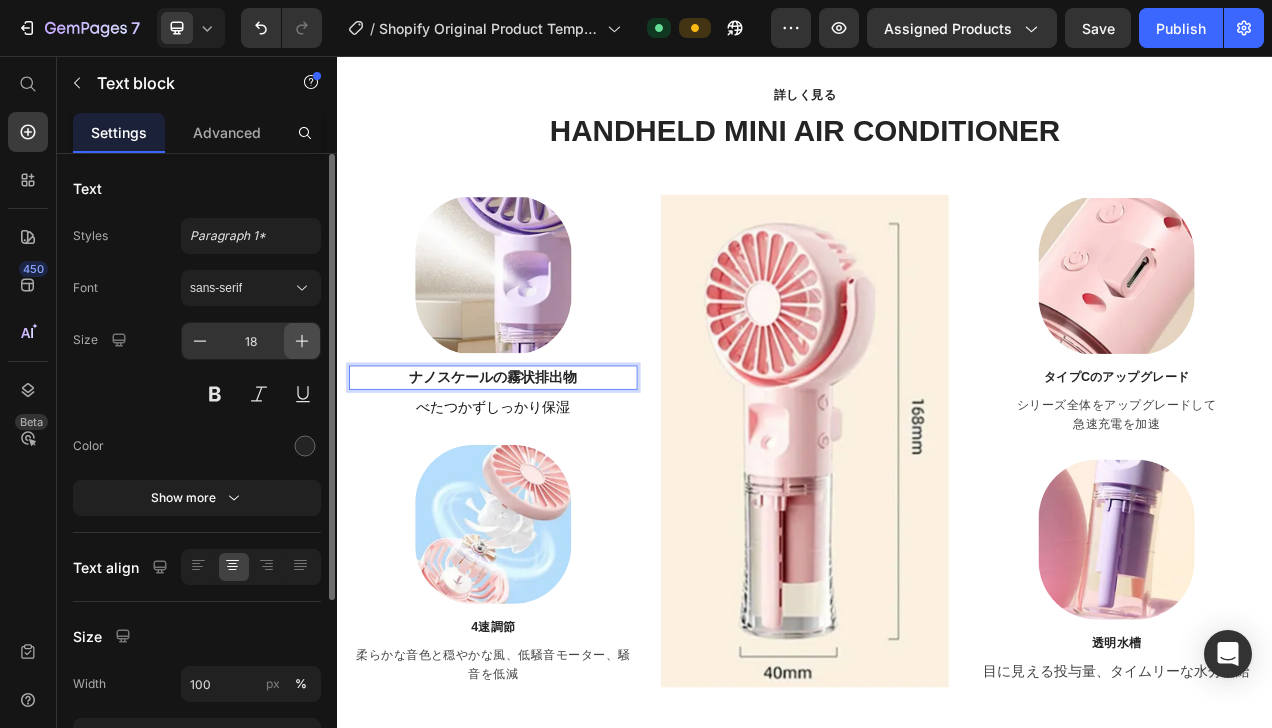 click at bounding box center (302, 341) 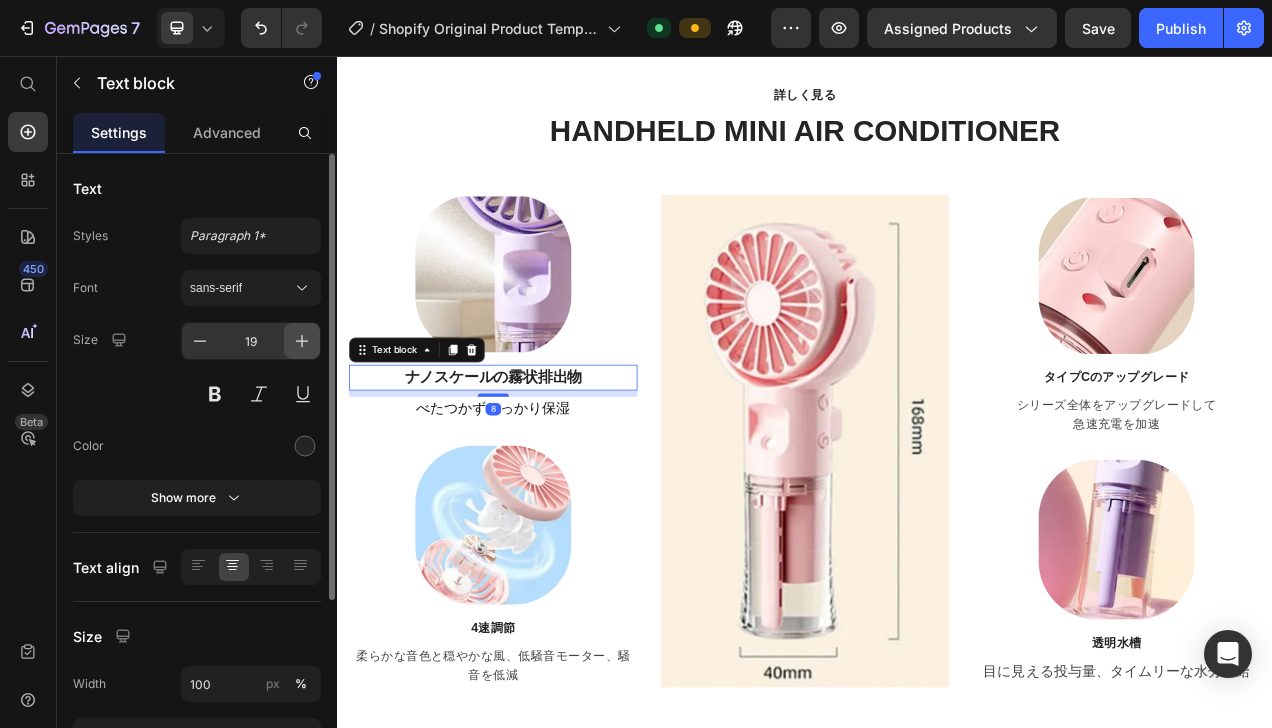 click at bounding box center (302, 341) 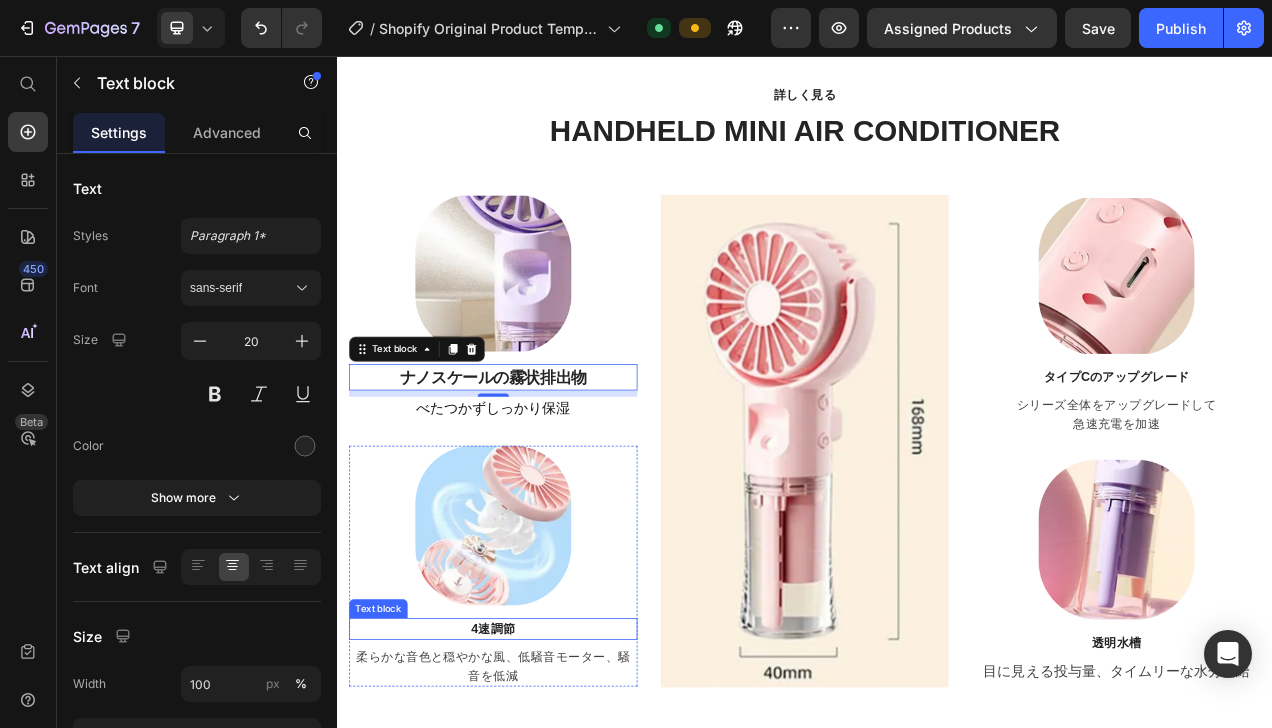 click on "4速調節" at bounding box center (537, 791) 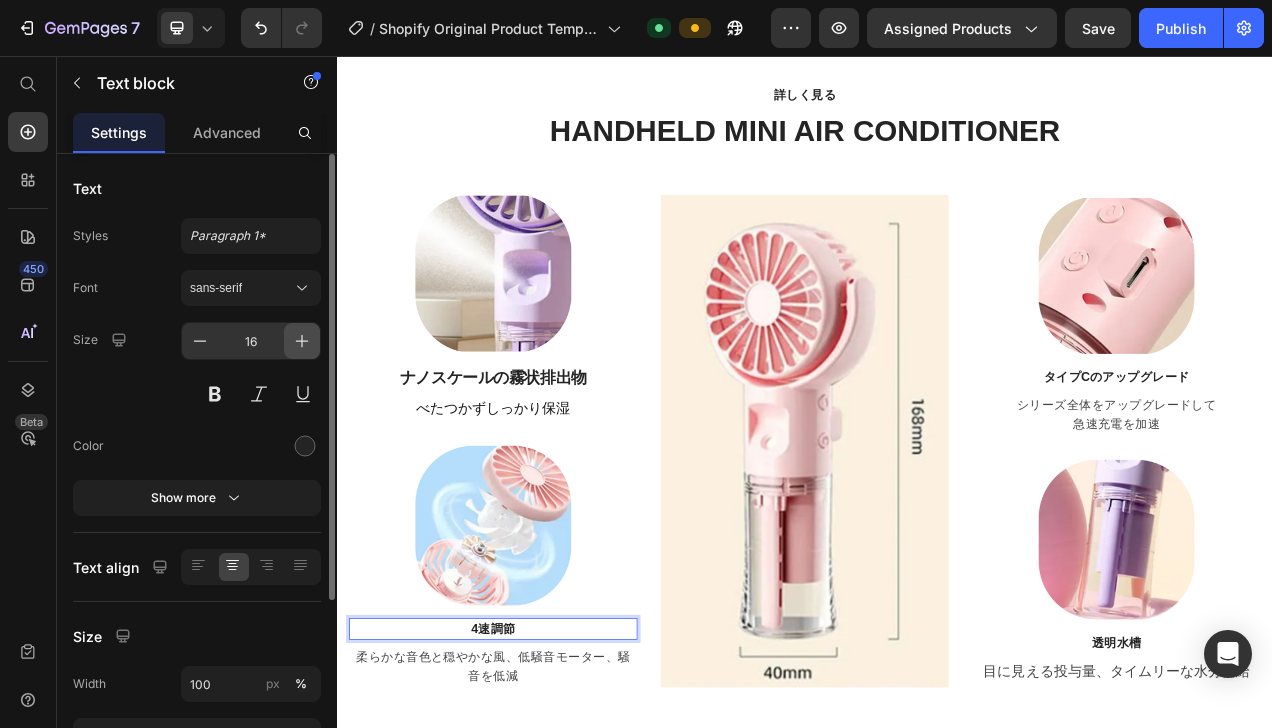 click 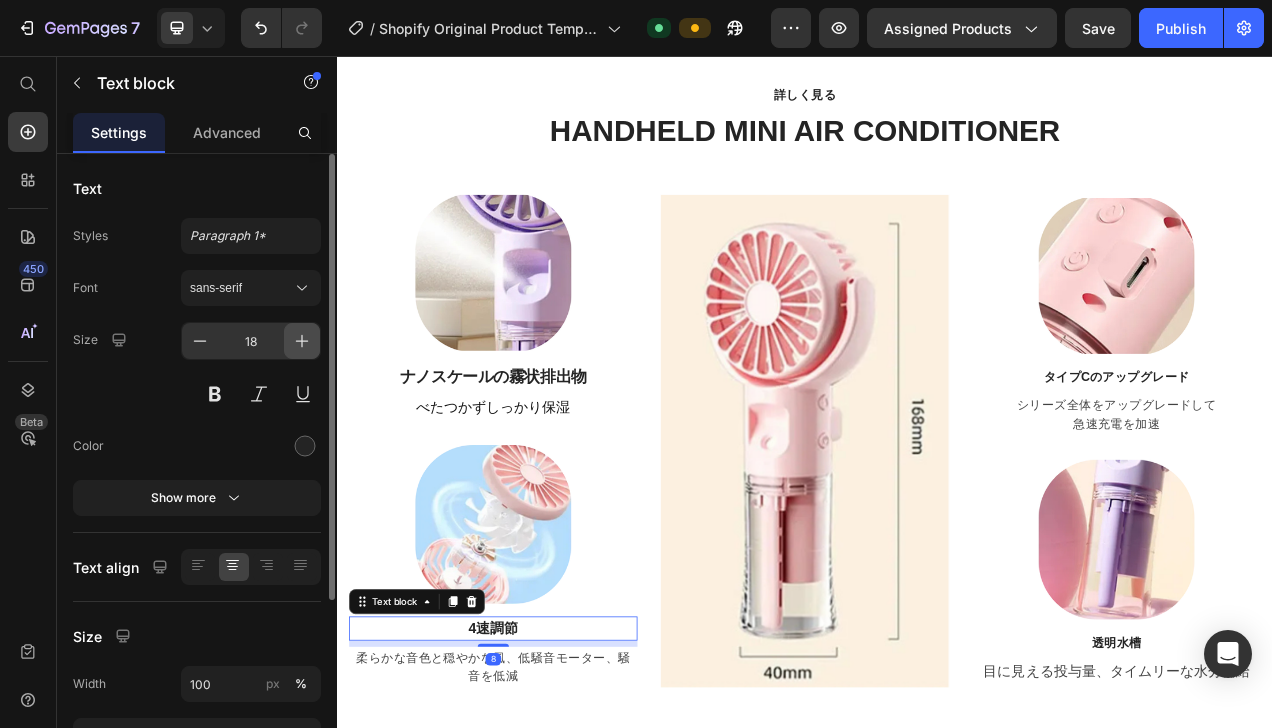 click 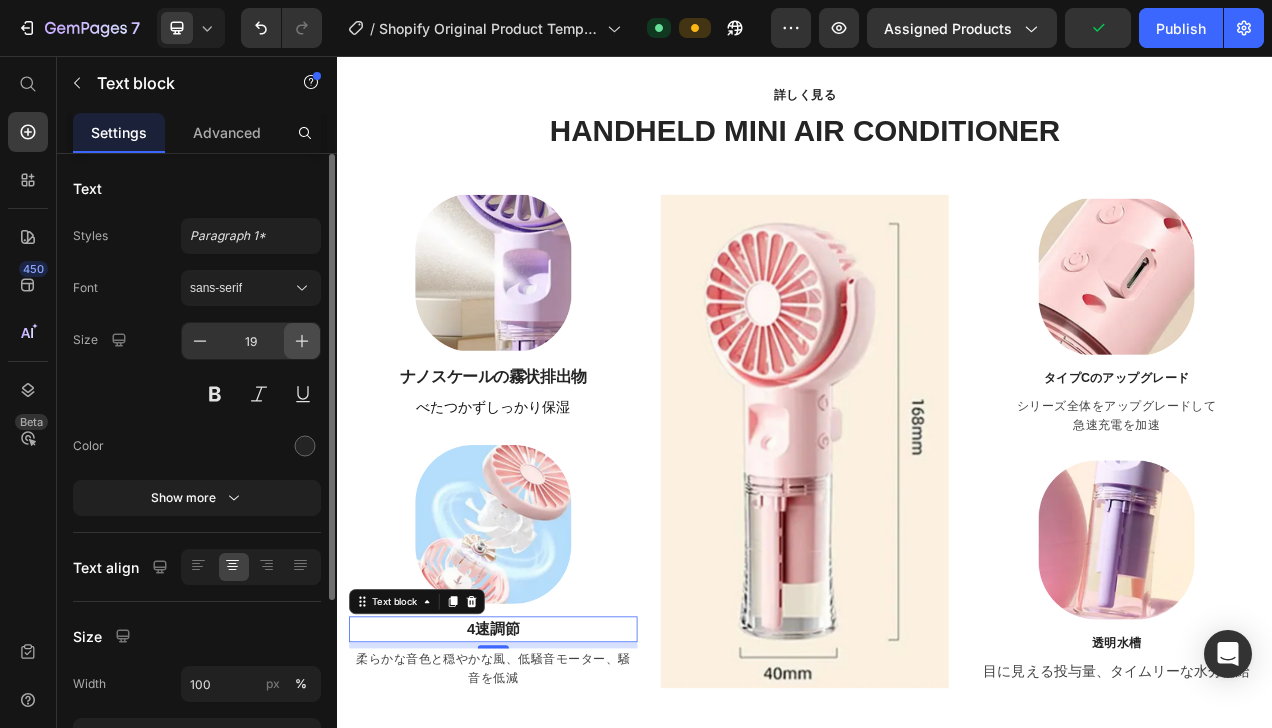 click 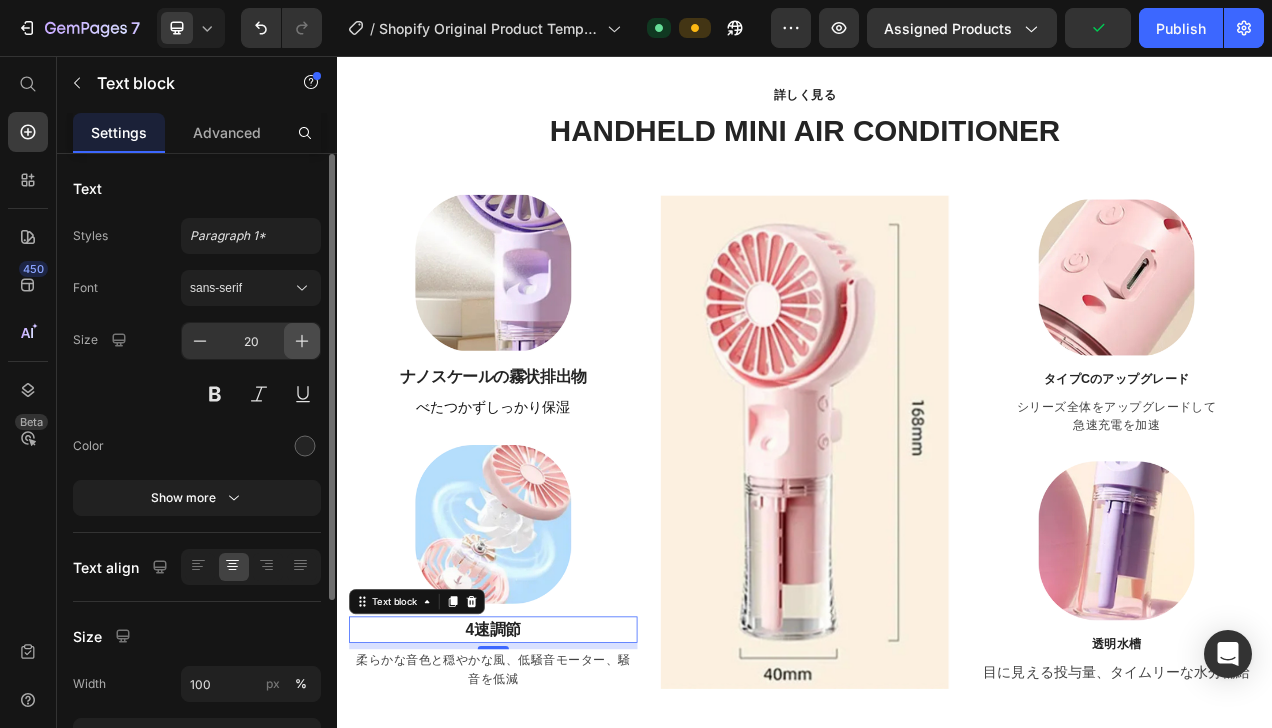 click 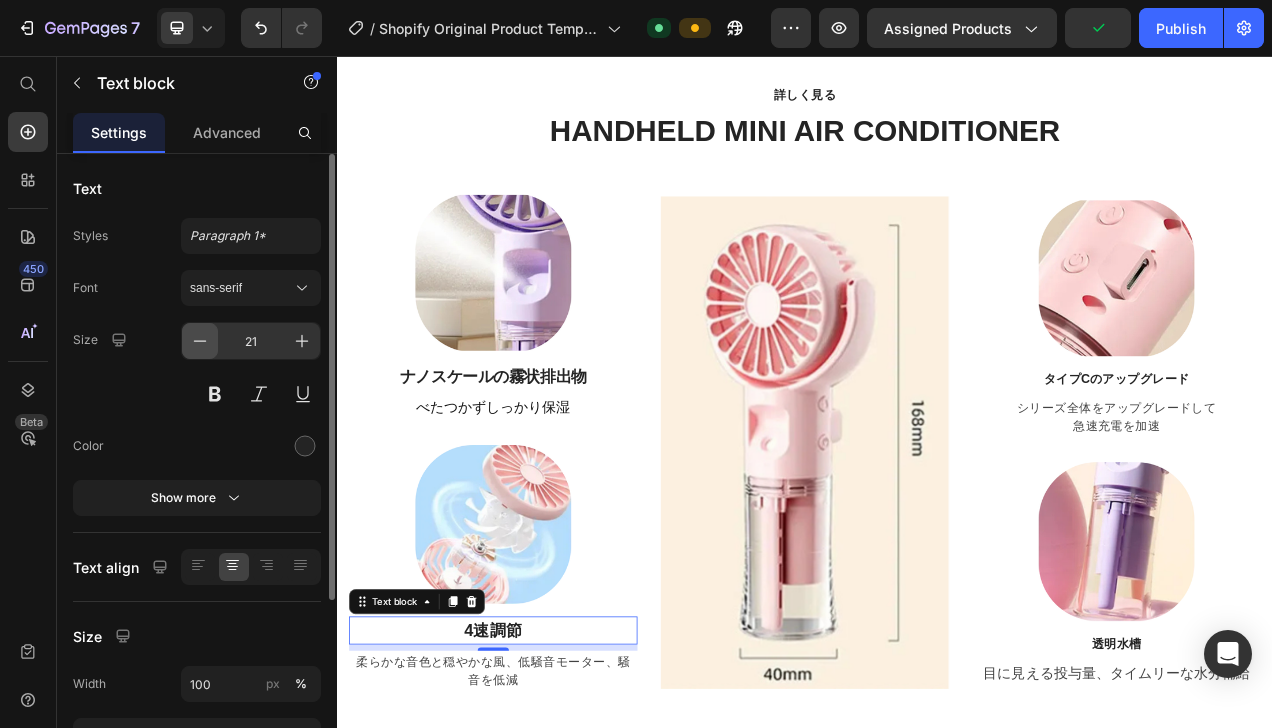 drag, startPoint x: 200, startPoint y: 343, endPoint x: 77, endPoint y: 623, distance: 305.8251 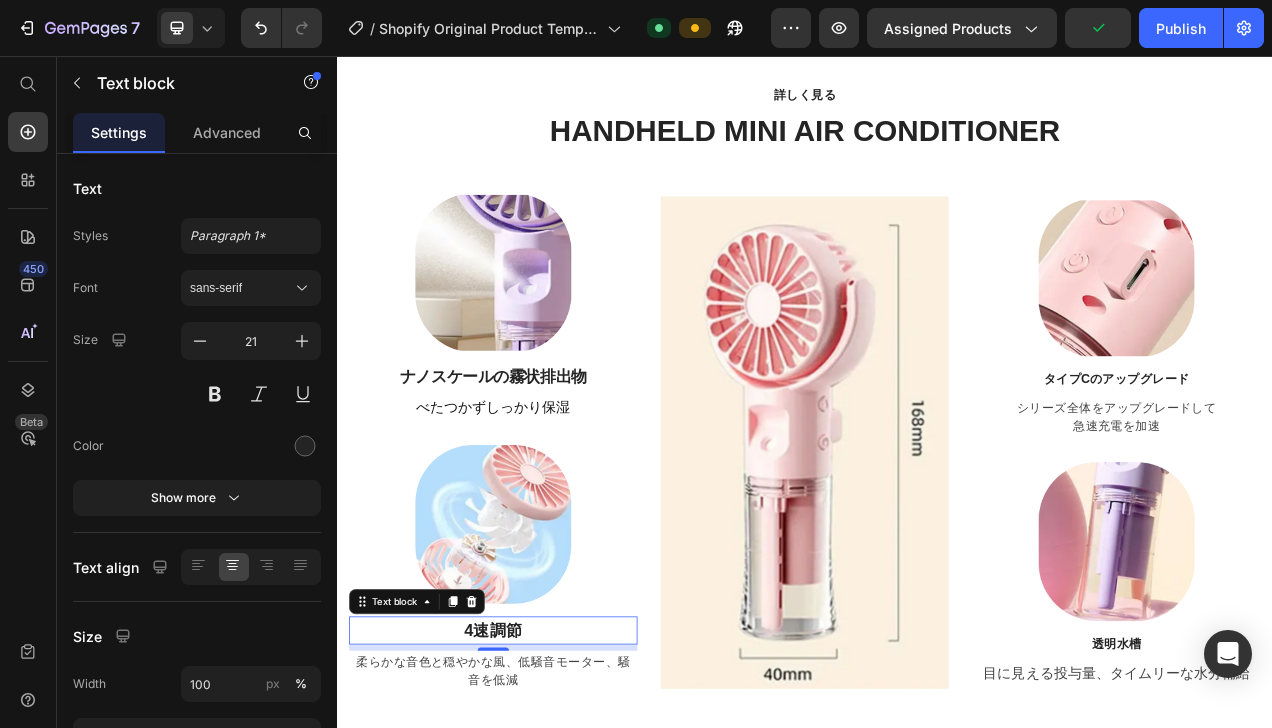 type on "20" 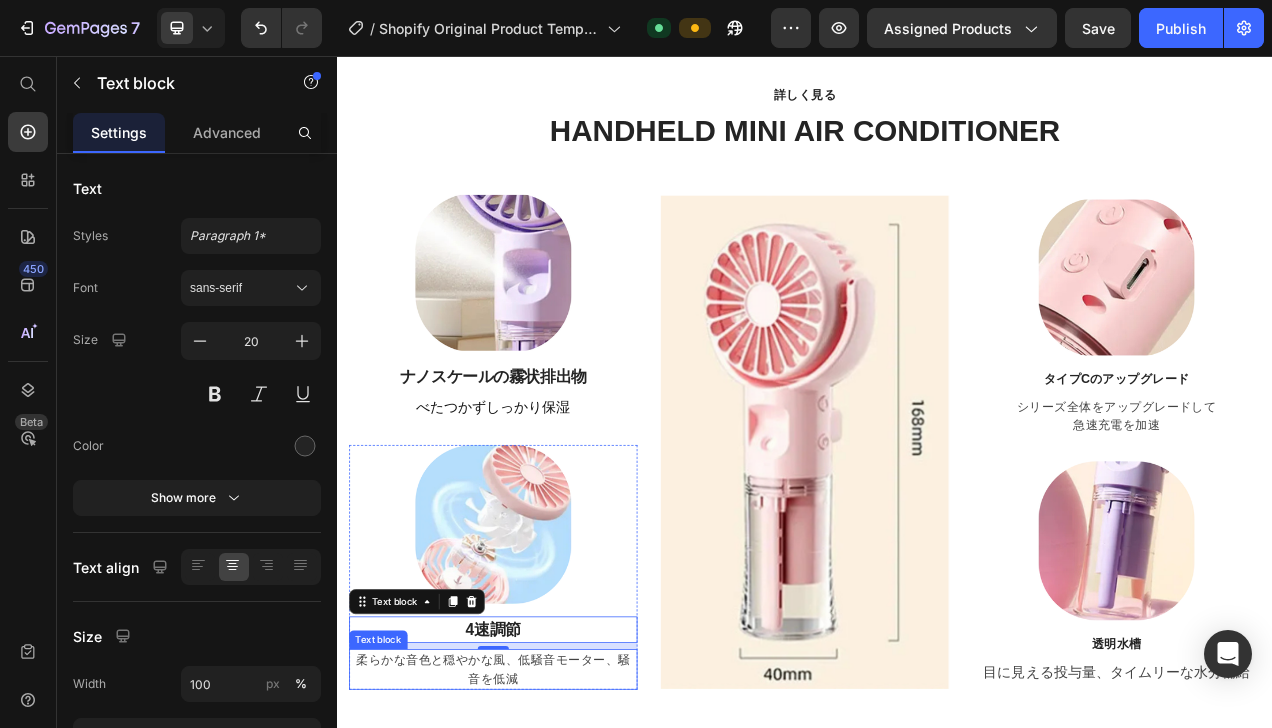 click on "柔らかな音色と穏やかな風、低騒音モーター、騒音を低減" at bounding box center [537, 843] 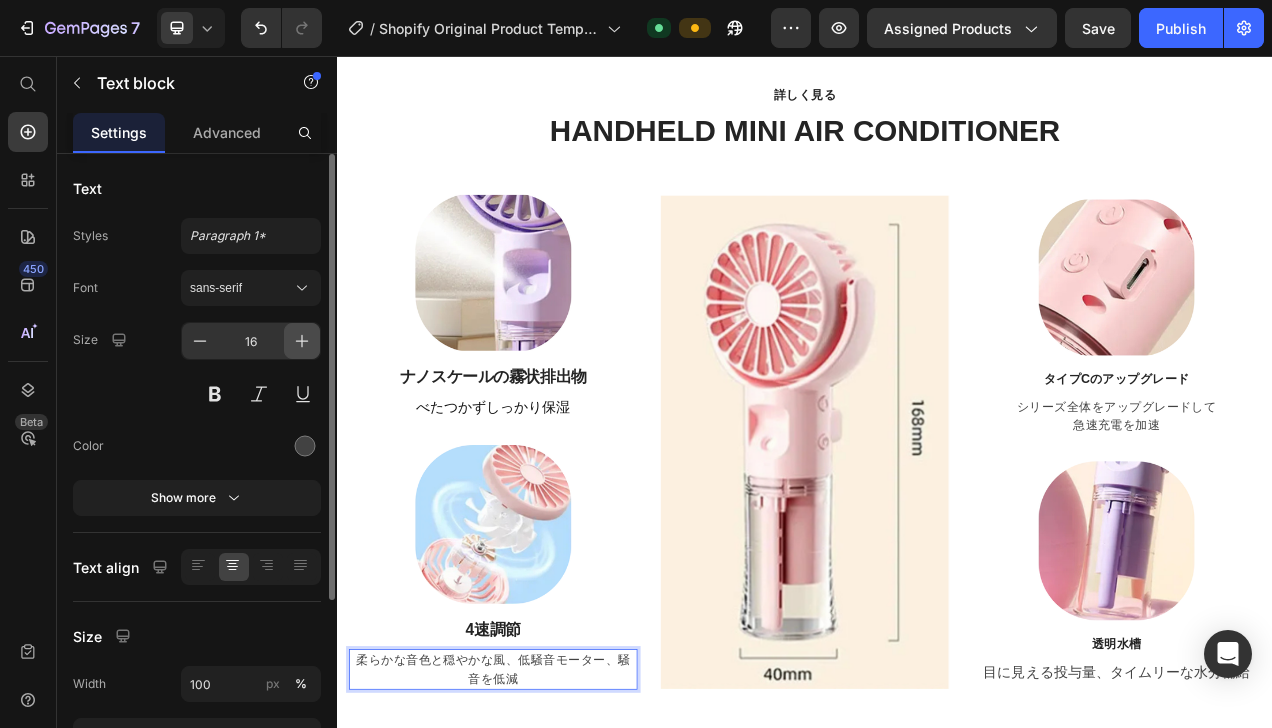 click at bounding box center [302, 341] 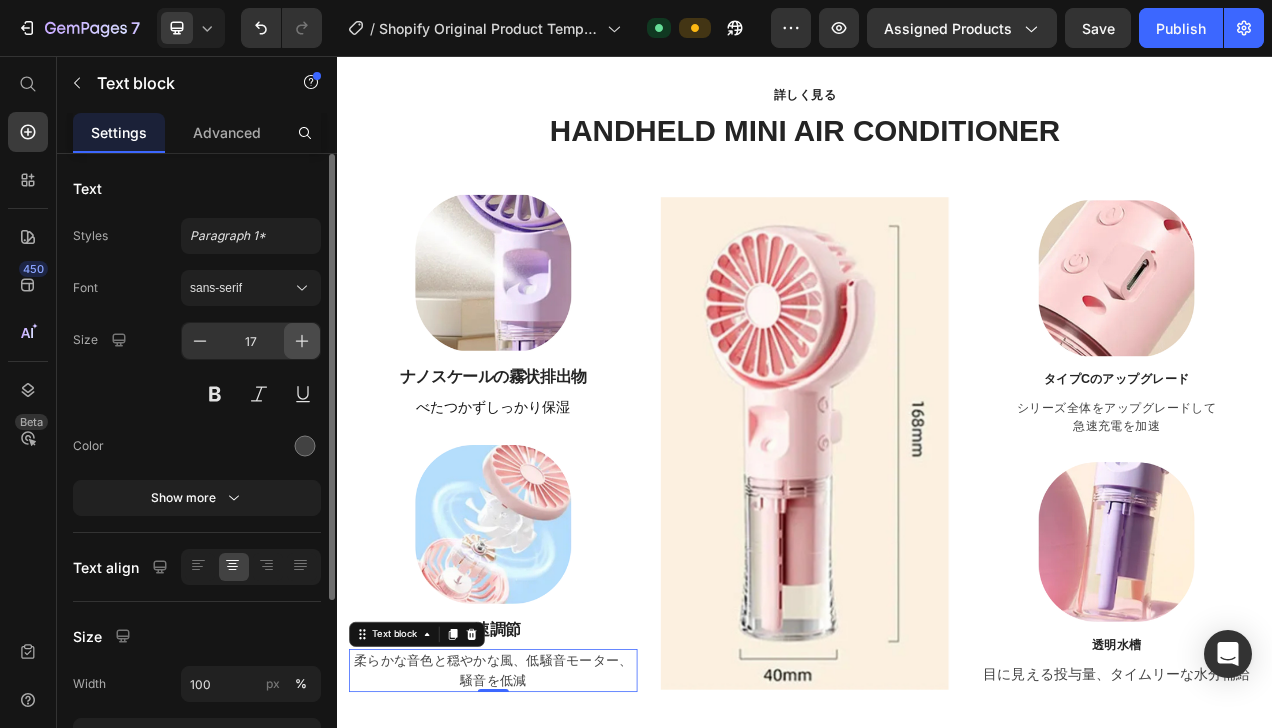 click at bounding box center (302, 341) 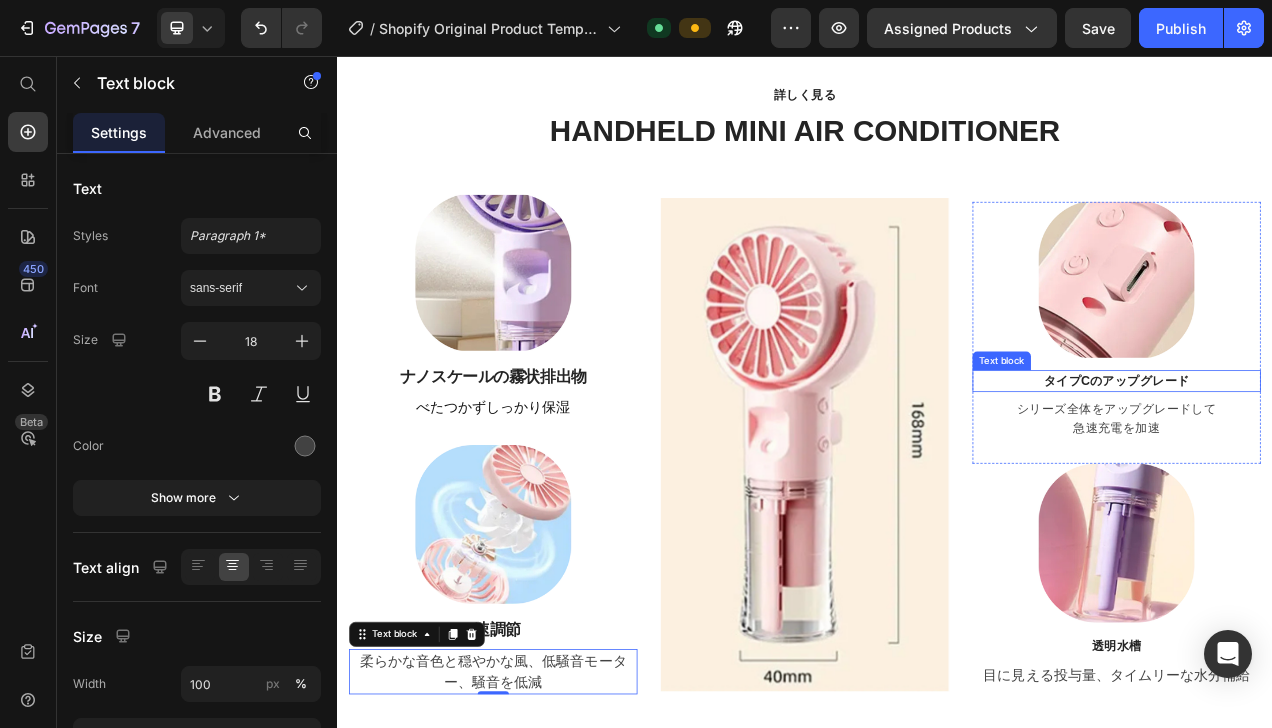 click on "タイプCのアップグレード" at bounding box center [1337, 473] 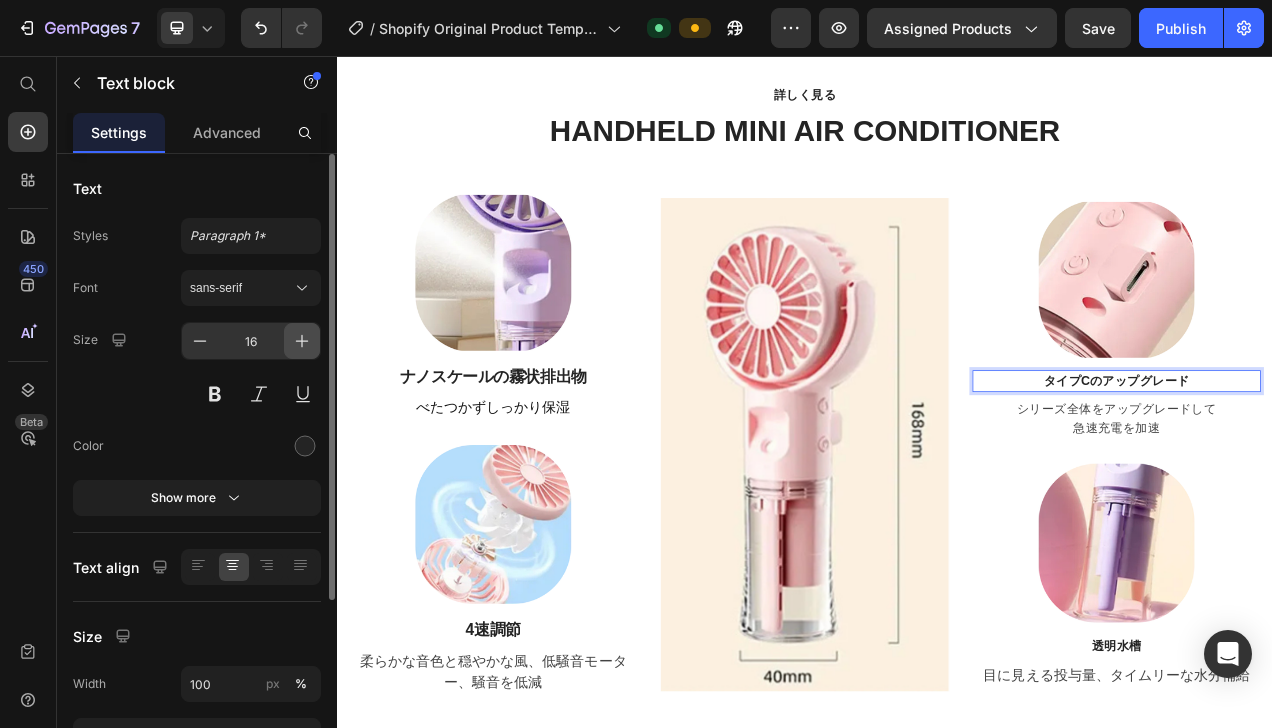 click 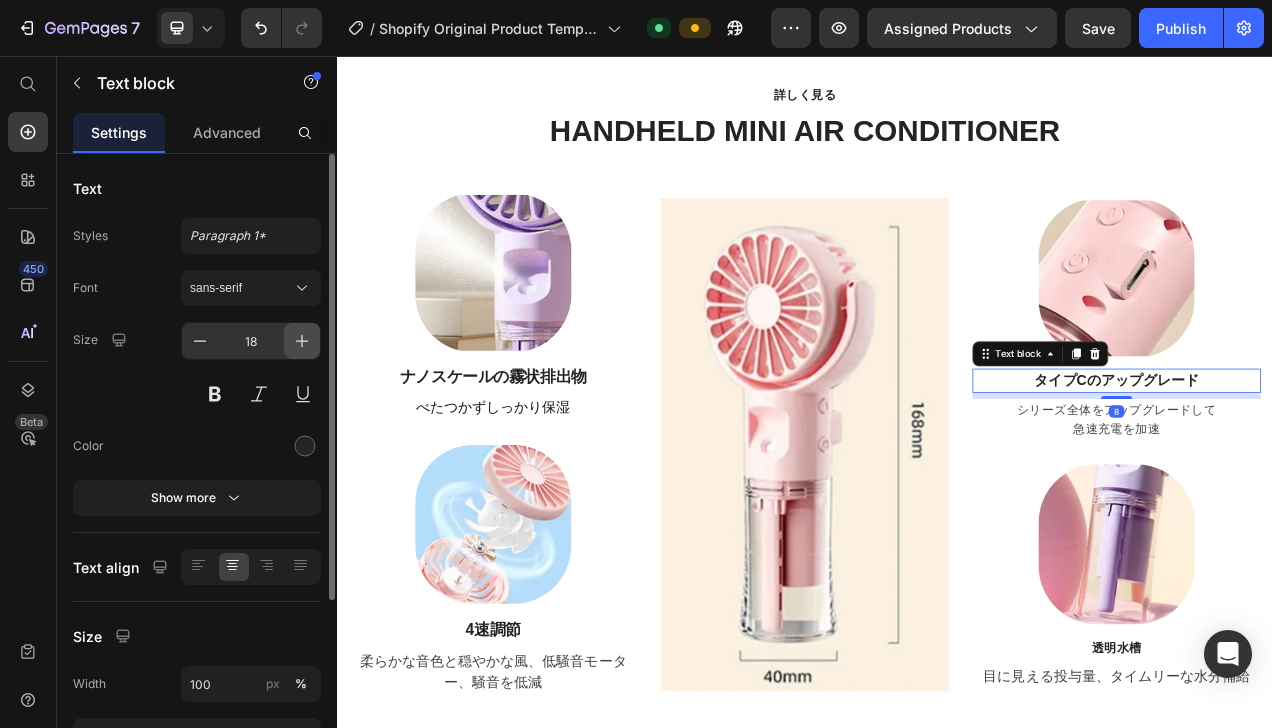 click 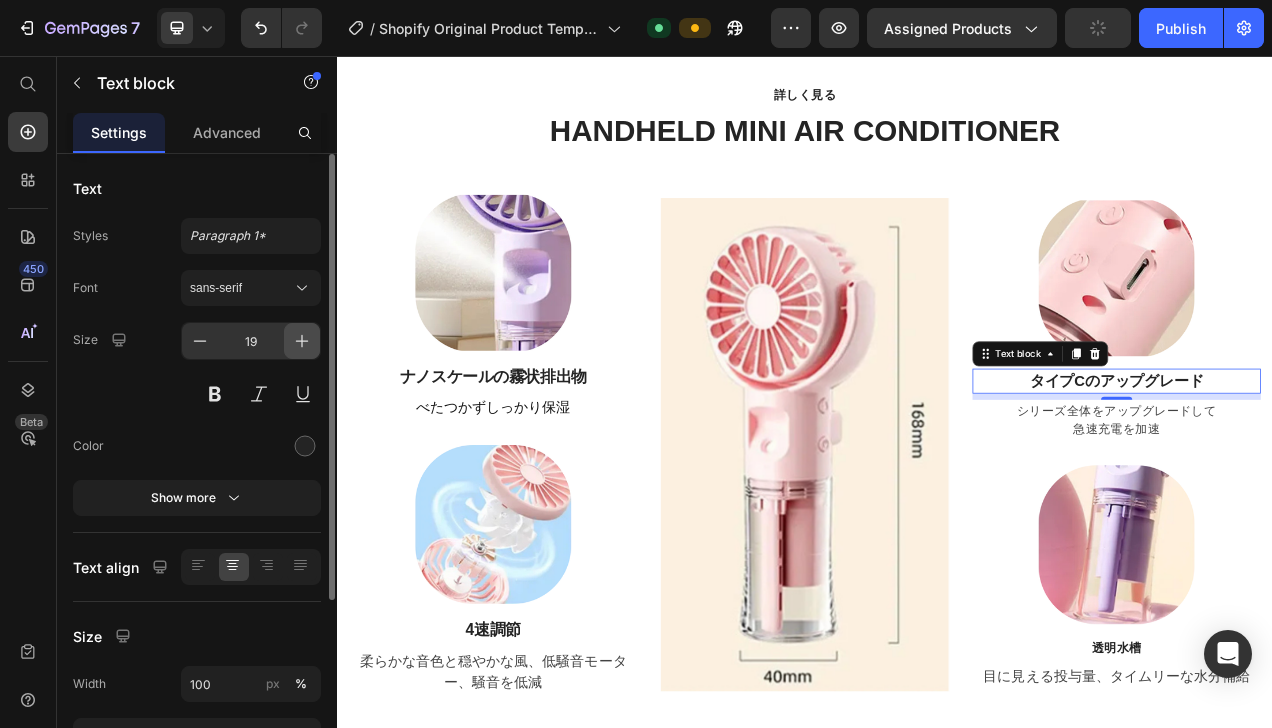 click 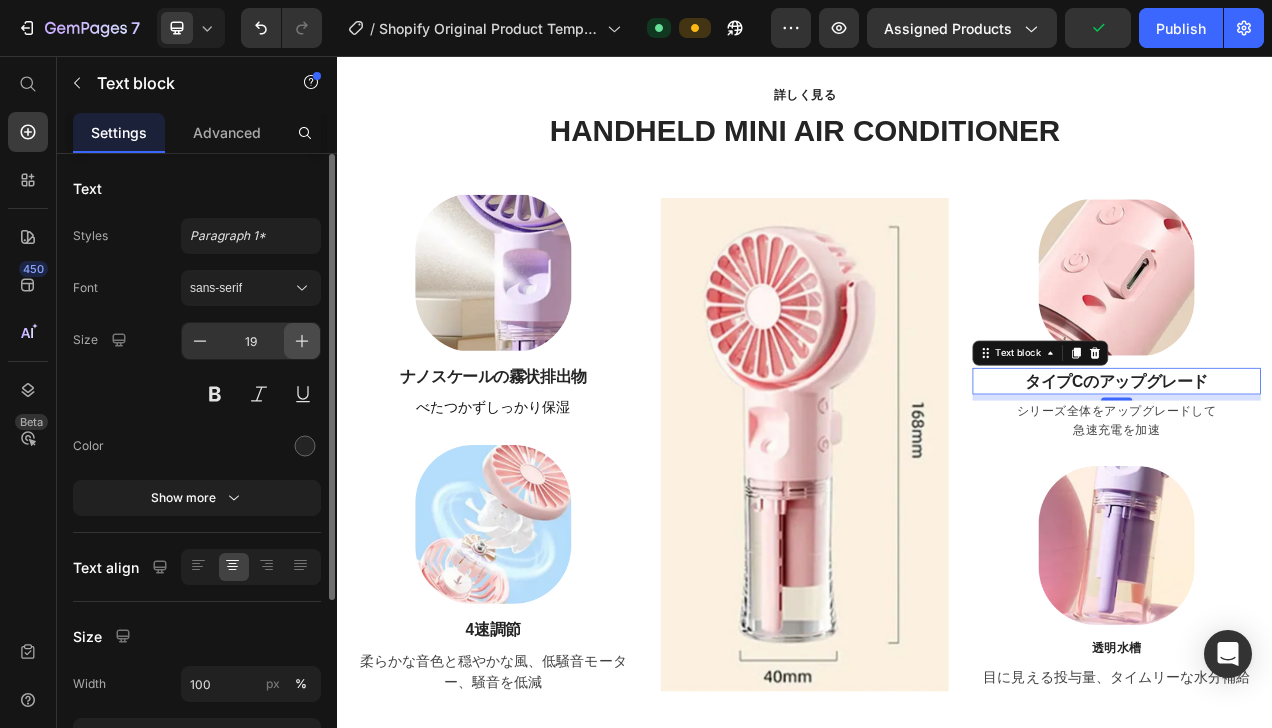 type on "20" 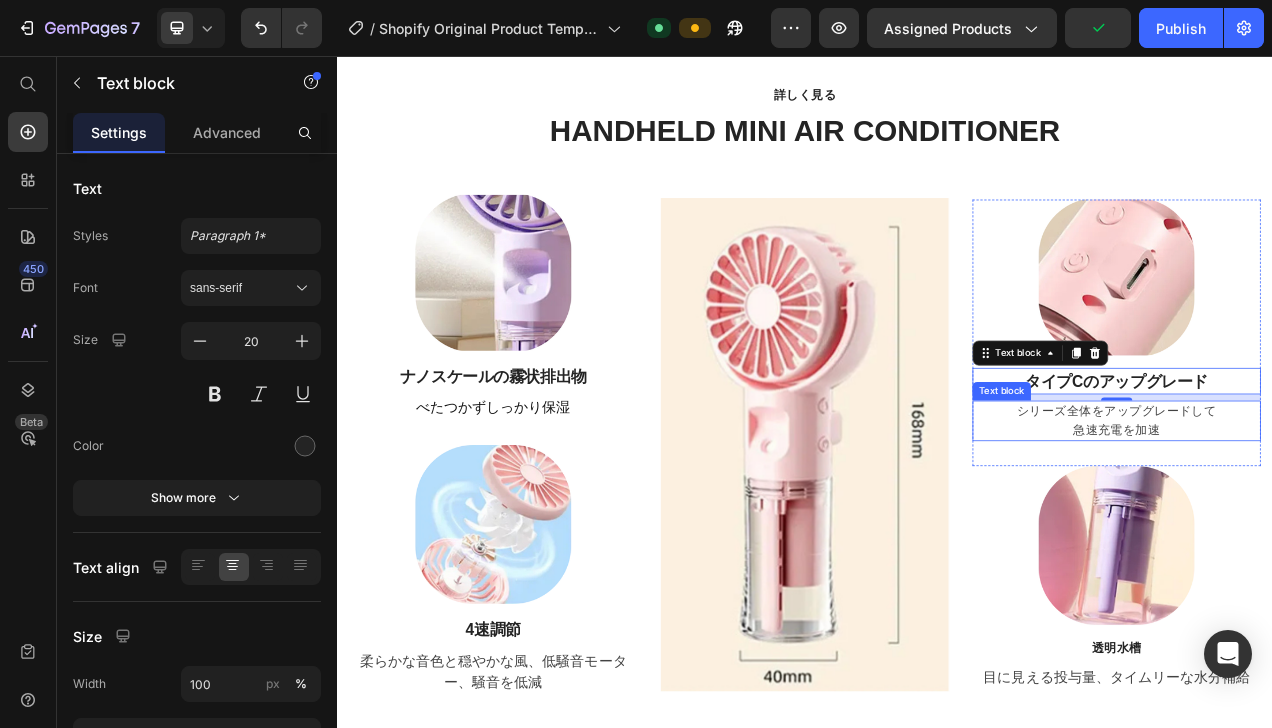 click on "シリーズ全体をアップグレードして" at bounding box center (1337, 512) 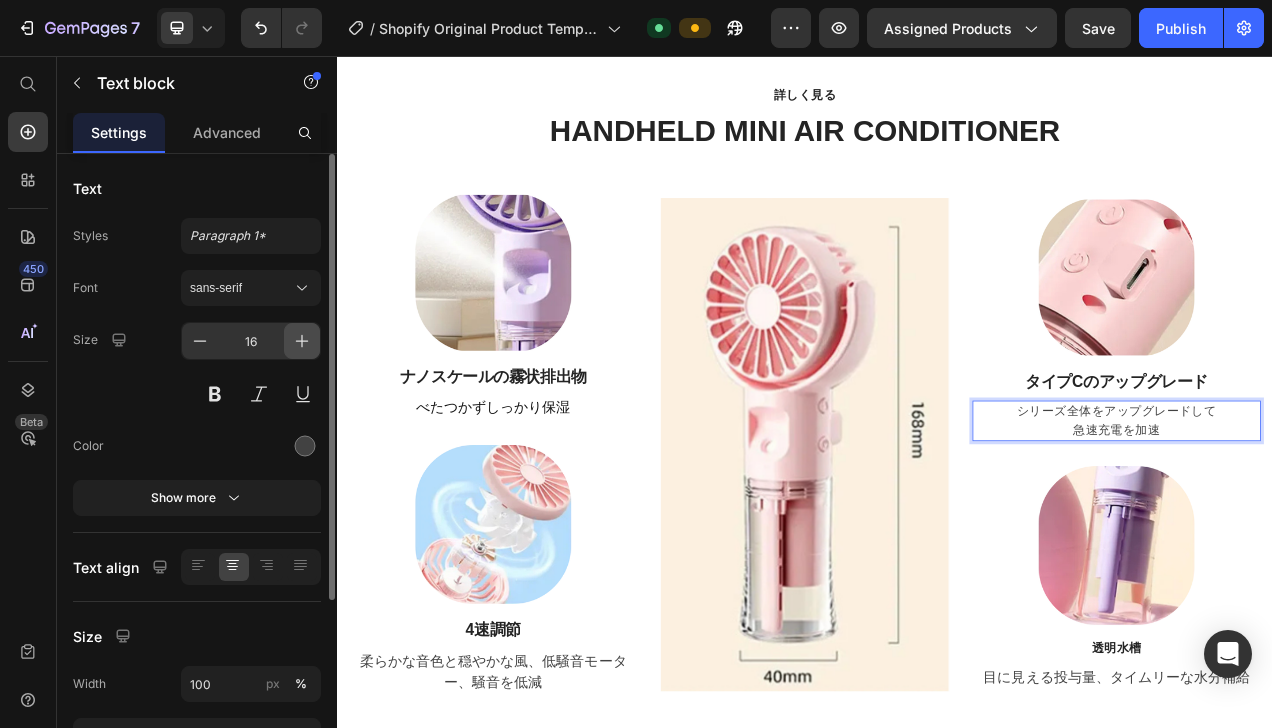 click 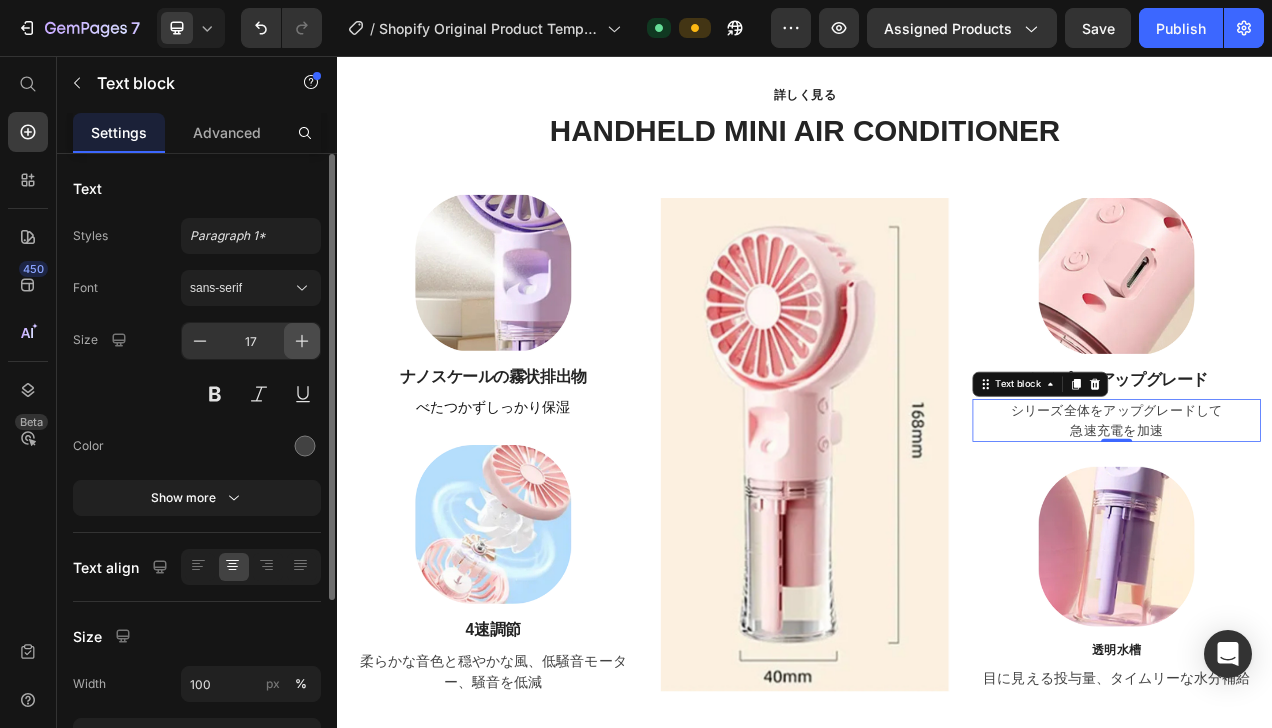 click 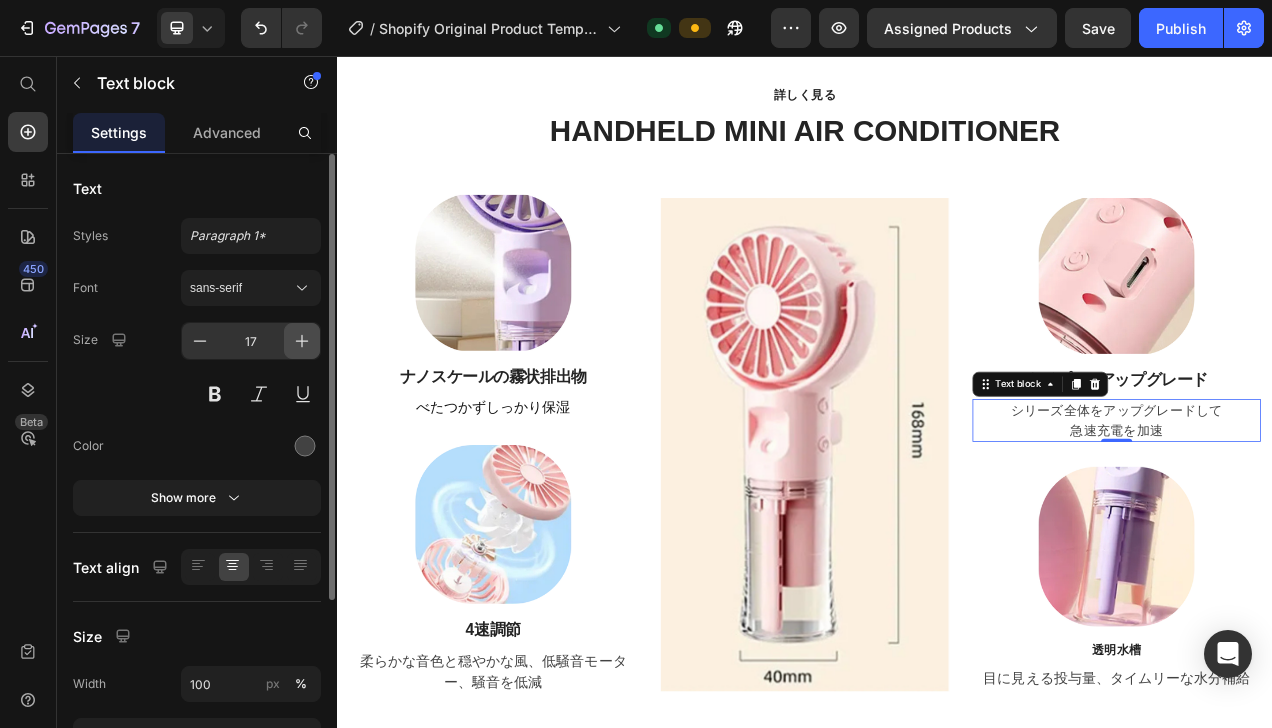 type on "18" 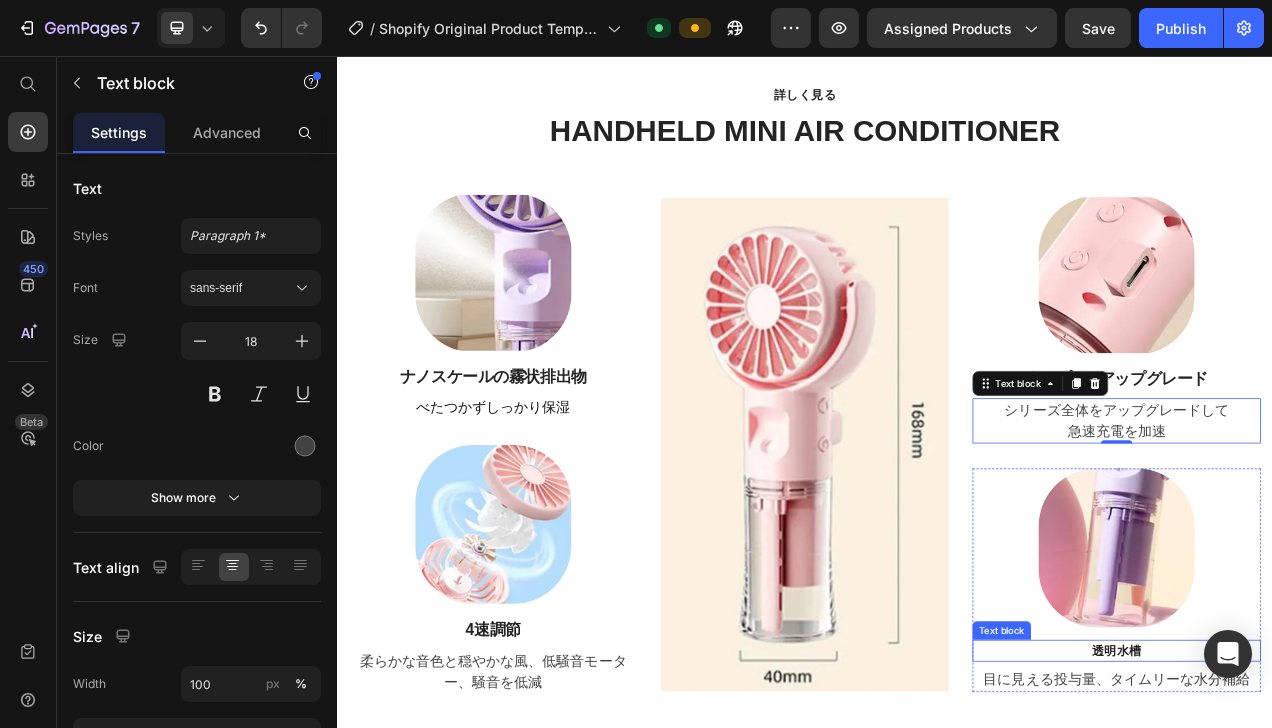 click on "透明水槽" at bounding box center (1337, 819) 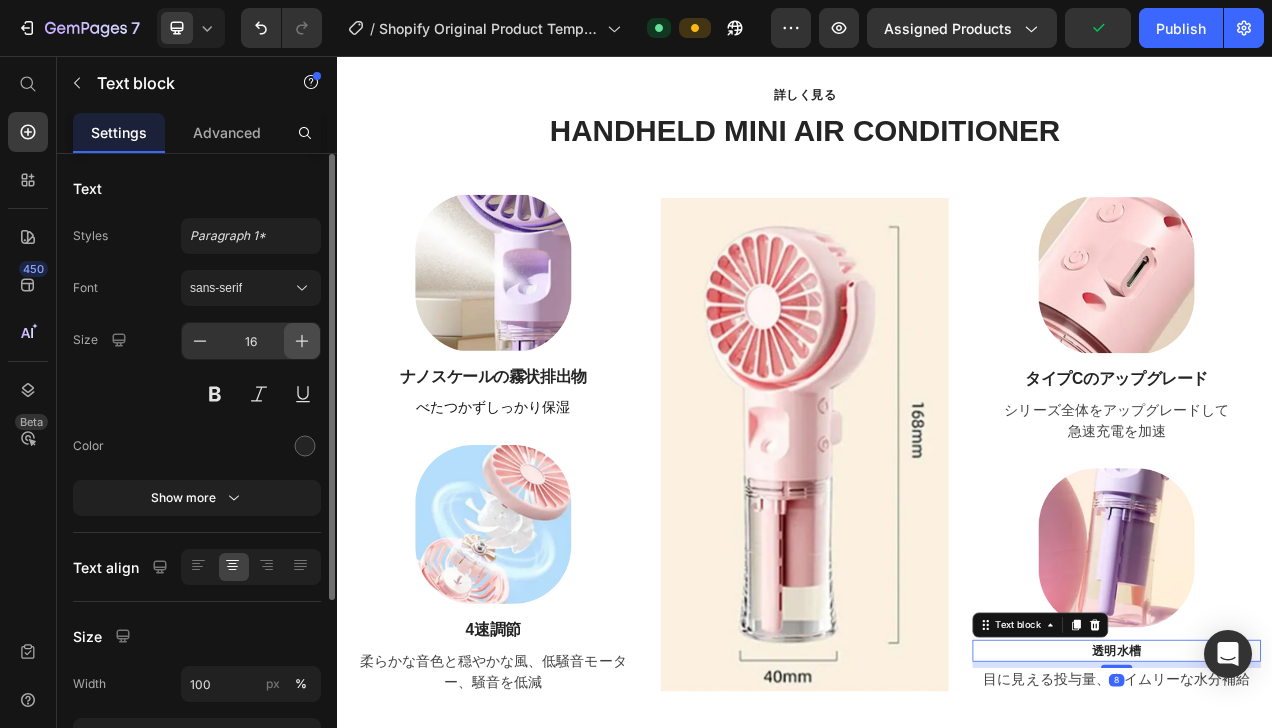 click 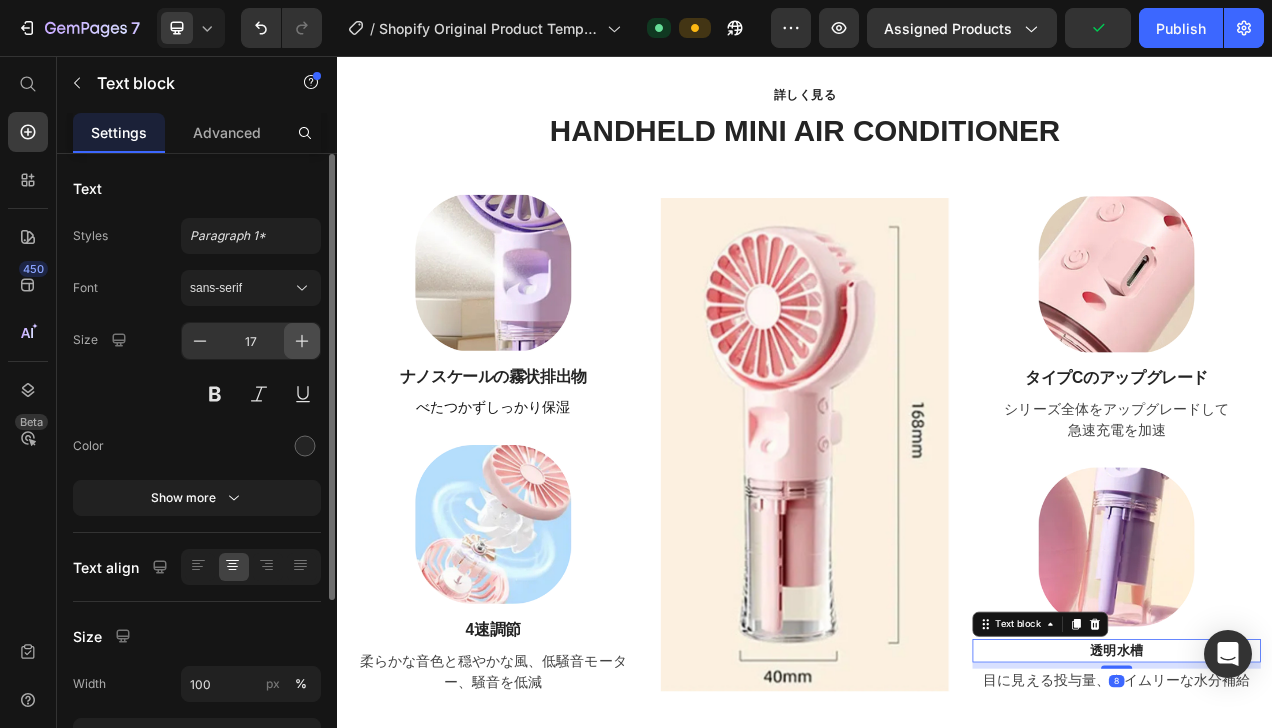 click 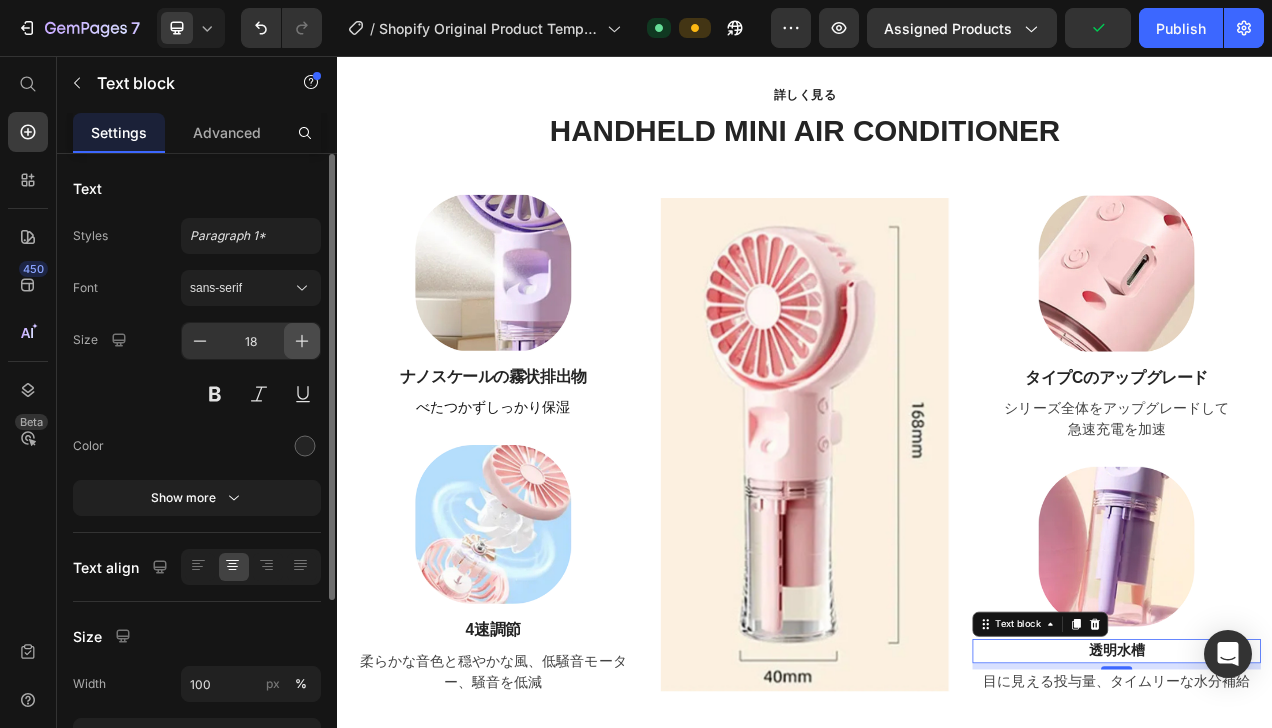 click 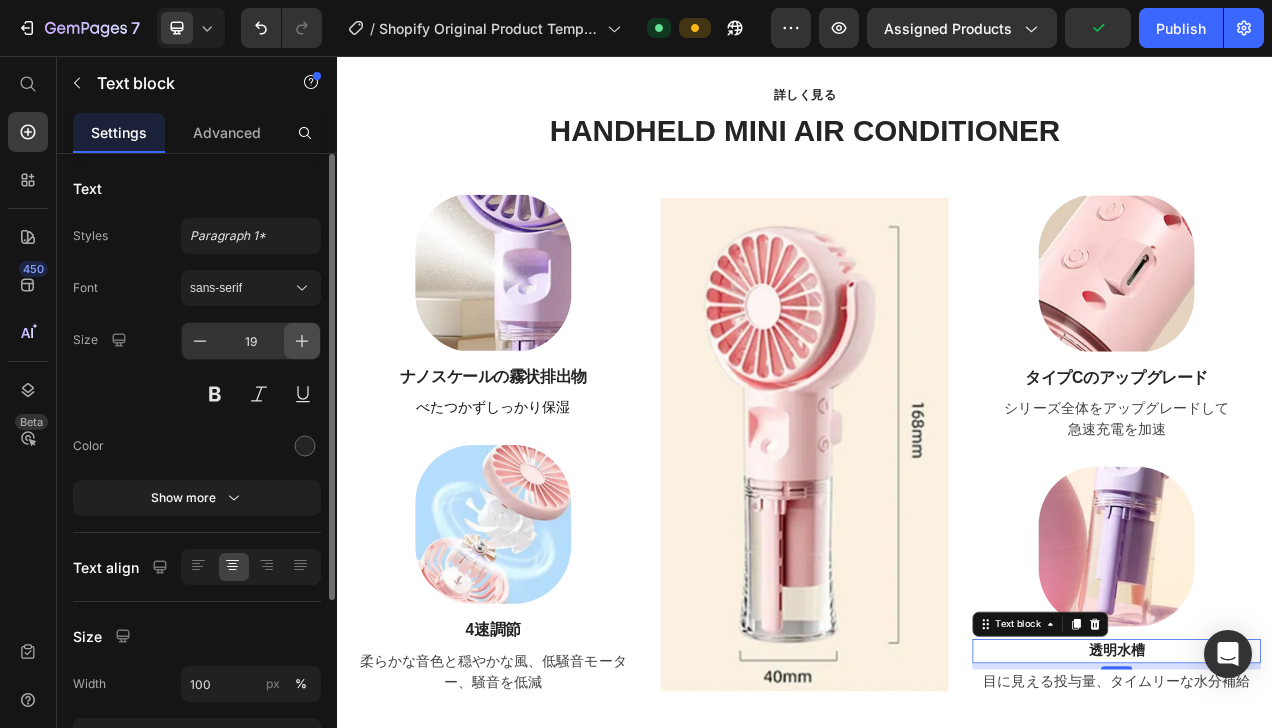 click 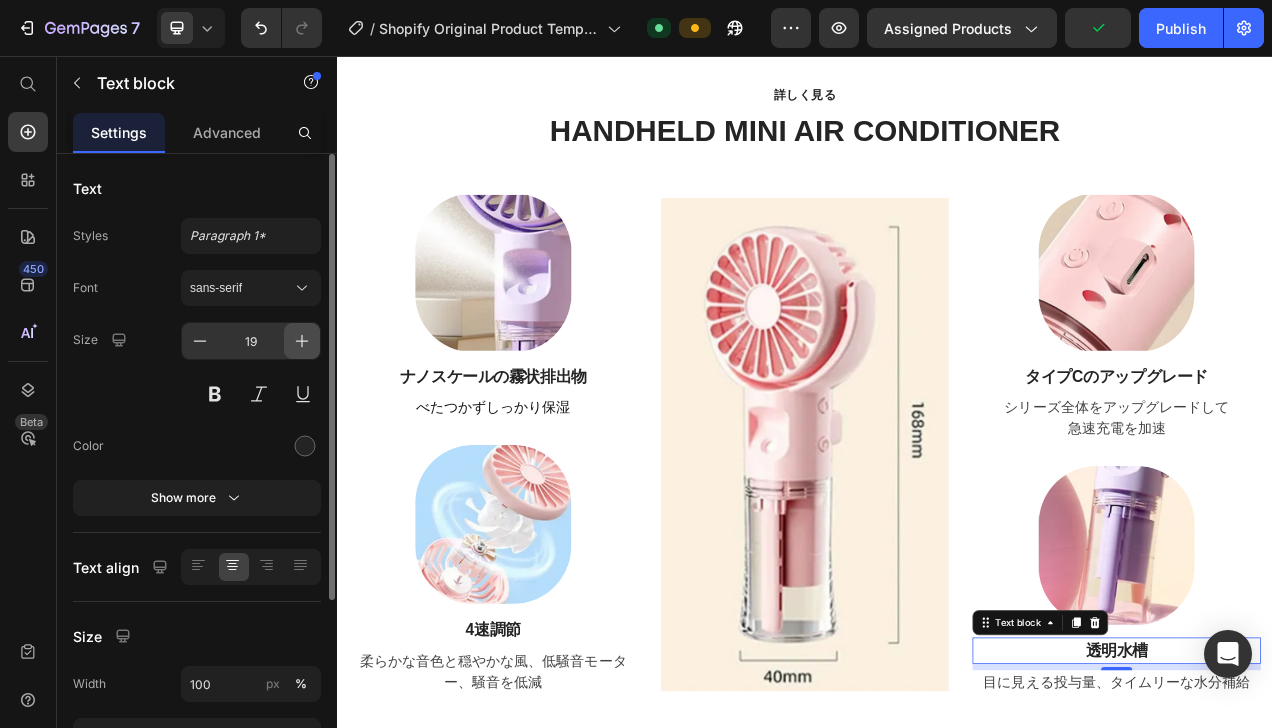 type on "20" 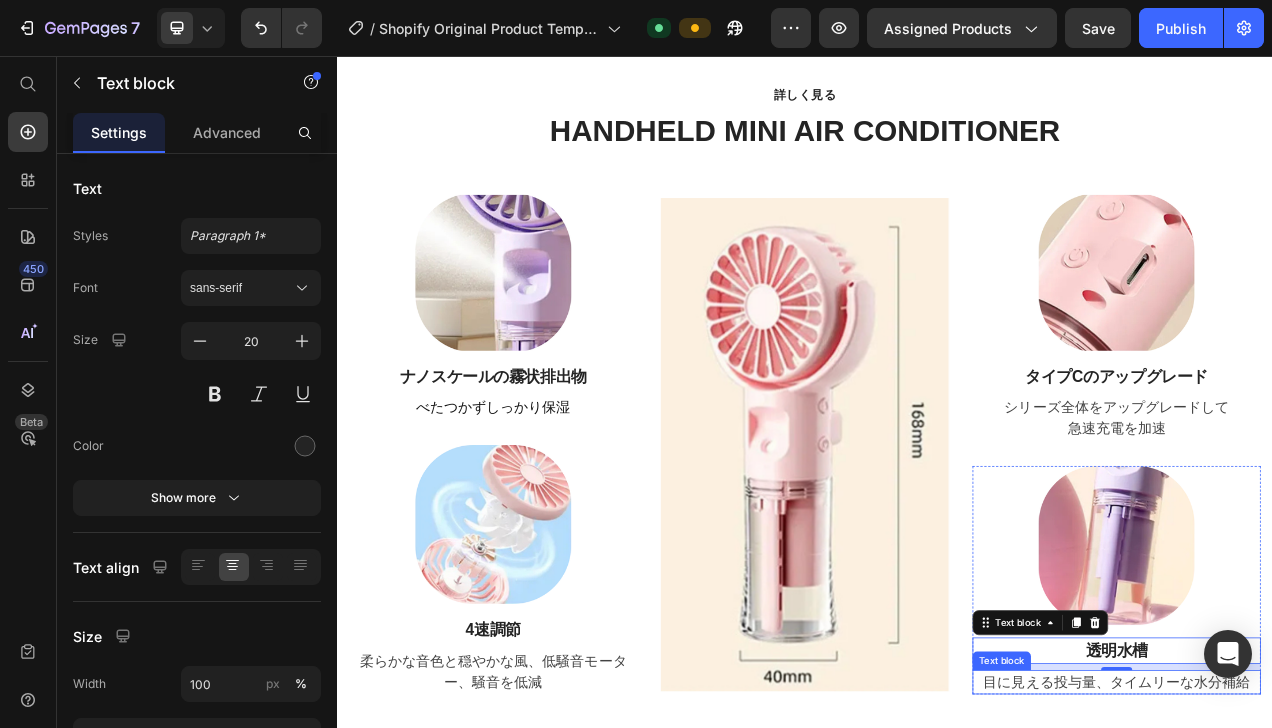 click on "目に見える投与量、タイムリーな水分補給" at bounding box center [1337, 859] 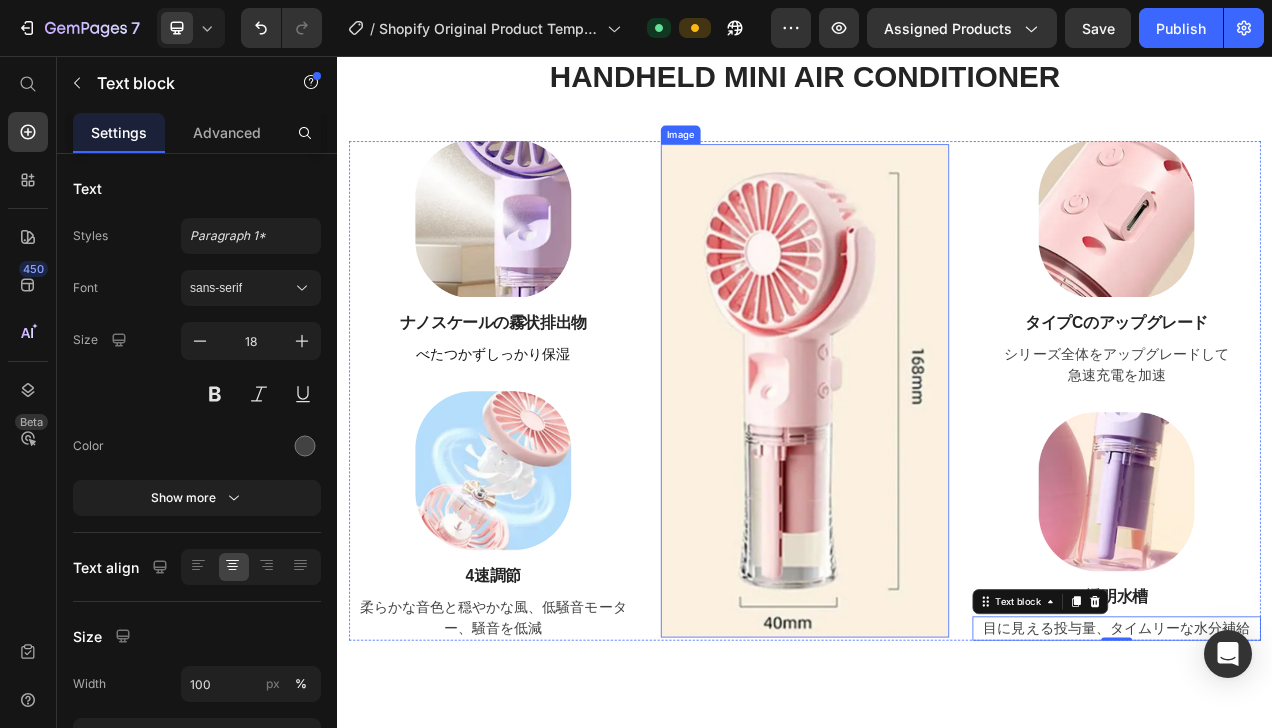 scroll, scrollTop: 2307, scrollLeft: 0, axis: vertical 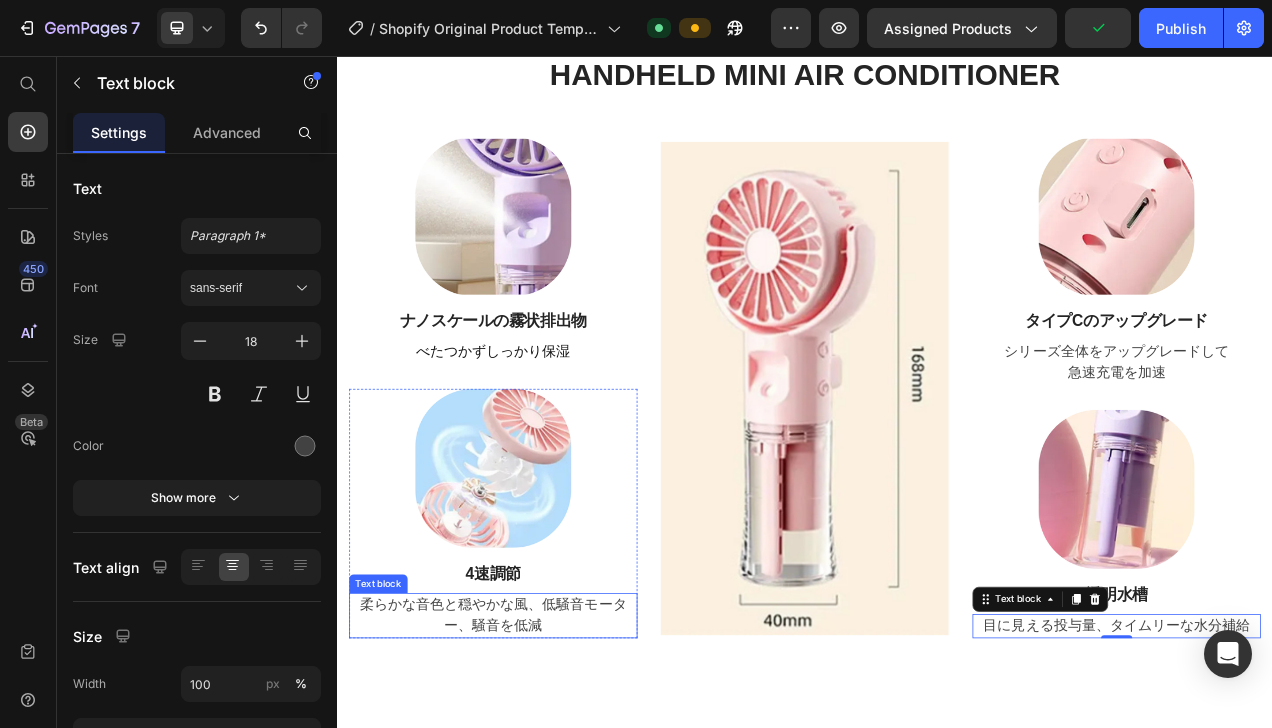 click on "柔らかな音色と穏やかな風、低騒音モーター、騒音を低減" at bounding box center (537, 774) 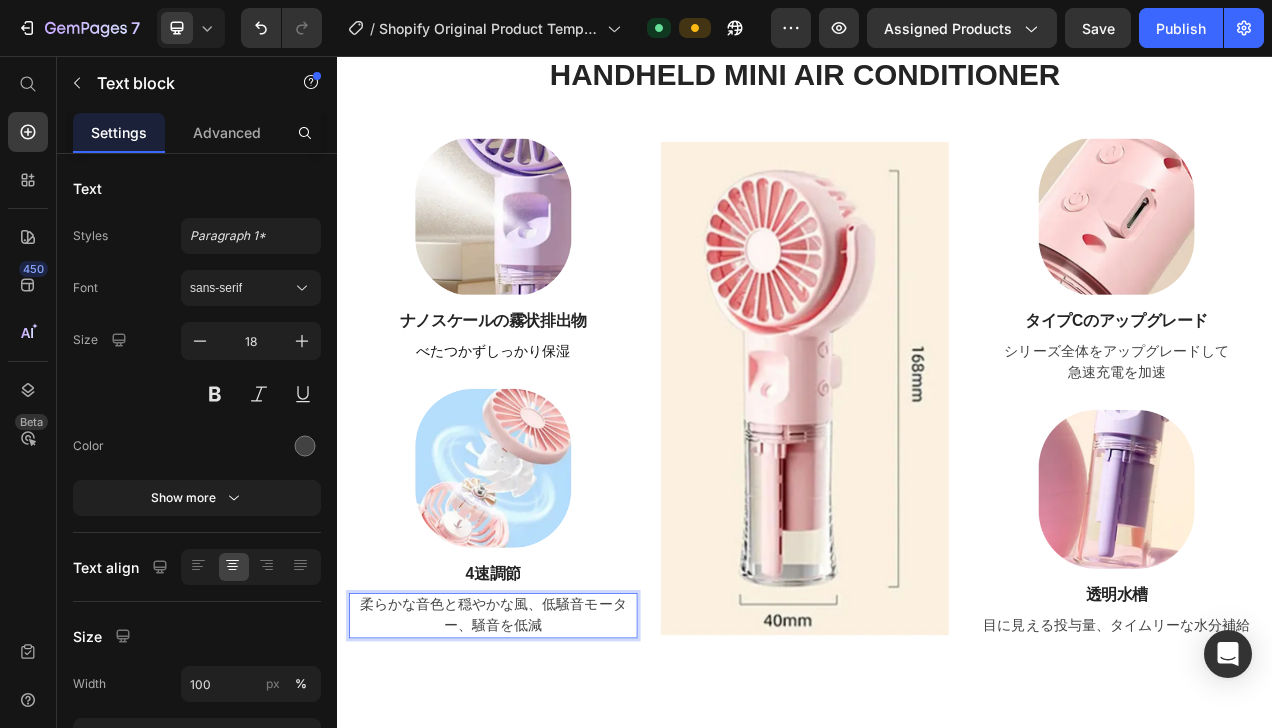 click on "柔らかな音色と穏やかな風、低騒音モーター、騒音を低減" at bounding box center (537, 774) 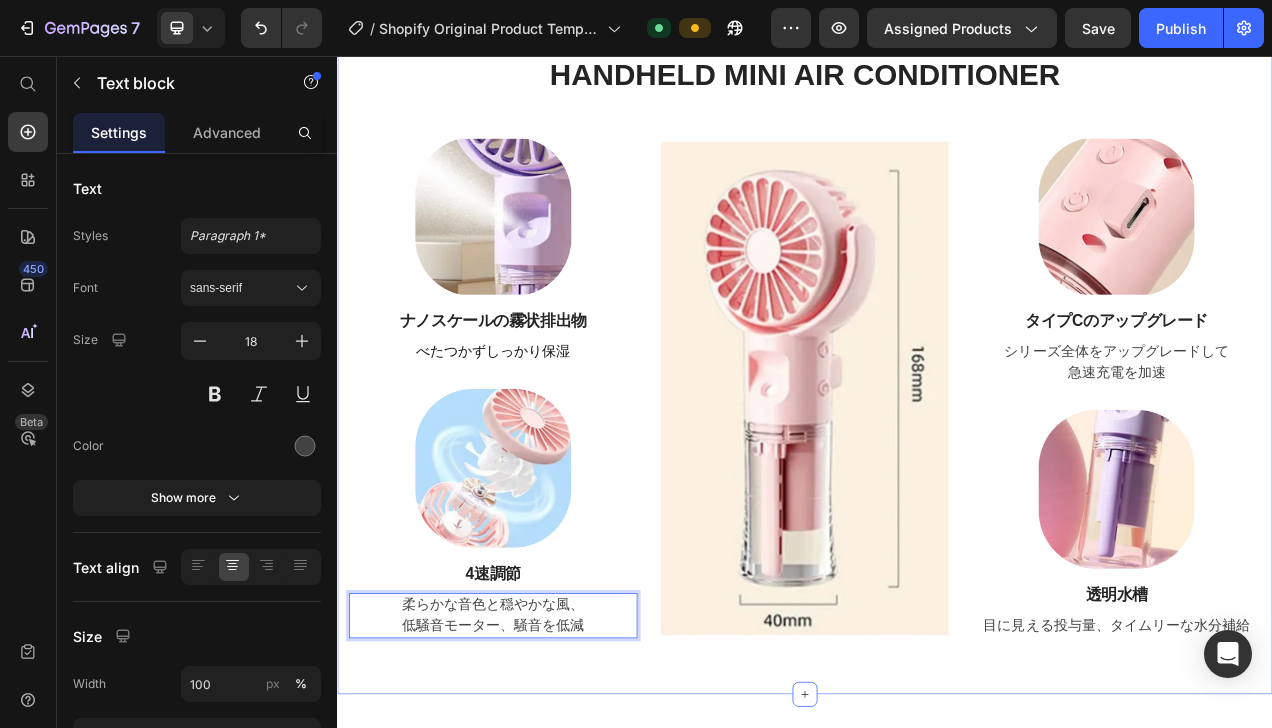 scroll, scrollTop: 2369, scrollLeft: 0, axis: vertical 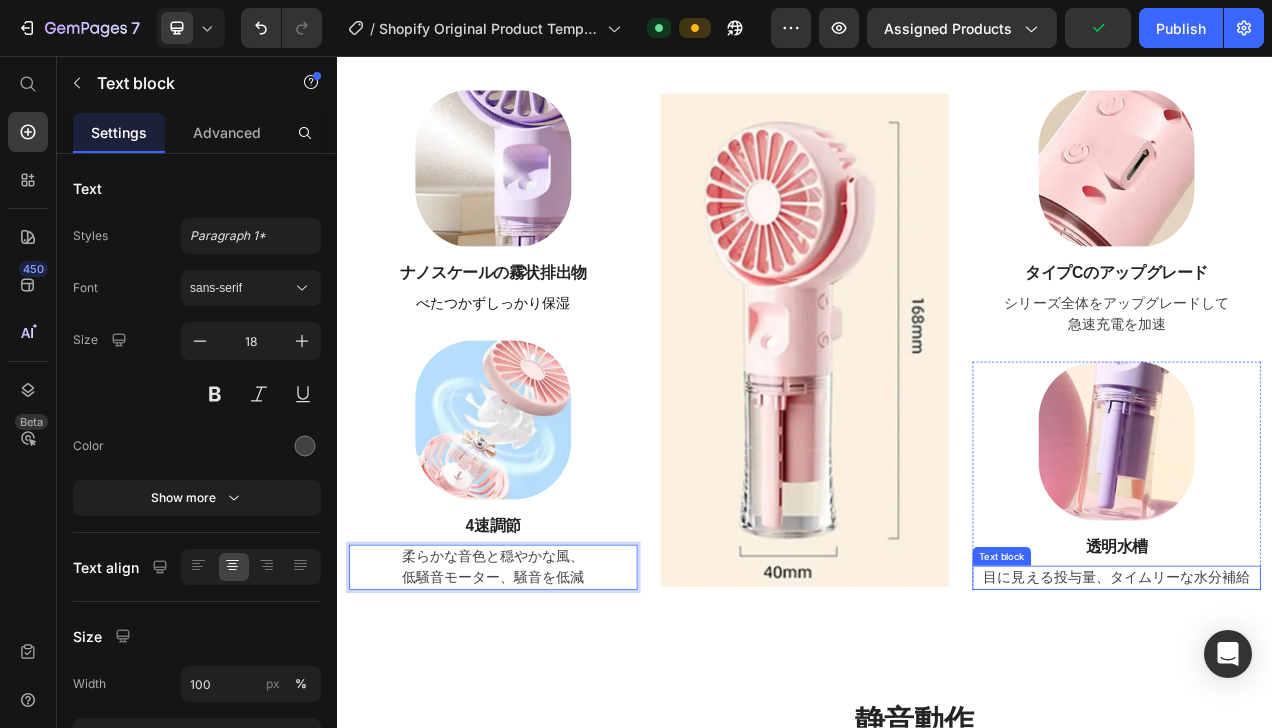 click on "目に見える投与量、タイムリーな水分補給" at bounding box center [1337, 725] 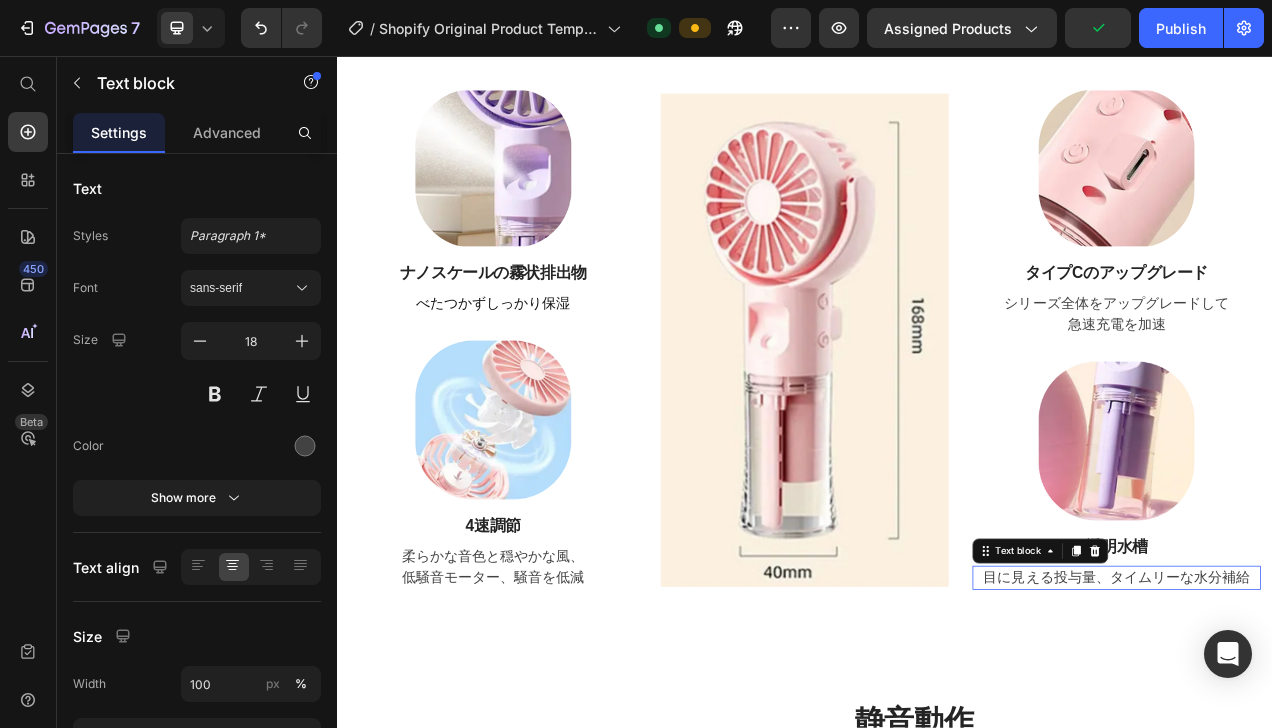 scroll, scrollTop: 0, scrollLeft: 0, axis: both 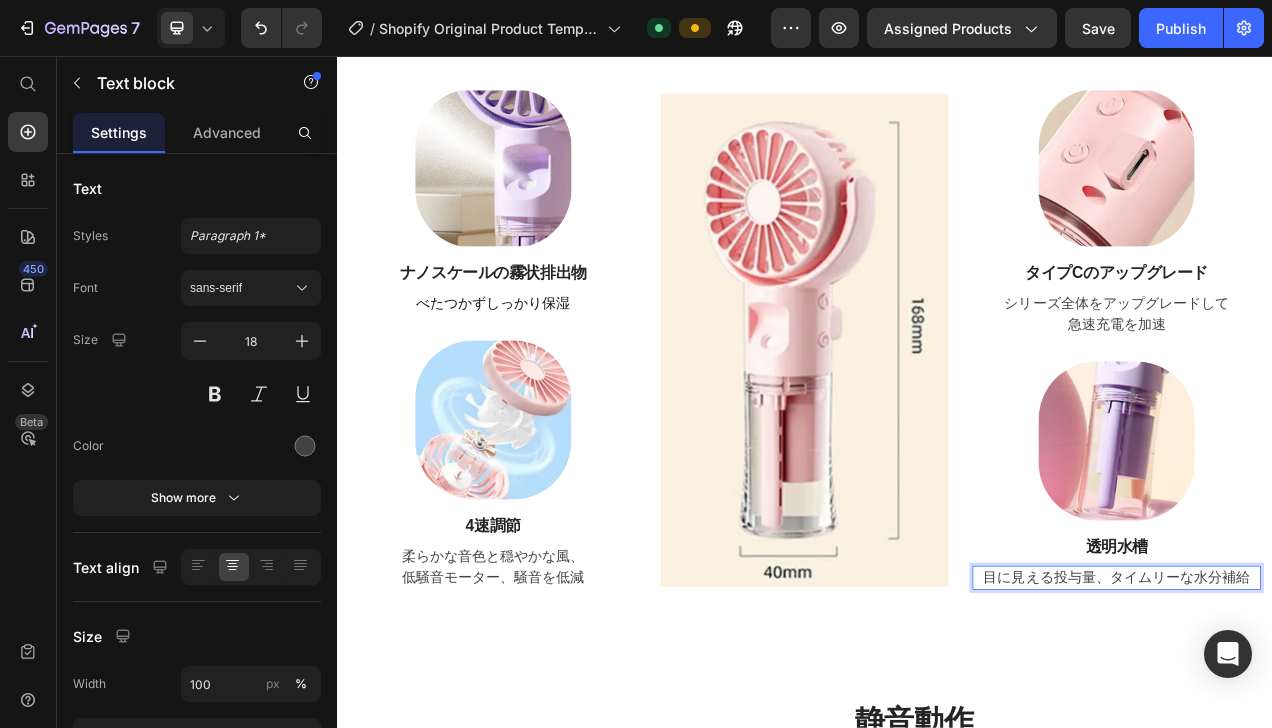 click on "目に見える投与量、タイムリーな水分補給" at bounding box center (1337, 725) 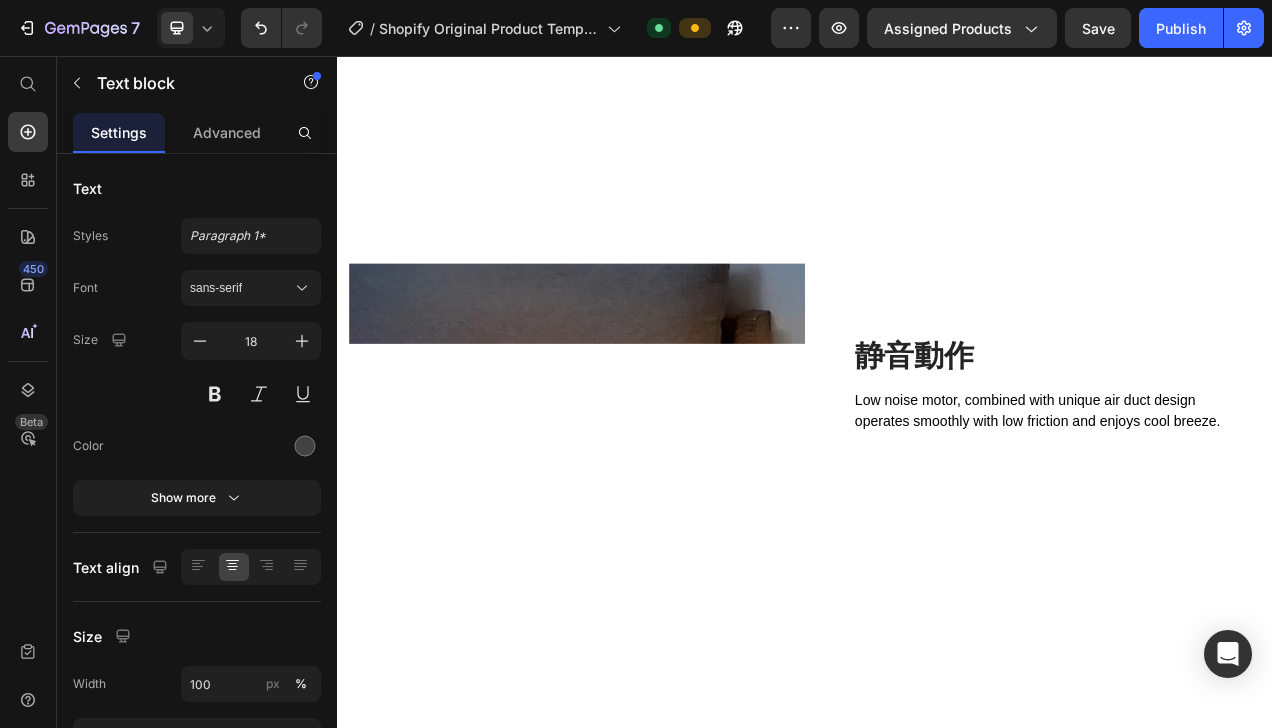 scroll, scrollTop: 3248, scrollLeft: 0, axis: vertical 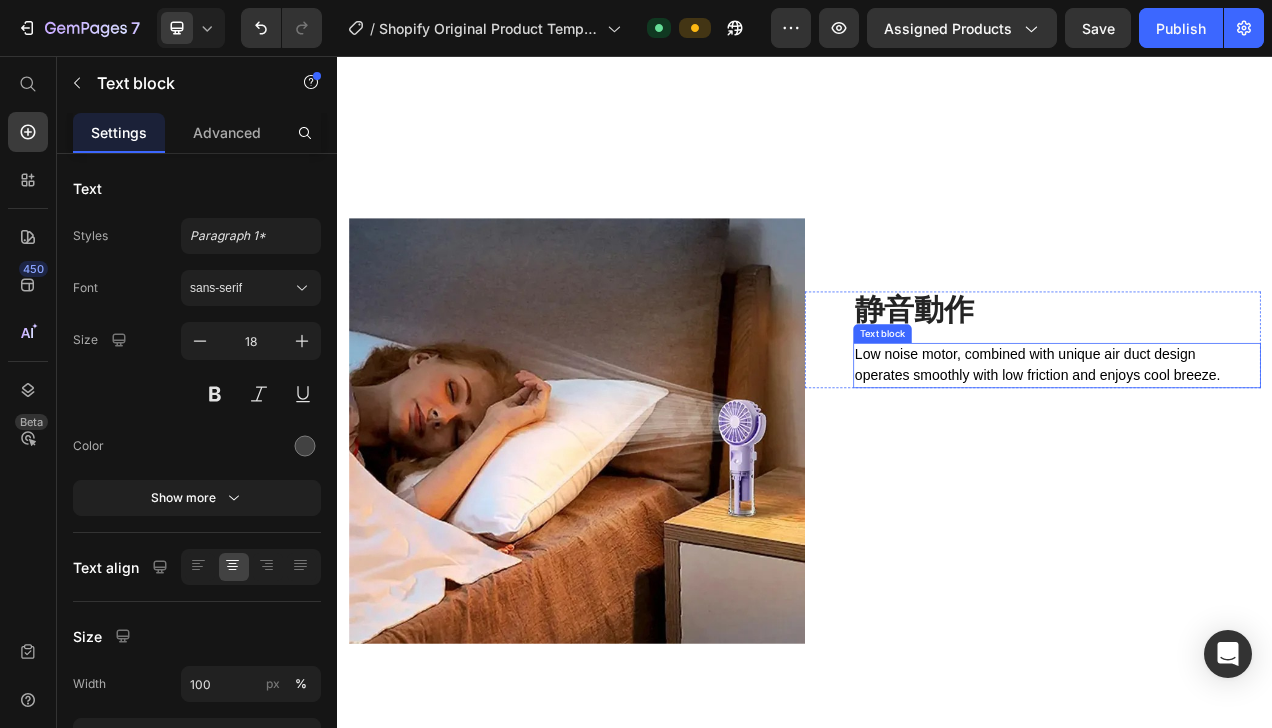 click on "operates smoothly with low friction and enjoys cool breeze." at bounding box center (1235, 466) 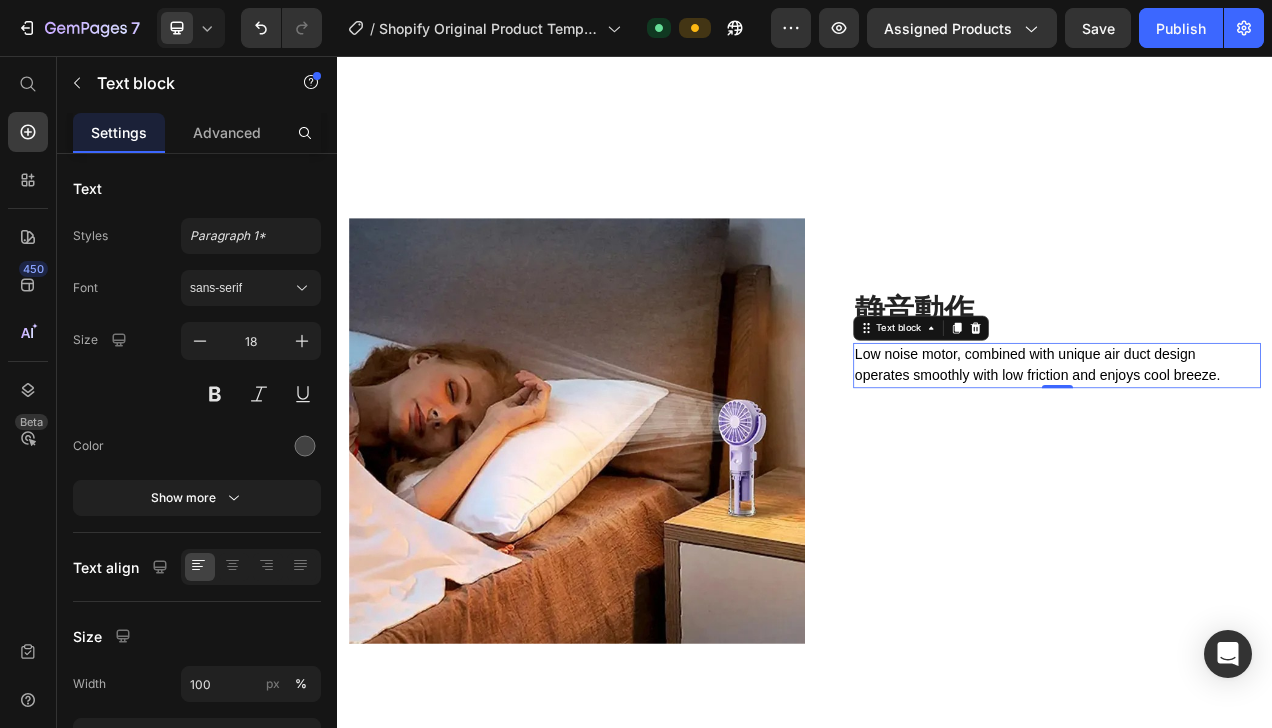 scroll, scrollTop: 0, scrollLeft: 0, axis: both 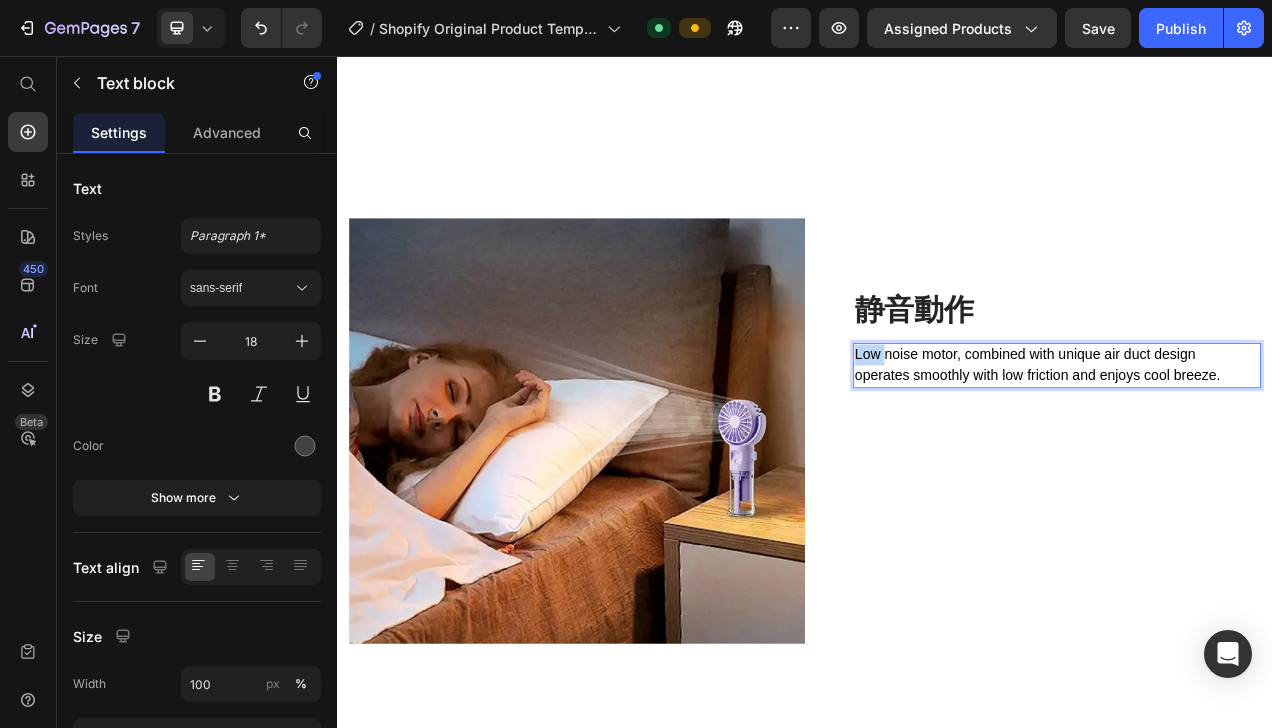 click on "Low noise motor, combined with unique air duct design" at bounding box center [1219, 439] 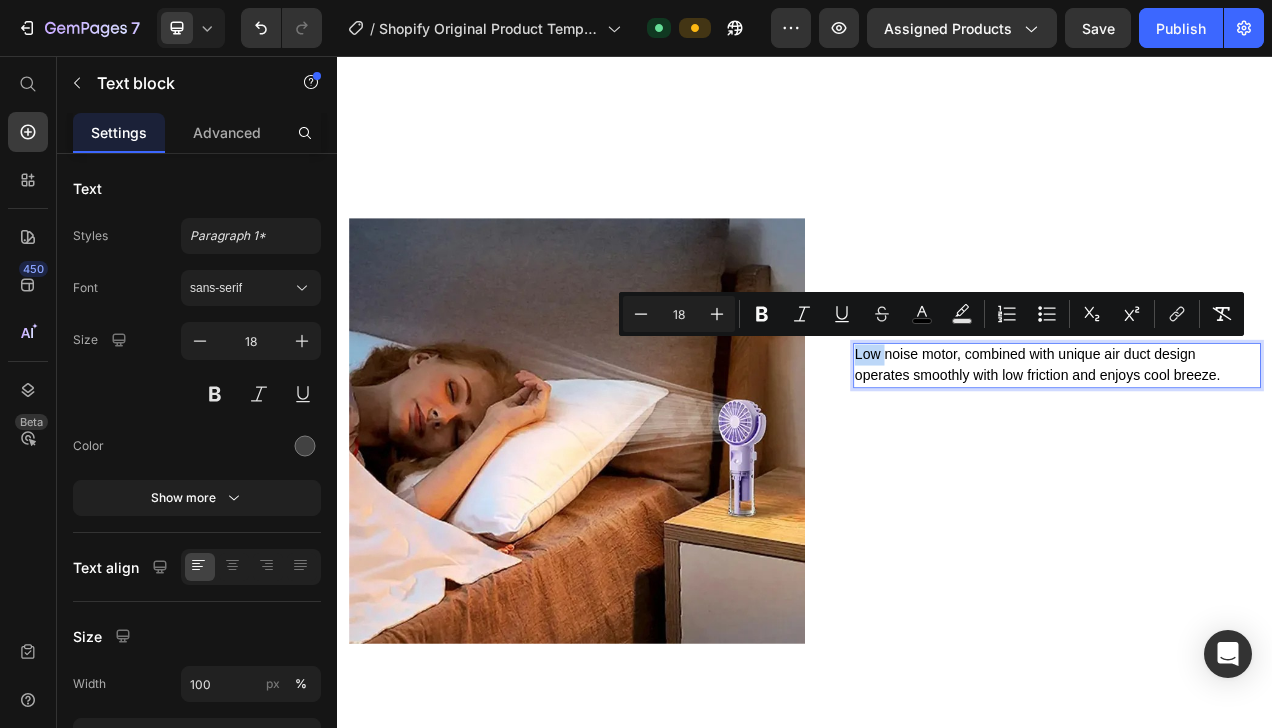 click on "Low noise motor, combined with unique air duct design" at bounding box center [1219, 439] 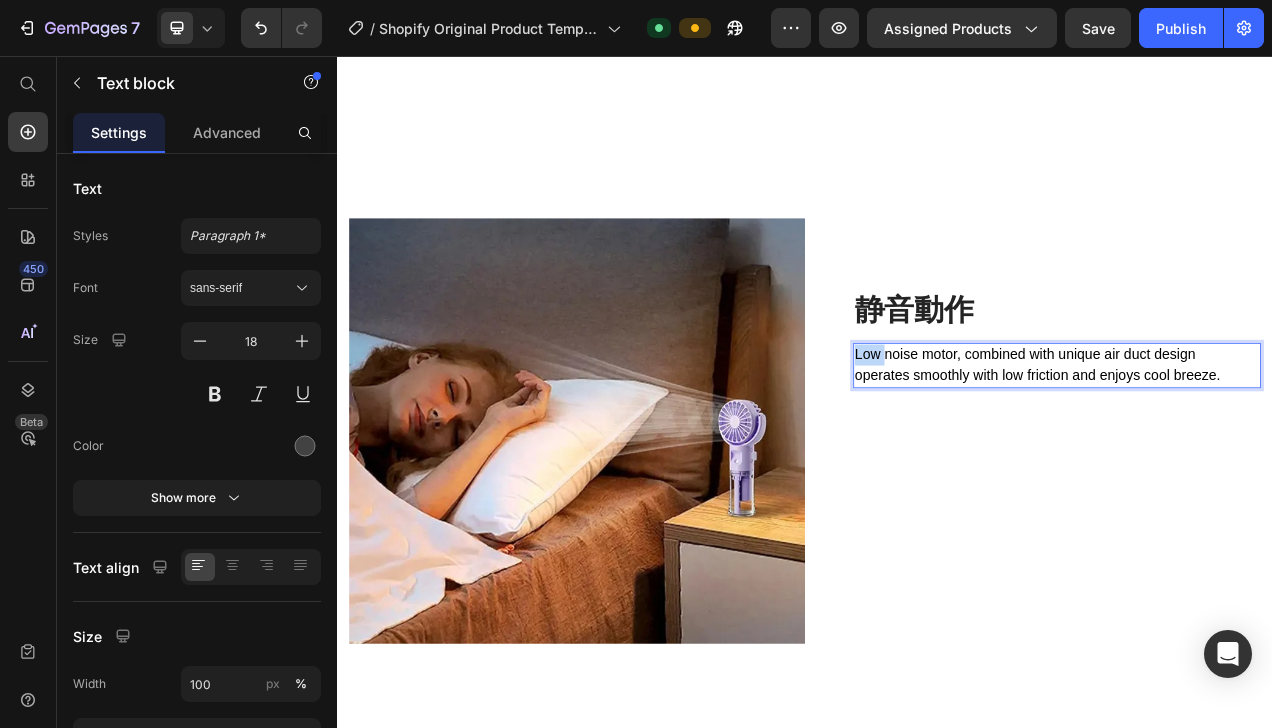 click on "Low noise motor, combined with unique air duct design" at bounding box center [1219, 439] 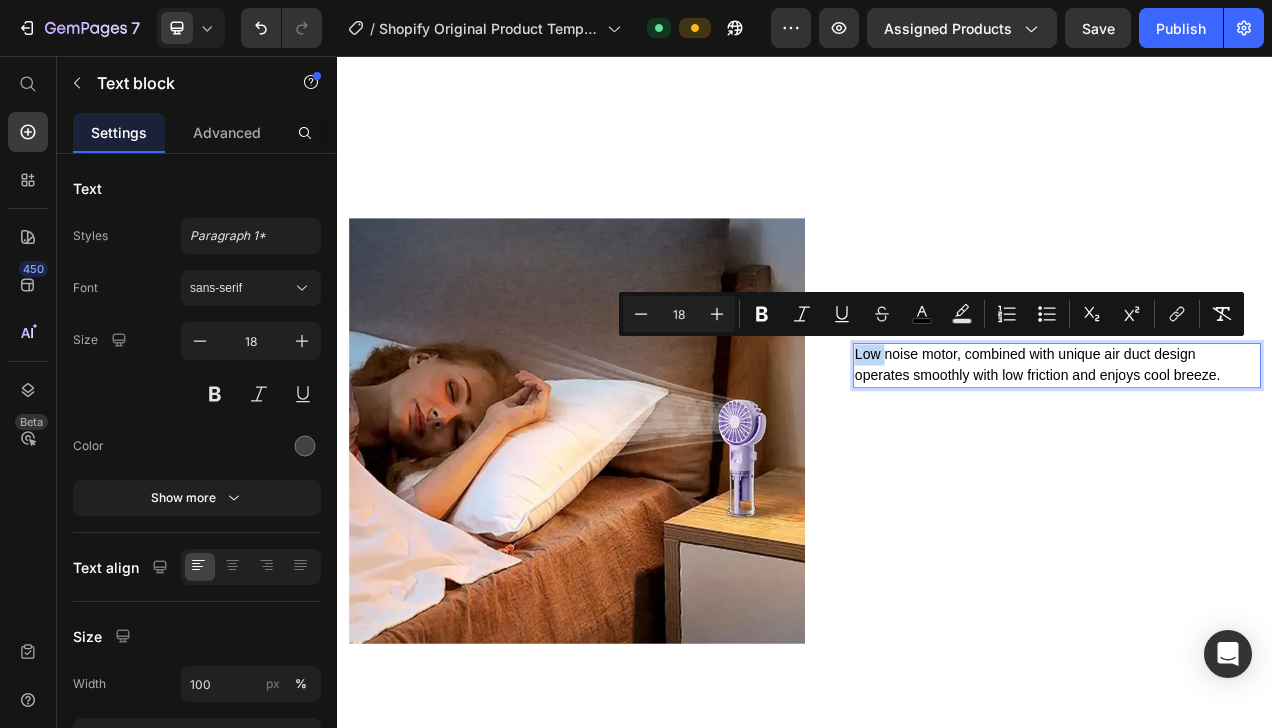 click on "Low noise motor, combined with unique air duct design" at bounding box center (1219, 439) 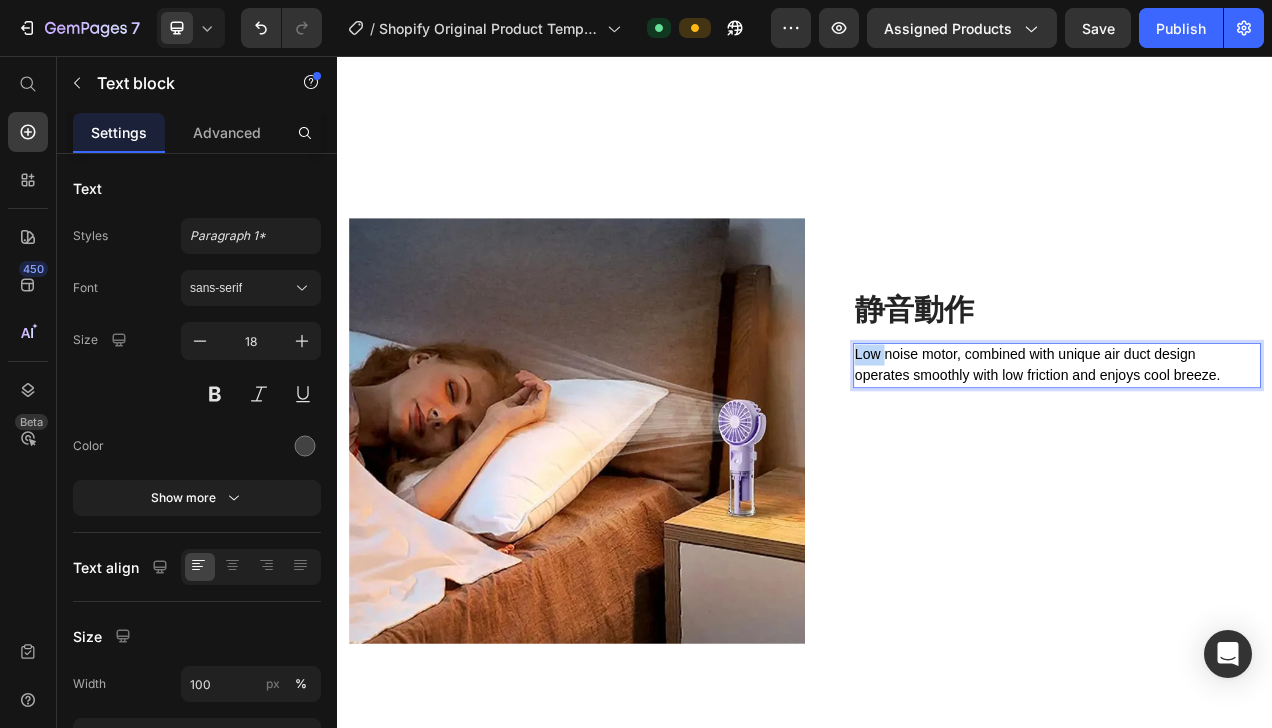 click on "Low noise motor, combined with unique air duct design" at bounding box center [1219, 439] 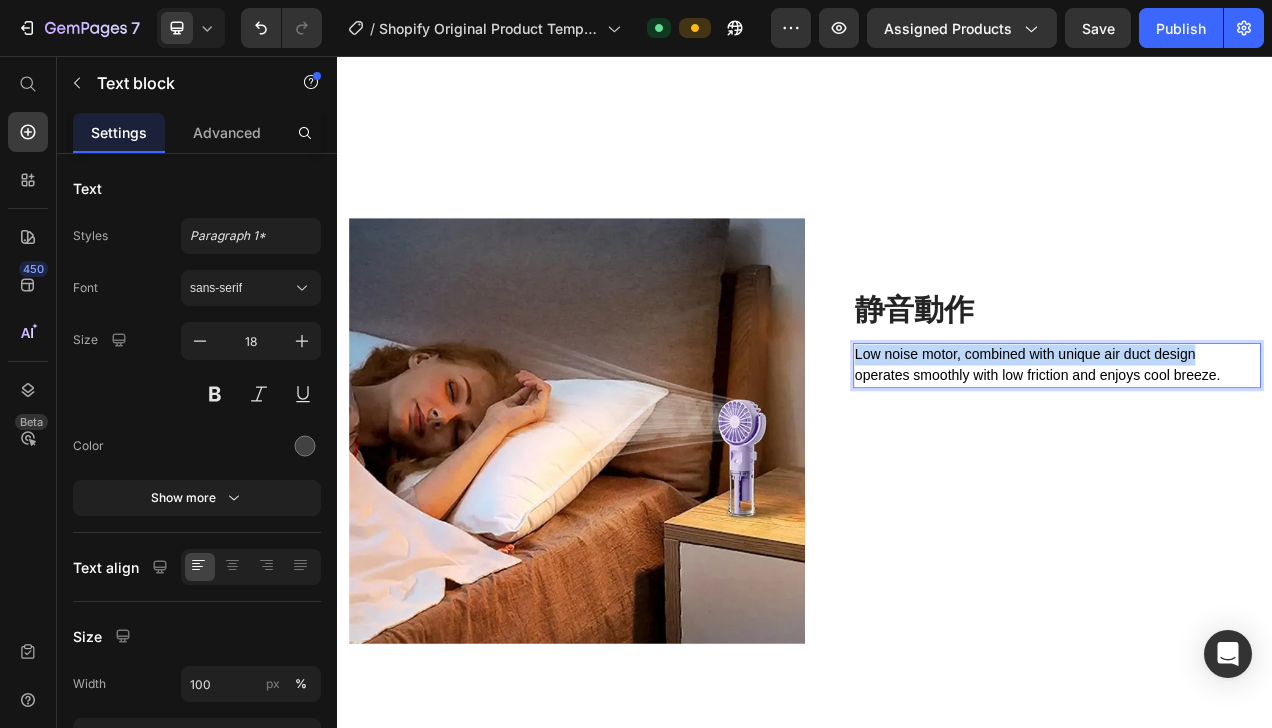 click on "Low noise motor, combined with unique air duct design" at bounding box center (1219, 439) 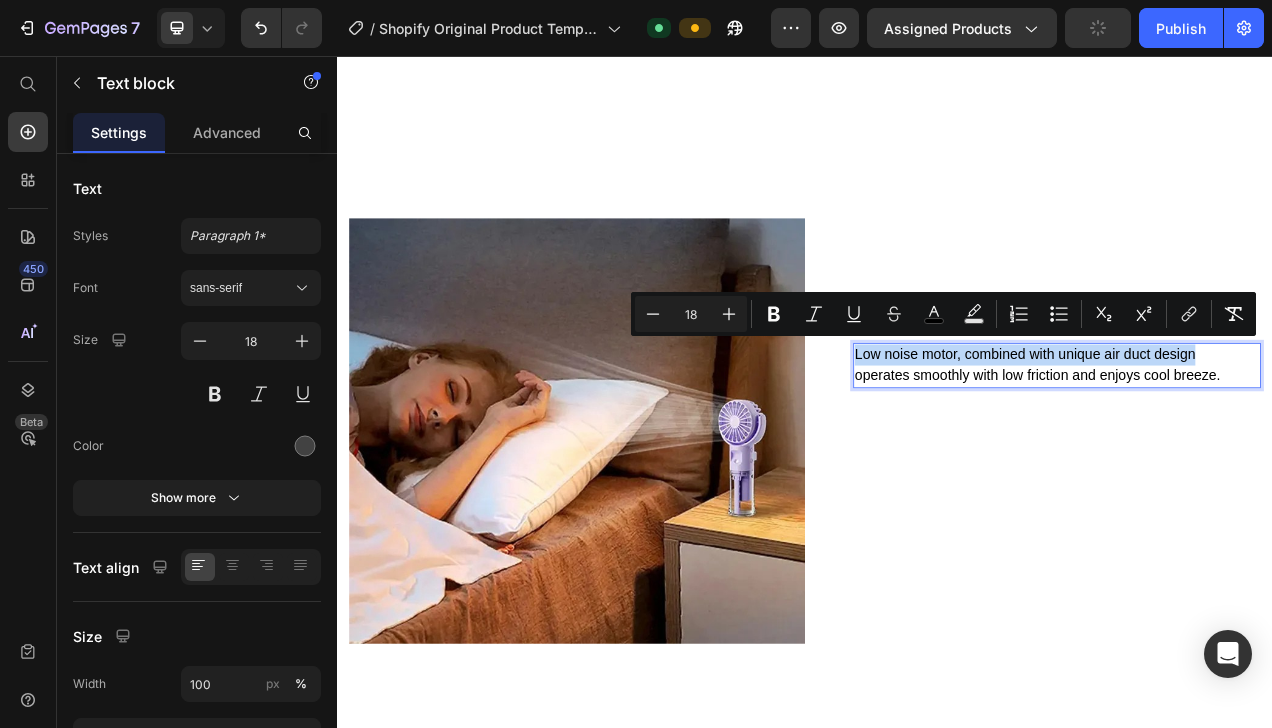 click on "Low noise motor, combined with unique air duct design" at bounding box center [1219, 439] 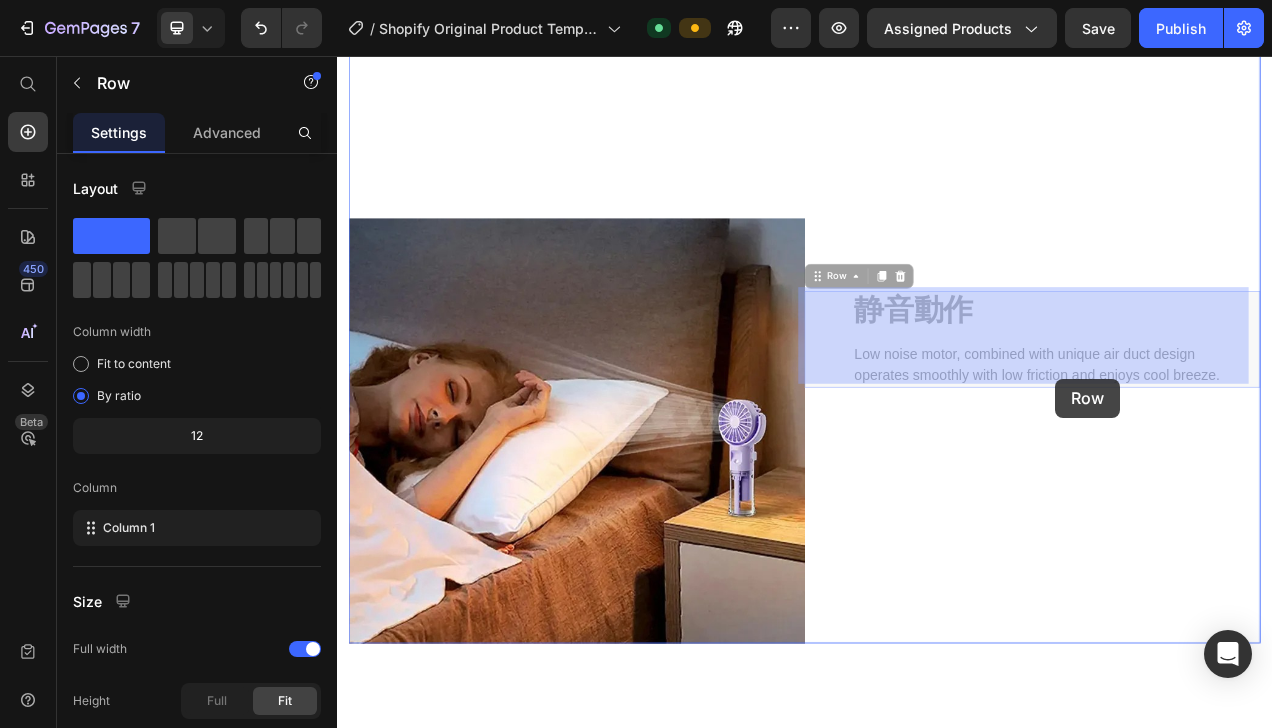 drag, startPoint x: 989, startPoint y: 434, endPoint x: 1243, endPoint y: 465, distance: 255.88474 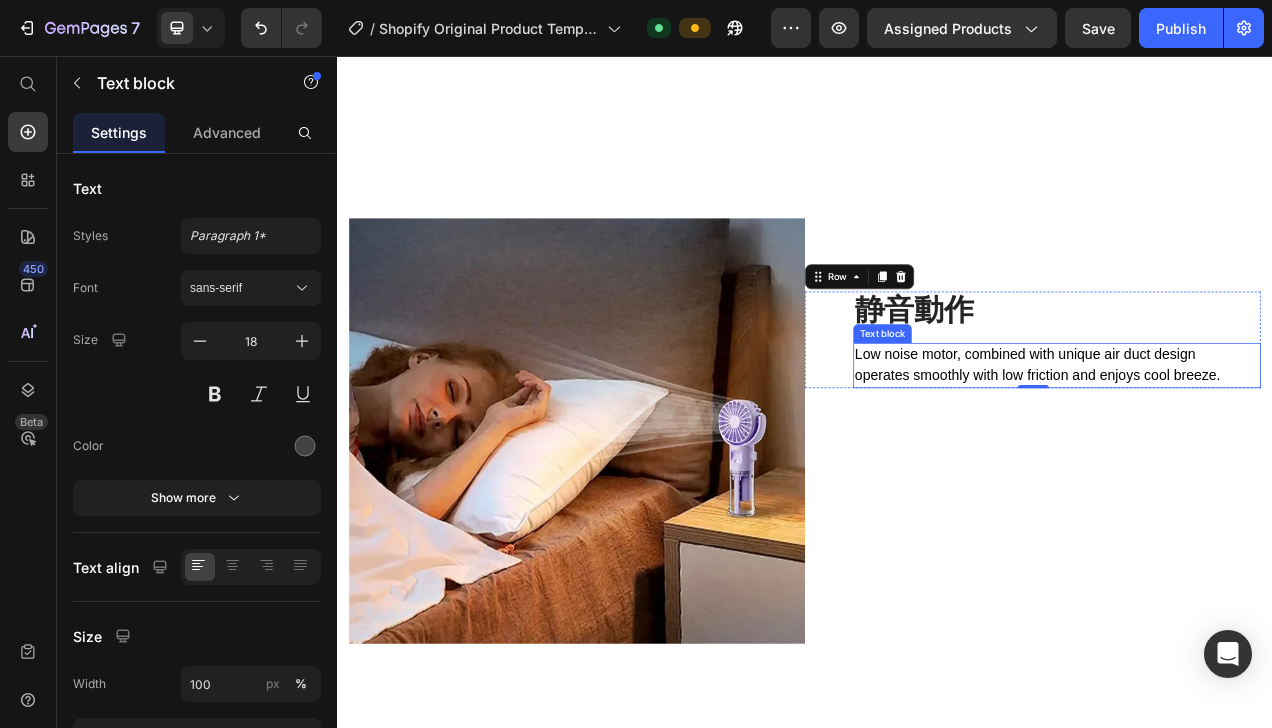 click on "operates smoothly with low friction and enjoys cool breeze." at bounding box center (1235, 466) 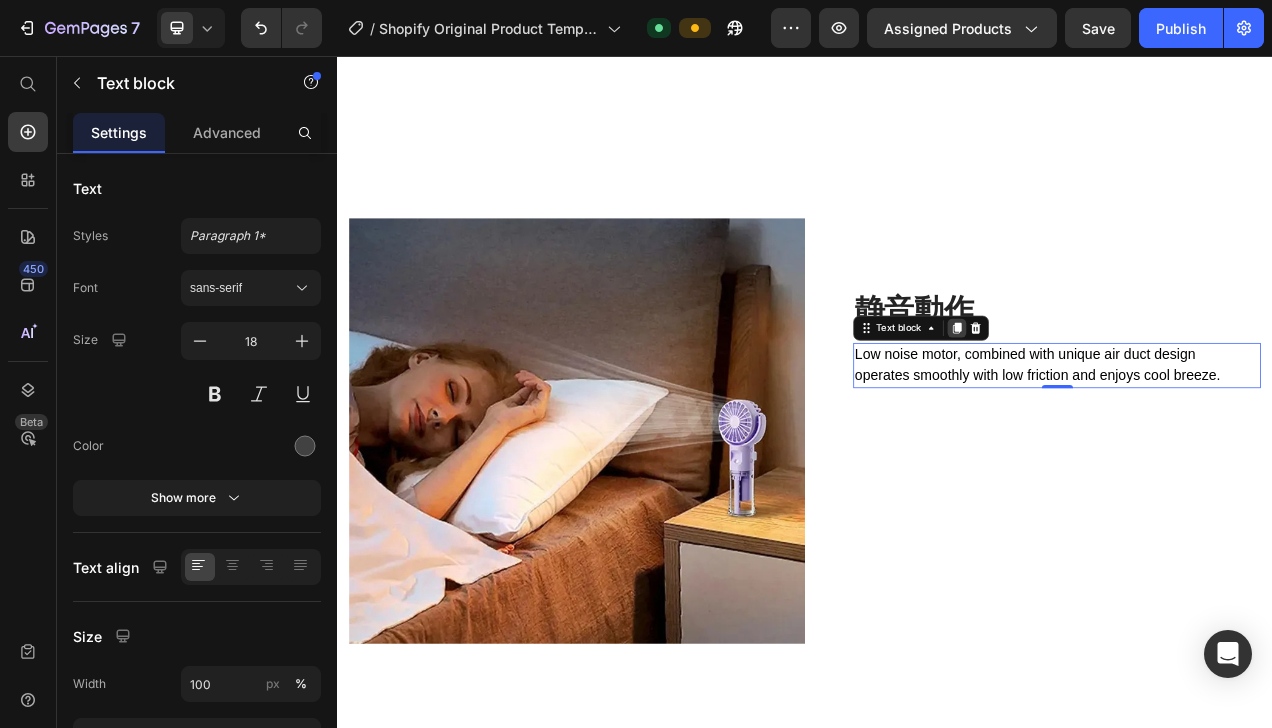 click 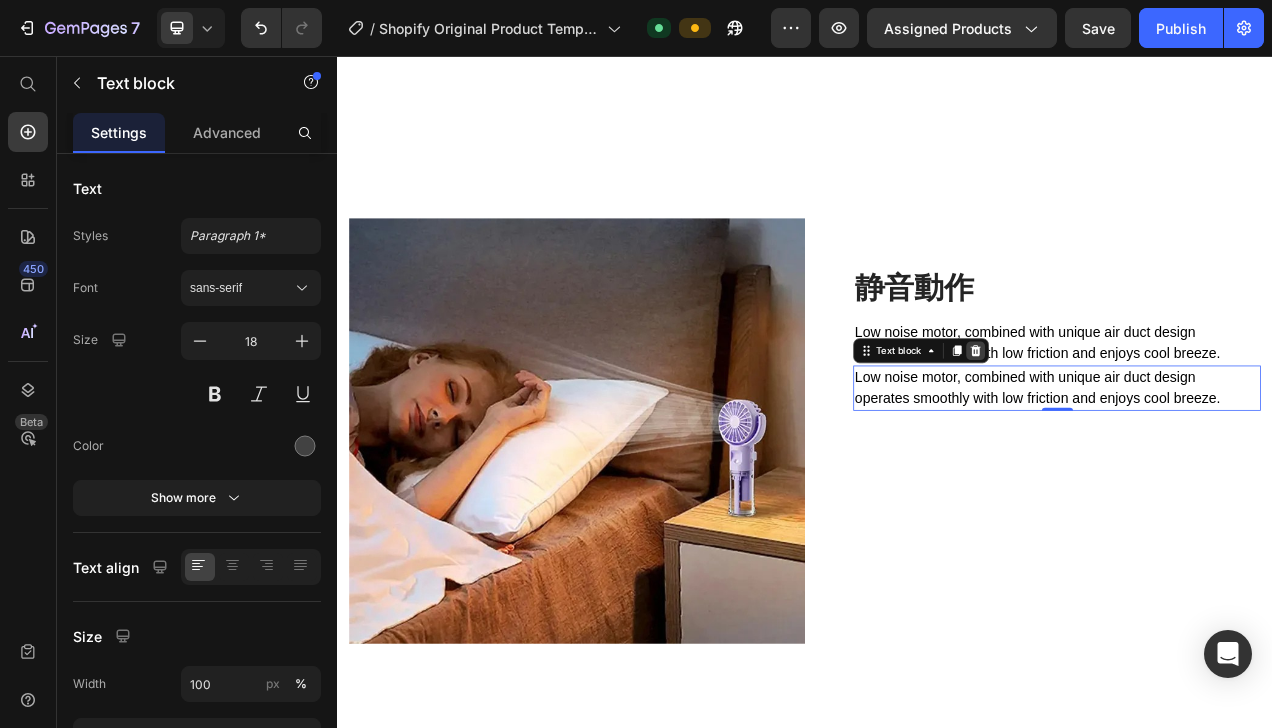 click at bounding box center [1156, 434] 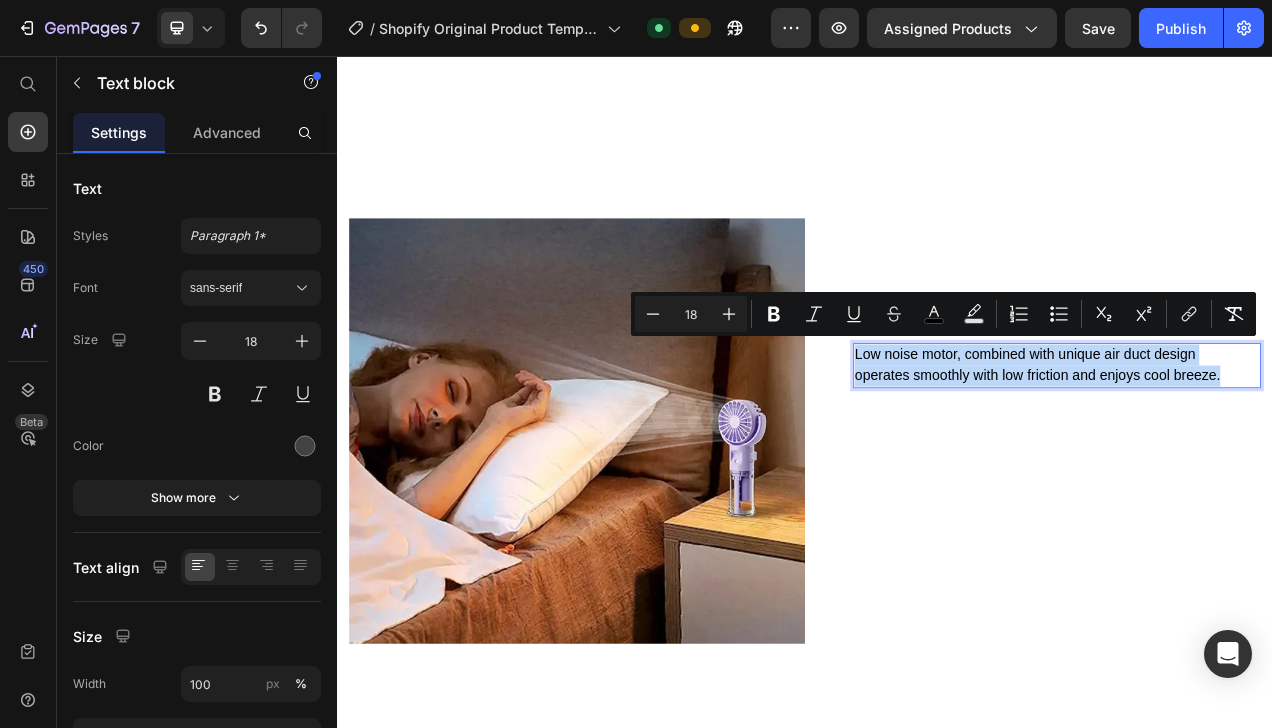 drag, startPoint x: 995, startPoint y: 434, endPoint x: 1526, endPoint y: 468, distance: 532.0874 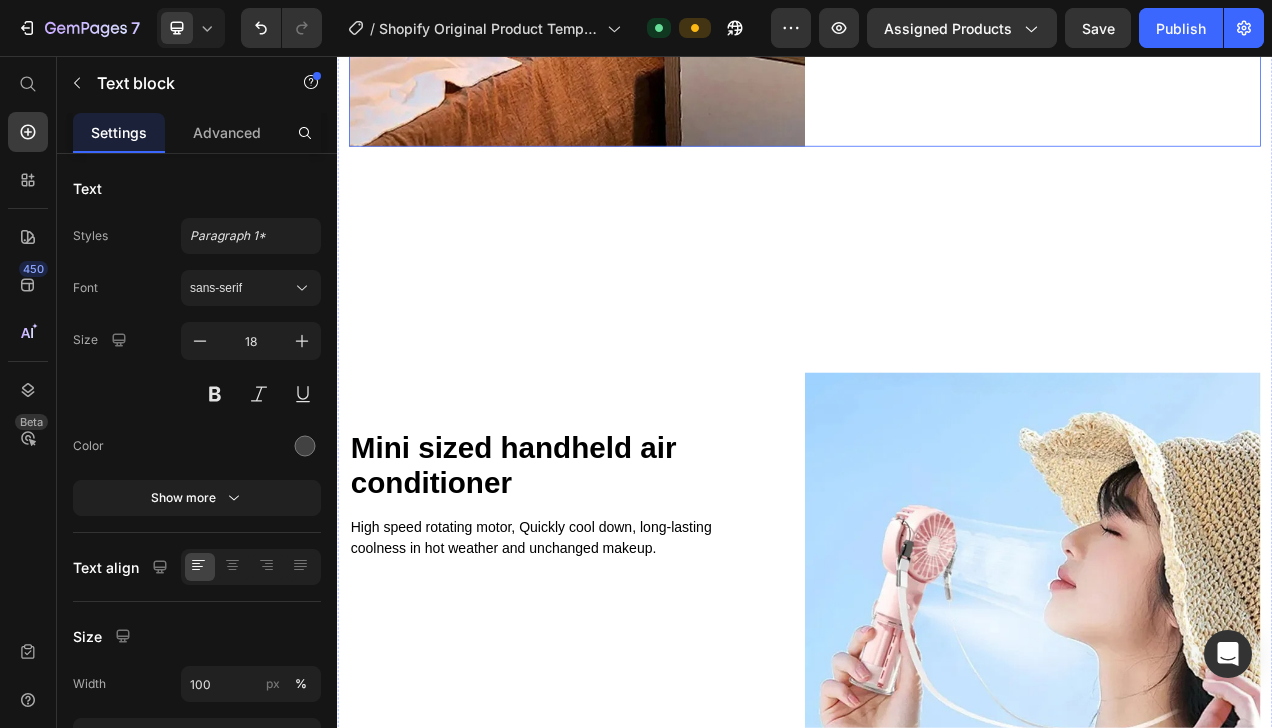 scroll, scrollTop: 4003, scrollLeft: 0, axis: vertical 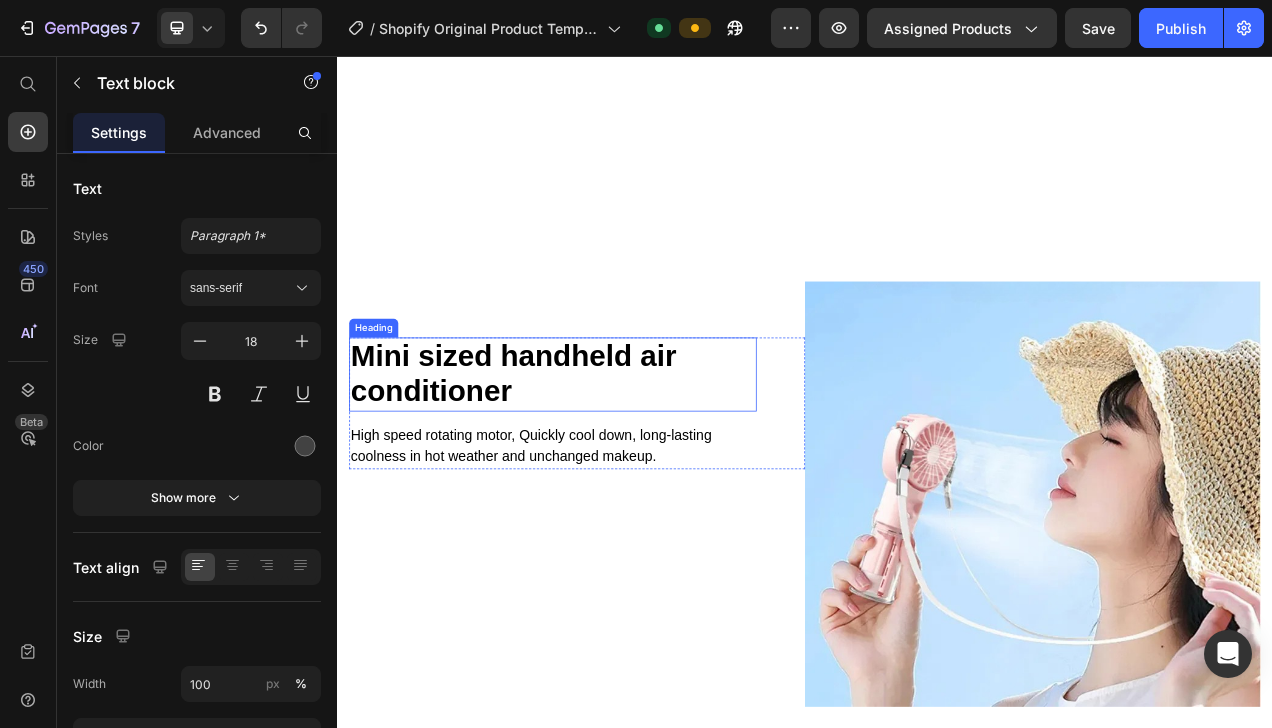 click on "Mini sized handheld air conditioner" at bounding box center [563, 464] 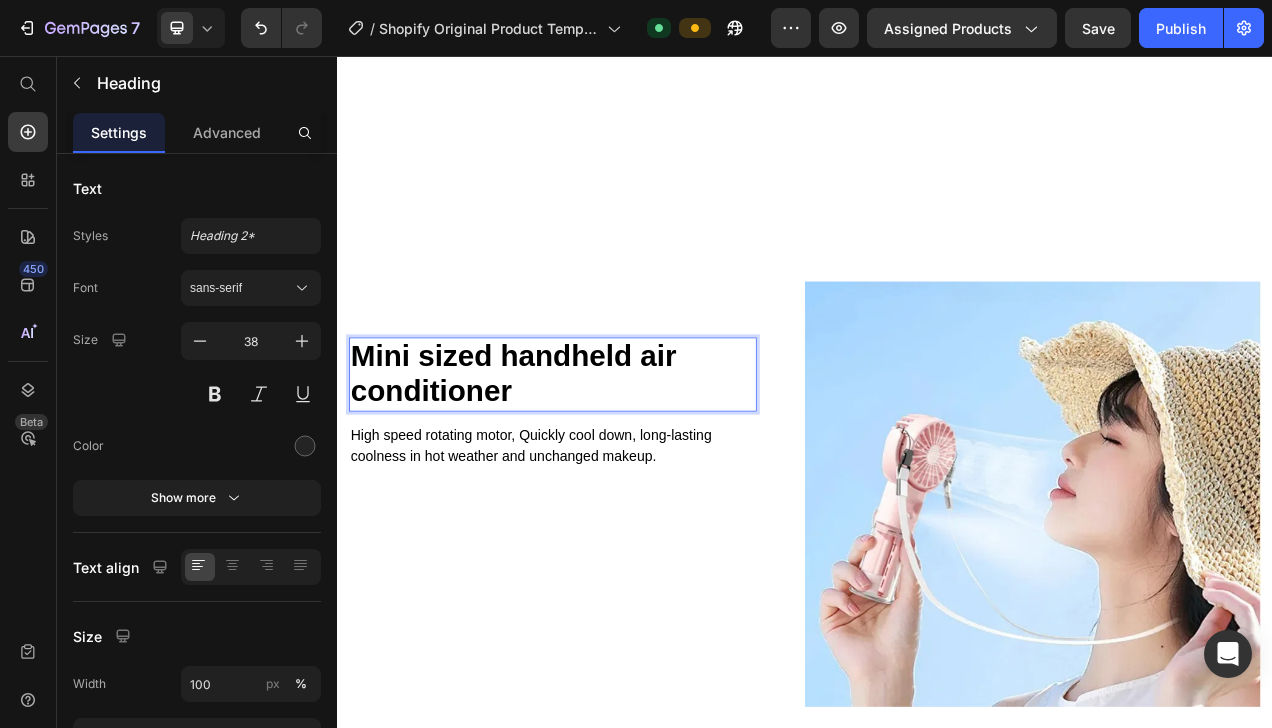 click on "Mini sized handheld air conditioner" at bounding box center [563, 464] 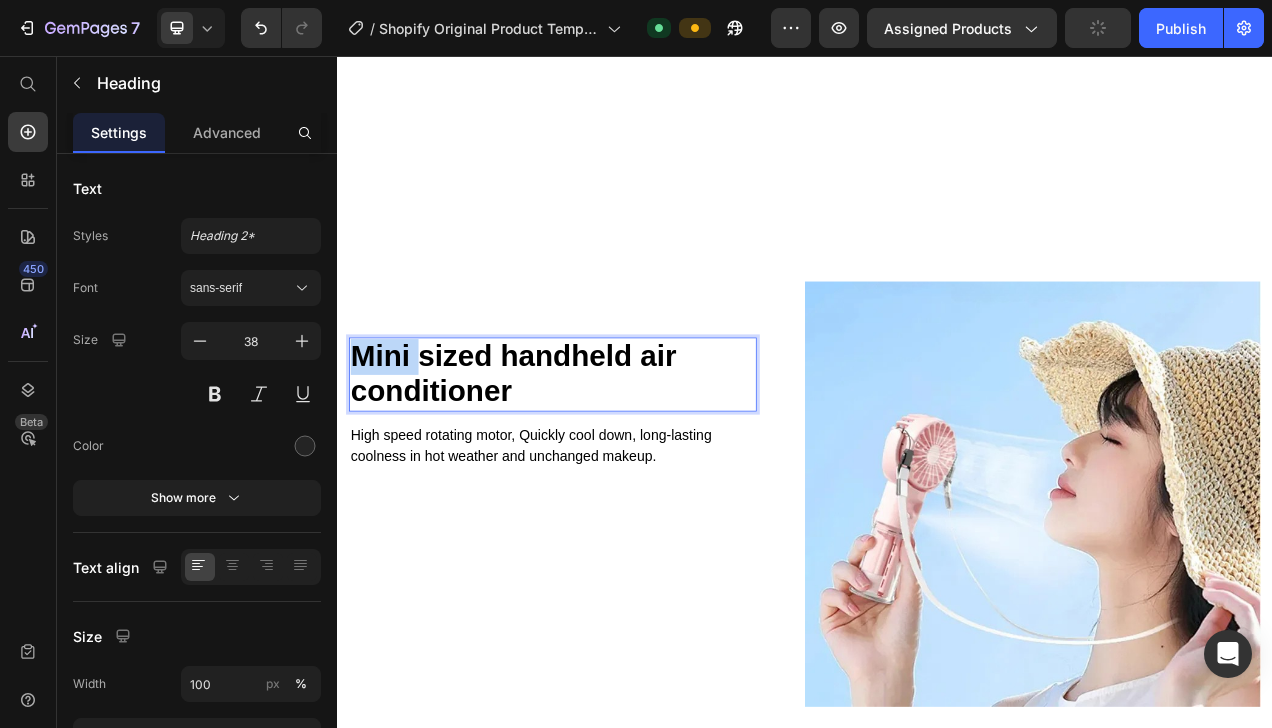 click on "Mini sized handheld air conditioner" at bounding box center [563, 464] 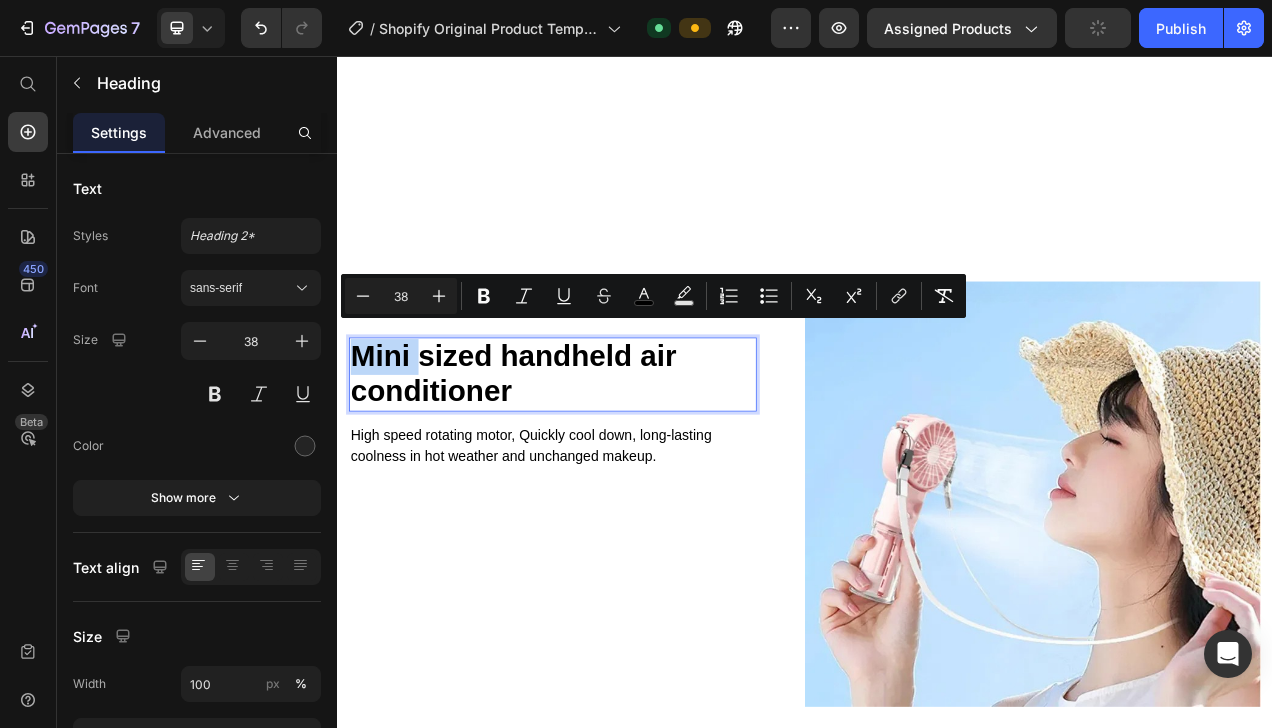 click on "Mini sized handheld air conditioner" at bounding box center [563, 464] 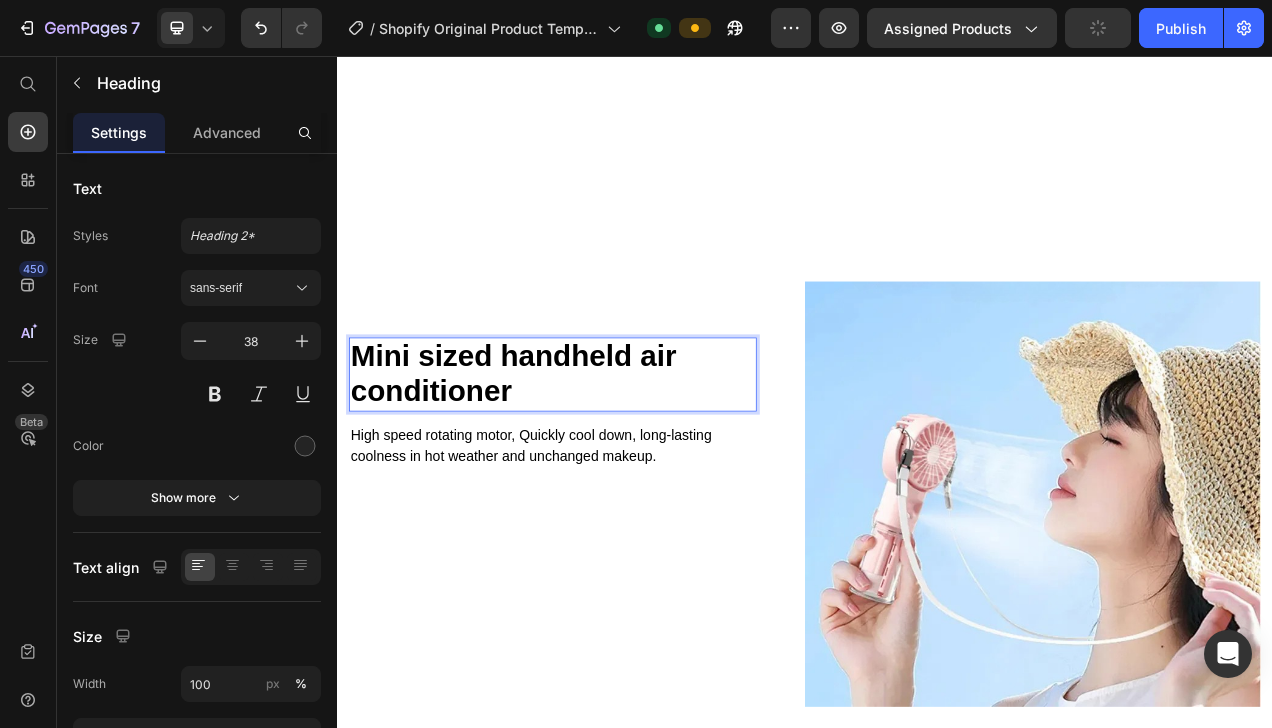 click on "Mini sized handheld air conditioner" at bounding box center [563, 464] 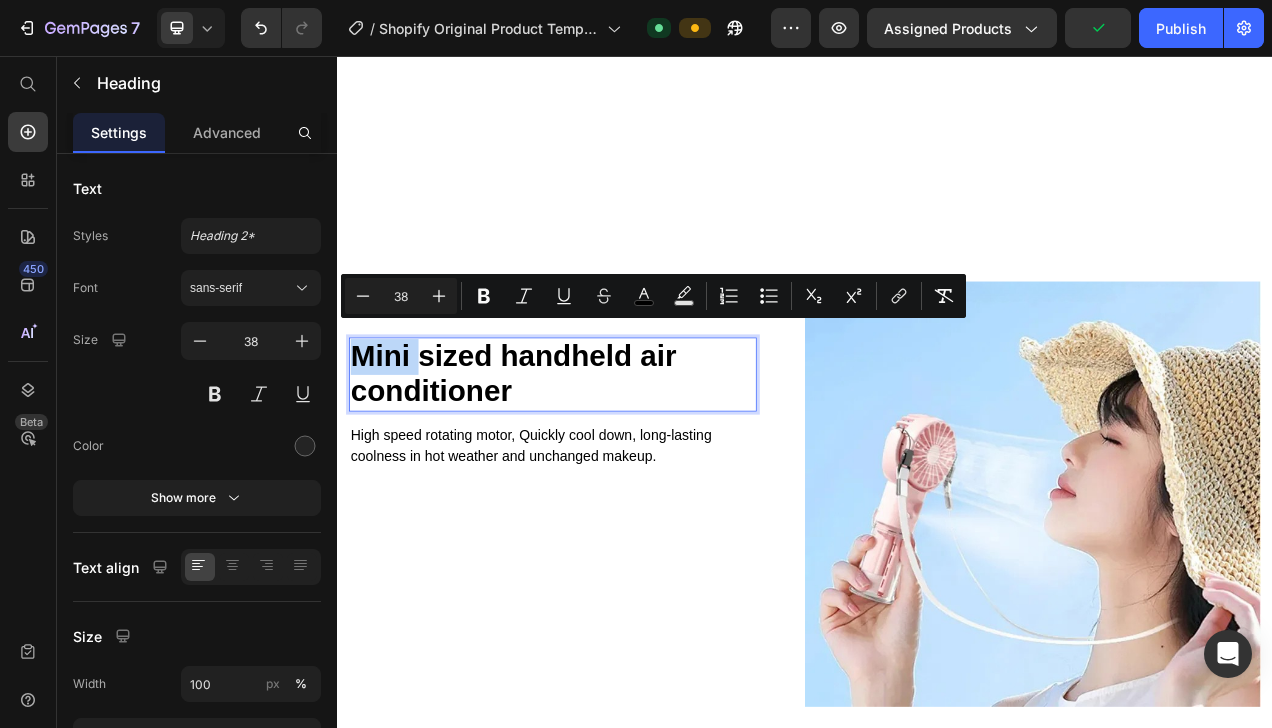 click on "Mini sized handheld air conditioner" at bounding box center (563, 464) 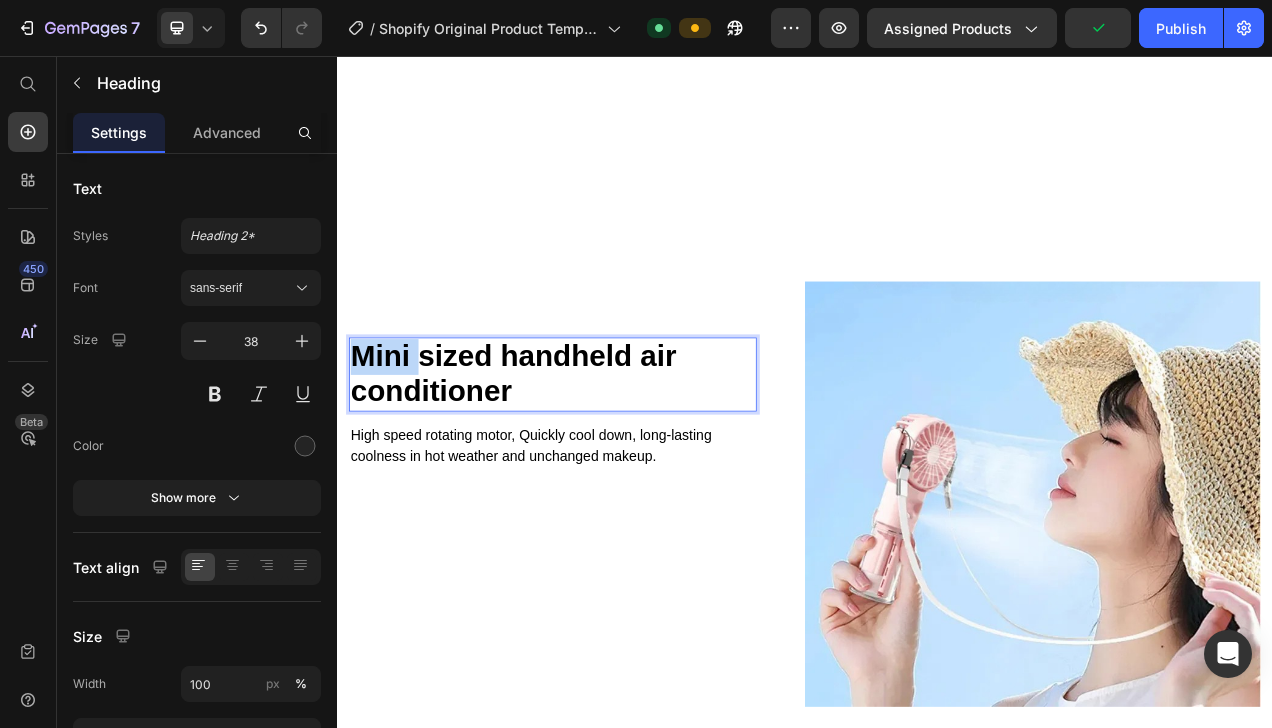 click on "Mini sized handheld air conditioner" at bounding box center [563, 464] 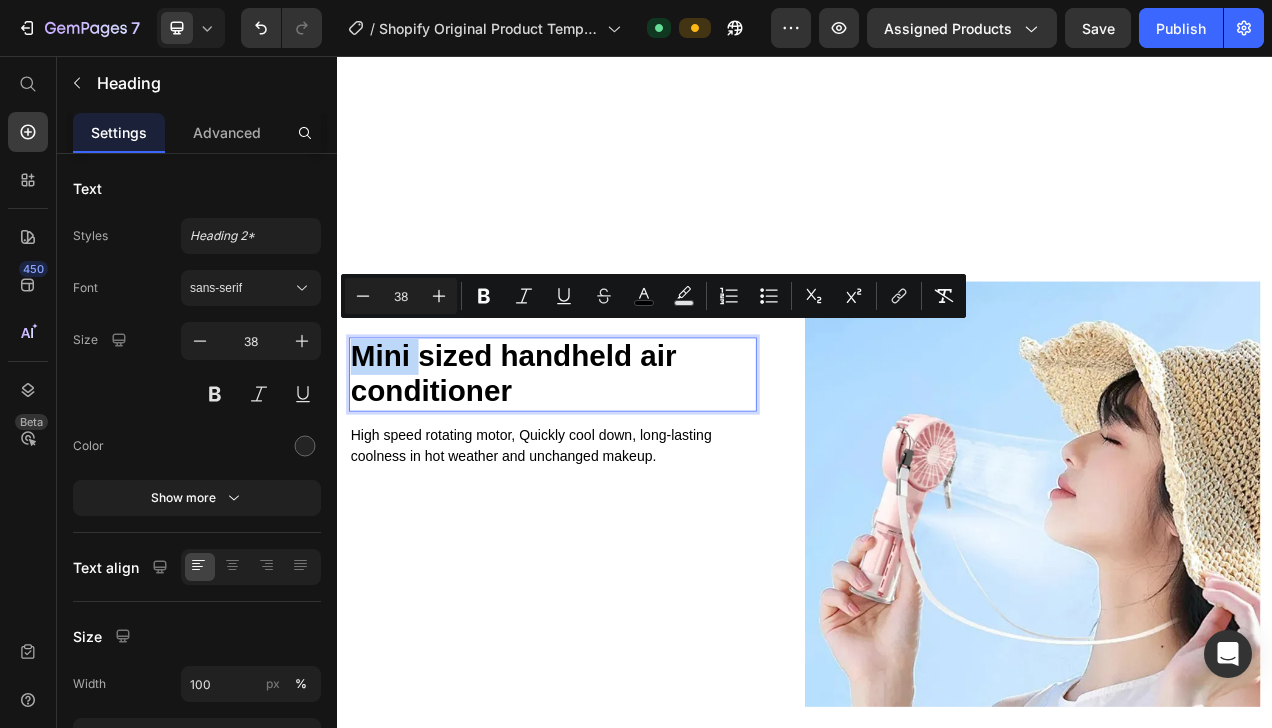 click on "Mini sized handheld air conditioner" at bounding box center (563, 464) 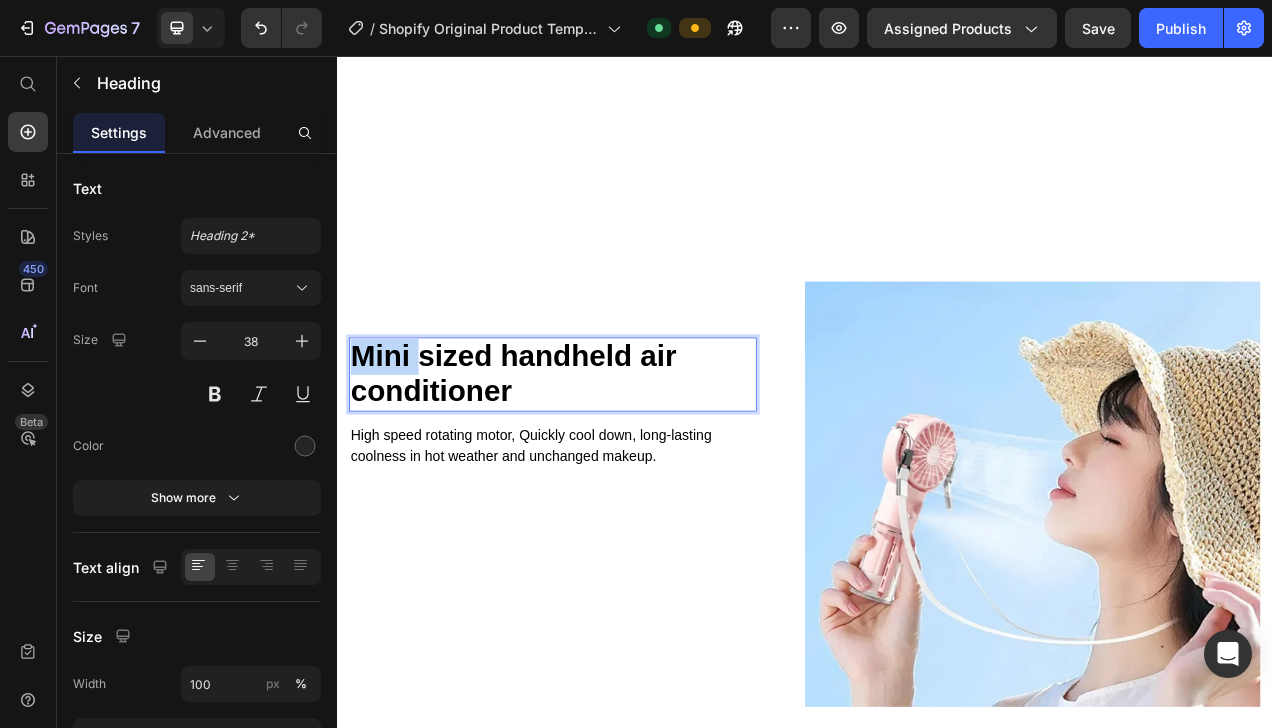 click on "Mini sized handheld air conditioner" at bounding box center (563, 464) 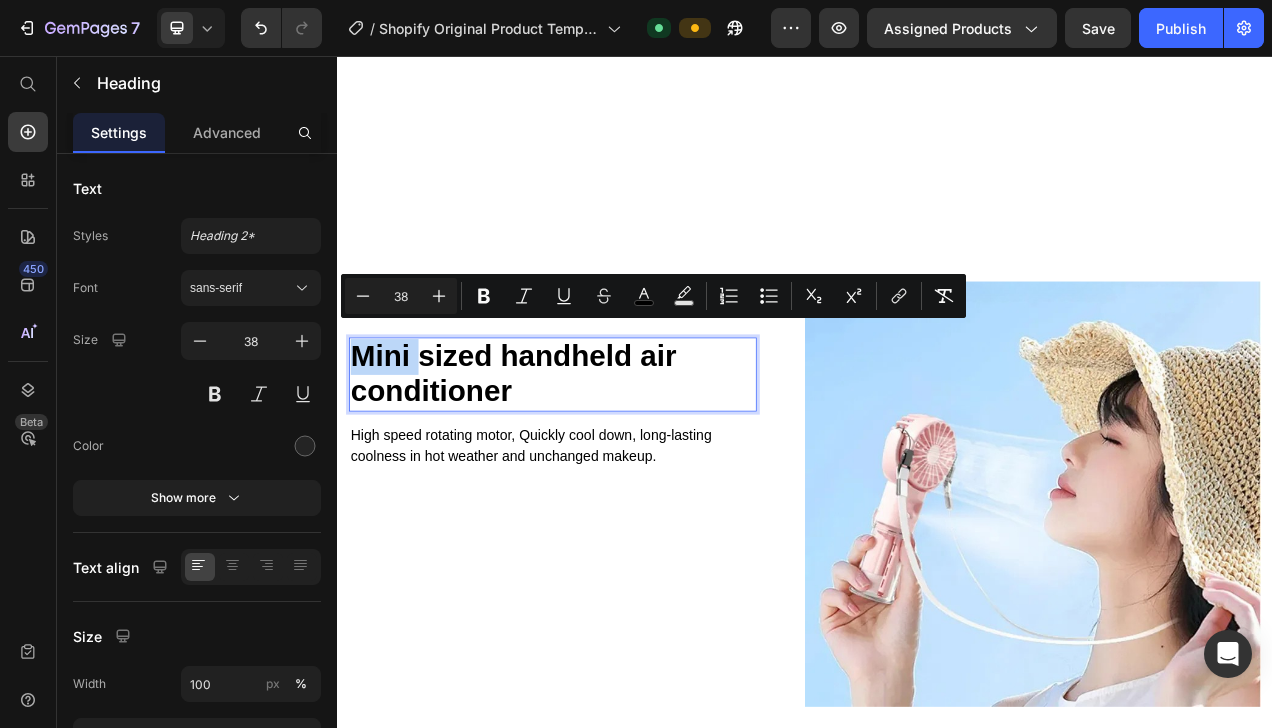 click on "Mini sized handheld air conditioner" at bounding box center [563, 464] 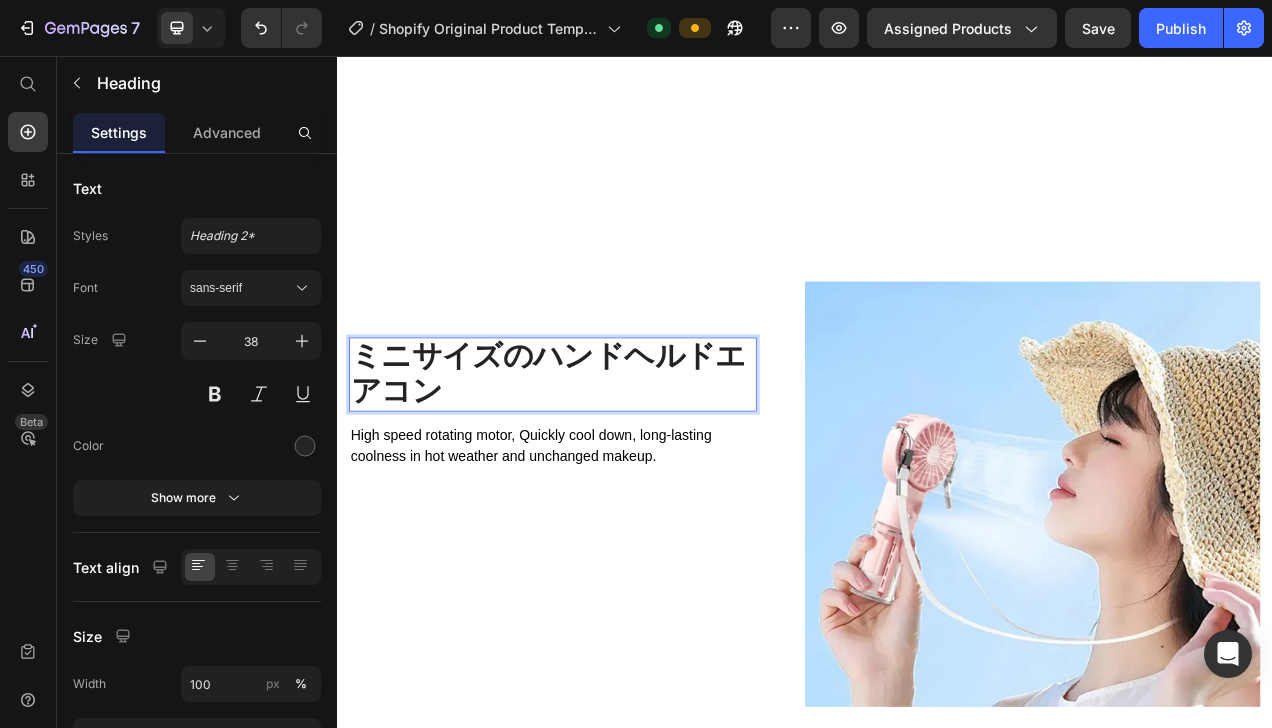 scroll, scrollTop: 3980, scrollLeft: 0, axis: vertical 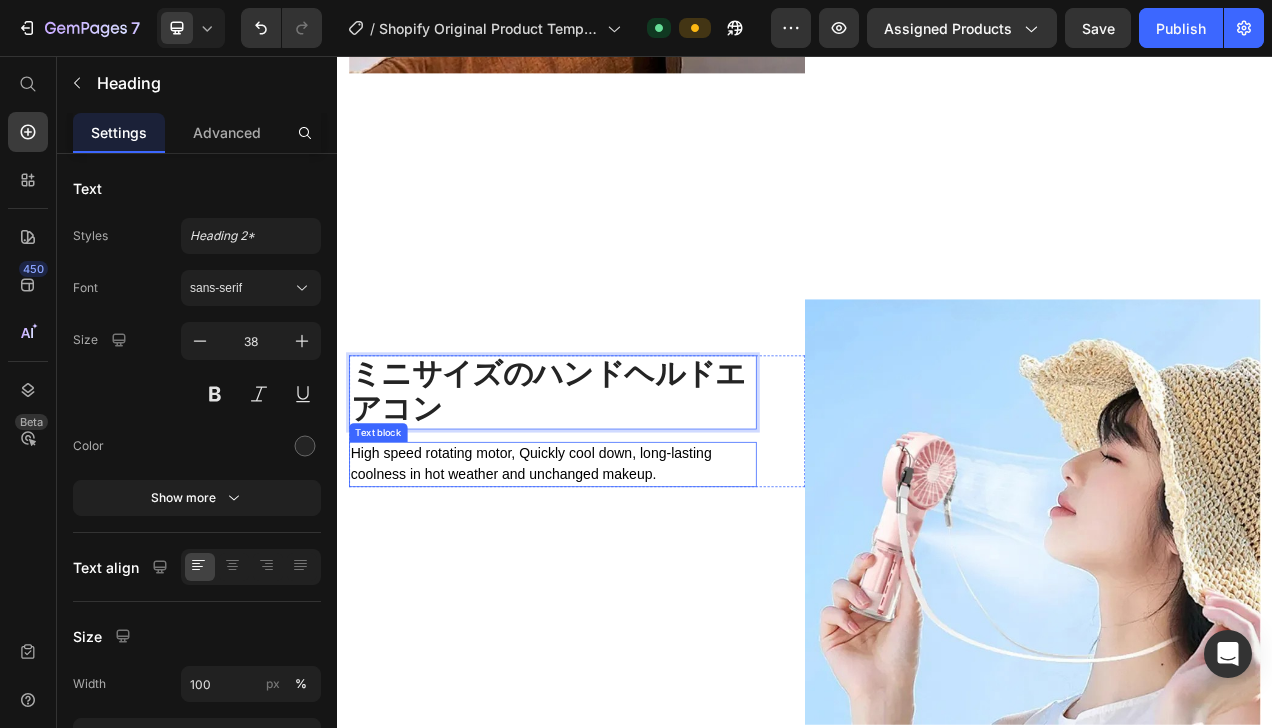 click on "High speed rotating motor, Quickly cool down, long-lasting coolness in hot weather and unchanged makeup." at bounding box center (585, 579) 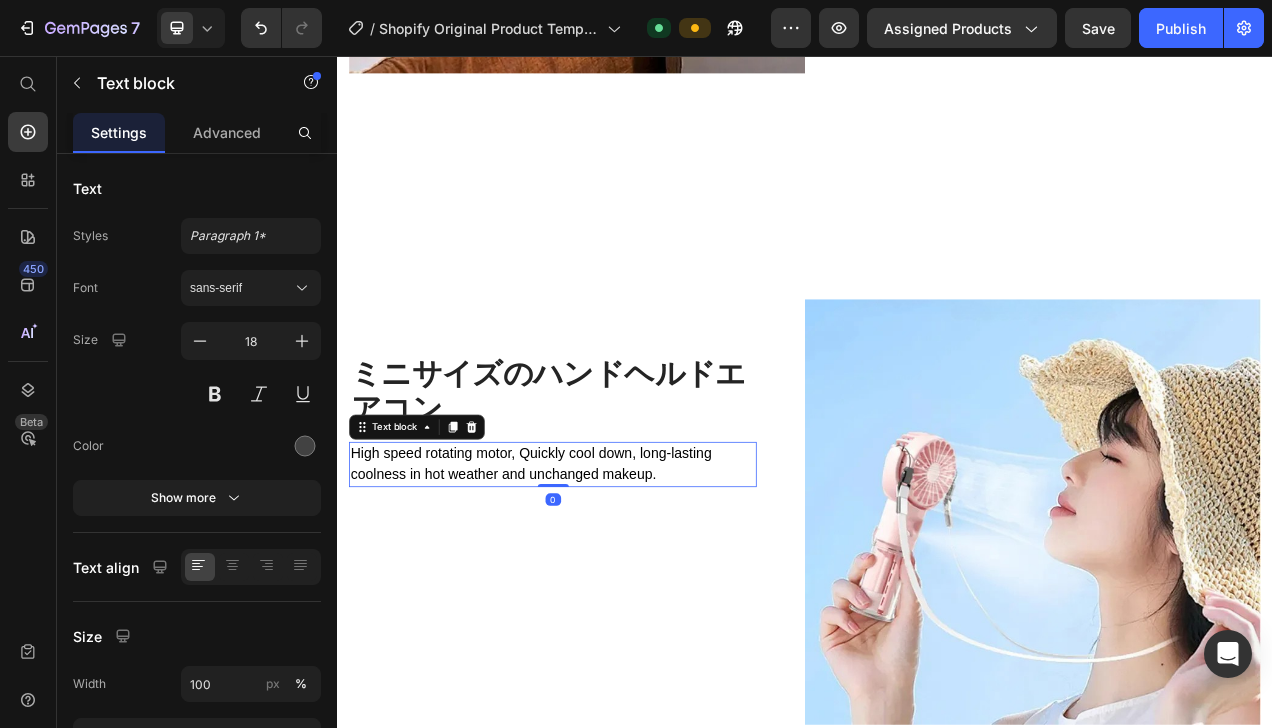 click on "High speed rotating motor, Quickly cool down, long-lasting coolness in hot weather and unchanged makeup." at bounding box center (585, 579) 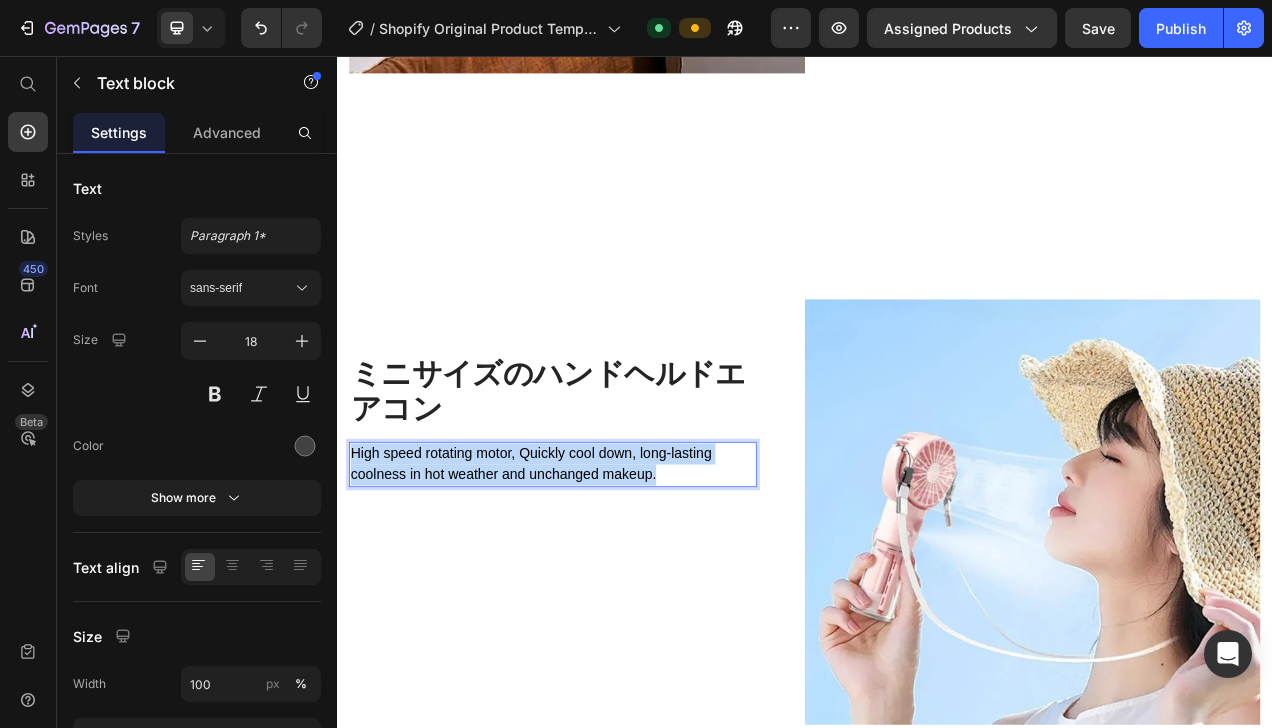 click on "High speed rotating motor, Quickly cool down, long-lasting coolness in hot weather and unchanged makeup." at bounding box center [585, 579] 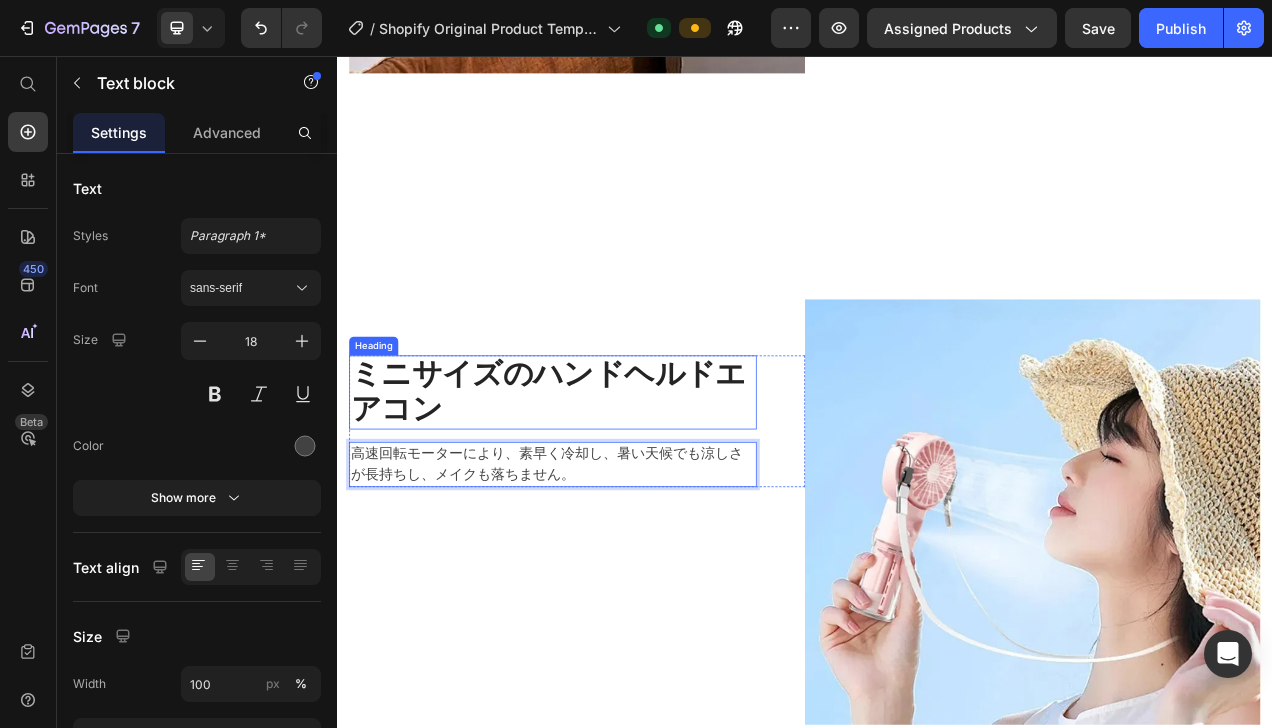 click on "ミニサイズのハンドヘルドエアコン" at bounding box center (613, 487) 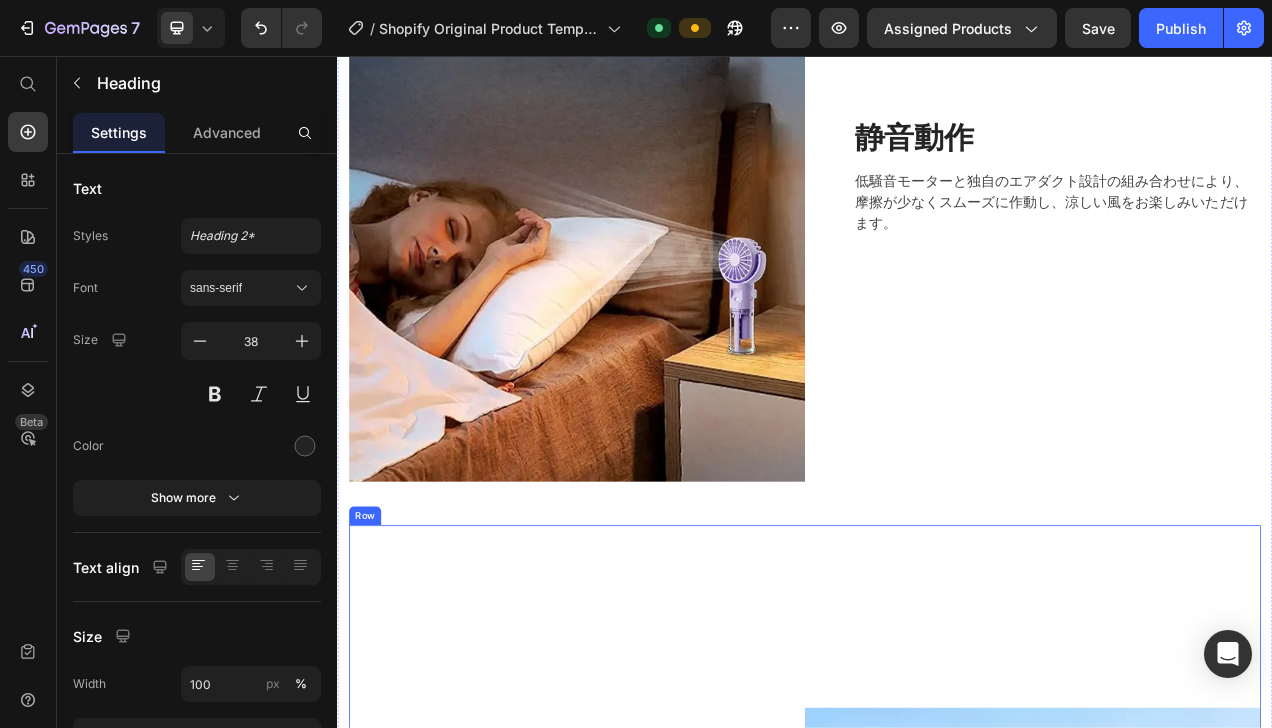 scroll, scrollTop: 3394, scrollLeft: 0, axis: vertical 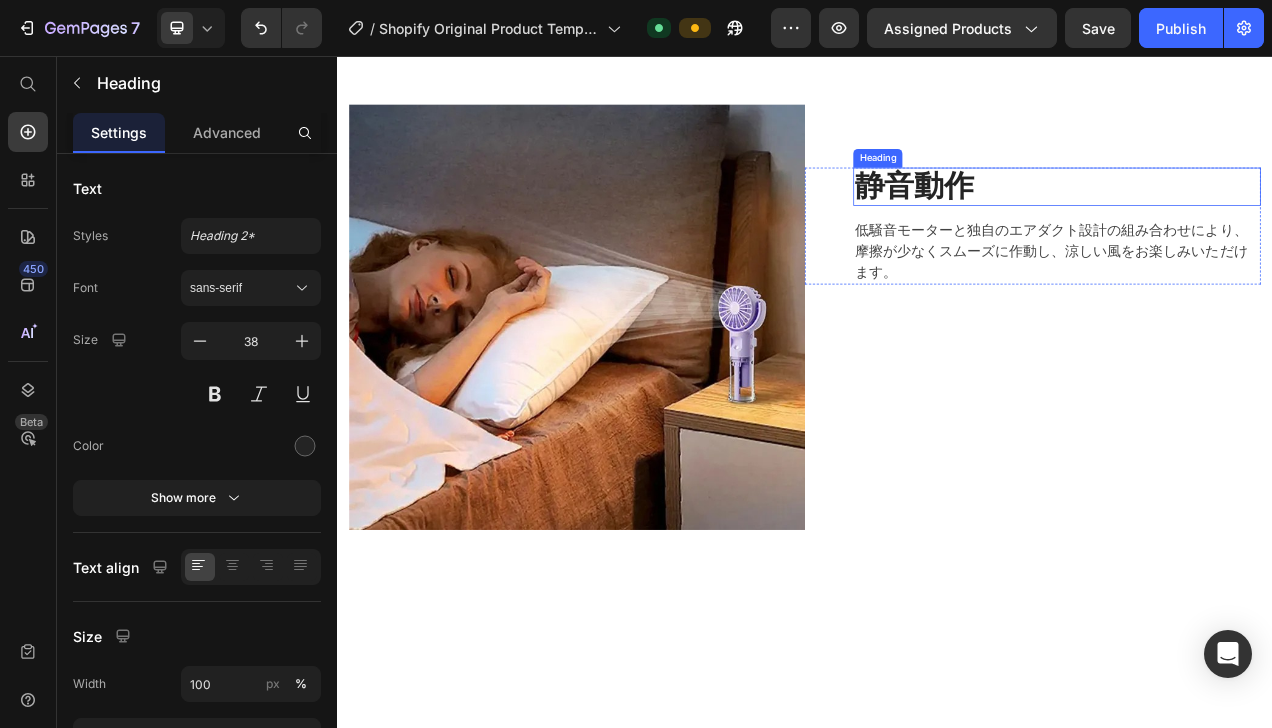 click on "静音動作" at bounding box center [1260, 224] 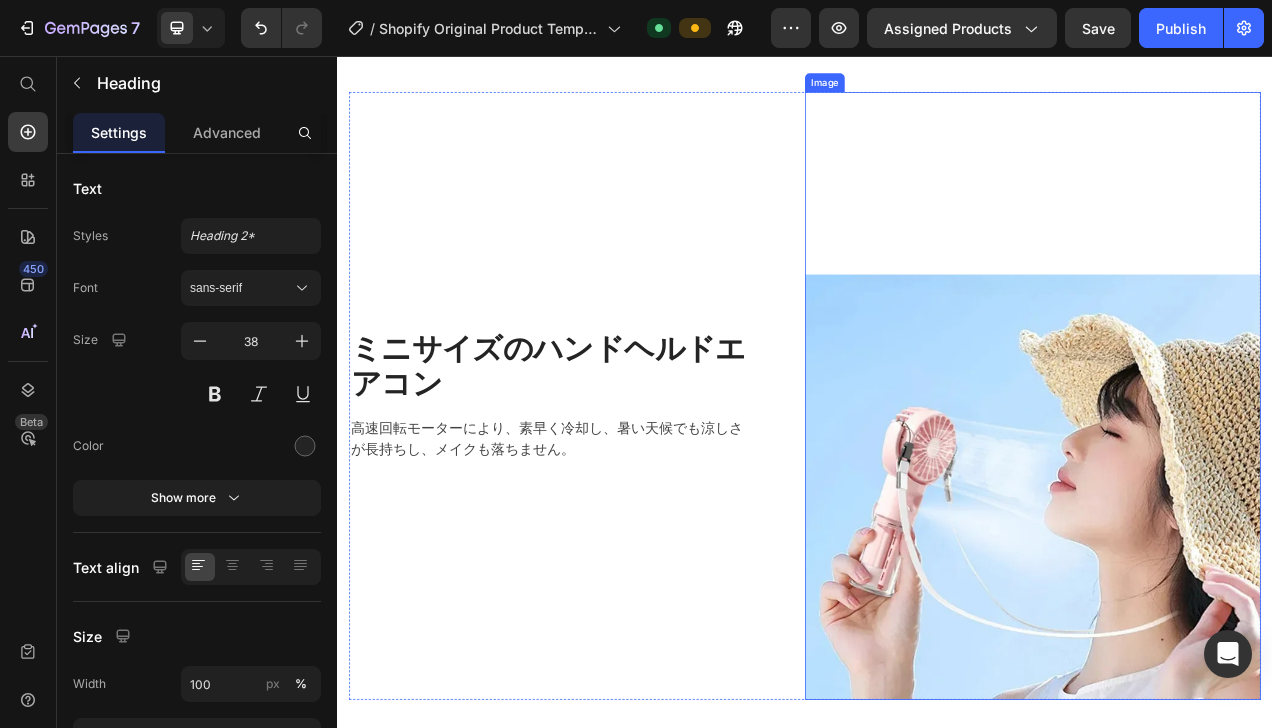 scroll, scrollTop: 4024, scrollLeft: 0, axis: vertical 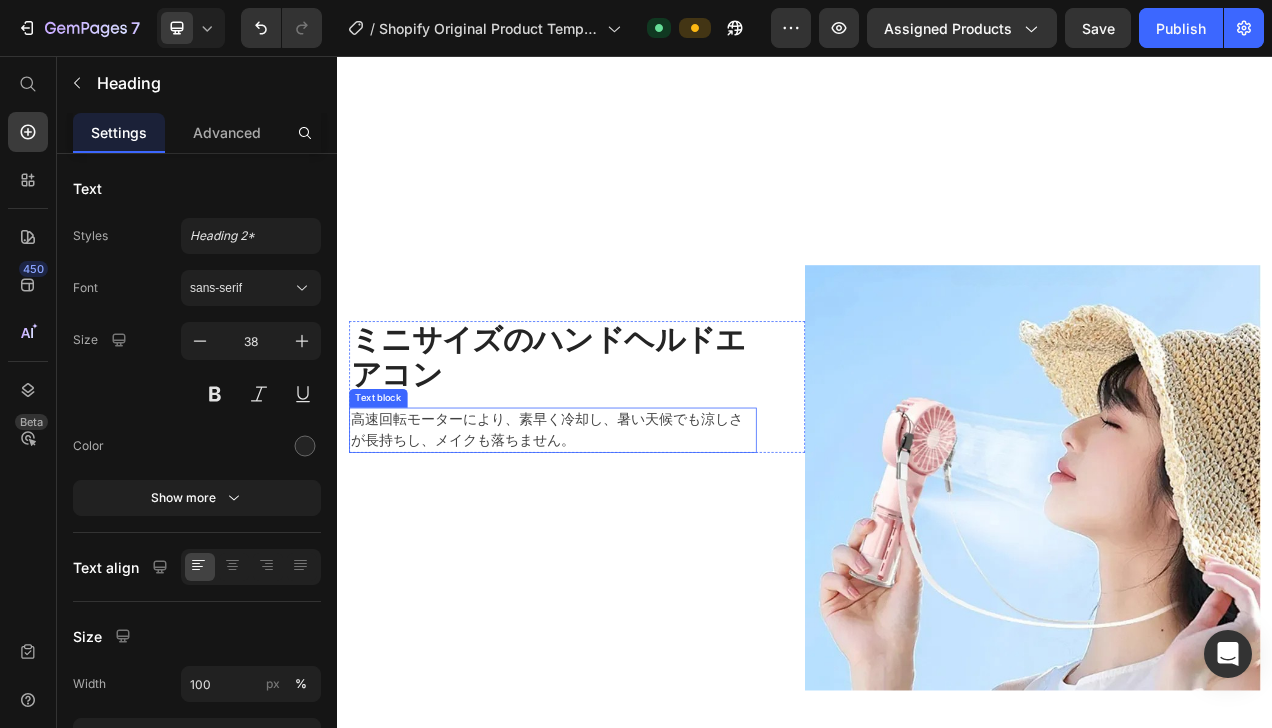 click on "高速回転モーターにより、素早く冷却し、暑い天候でも涼しさが長持ちし、メイクも落ちません。" at bounding box center [613, 536] 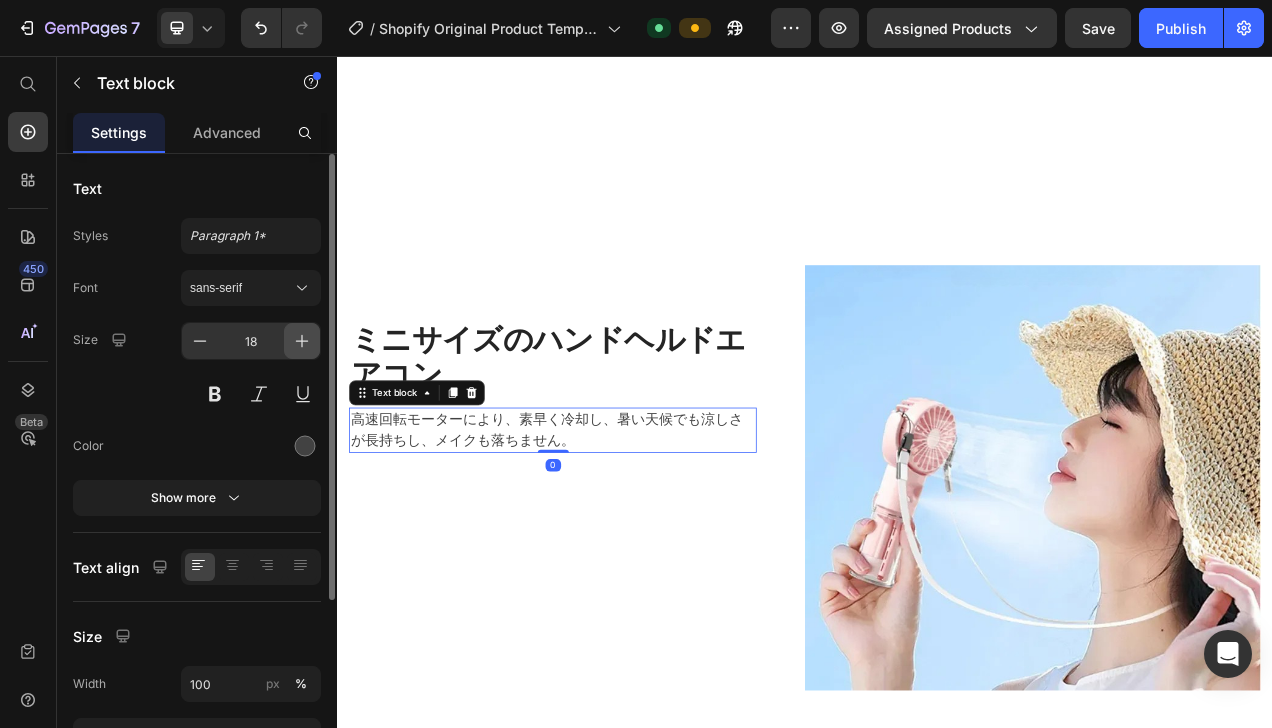 click 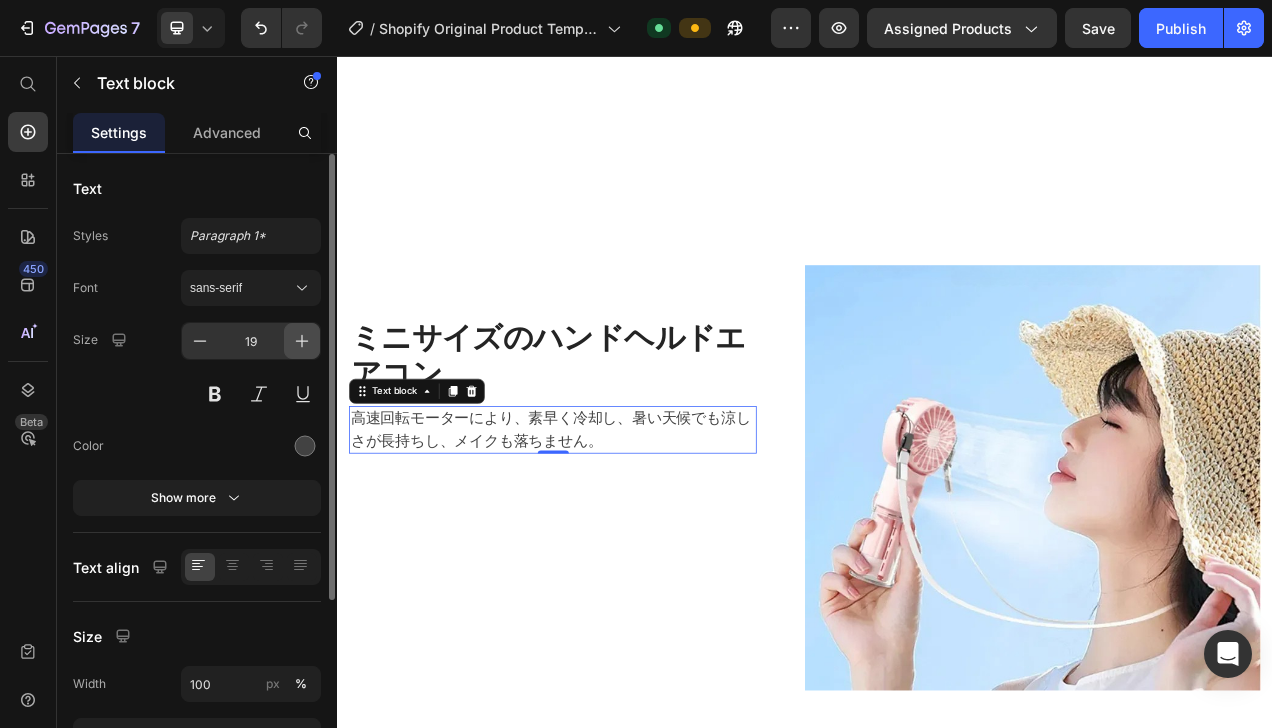 click 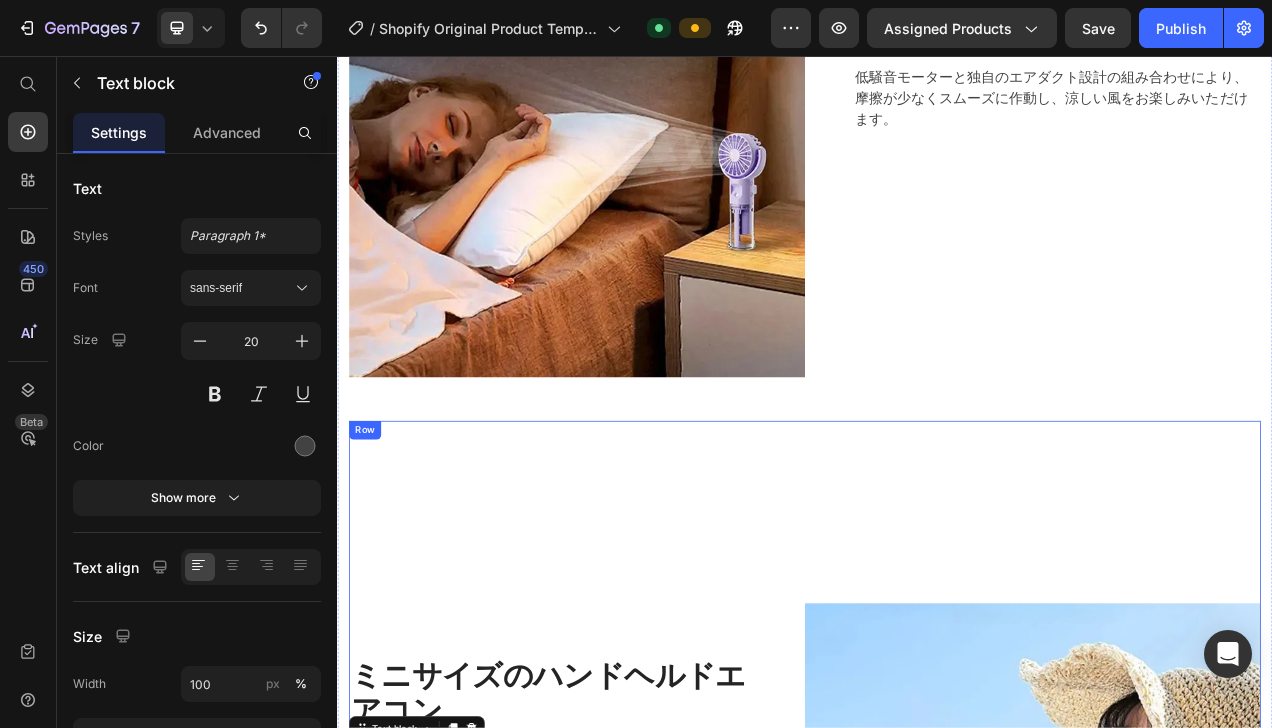 scroll, scrollTop: 3350, scrollLeft: 0, axis: vertical 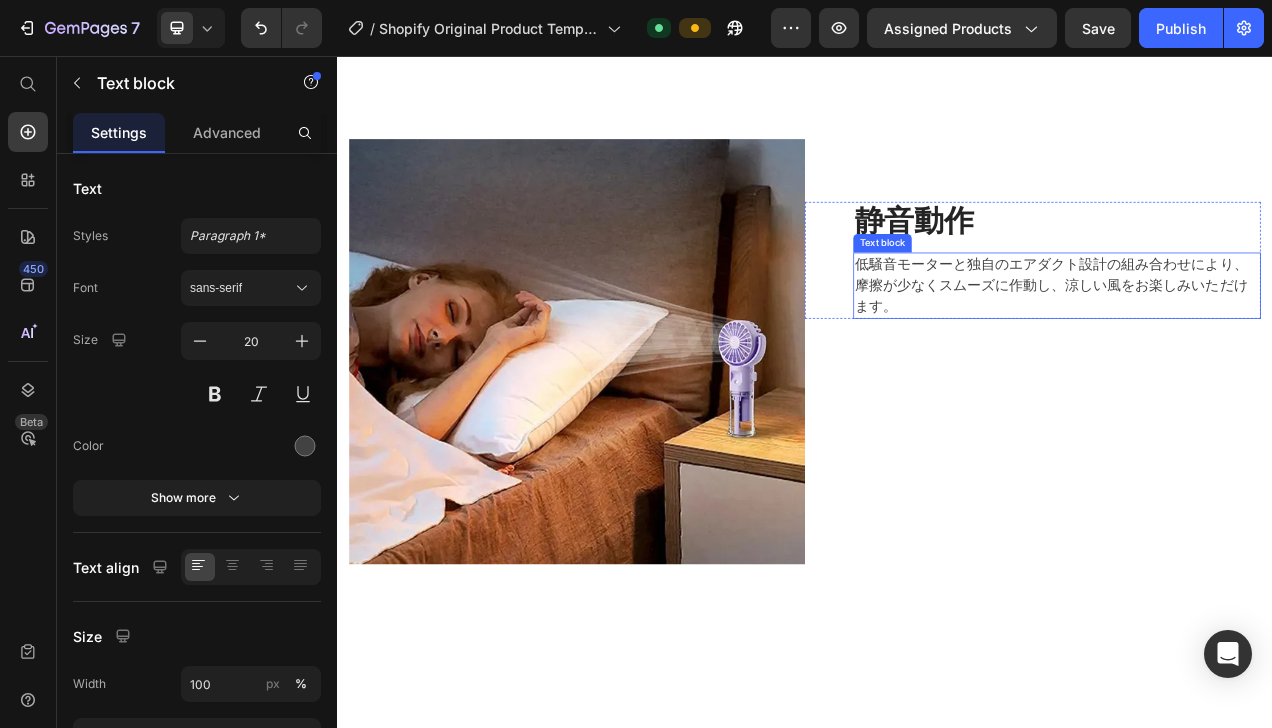 click on "低騒音モーターと独自のエアダクト設計の組み合わせにより、" at bounding box center [1260, 323] 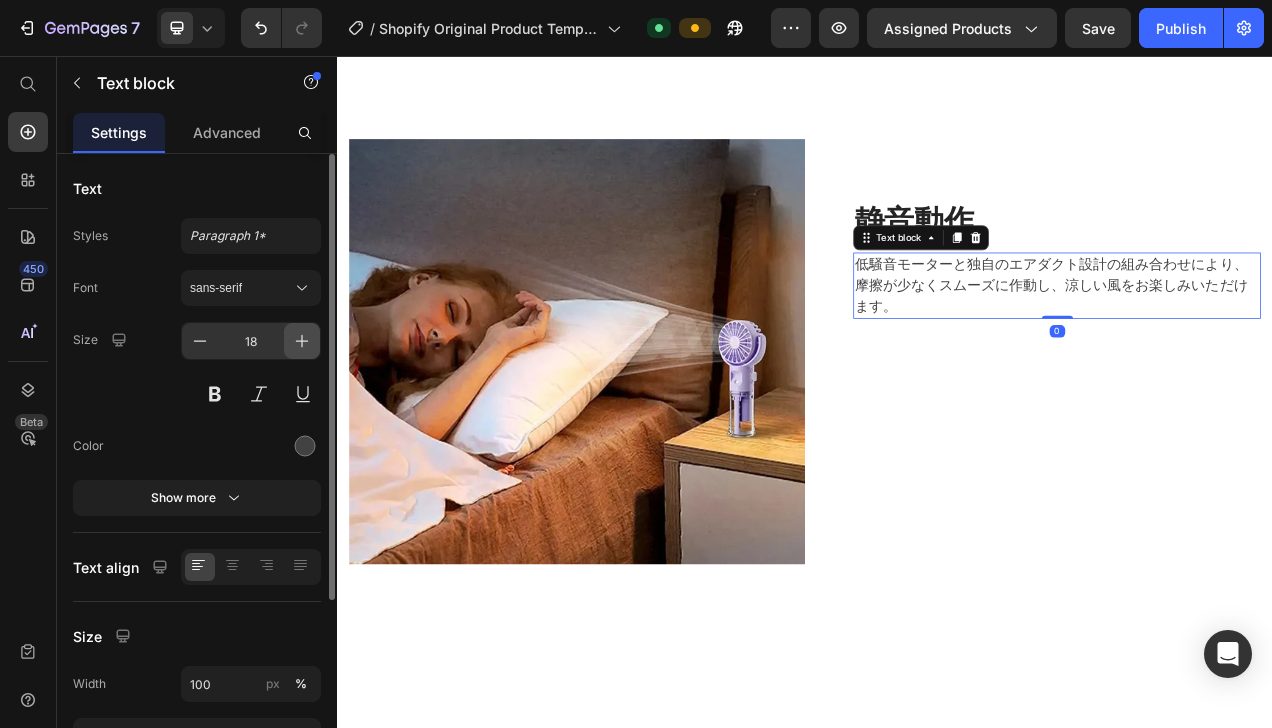 click 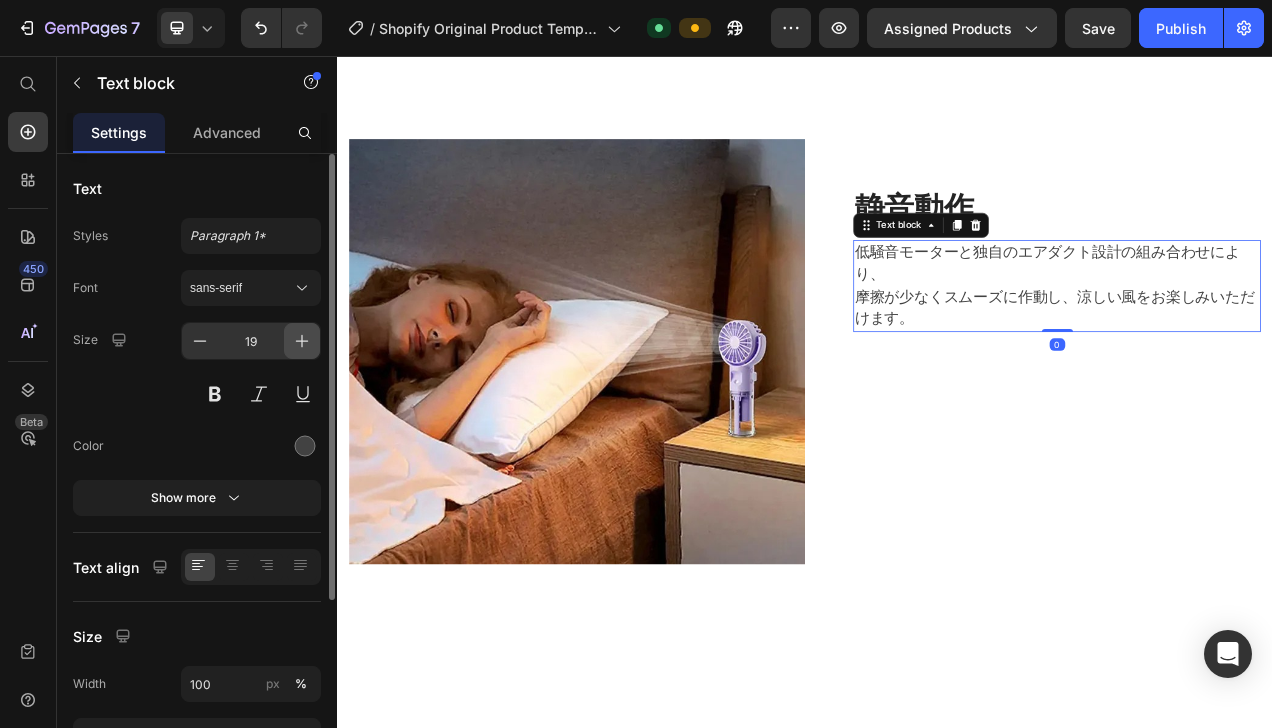 click 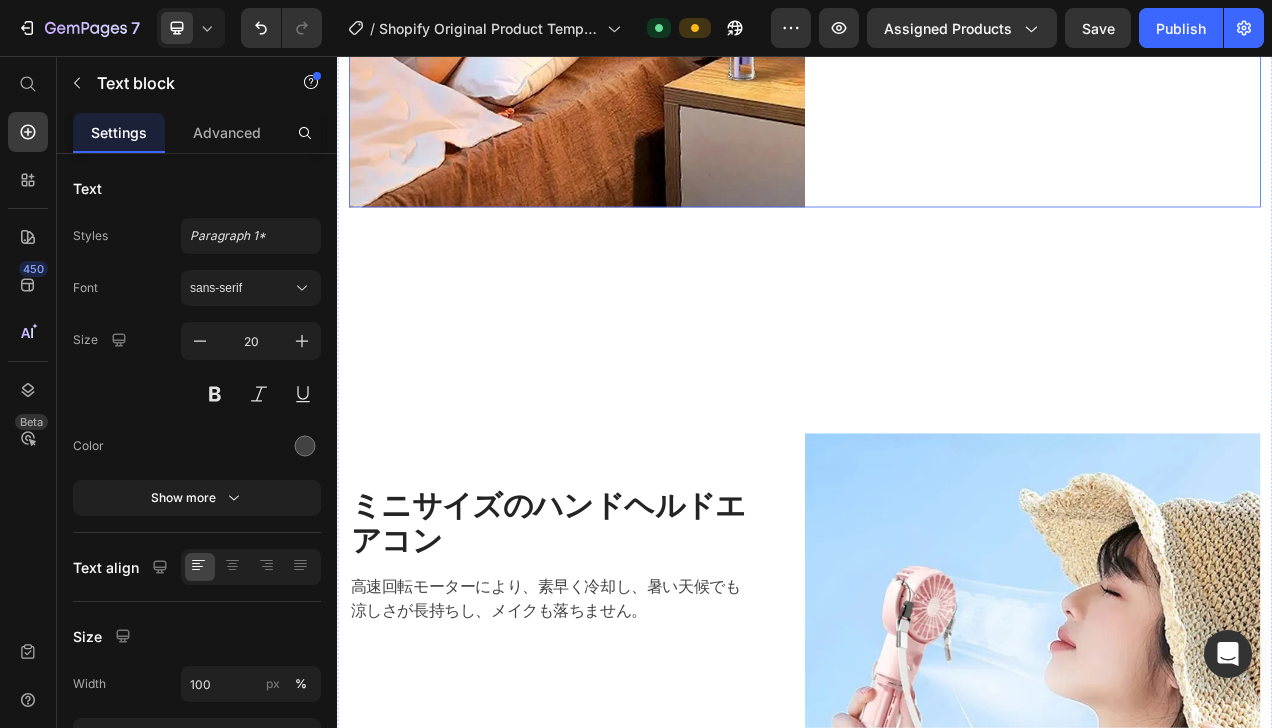 scroll, scrollTop: 3294, scrollLeft: 0, axis: vertical 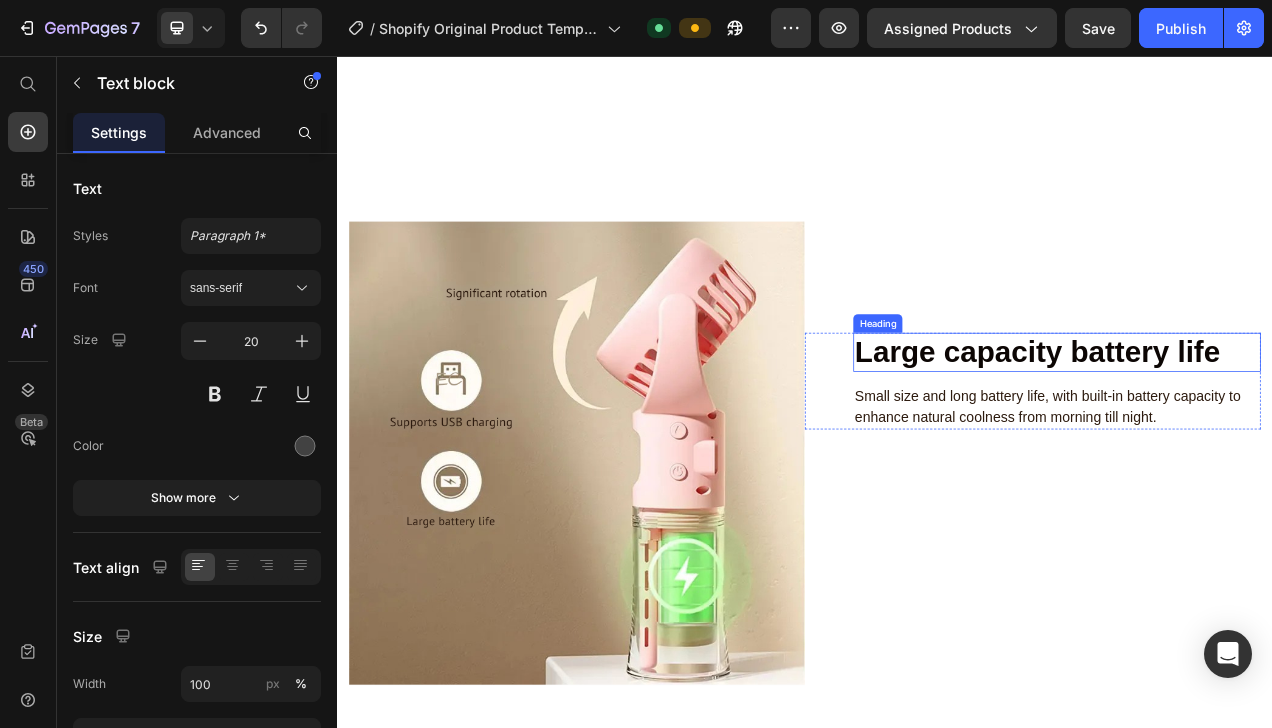click on "Large capacity battery life" at bounding box center [1235, 435] 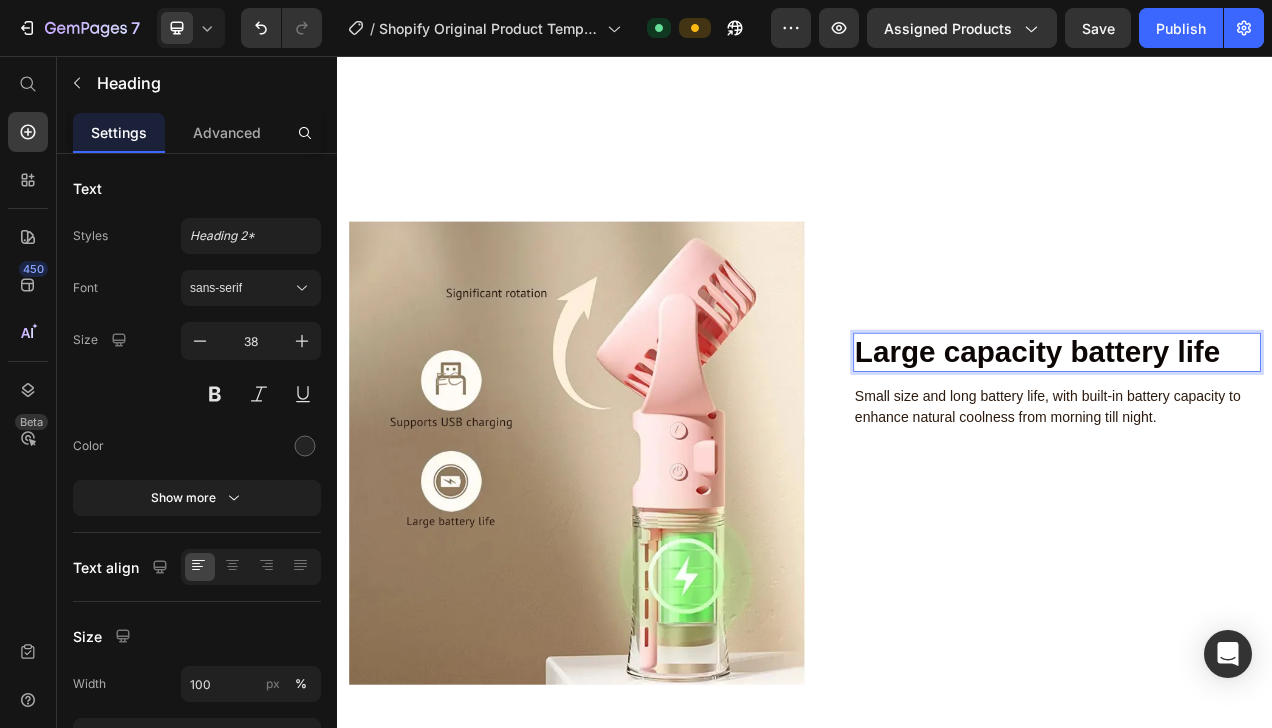 click on "Large capacity battery life" at bounding box center [1235, 435] 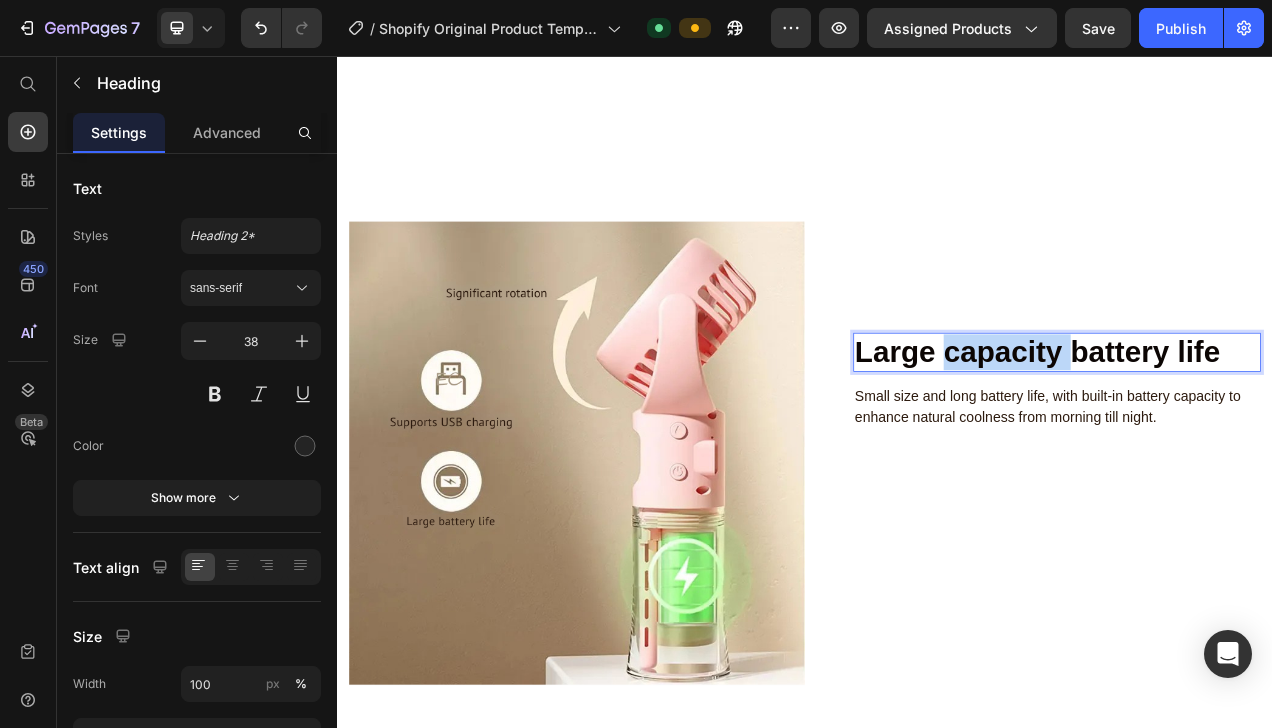 click on "Large capacity battery life" at bounding box center (1235, 435) 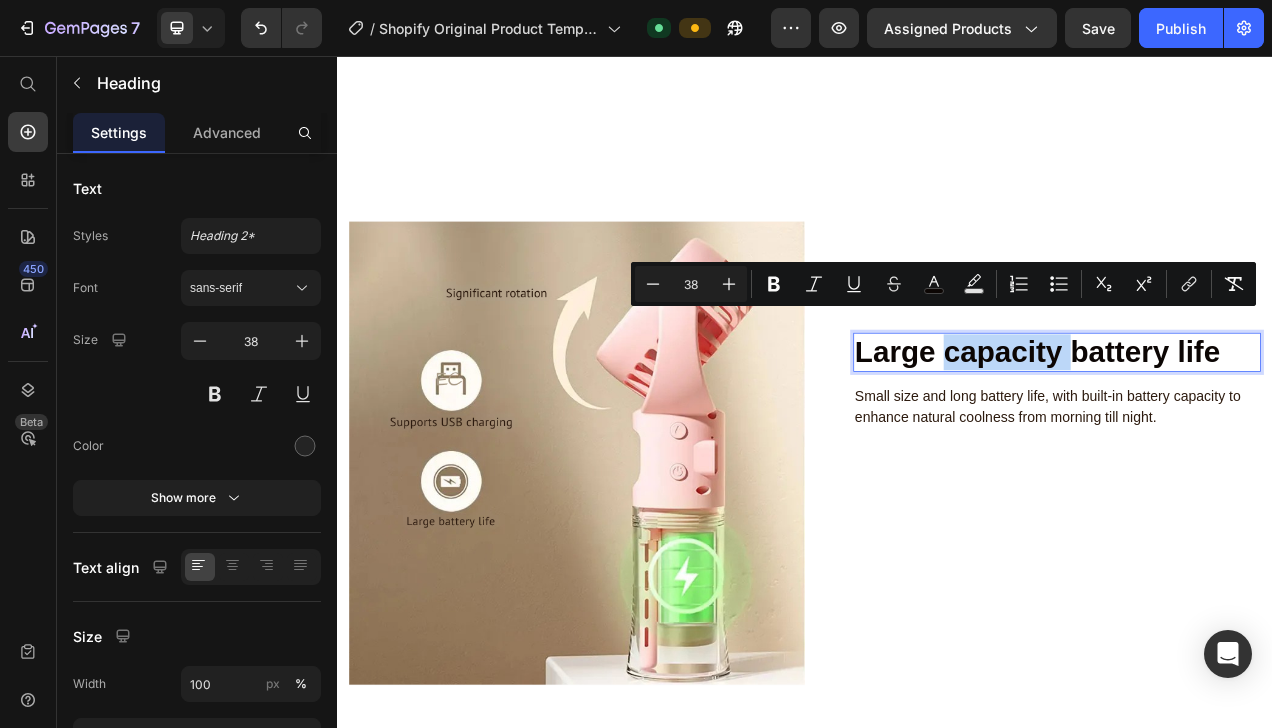 click on "Large capacity battery life" at bounding box center [1235, 435] 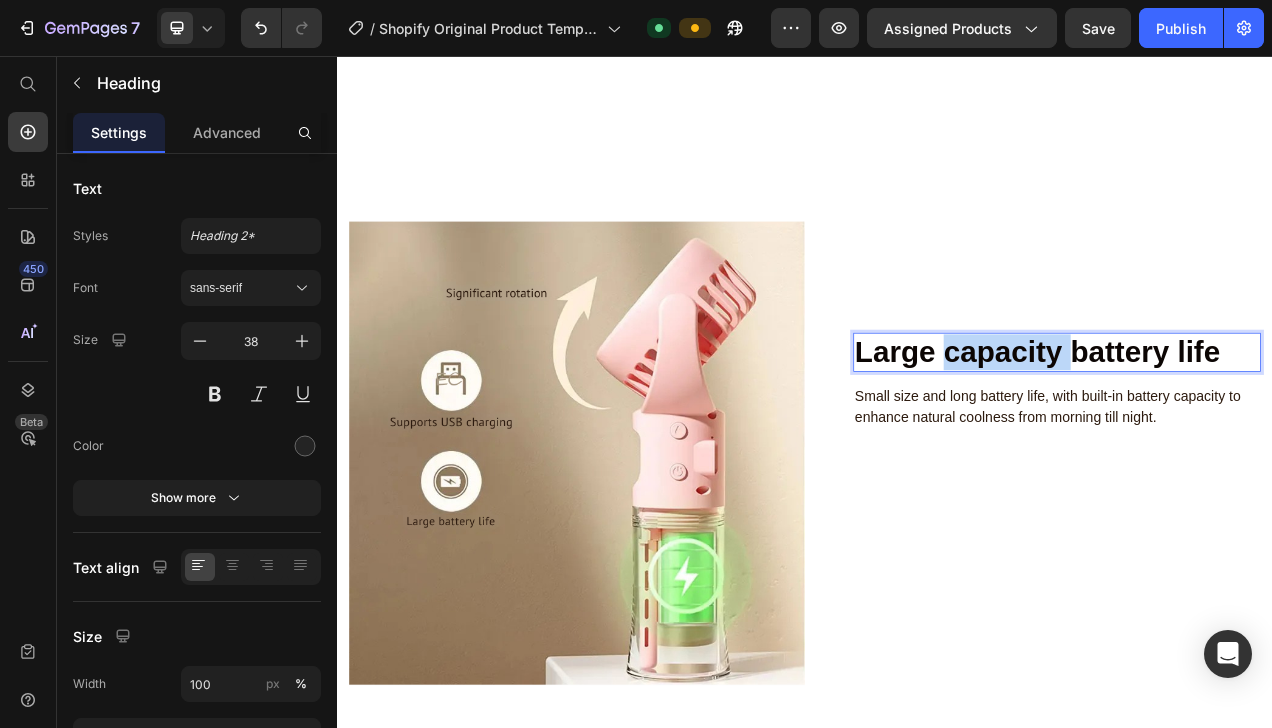 click on "Large capacity battery life" at bounding box center [1235, 435] 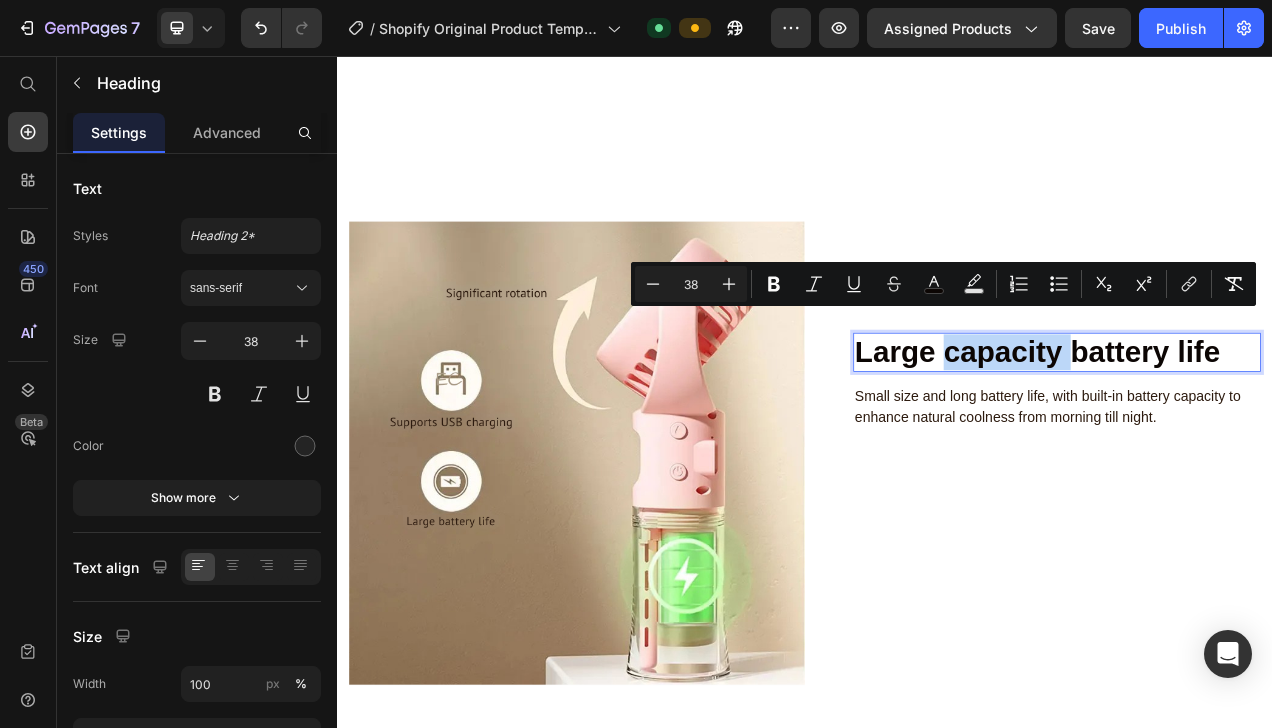 click on "Large capacity battery life" at bounding box center [1235, 435] 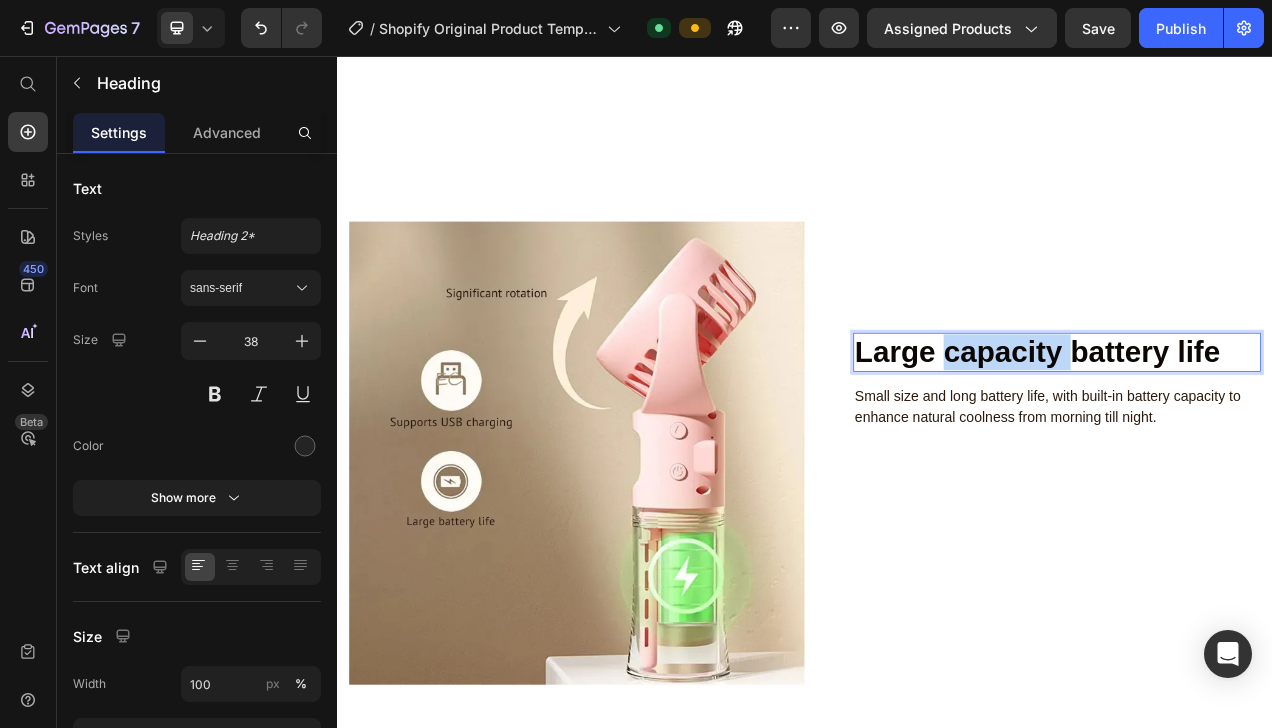 click on "Large capacity battery life" at bounding box center [1235, 435] 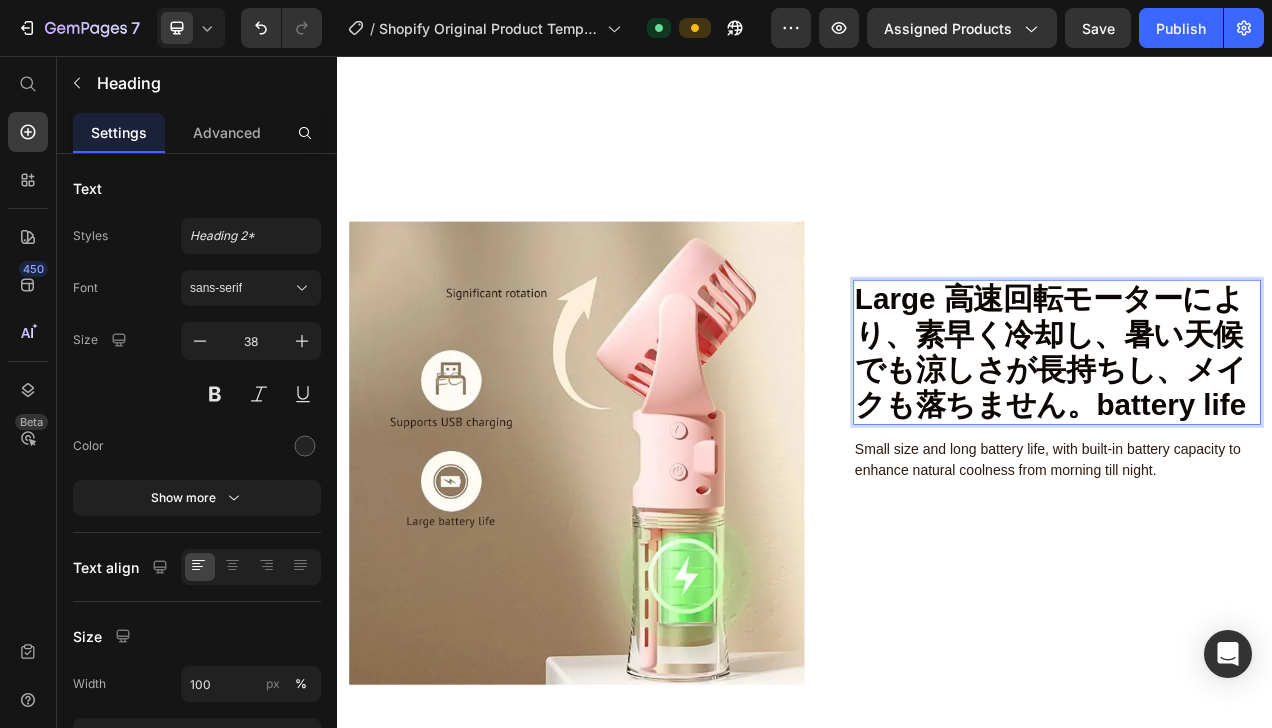 scroll, scrollTop: 4776, scrollLeft: 0, axis: vertical 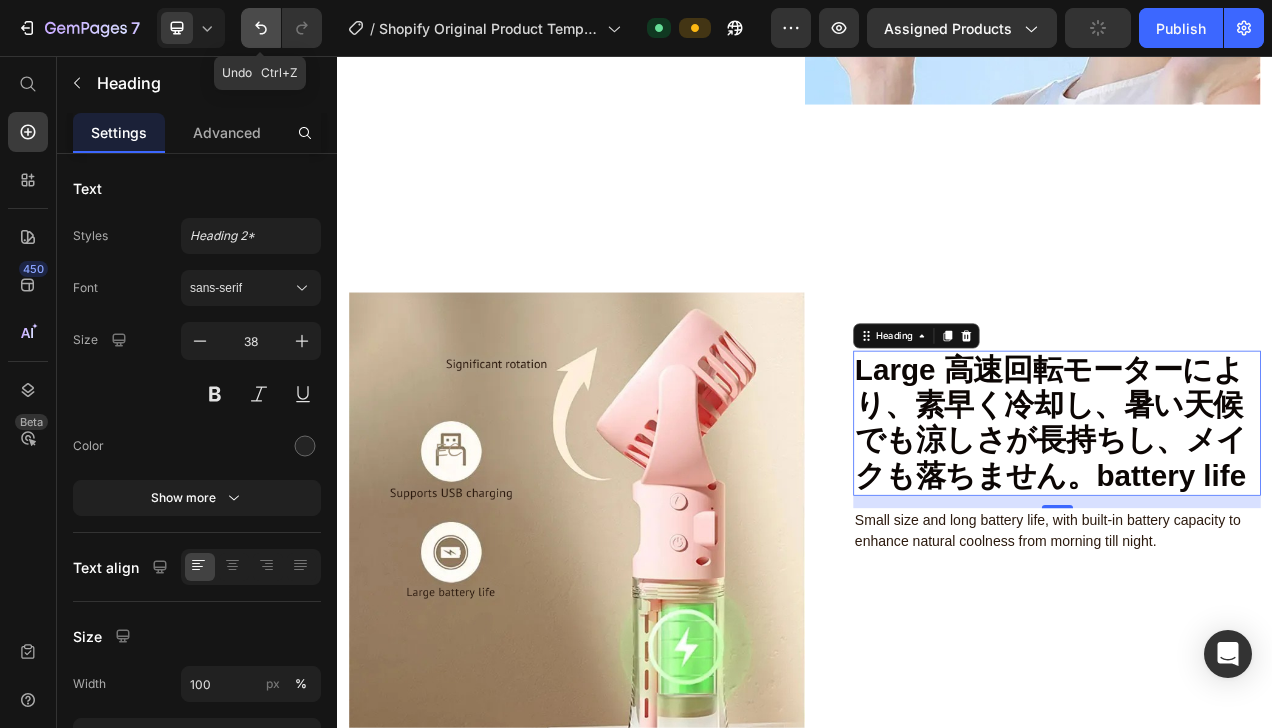 click 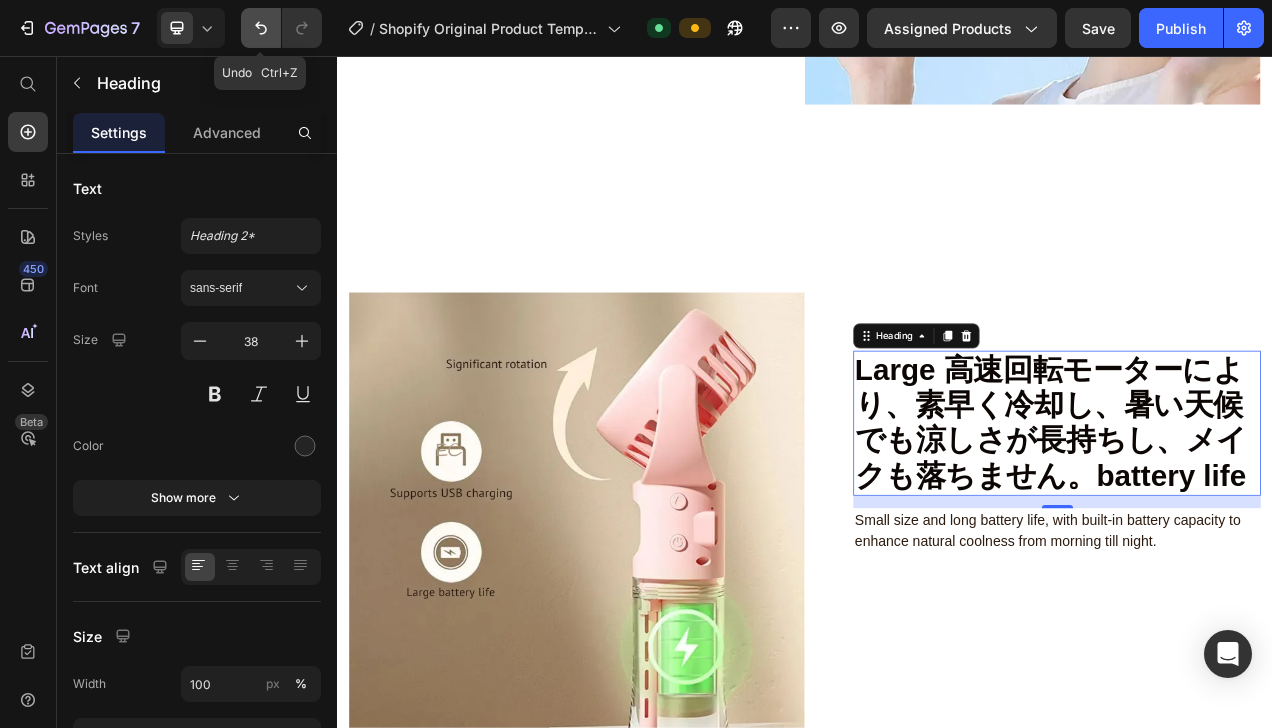 click 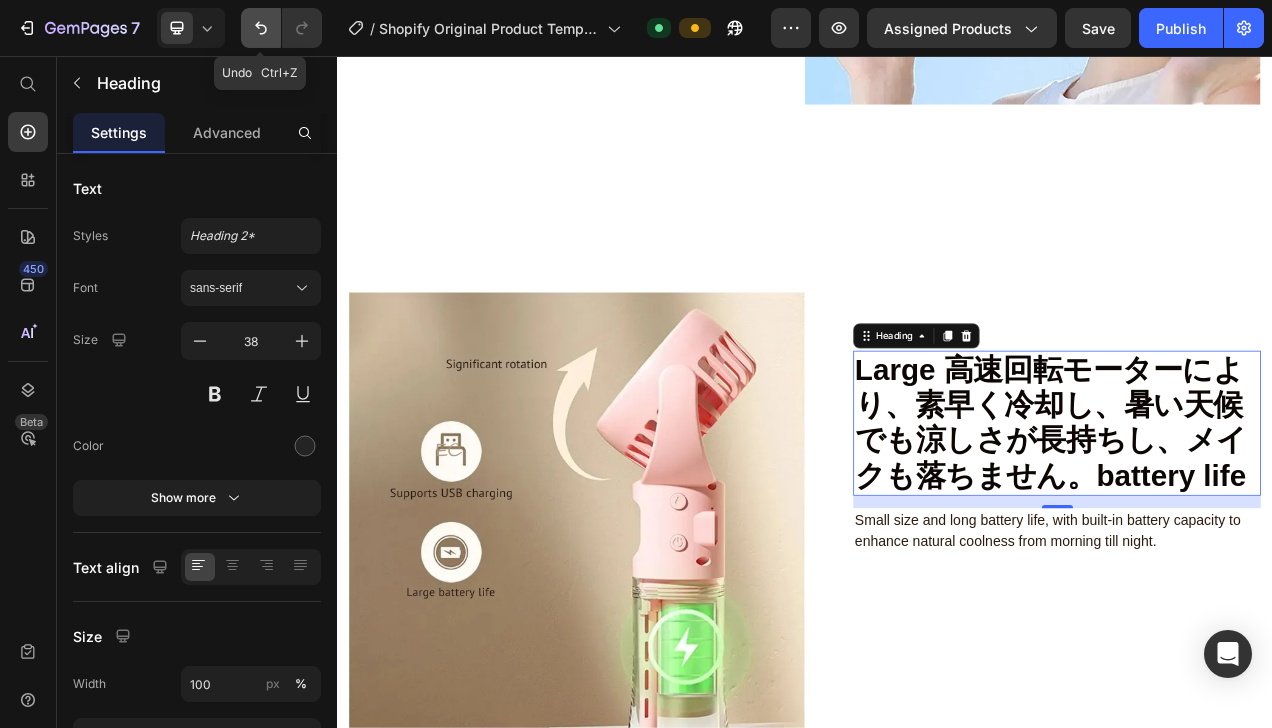 click 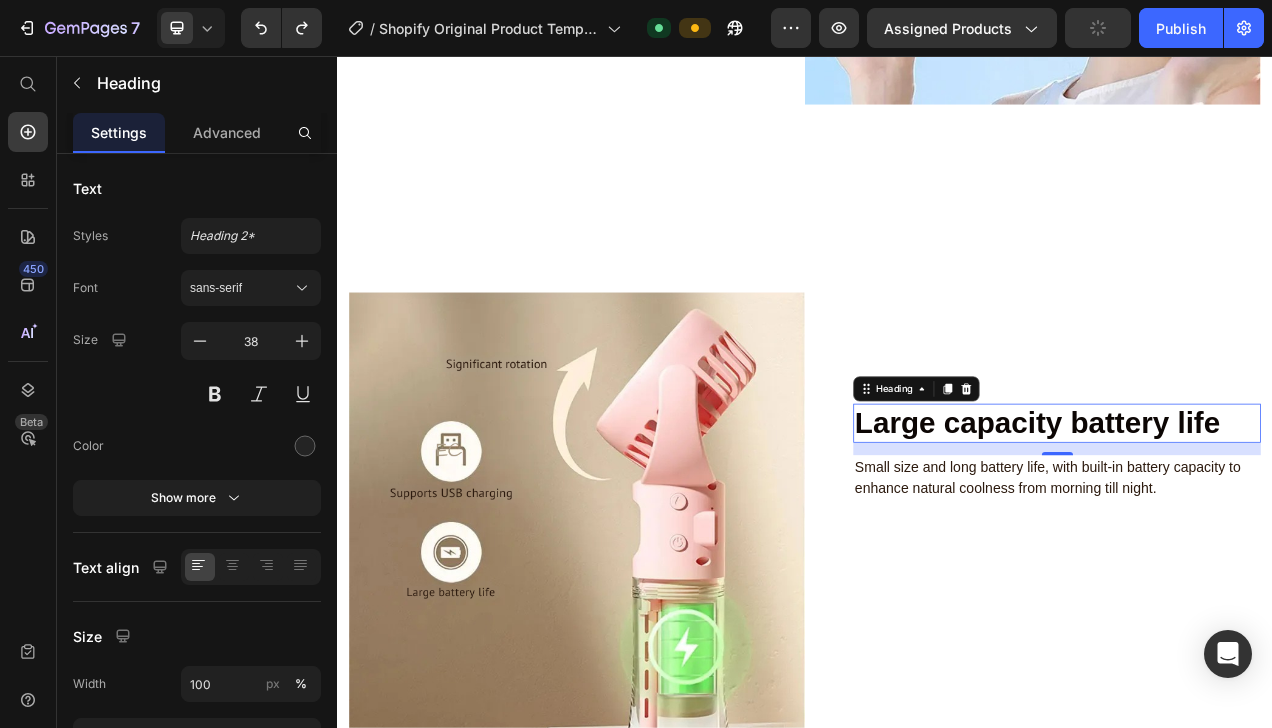 click on "Large capacity battery life" at bounding box center [1235, 526] 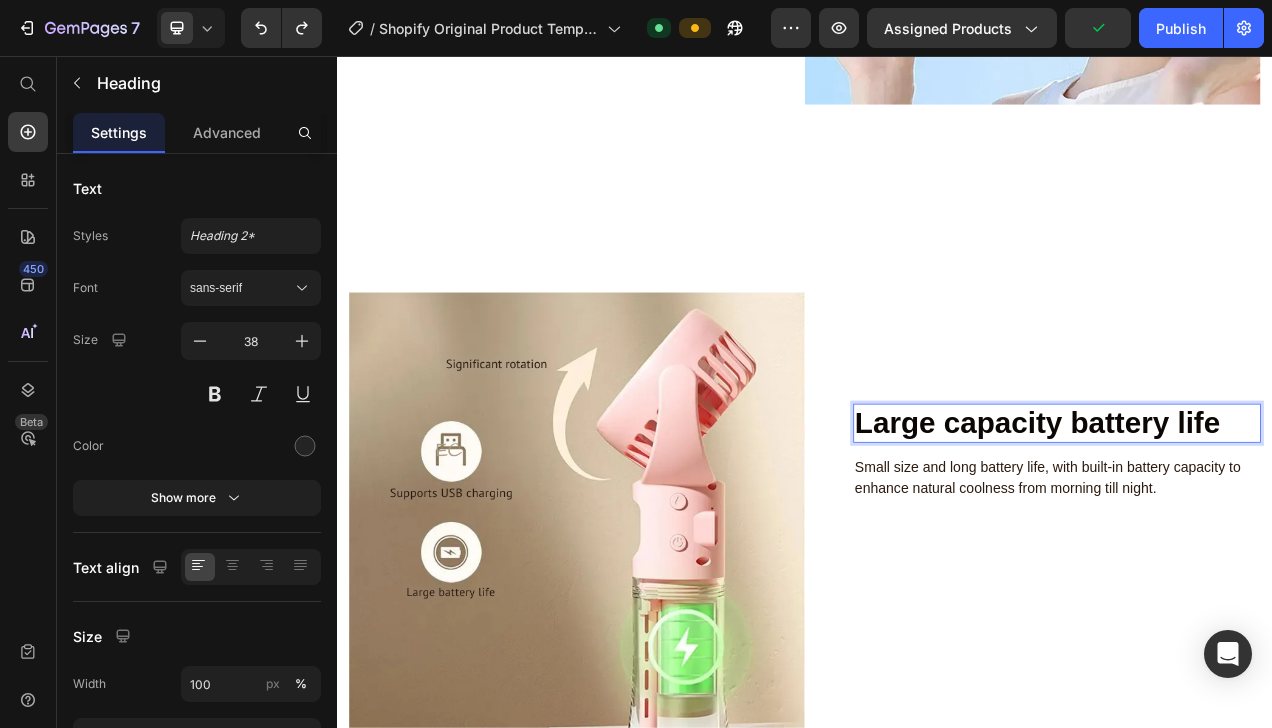 click on "Large capacity battery life" at bounding box center (1235, 526) 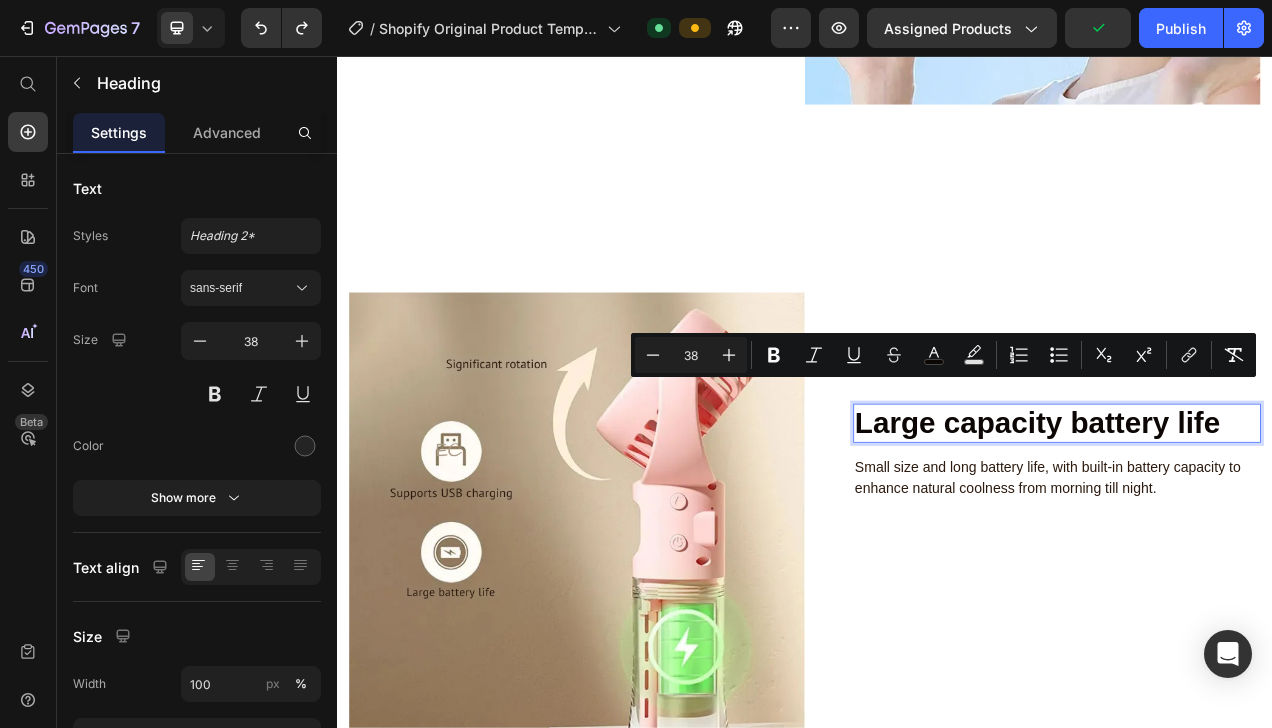 click on "Large capacity battery life" at bounding box center [1235, 526] 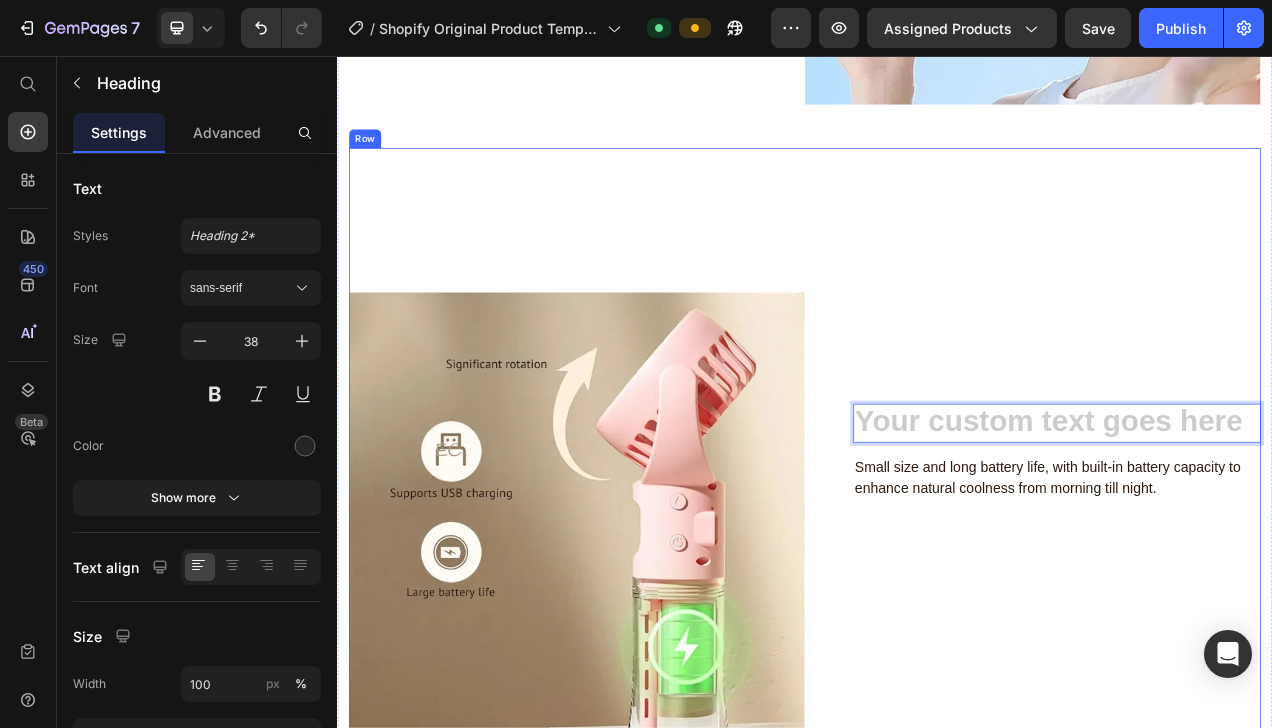 scroll, scrollTop: 4753, scrollLeft: 0, axis: vertical 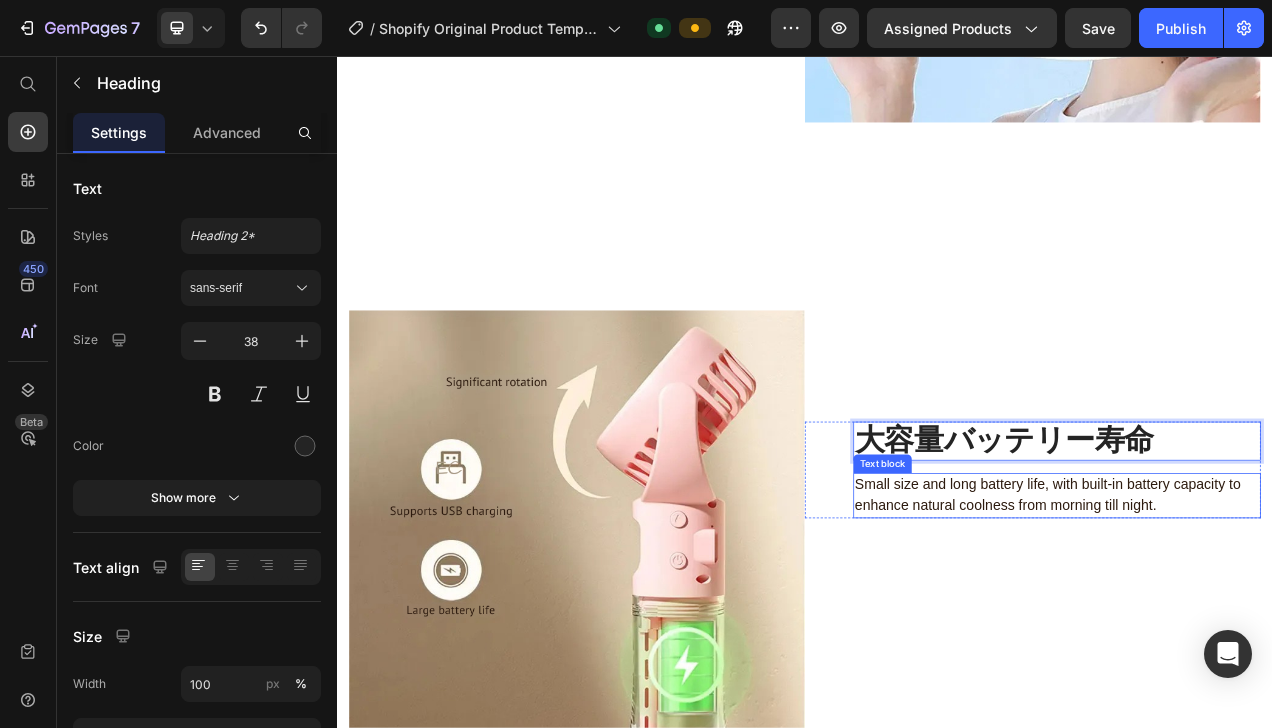 click on "Small size and long battery life, with built-in battery capacity to enhance natural coolness from morning till night." at bounding box center (1248, 619) 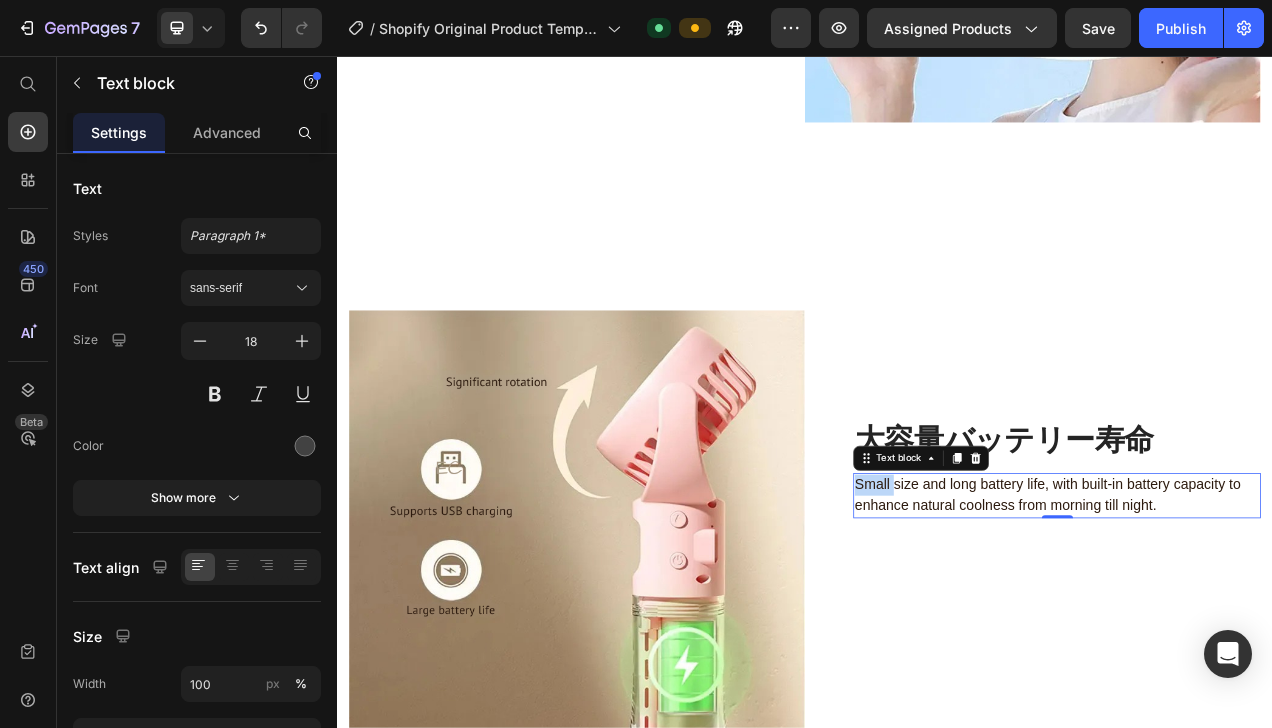 click on "Small size and long battery life, with built-in battery capacity to enhance natural coolness from morning till night." at bounding box center (1248, 619) 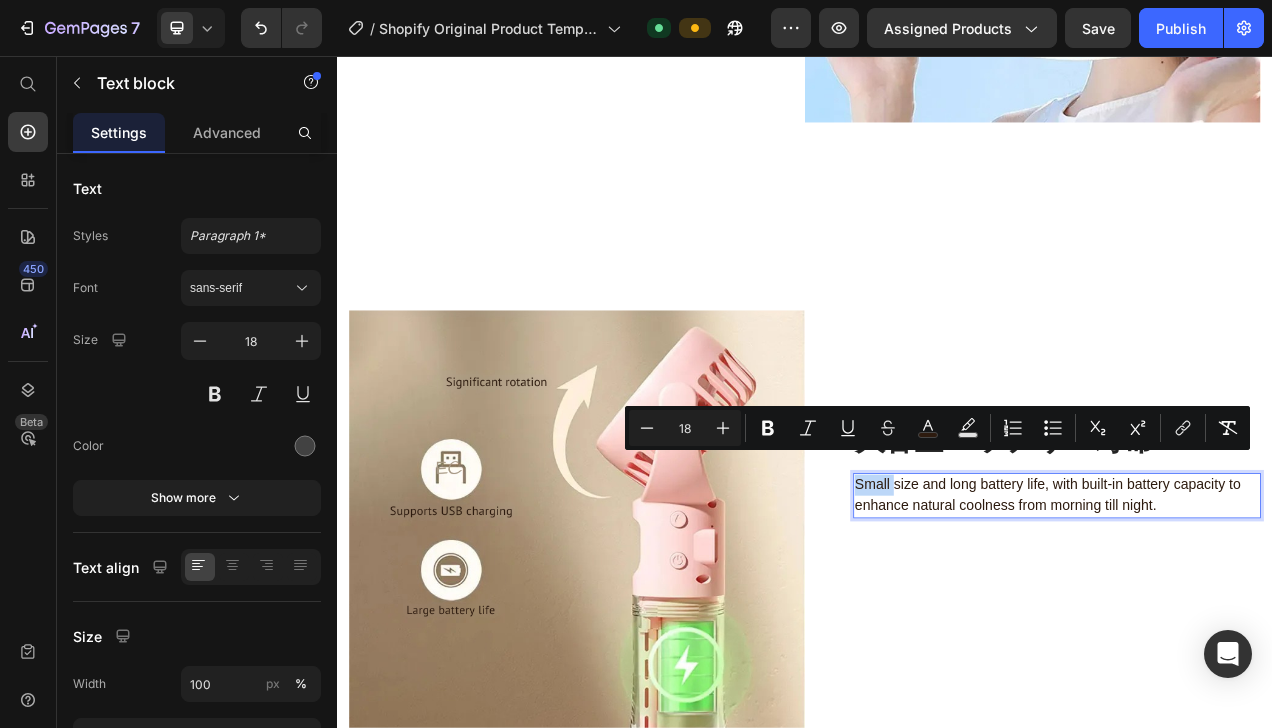 click on "Small size and long battery life, with built-in battery capacity to enhance natural coolness from morning till night." at bounding box center (1248, 619) 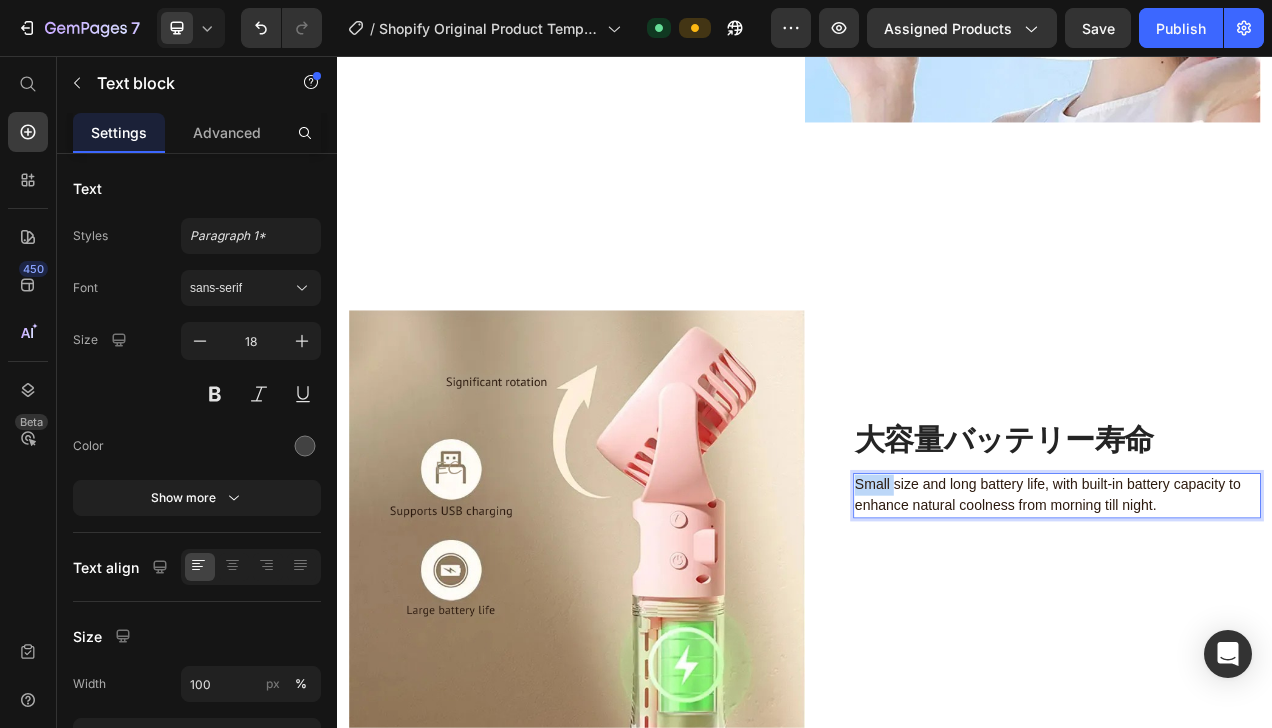 click on "Small size and long battery life, with built-in battery capacity to enhance natural coolness from morning till night." at bounding box center [1248, 619] 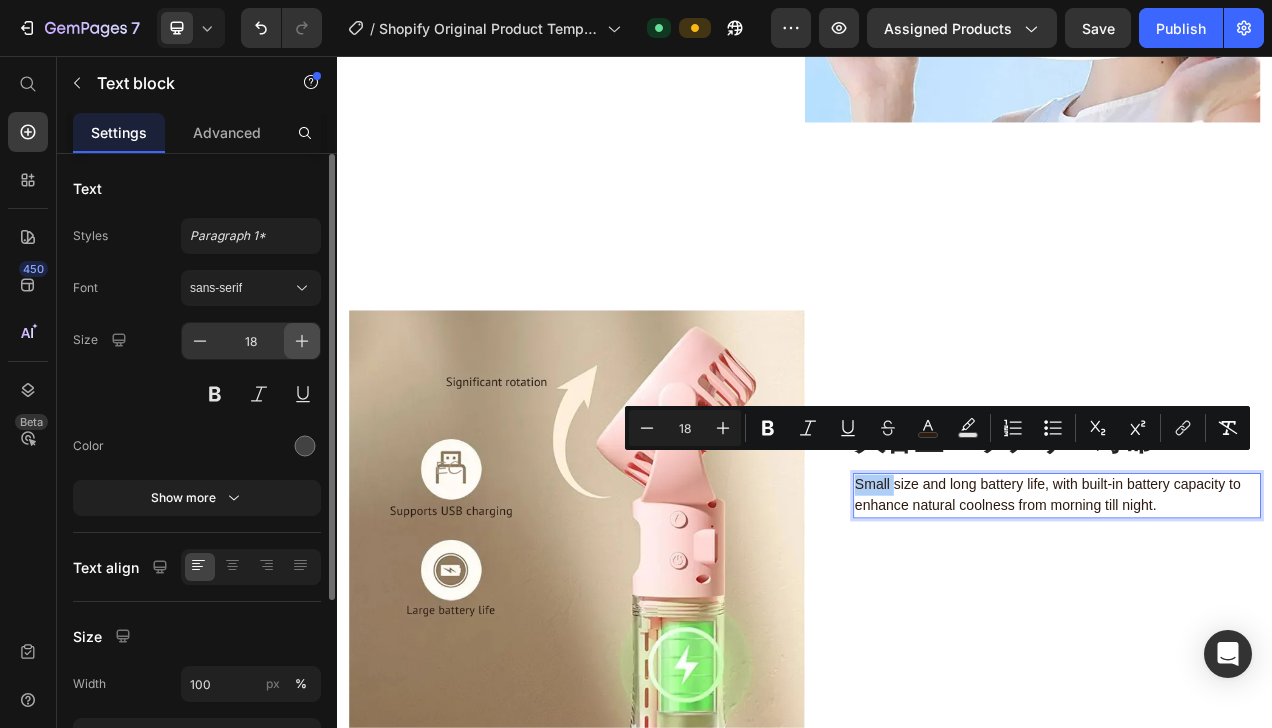 click 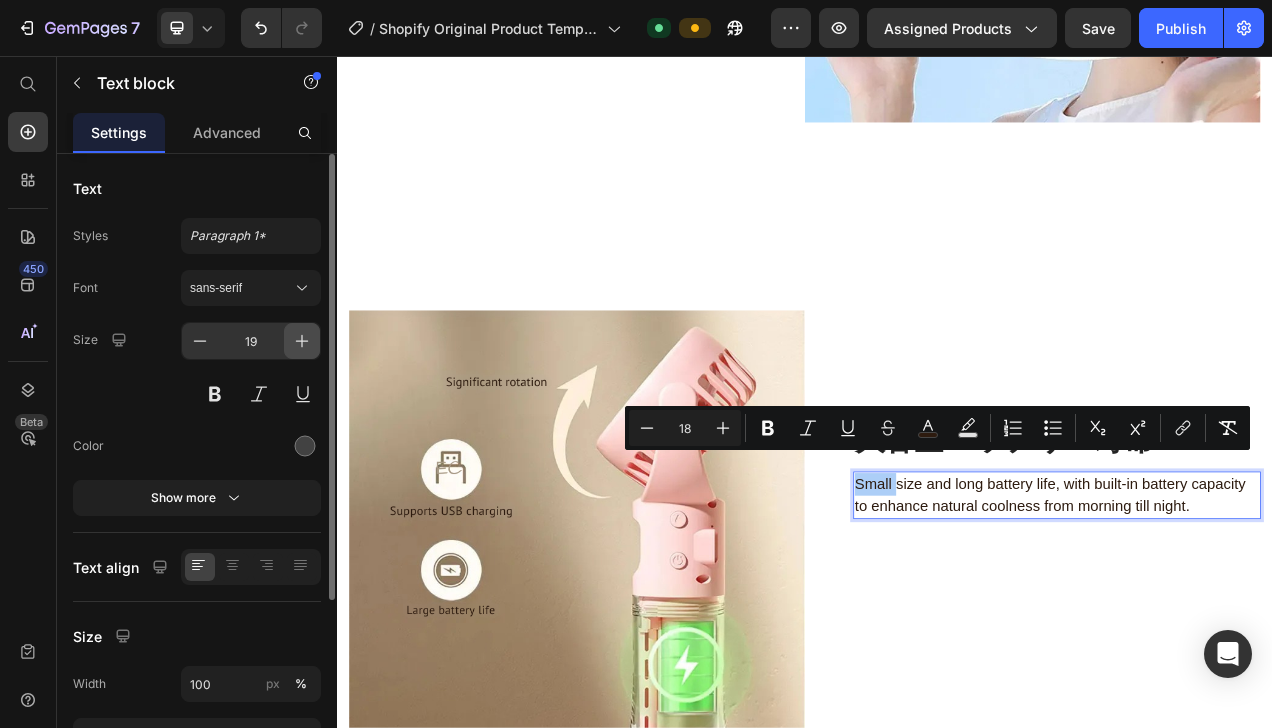 click 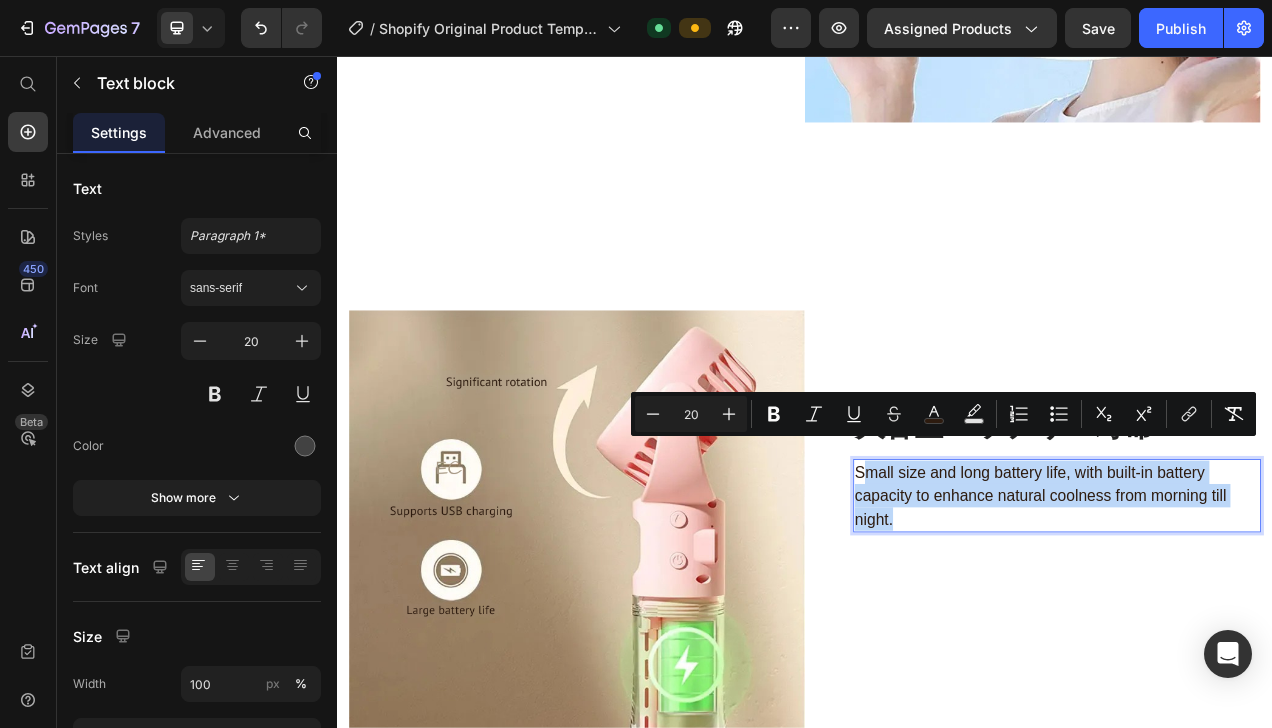 drag, startPoint x: 999, startPoint y: 564, endPoint x: 1088, endPoint y: 636, distance: 114.47707 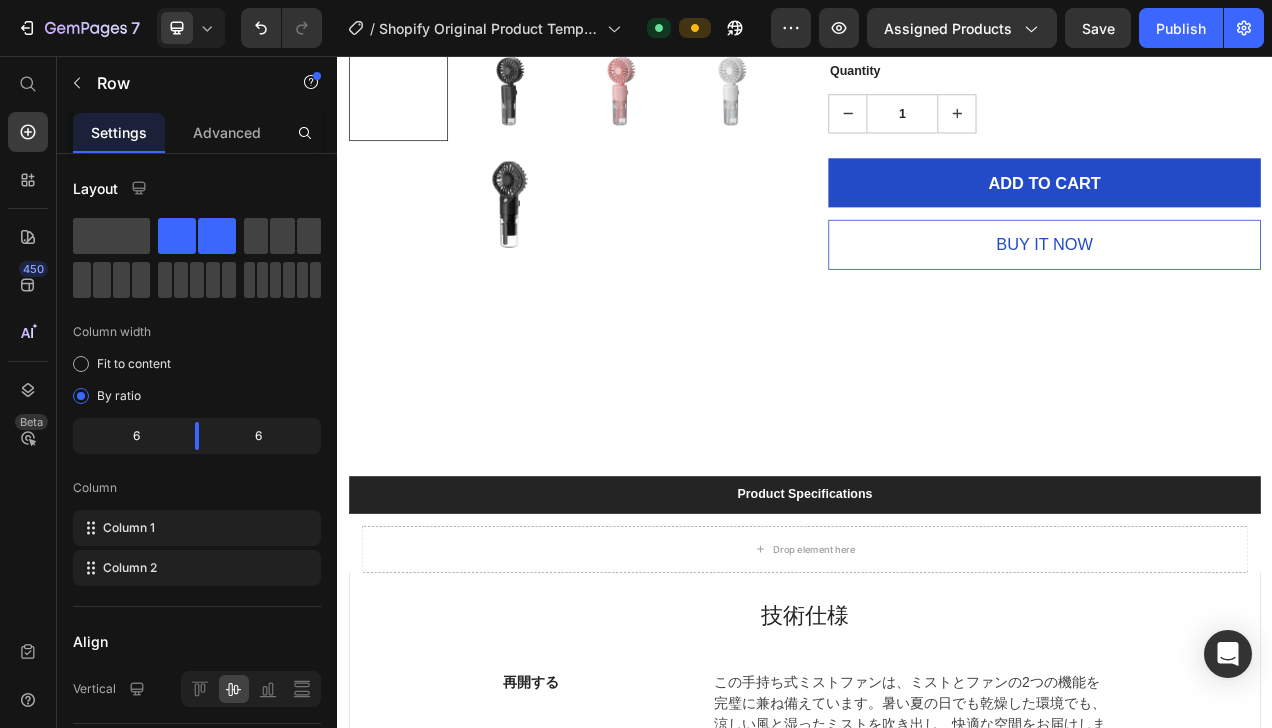 scroll, scrollTop: 806, scrollLeft: 0, axis: vertical 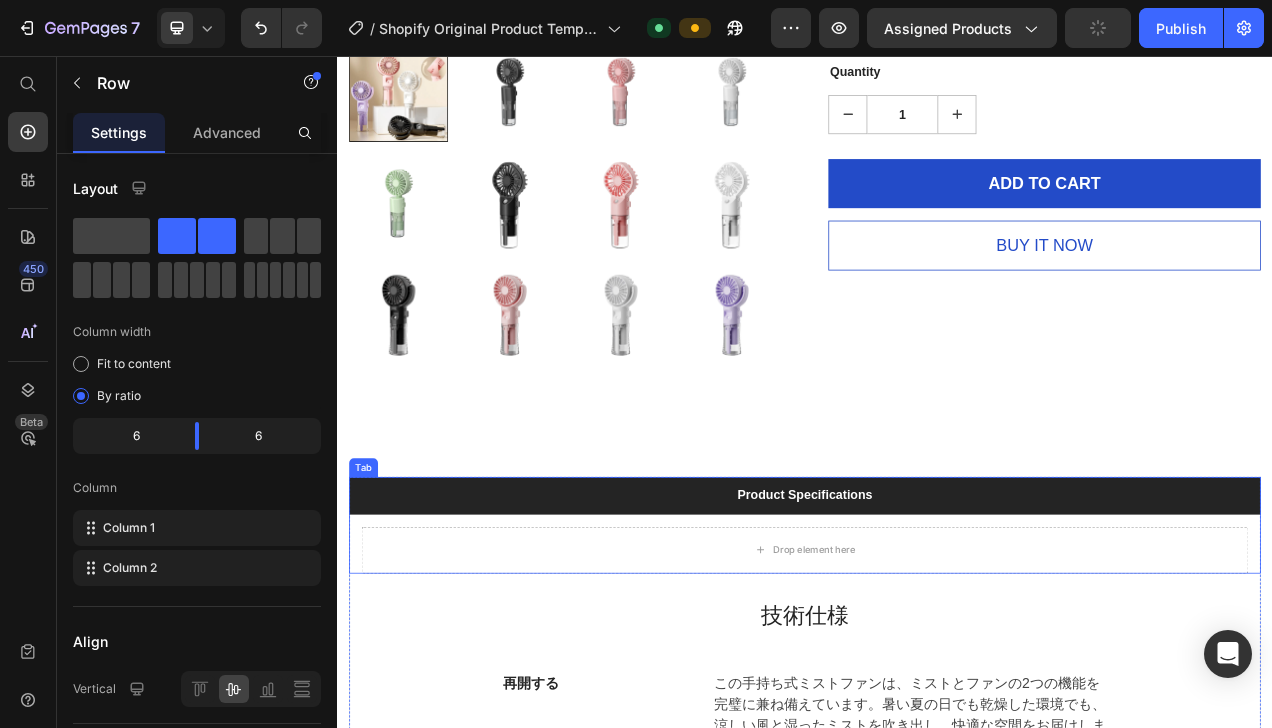 click on "Product Specifications" at bounding box center (936, 619) 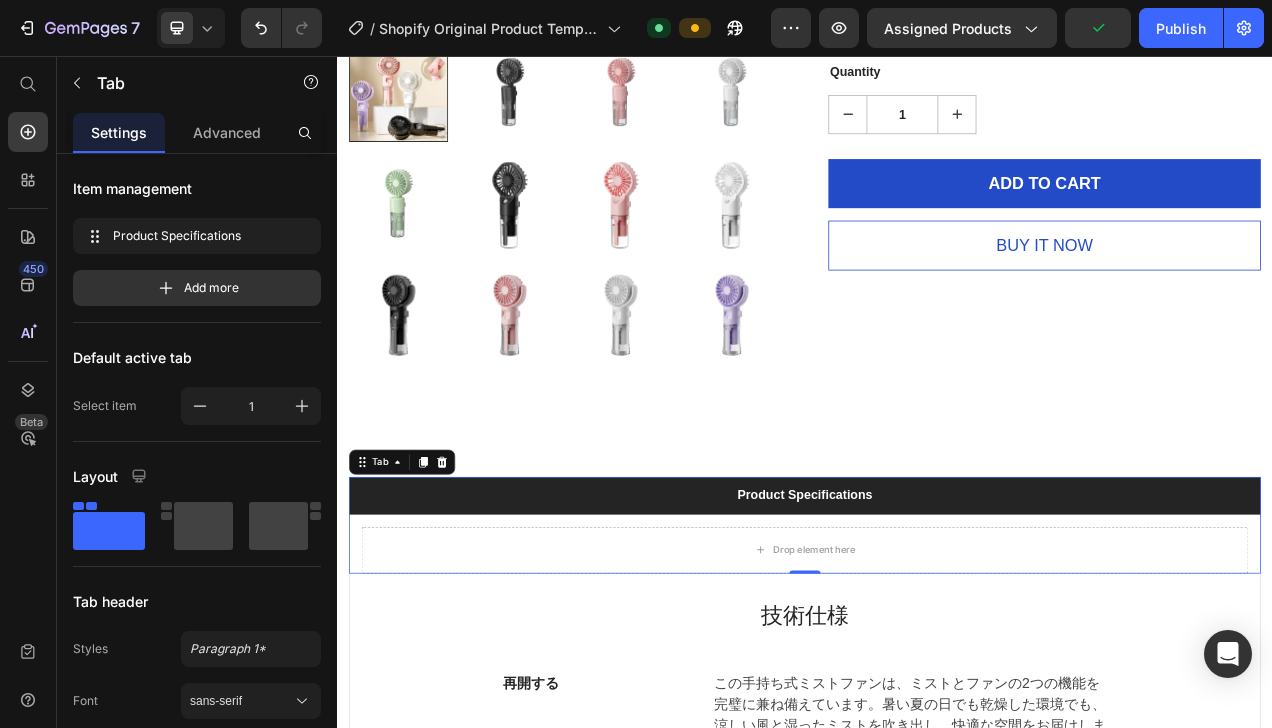 click on "Product Specifications" at bounding box center (936, 619) 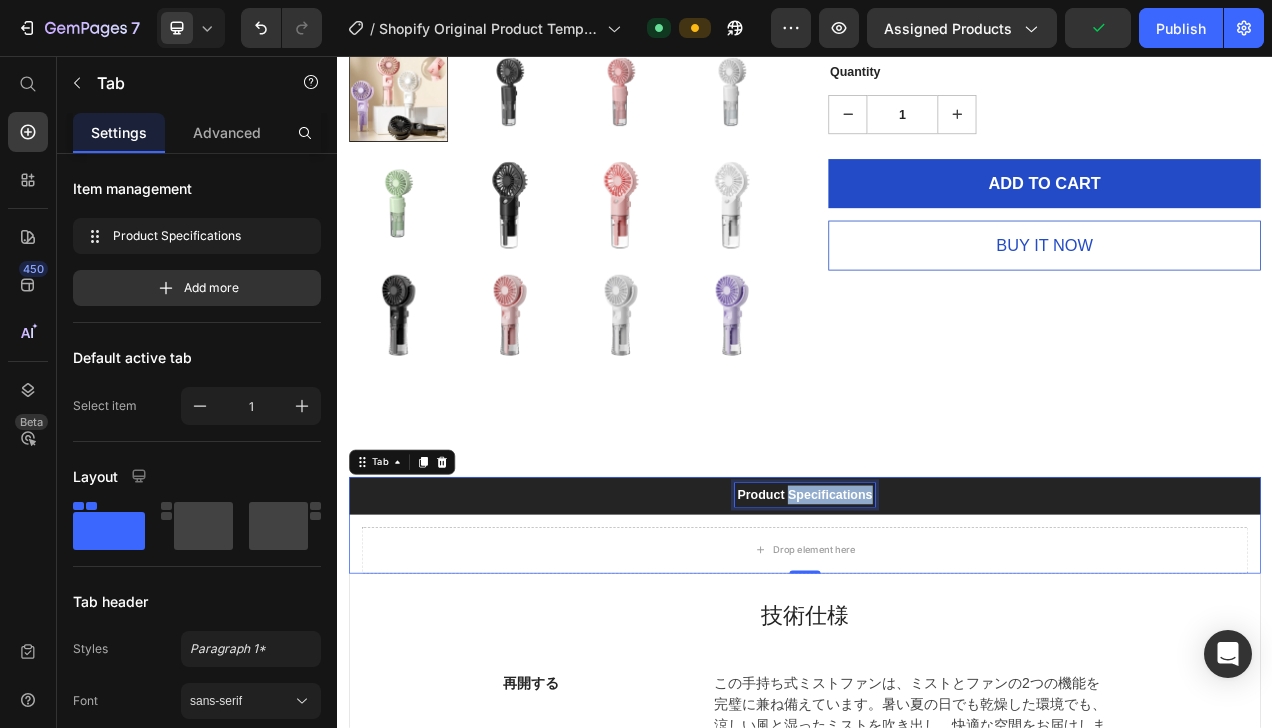 click on "Product Specifications" at bounding box center [936, 619] 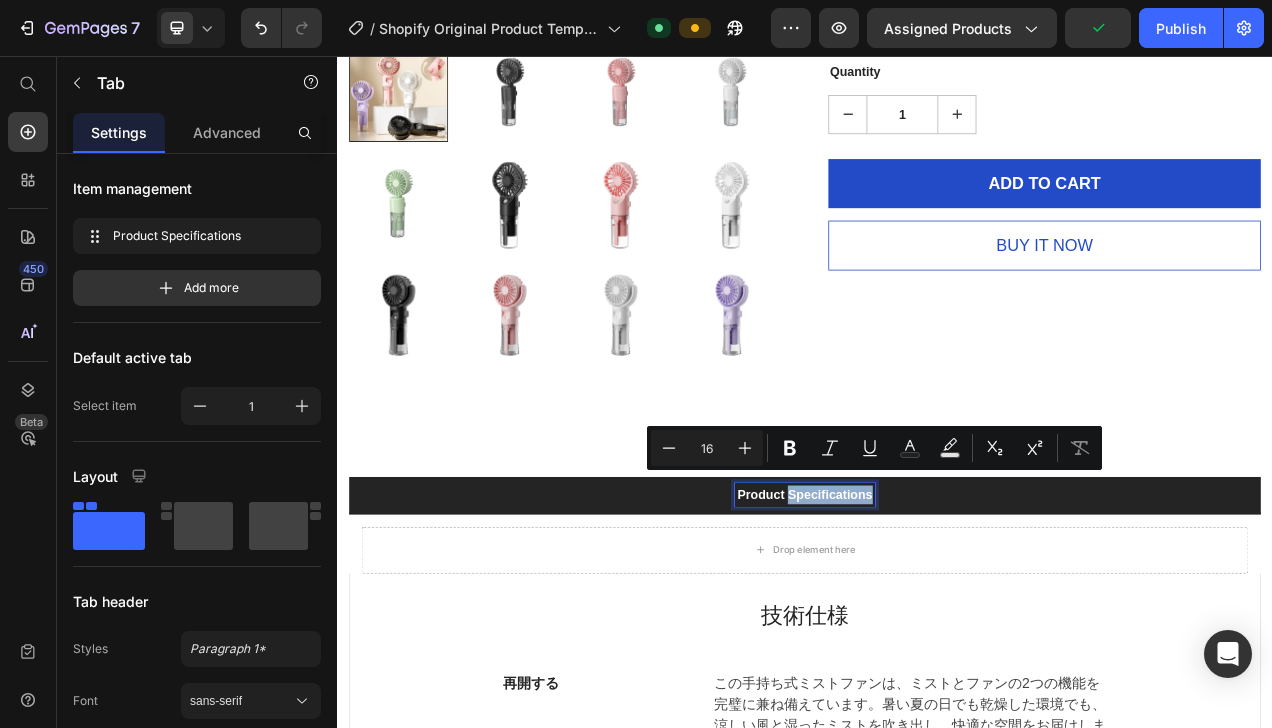 click on "Product Specifications" at bounding box center (936, 619) 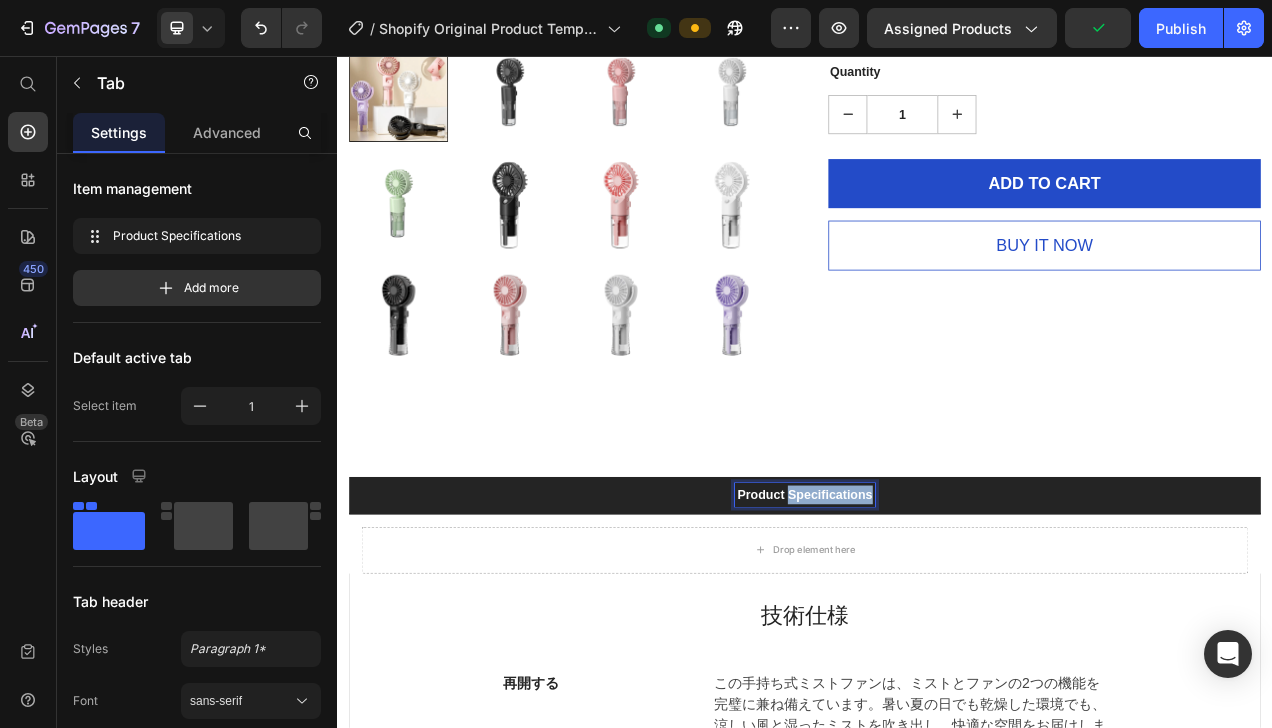 click on "Product Specifications" at bounding box center (936, 619) 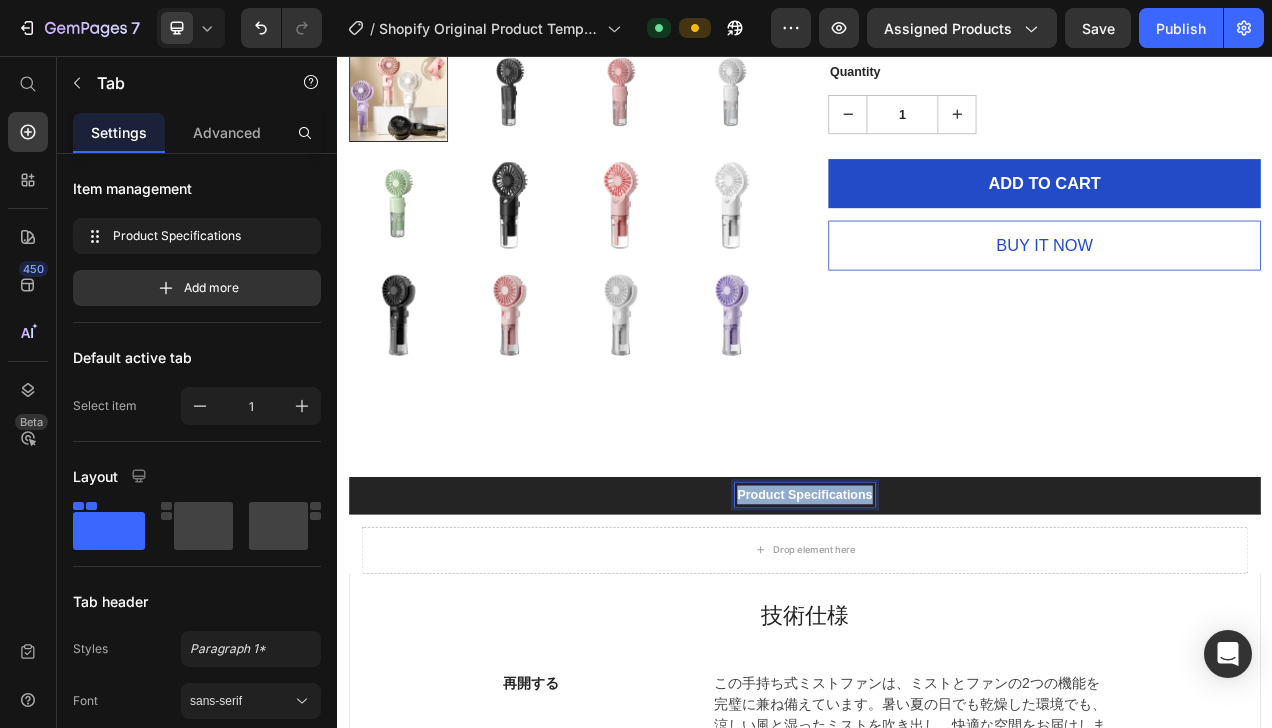 click on "Product Specifications" at bounding box center [936, 619] 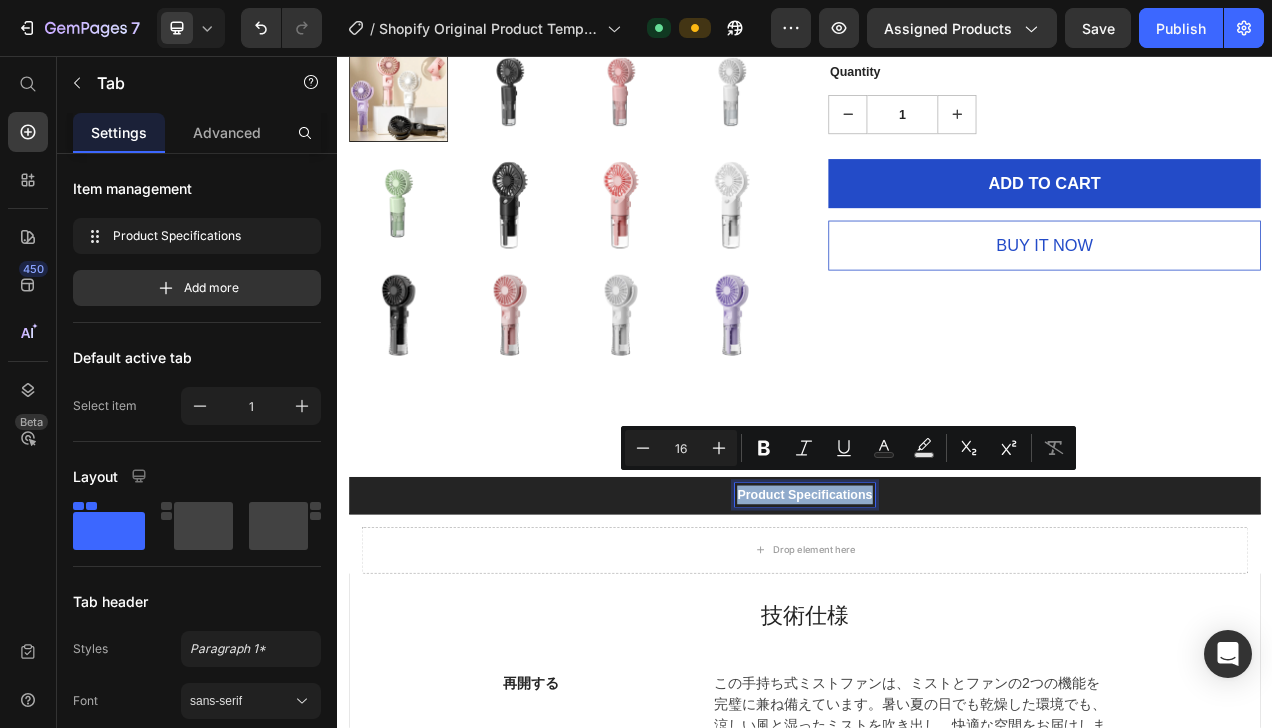 click on "Product Specifications" at bounding box center [936, 619] 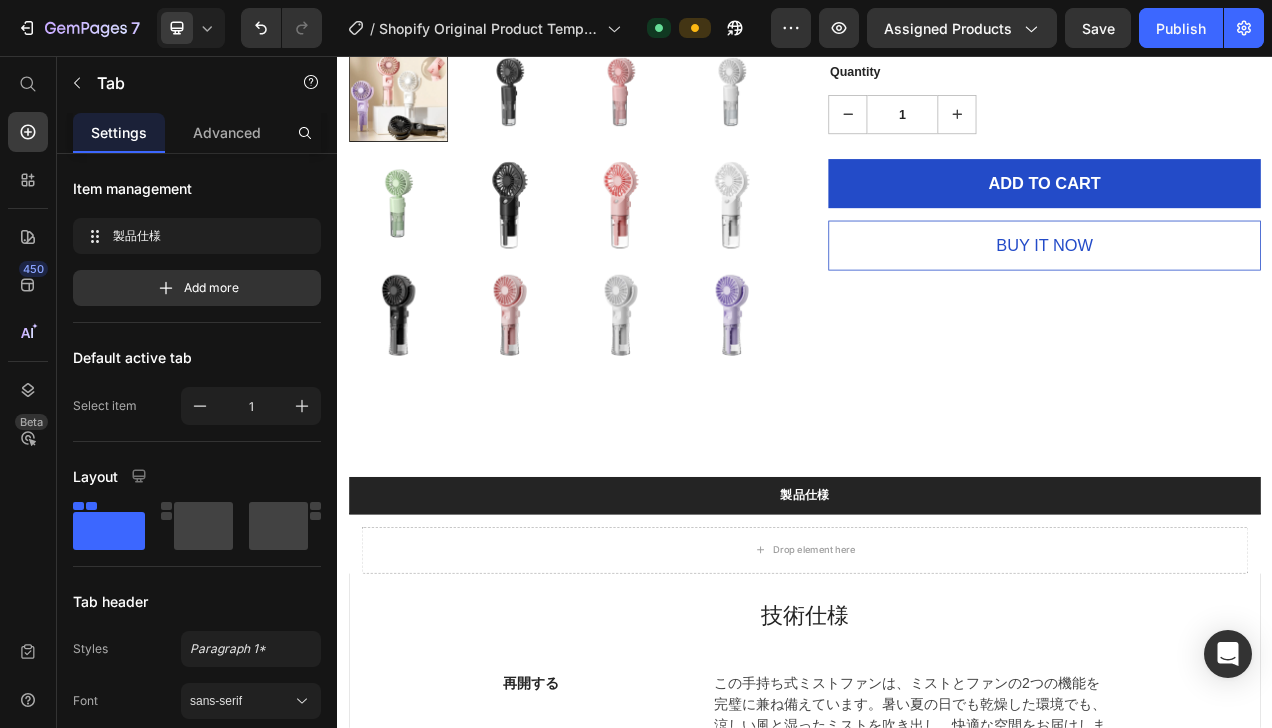 click on "製品仕様" at bounding box center (937, 619) 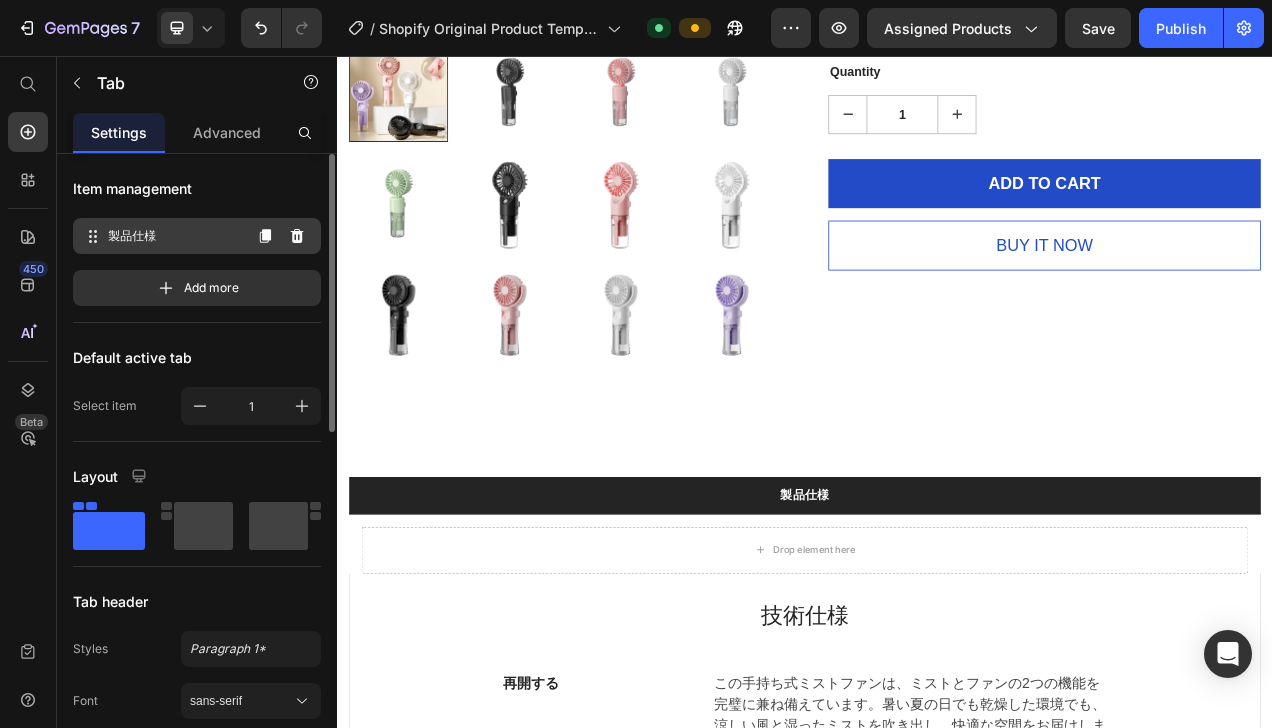 click on "製品仕様 製品仕様" at bounding box center (161, 236) 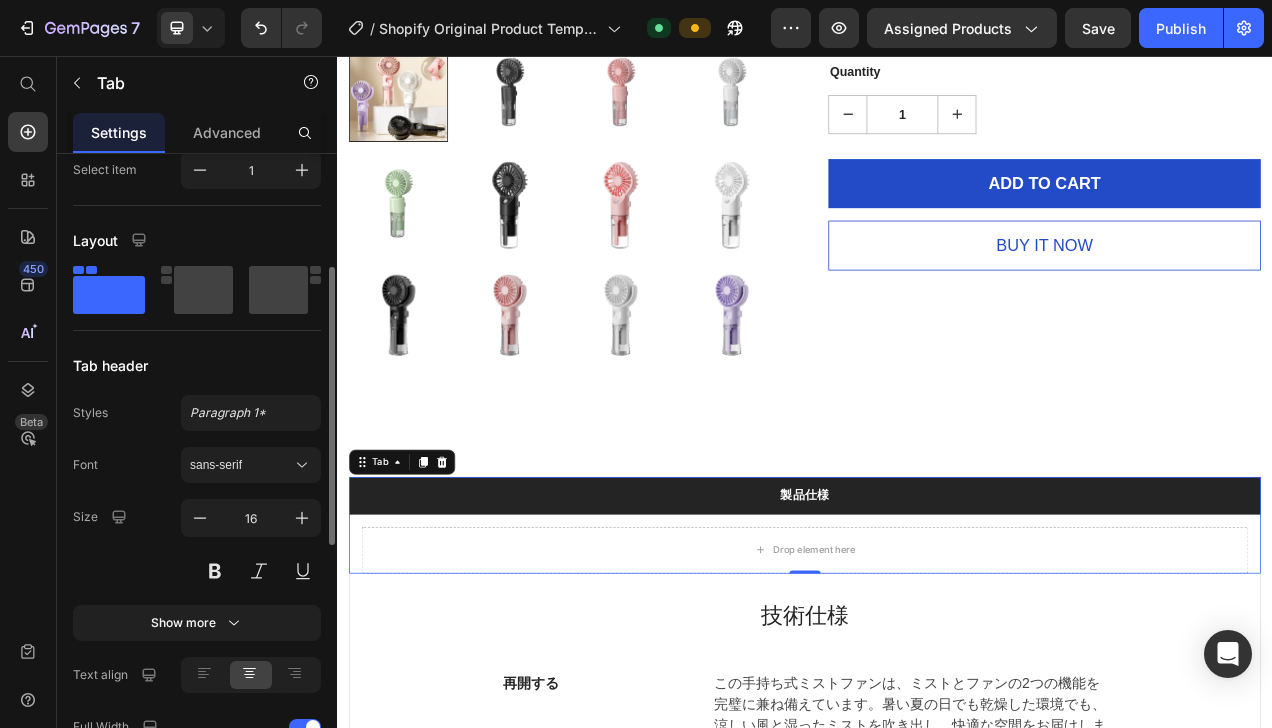 scroll, scrollTop: 242, scrollLeft: 0, axis: vertical 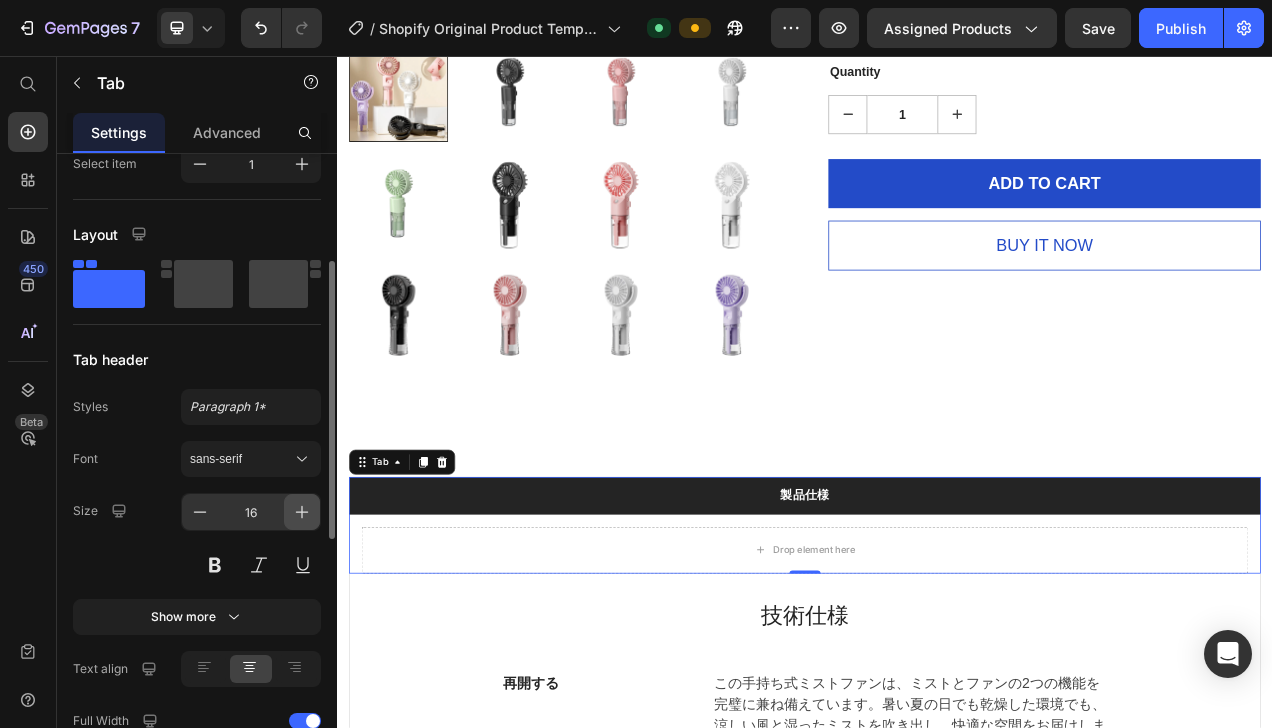 click 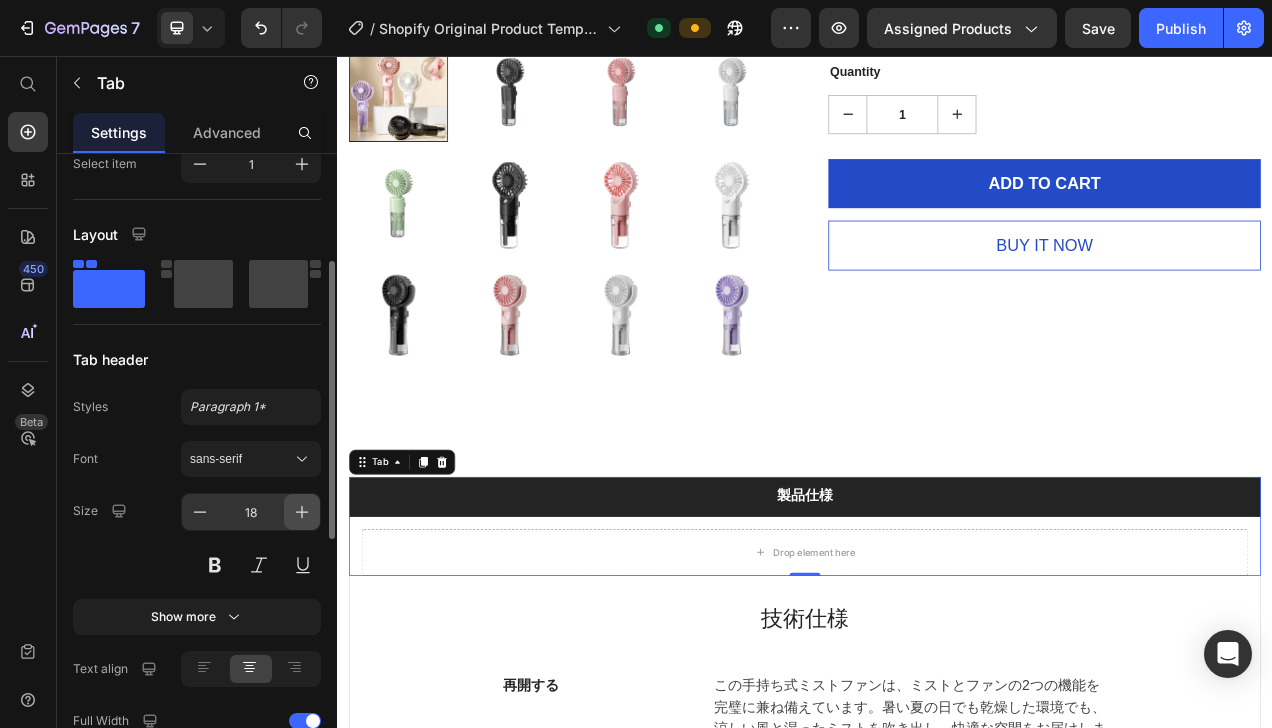 click 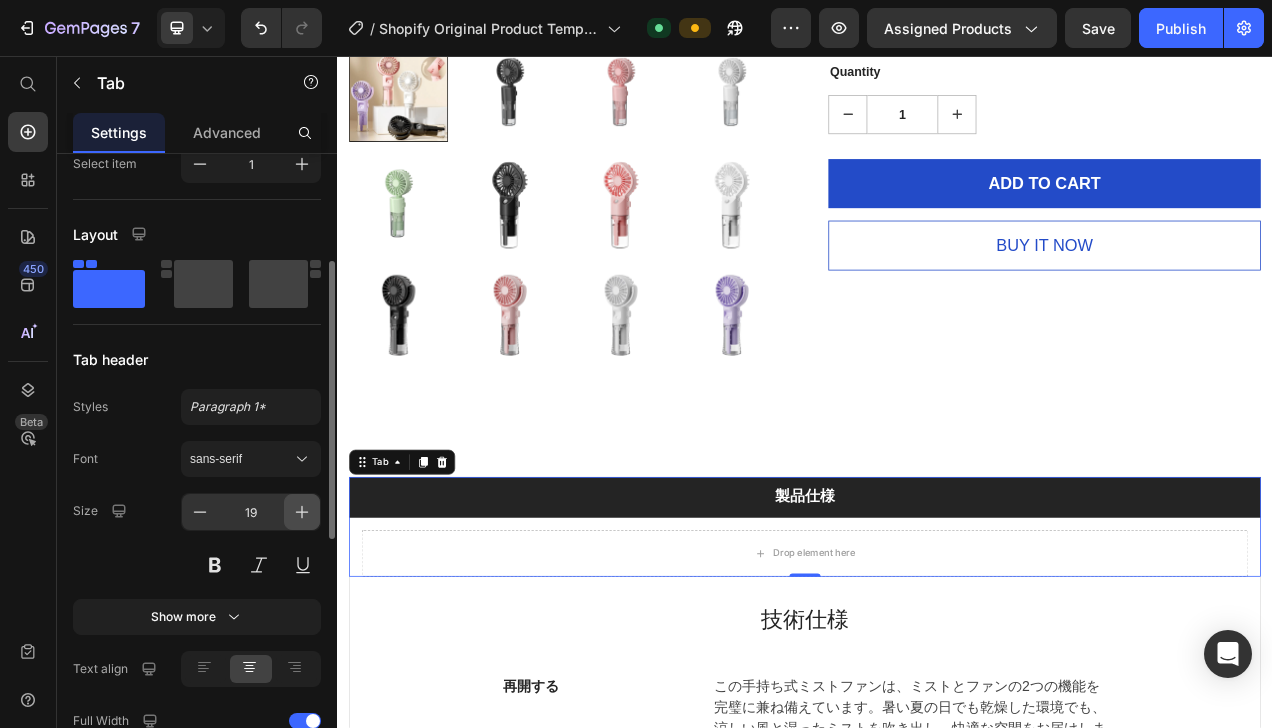 click 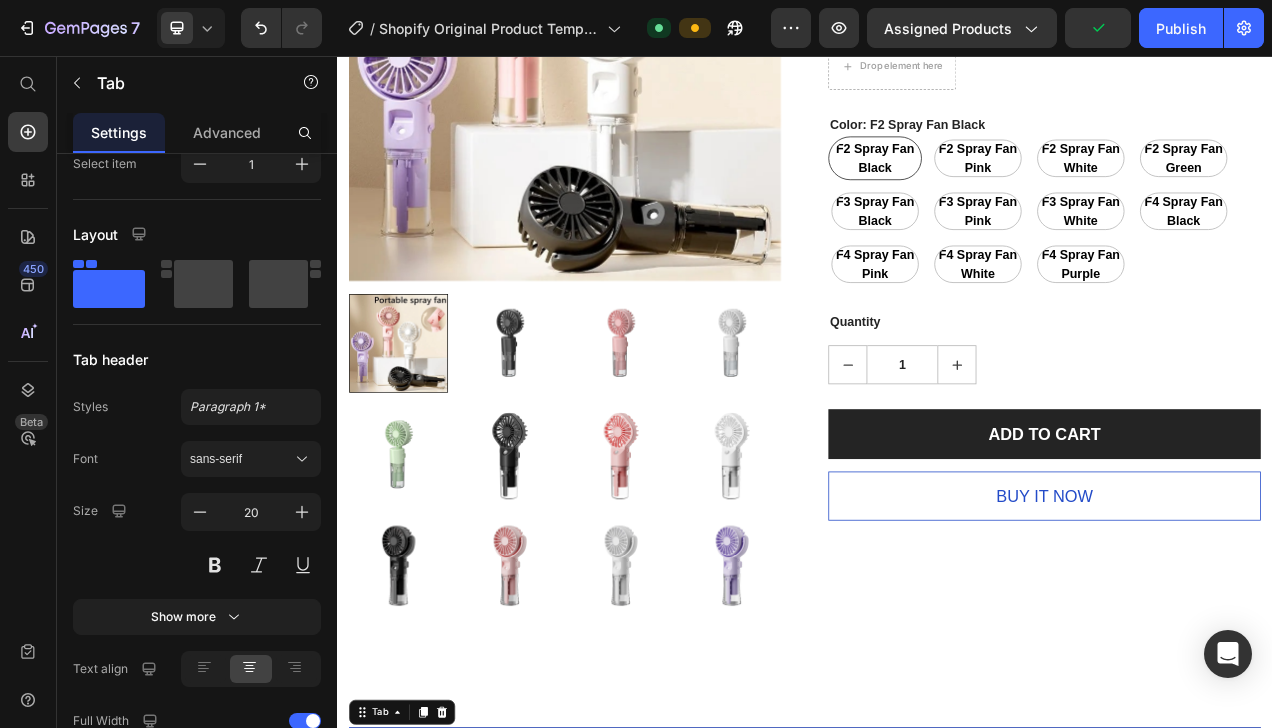 scroll, scrollTop: 426, scrollLeft: 0, axis: vertical 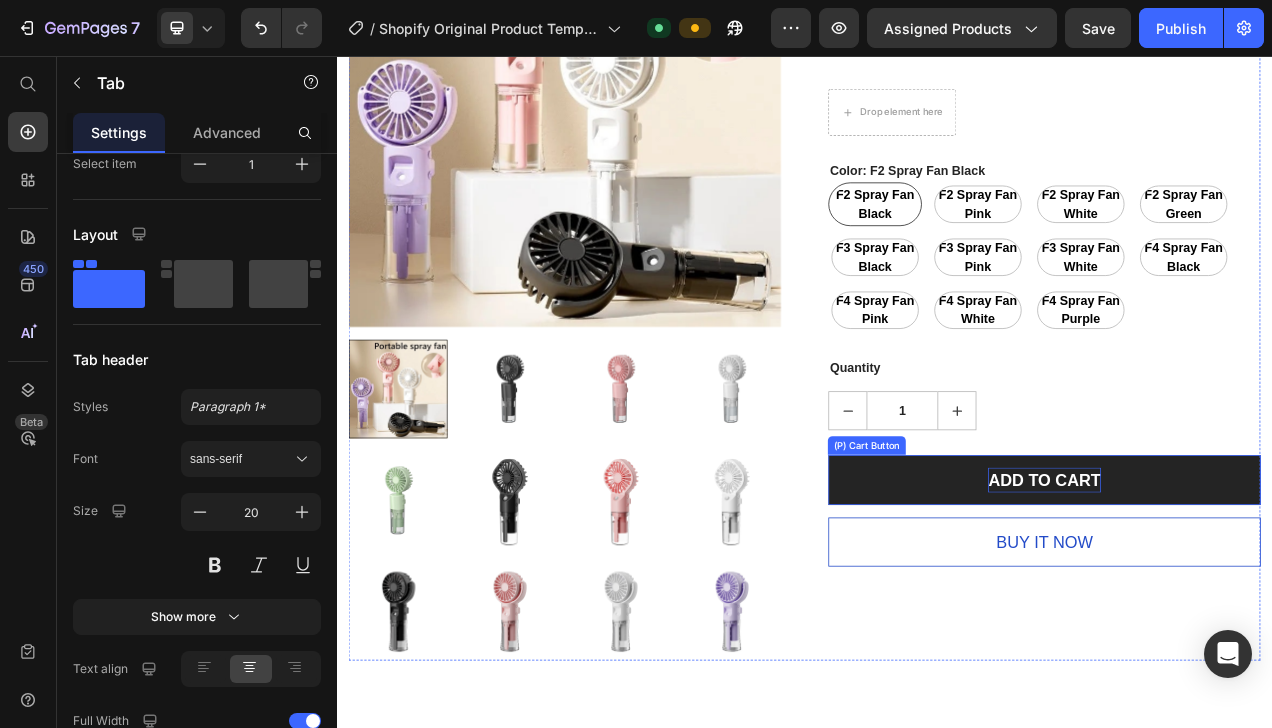 click on "ADD TO CART" at bounding box center (1244, 600) 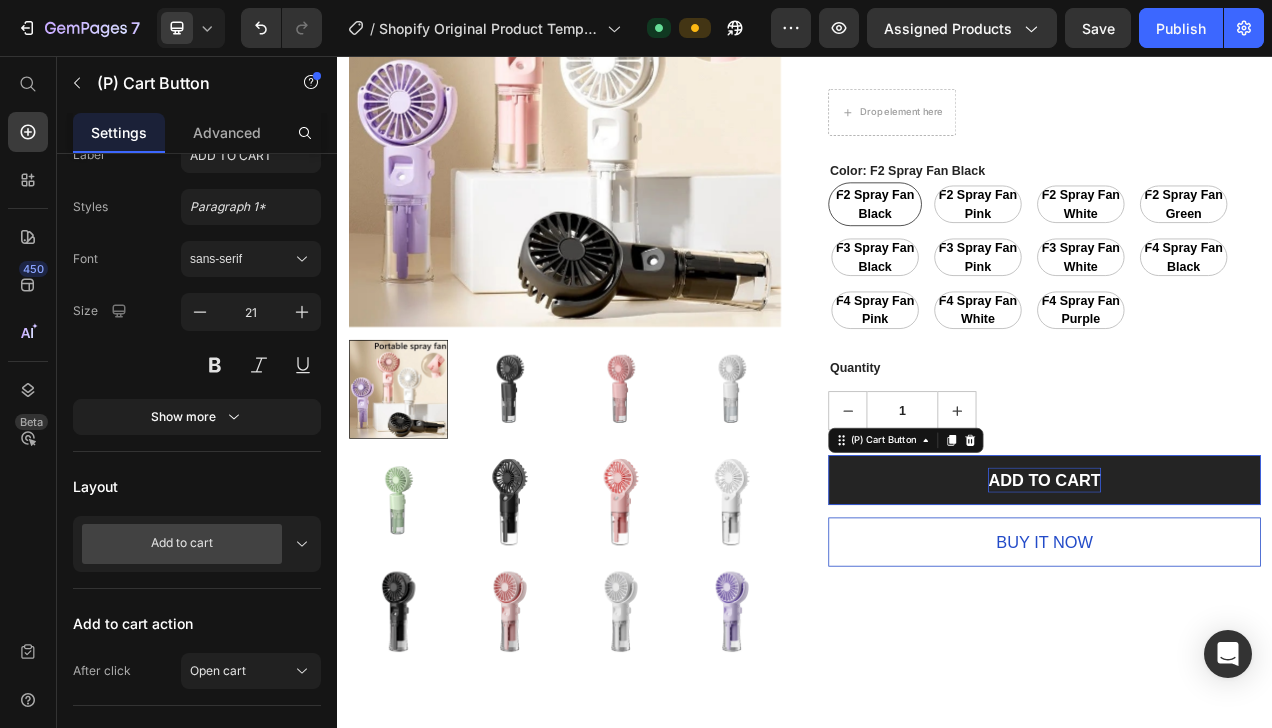 scroll, scrollTop: 0, scrollLeft: 0, axis: both 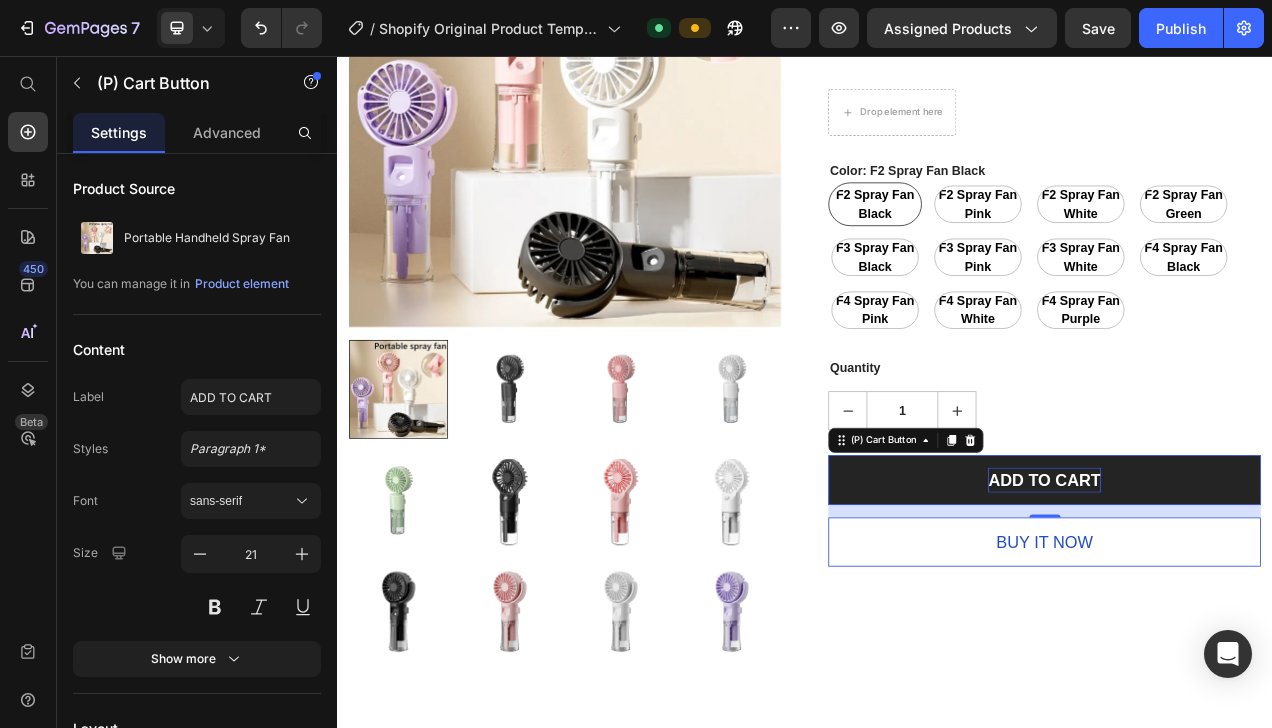 click on "ADD TO CART" at bounding box center (1244, 600) 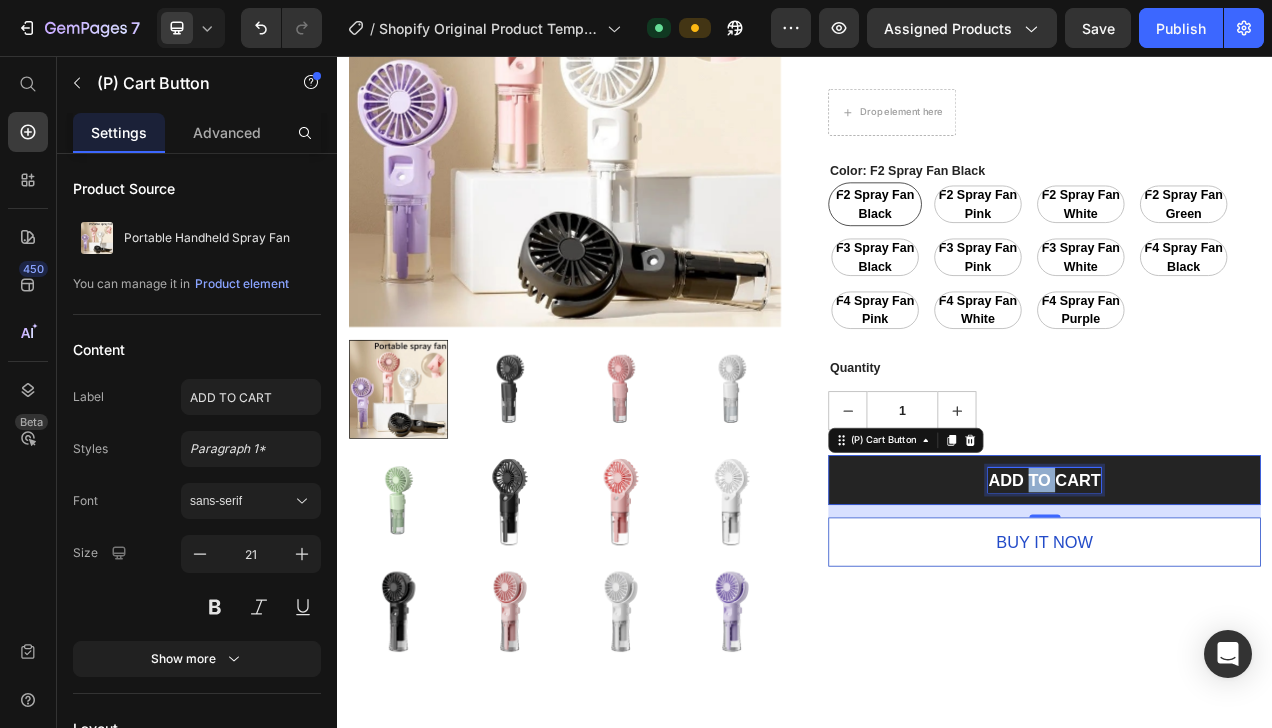 click on "ADD TO CART" at bounding box center (1244, 600) 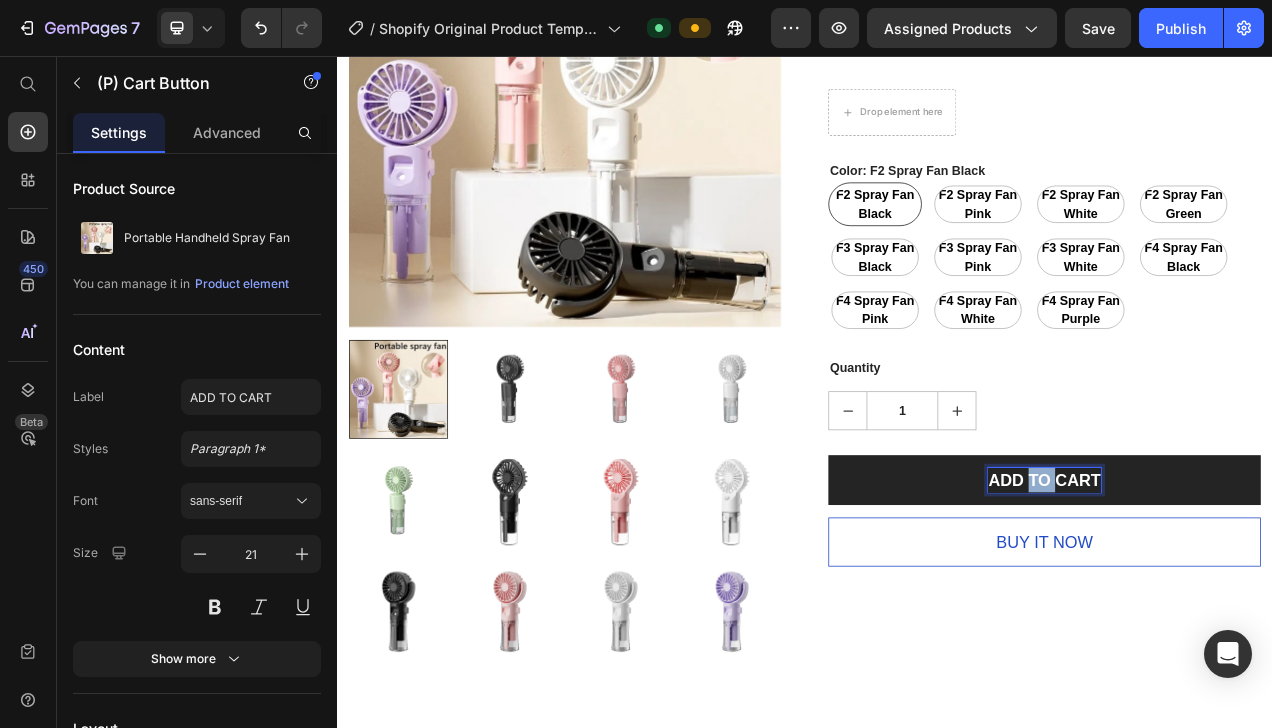 click on "ADD TO CART" at bounding box center [1244, 600] 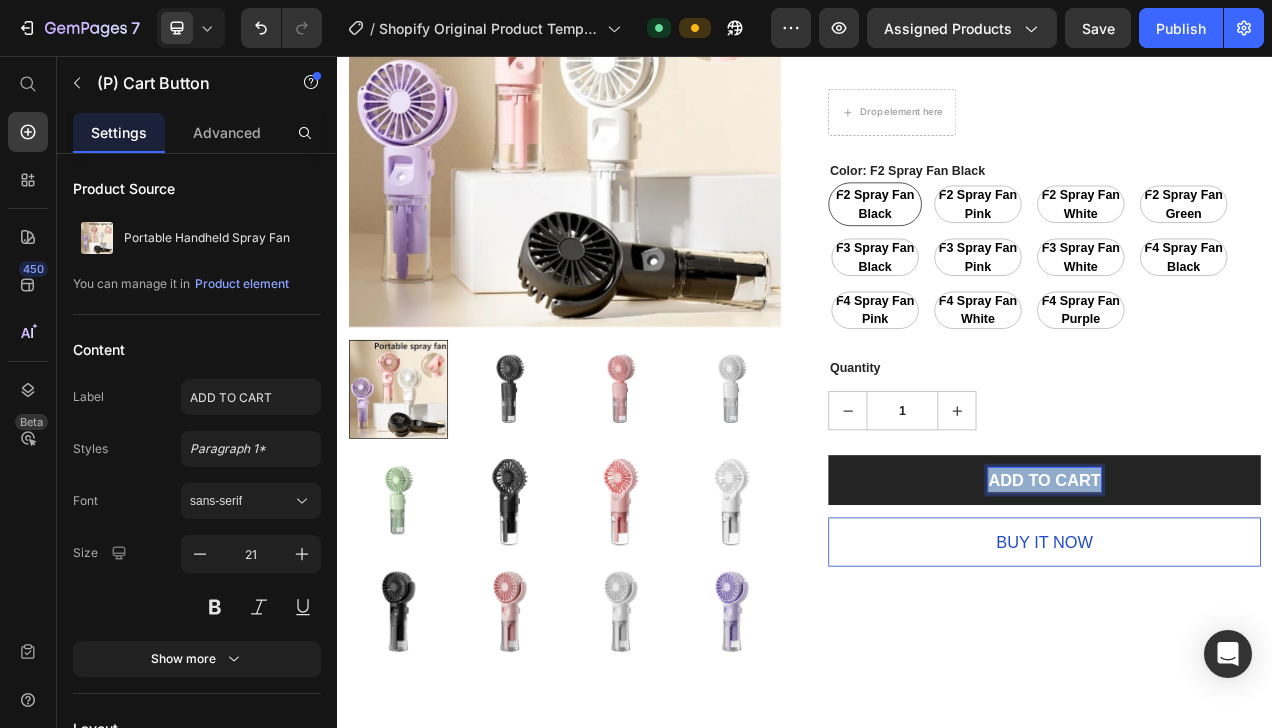 click on "ADD TO CART" at bounding box center [1244, 600] 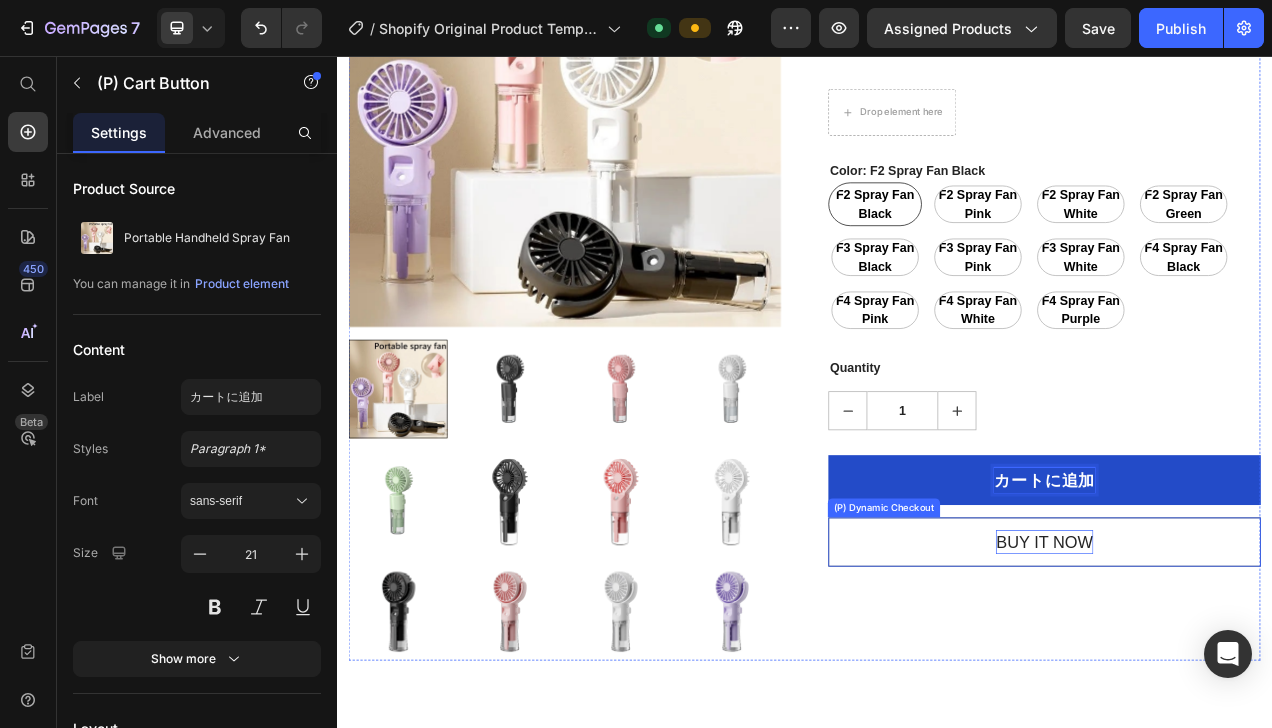 click on "Buy it now" at bounding box center [1244, 680] 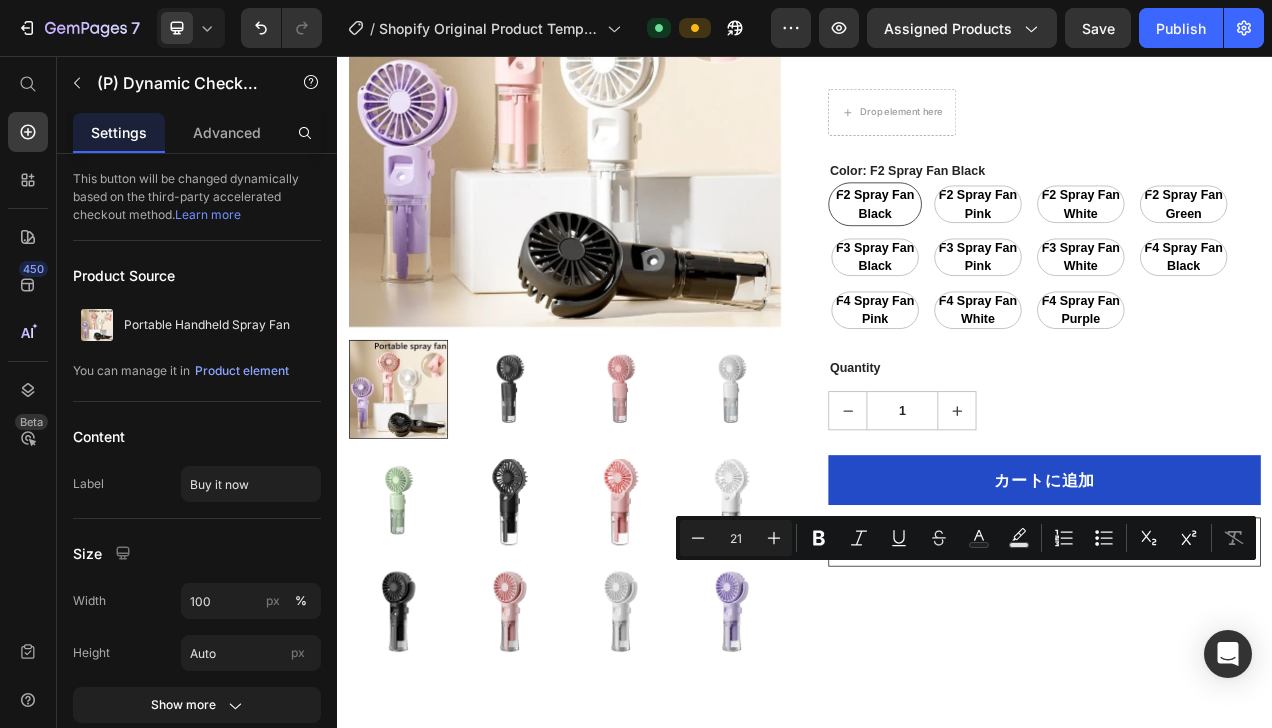 click on "Buy it now" at bounding box center [1244, 680] 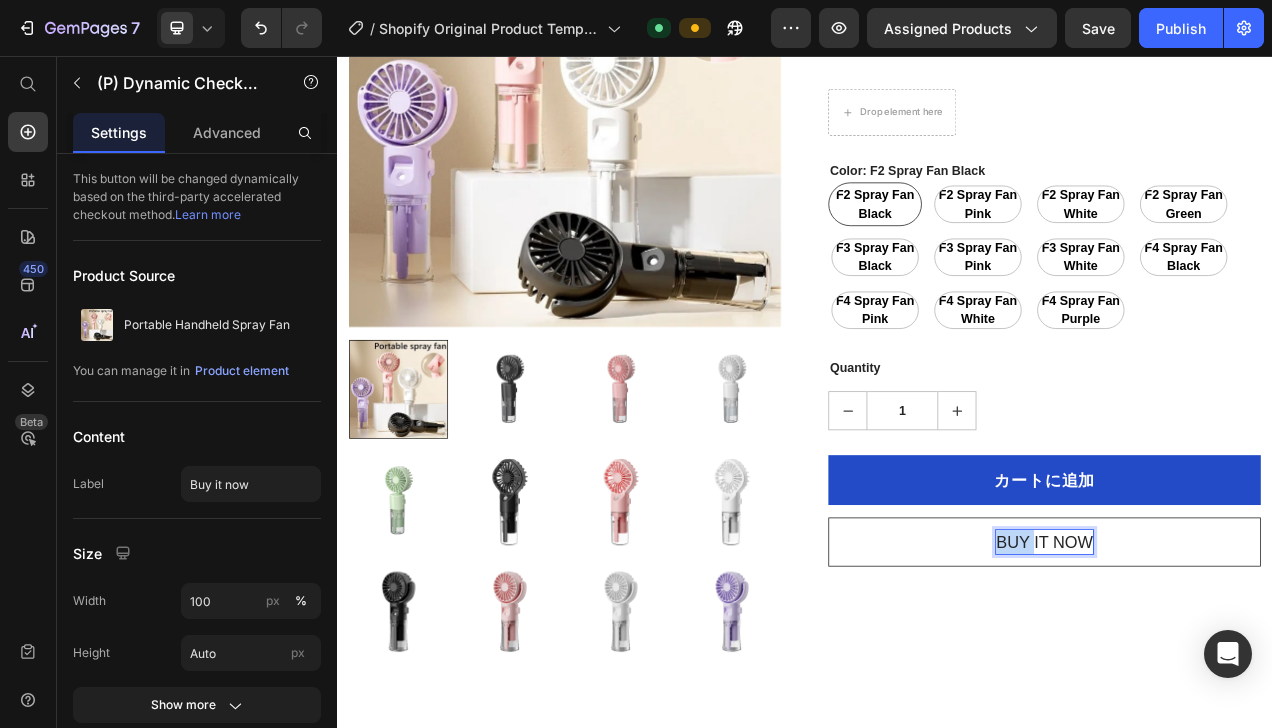 click on "Buy it now" at bounding box center [1244, 680] 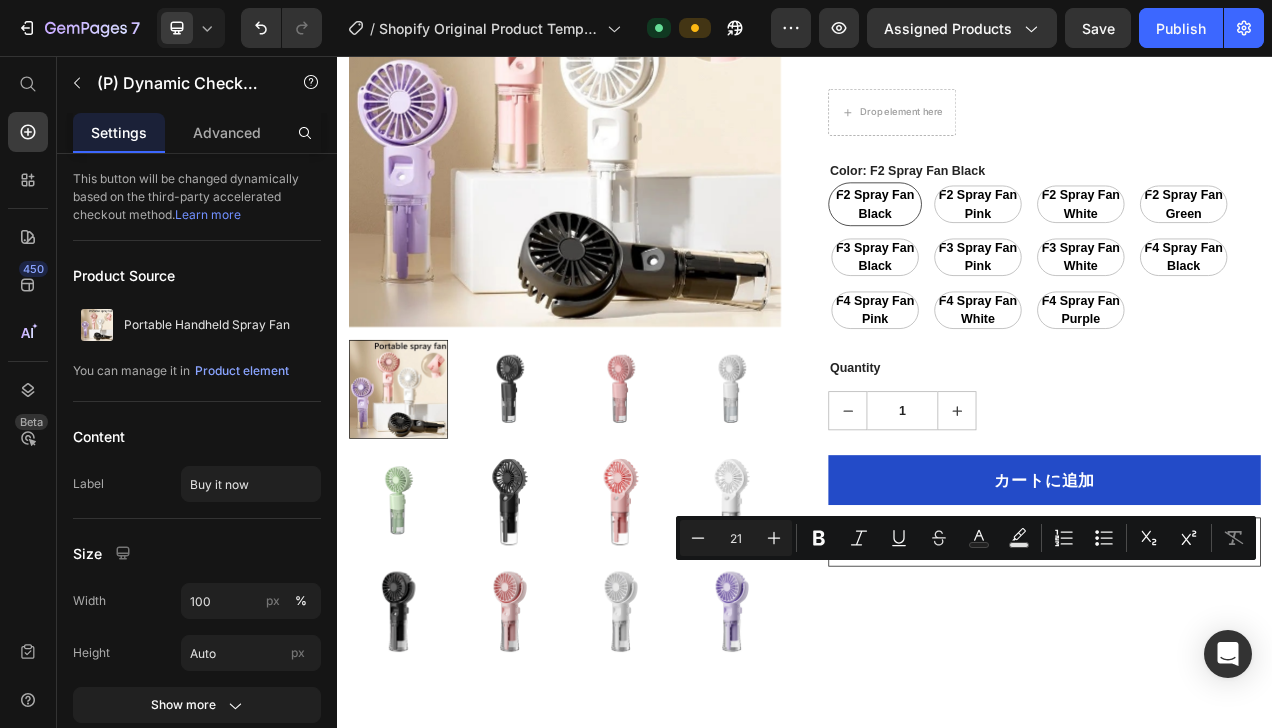 click on "Buy it now" at bounding box center [1244, 680] 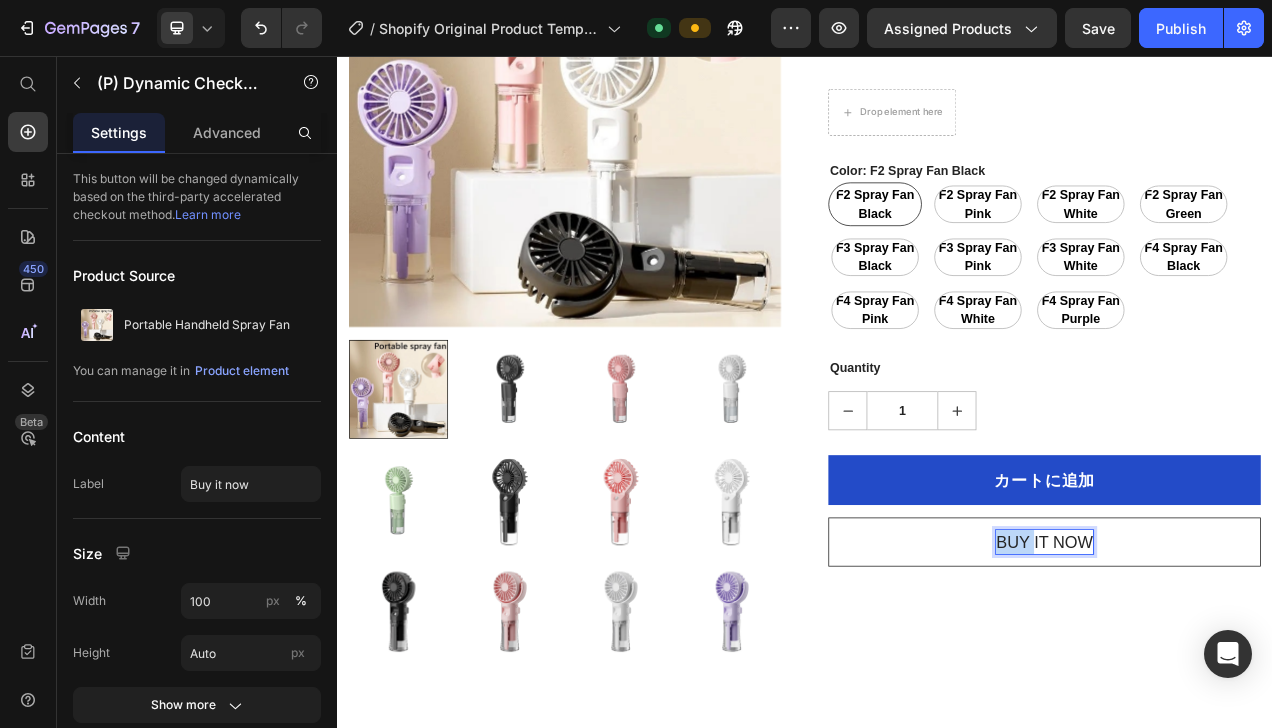 click on "Buy it now" at bounding box center [1244, 680] 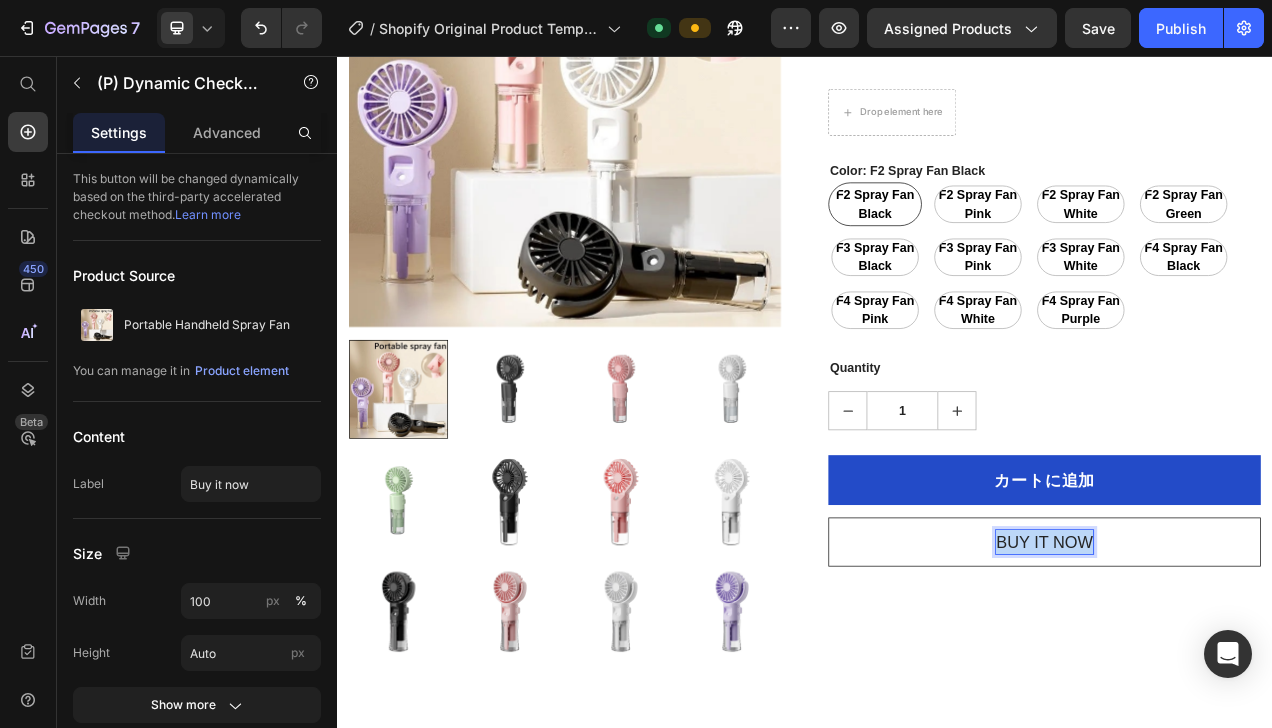 click on "Buy it now" at bounding box center [1244, 680] 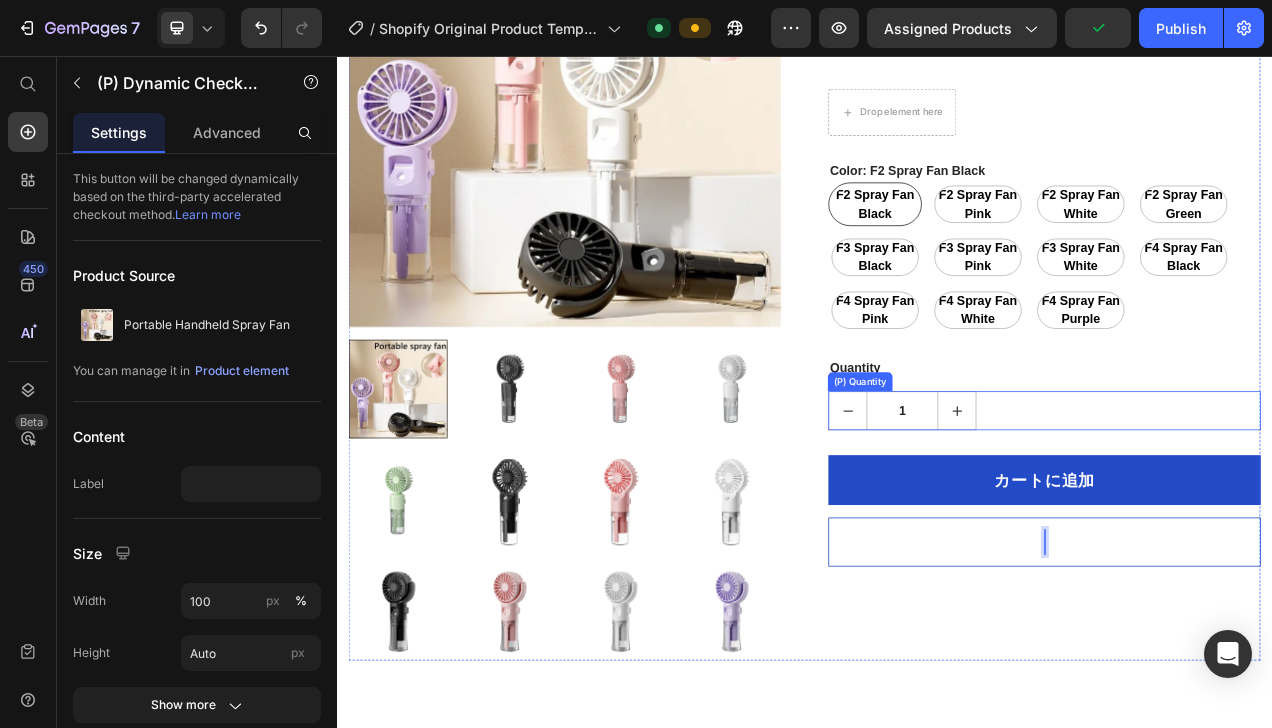scroll, scrollTop: 62, scrollLeft: 0, axis: vertical 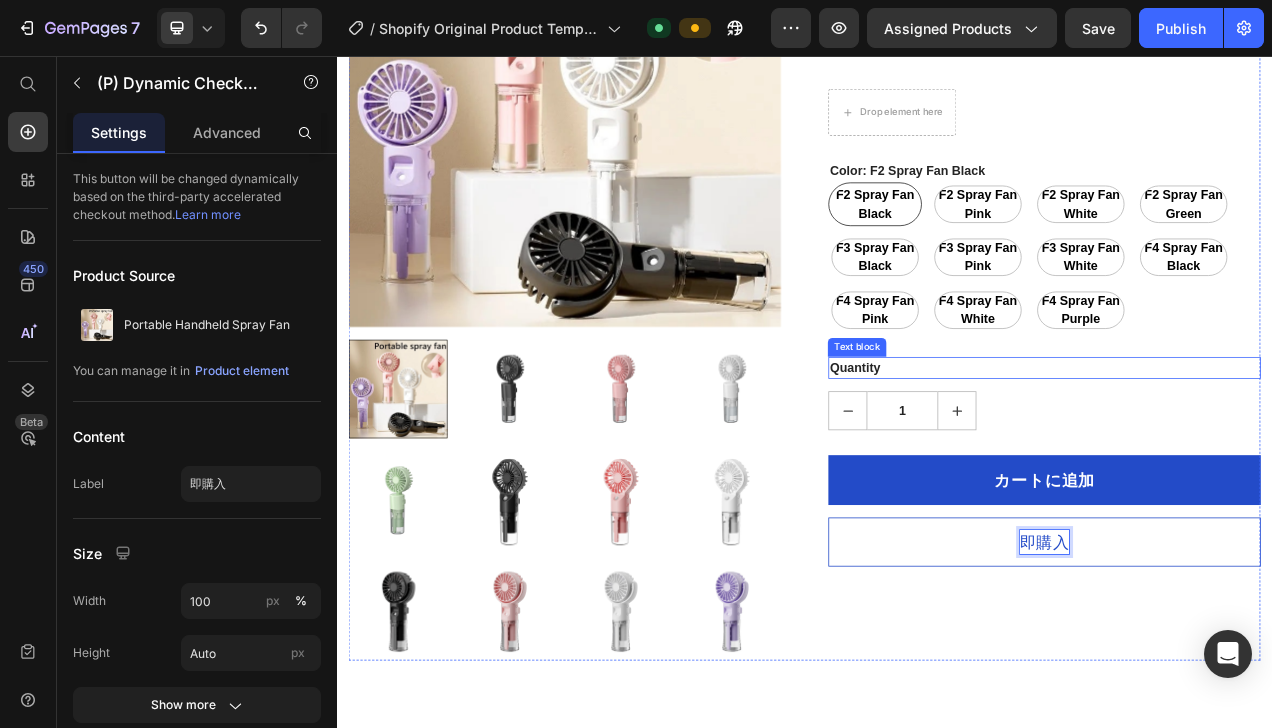 click on "Quantity" at bounding box center (1244, 456) 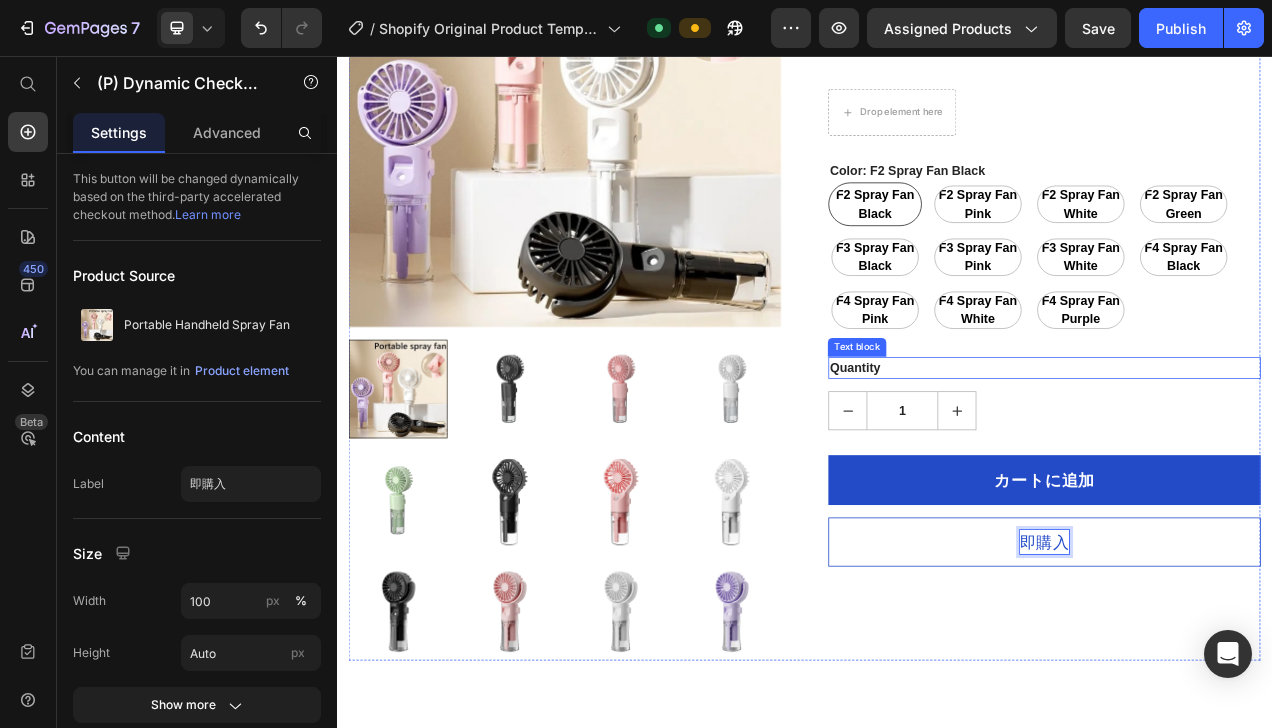 click on "Quantity" at bounding box center [1244, 456] 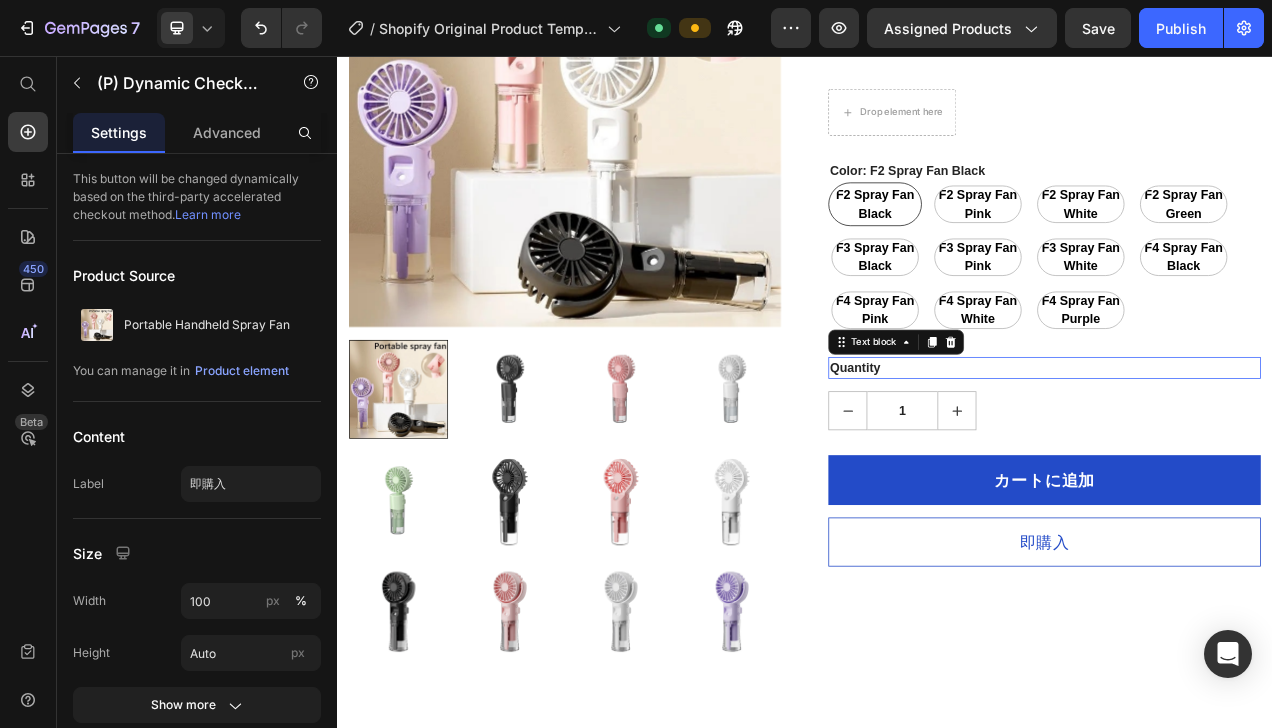 scroll, scrollTop: 0, scrollLeft: 0, axis: both 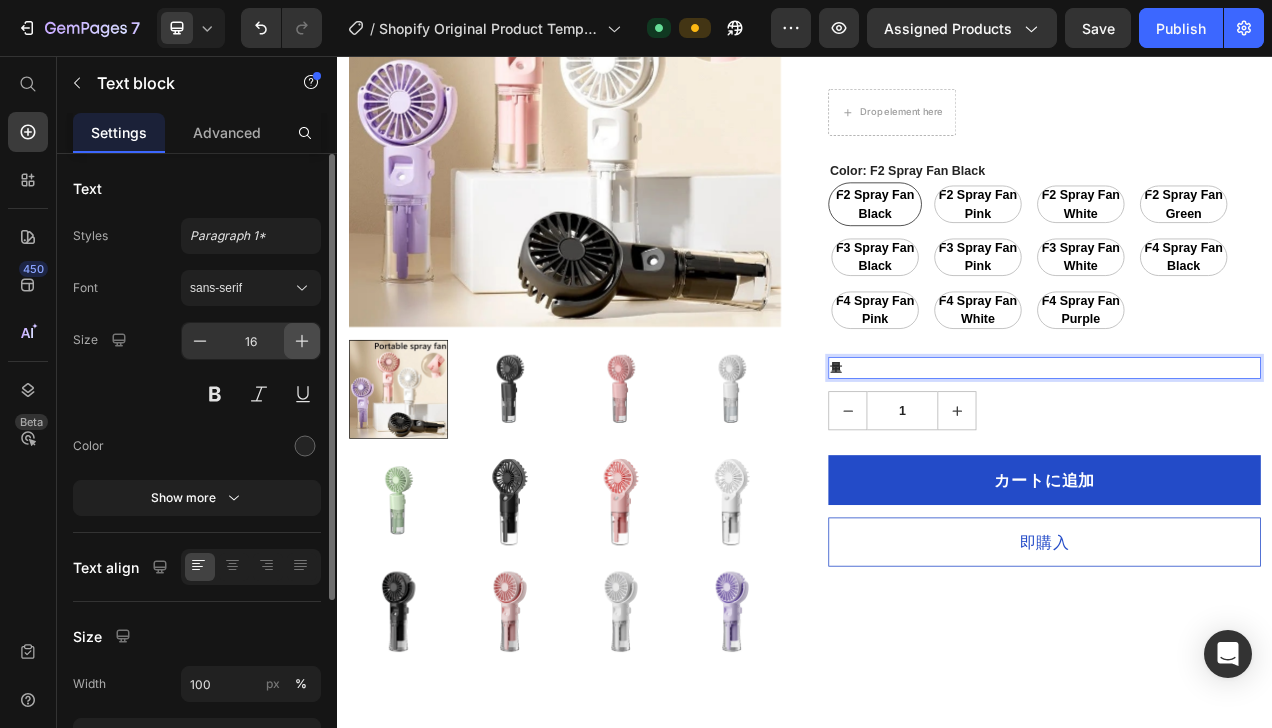 click 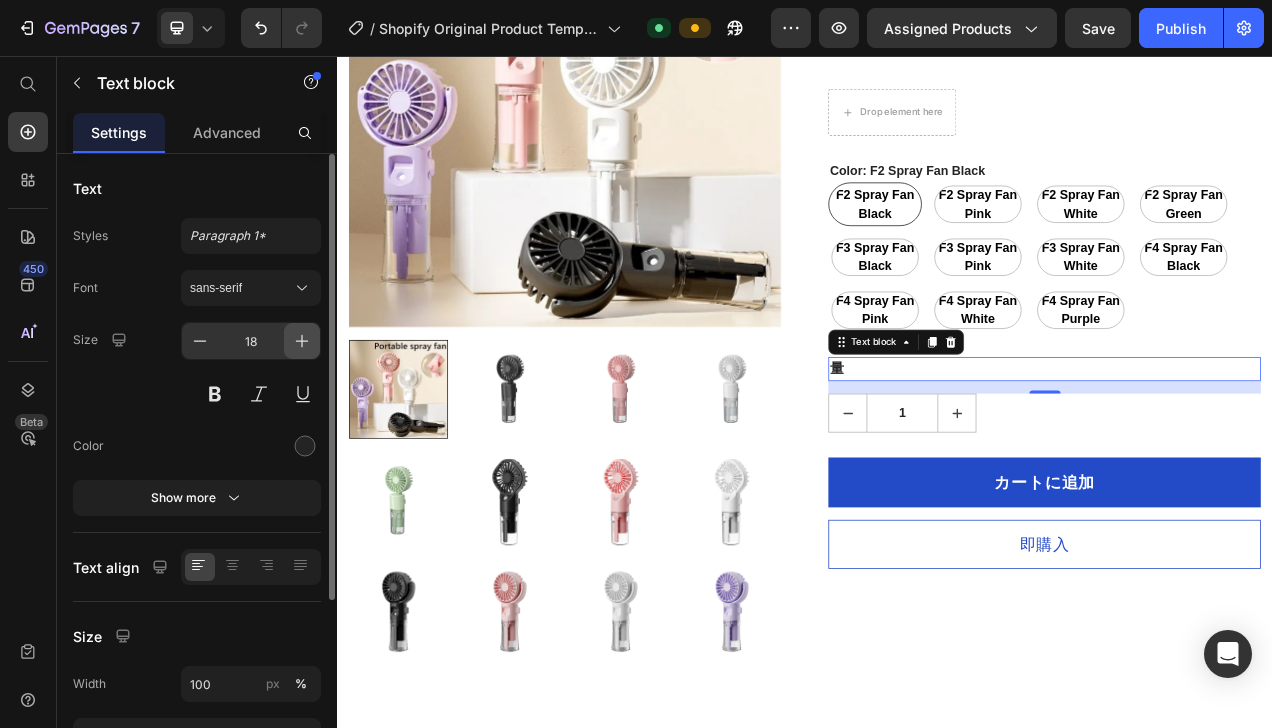 click 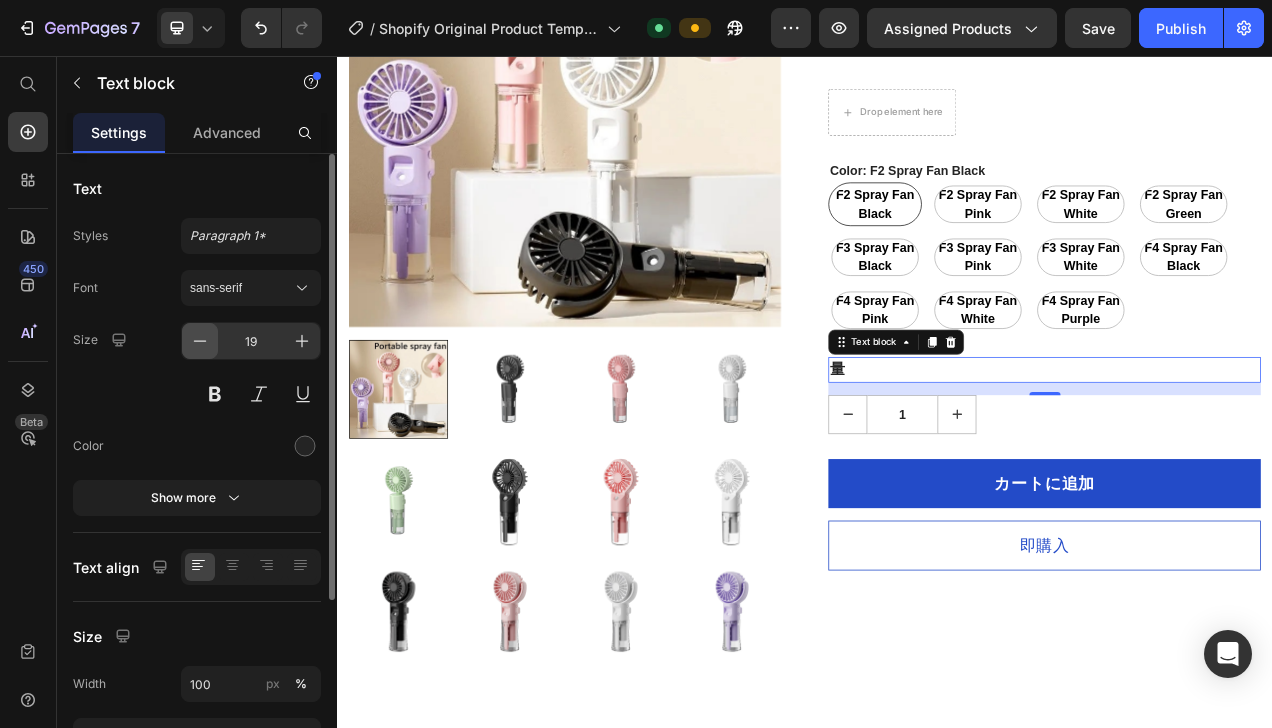 click at bounding box center [200, 341] 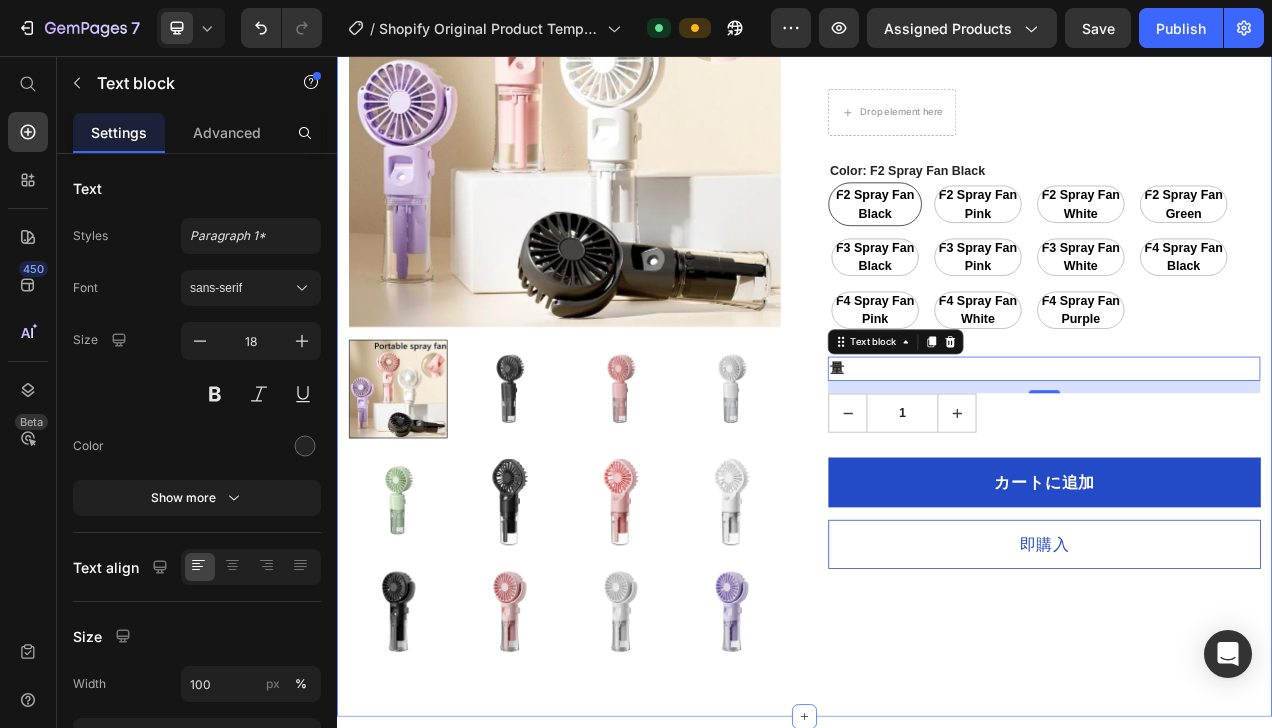 click on "Product Images
Hurry up! Only  14410  left in stock (P) Stock Counter Portable Handheld Spray Fan (P) Title
Icon
Icon
Icon
Icon
Icon Icon List Hoz 915 reviews Text block Row ¥1,700 (P) Price ¥0 (P) Price Save ¥0 Product Badge Row
Drop element here Row Color: F2 Spray Fan Black F2 Spray Fan Black F2 Spray Fan Black F2 Spray Fan Black F2 Spray Fan Pink F2 Spray Fan Pink F2 Spray Fan Pink F2 Spray Fan White F2 Spray Fan White F2 Spray Fan White F2 Spray Fan Green F2 Spray Fan Green F2 Spray Fan Green F3 Spray Fan Black F3 Spray Fan Black F3 Spray Fan Black F3 Spray Fan Pink F3 Spray Fan Pink F3 Spray Fan Pink F3 Spray Fan White F3 Spray Fan White F3 Spray Fan White F4 Spray Fan Black F4 Spray Fan Black F4 Spray Fan Black F4 Spray Fan Pink F4 Spray Fan Pink F4 Spray Fan Pink F4 Spray Fan White F4 Spray Fan White F4 Spray Fan White F4 Spray Fan Purple F4 Spray Fan Purple F4 Spray Fan Purple 量   16" at bounding box center [937, 340] 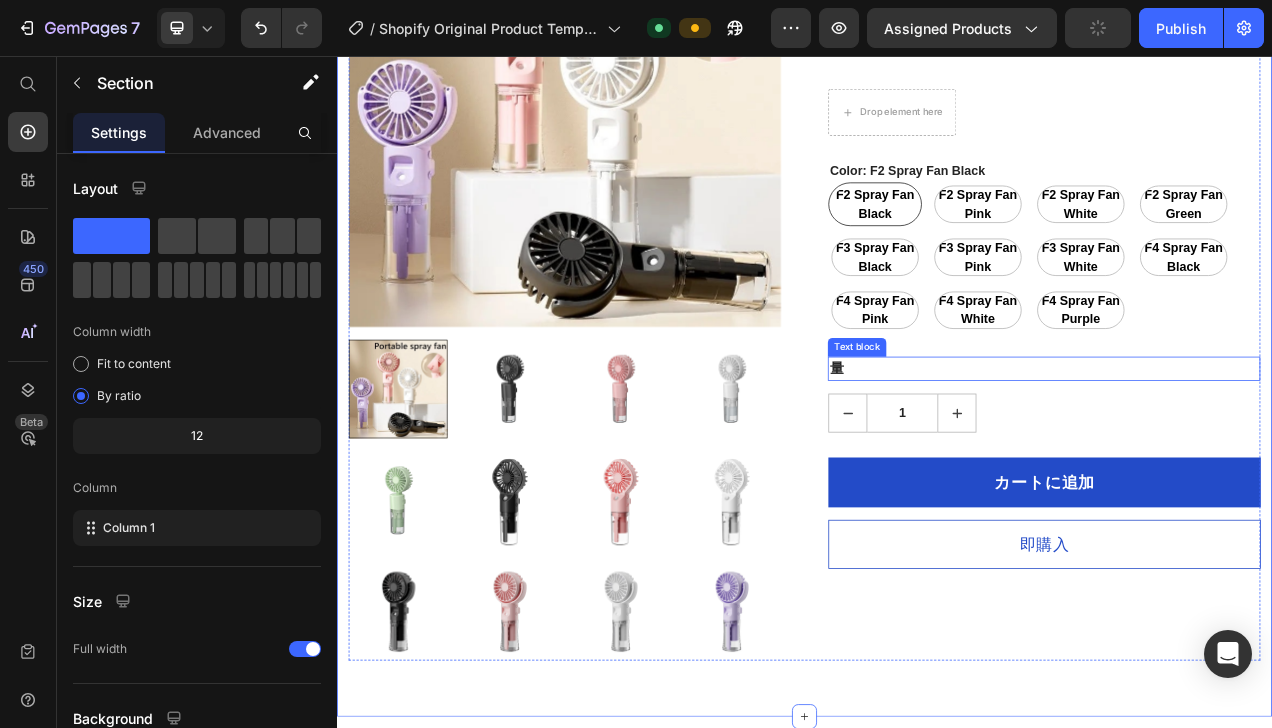 click on "量" at bounding box center (1244, 457) 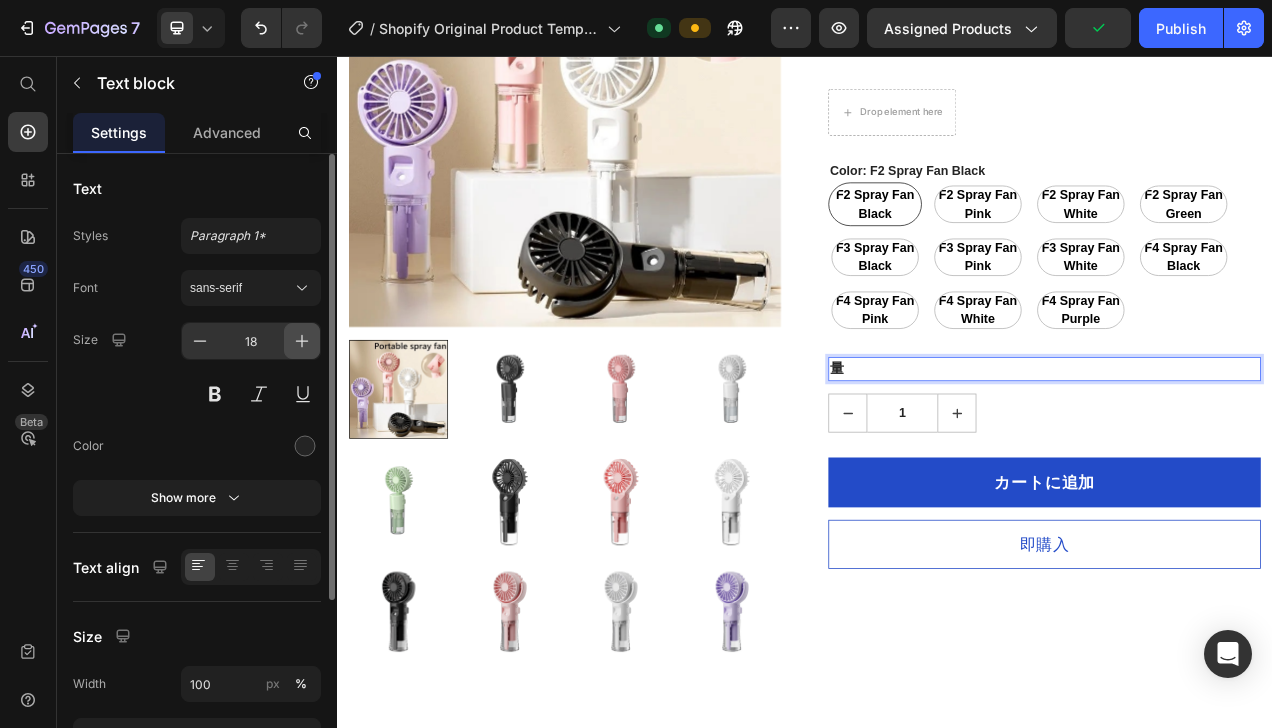 click at bounding box center (302, 341) 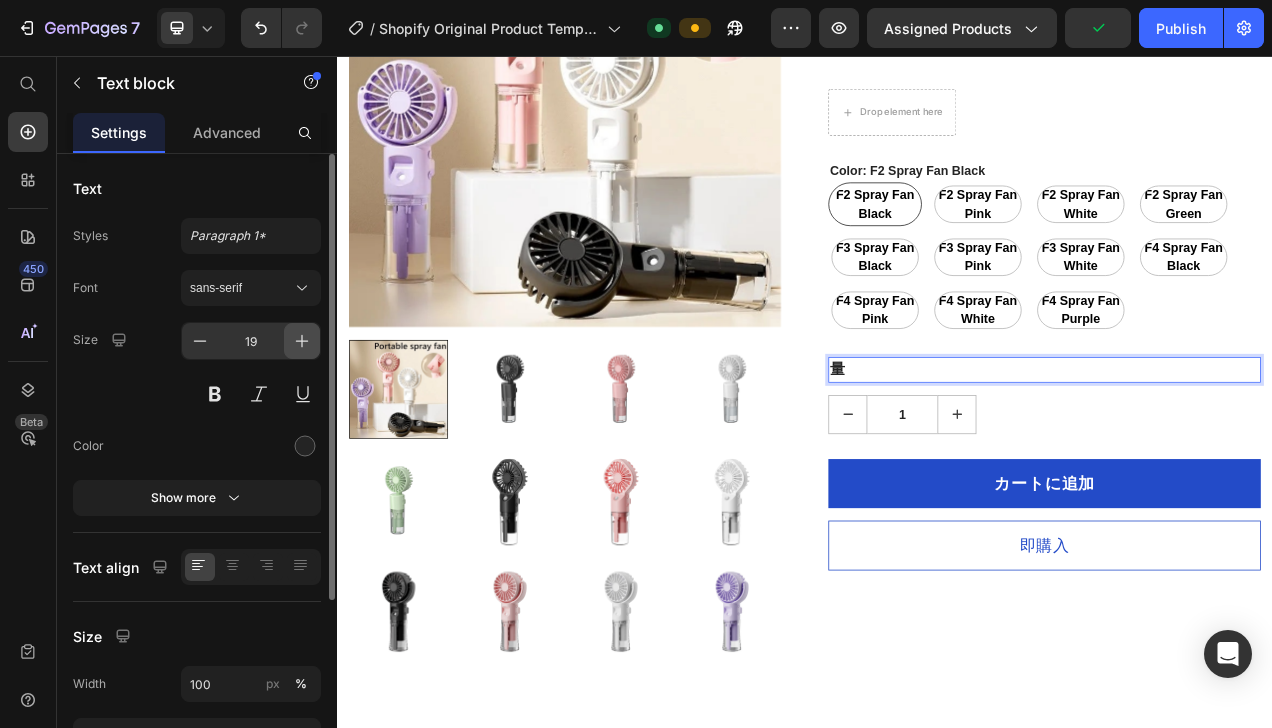 click at bounding box center (302, 341) 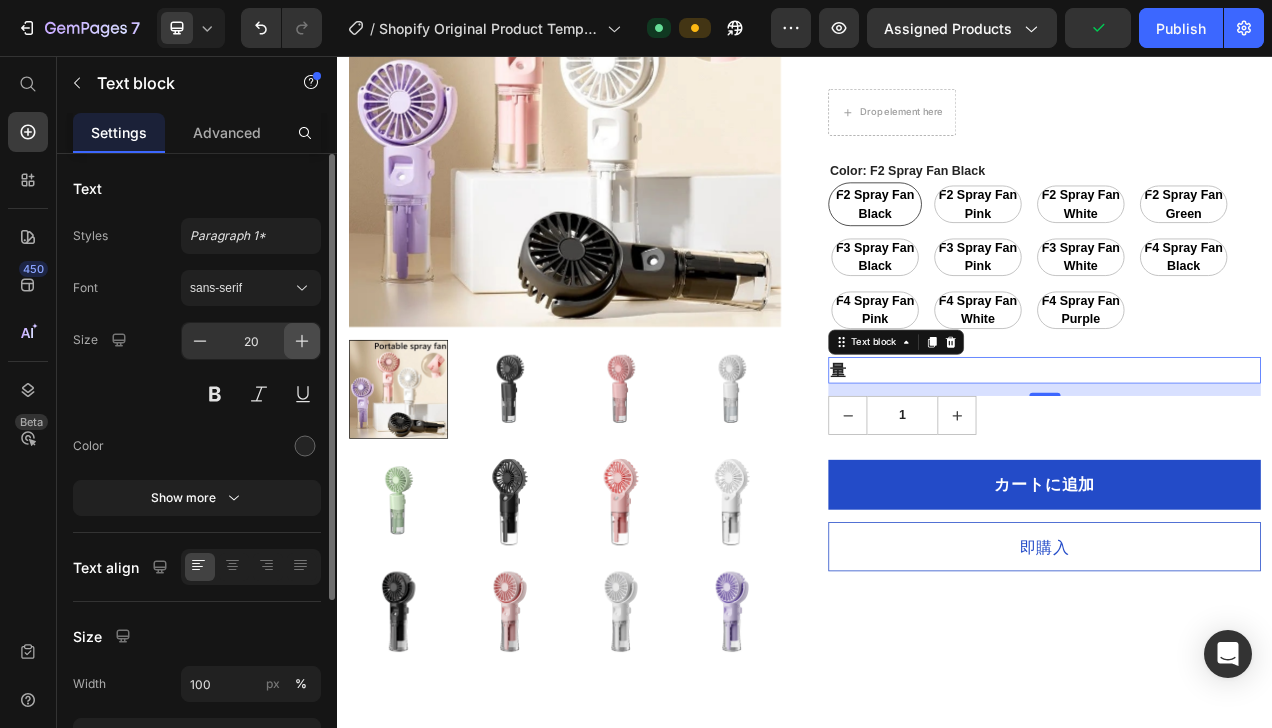 click at bounding box center [302, 341] 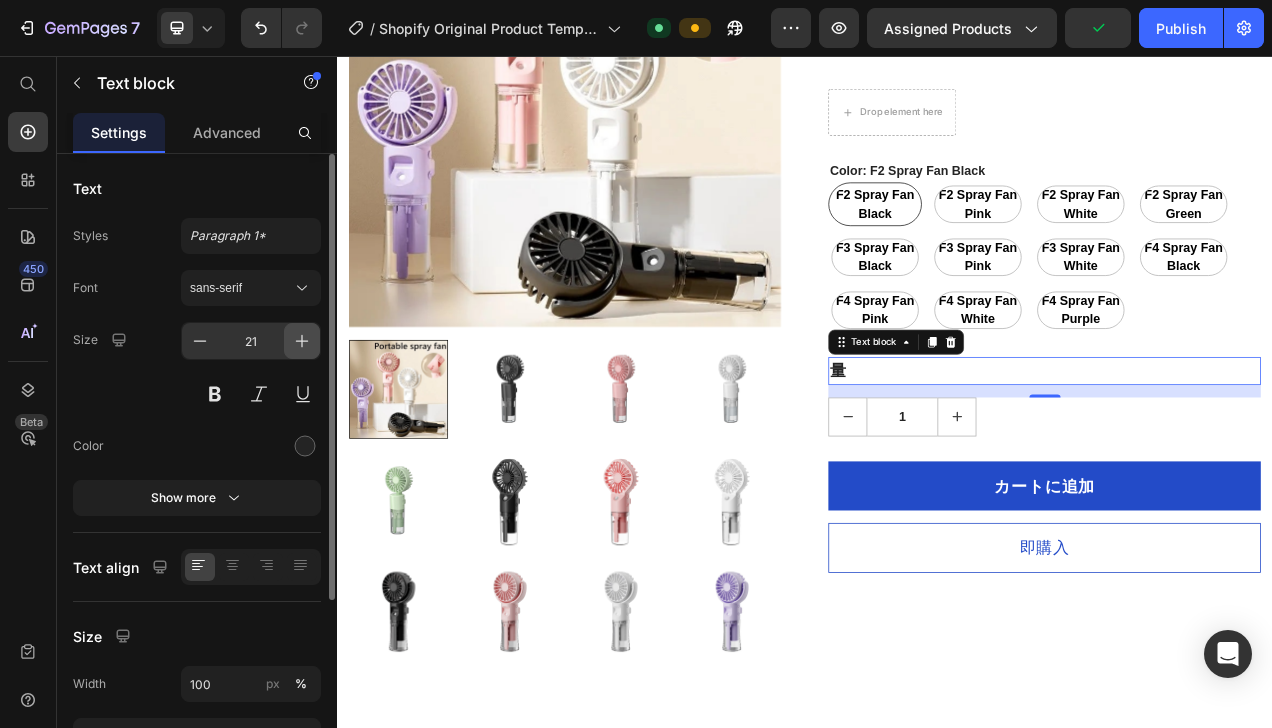 click at bounding box center (302, 341) 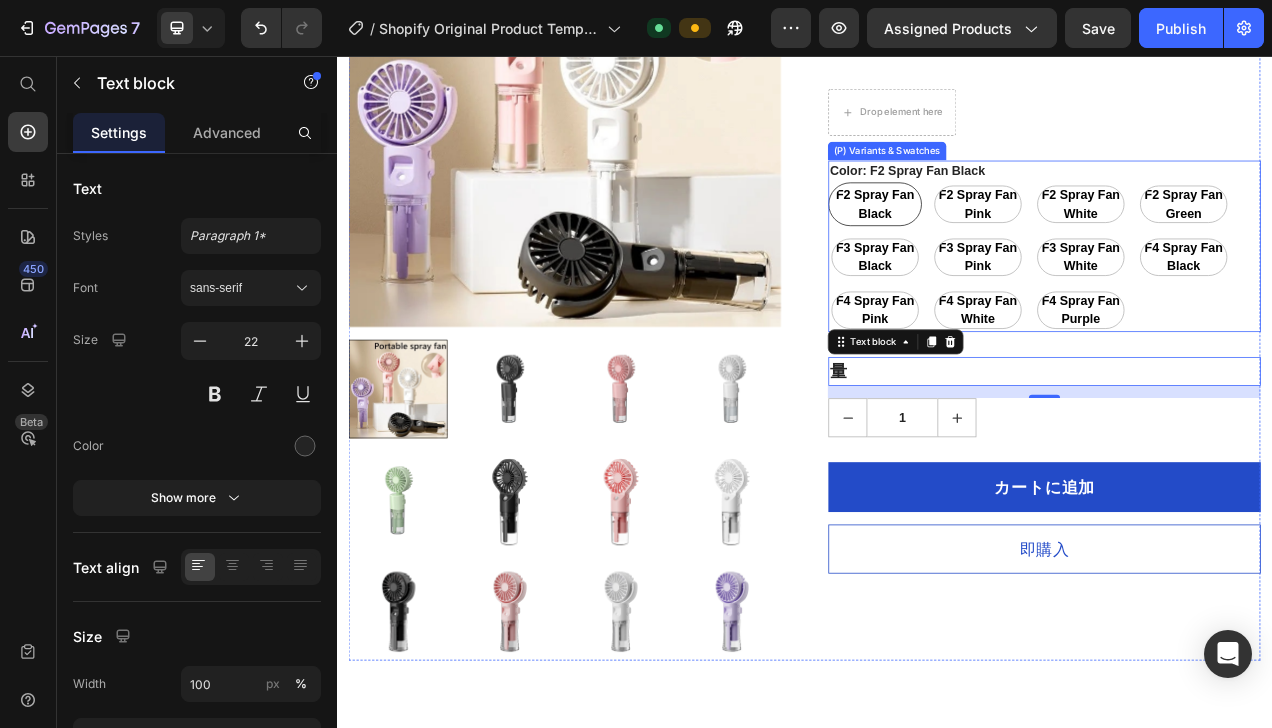 click on "F2 Spray Fan Black" at bounding box center (1027, 246) 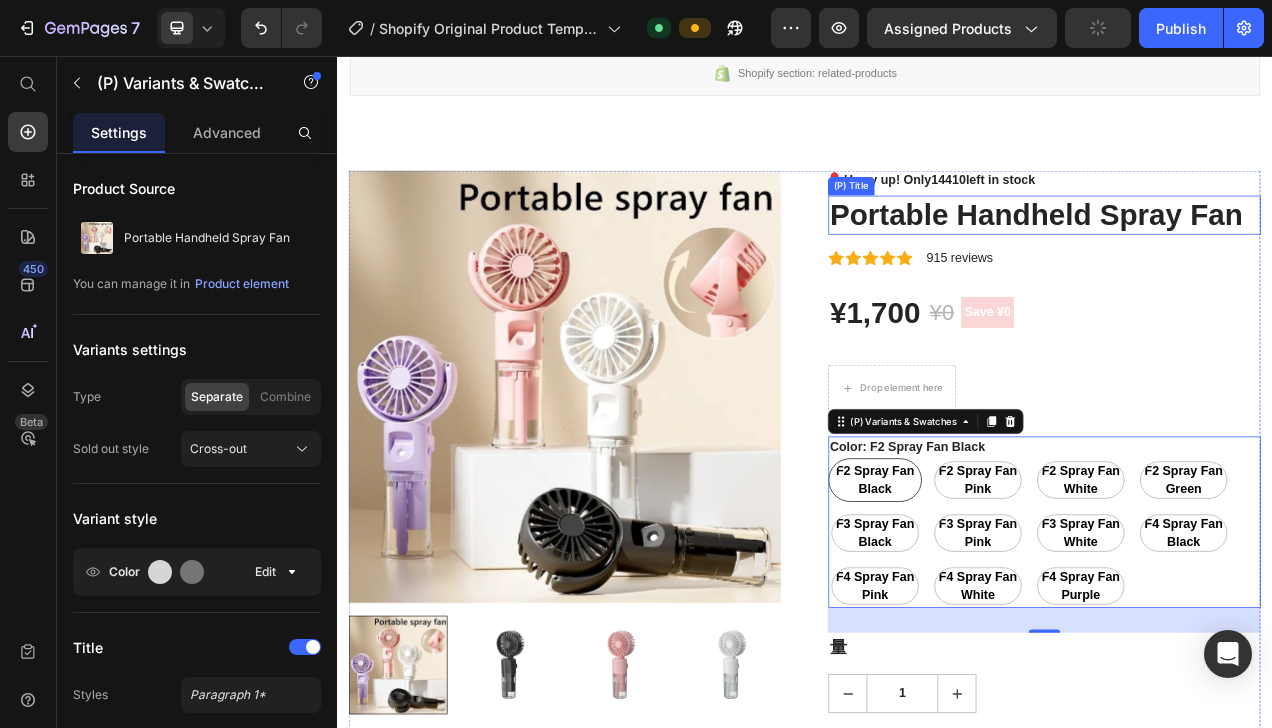 scroll, scrollTop: 69, scrollLeft: 0, axis: vertical 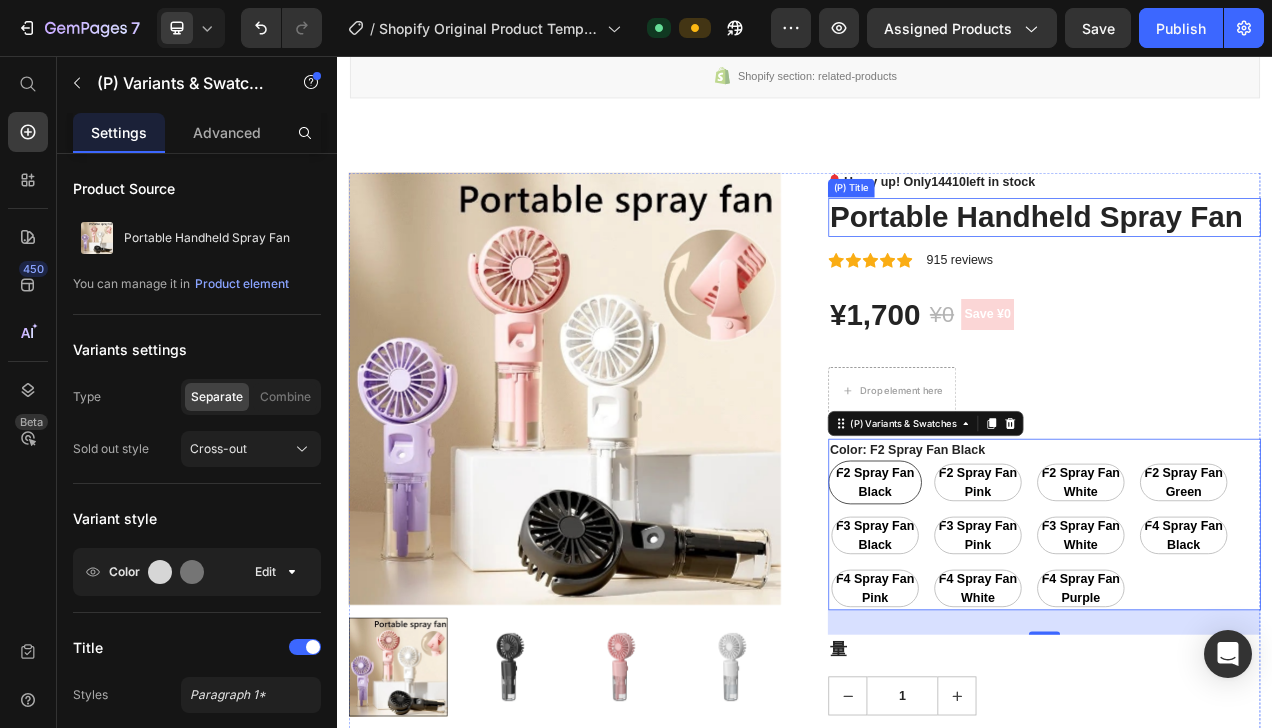 click on "Portable Handheld Spray Fan" at bounding box center [1244, 263] 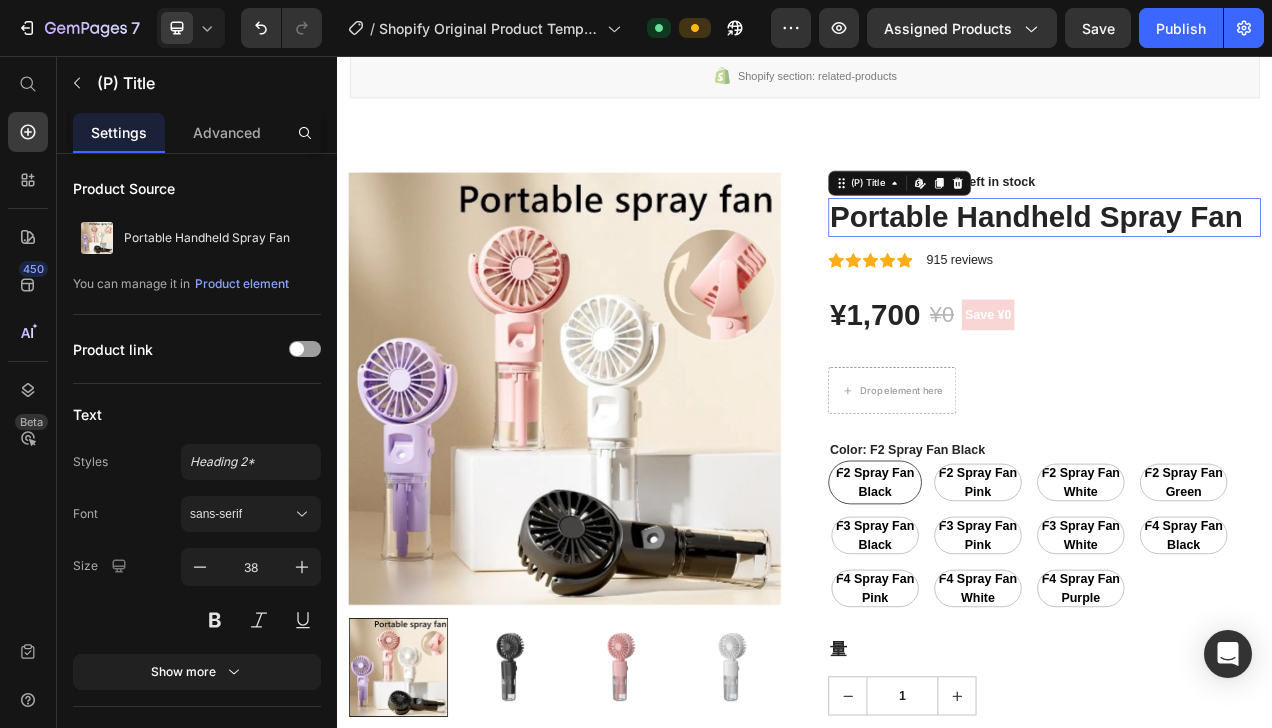 click on "Portable Handheld Spray Fan" at bounding box center (1244, 263) 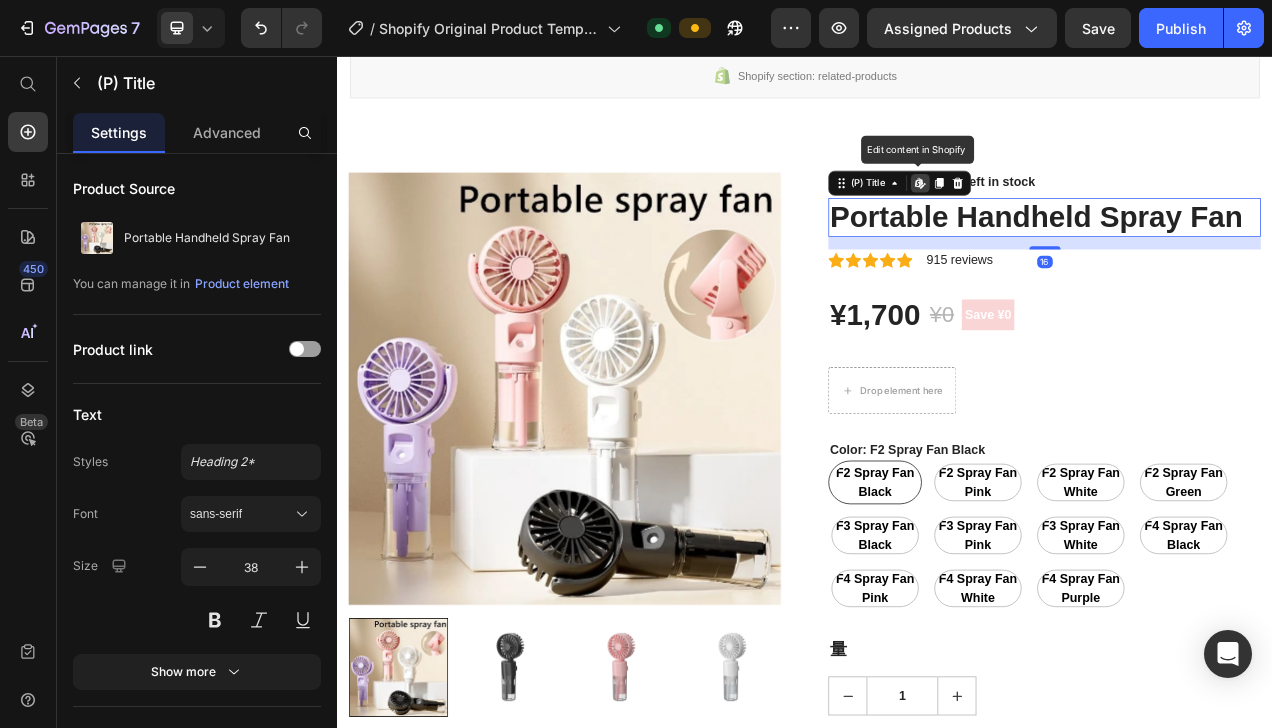 click on "Portable Handheld Spray Fan" at bounding box center [1244, 263] 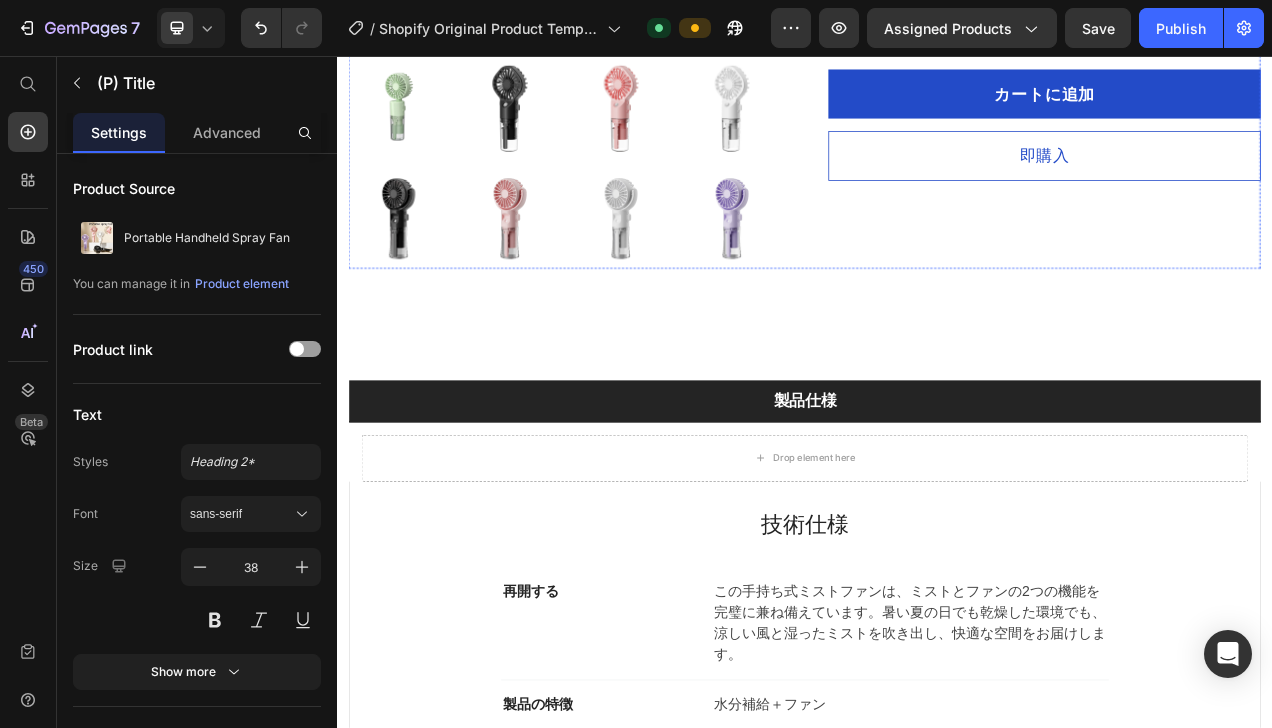 scroll, scrollTop: 931, scrollLeft: 0, axis: vertical 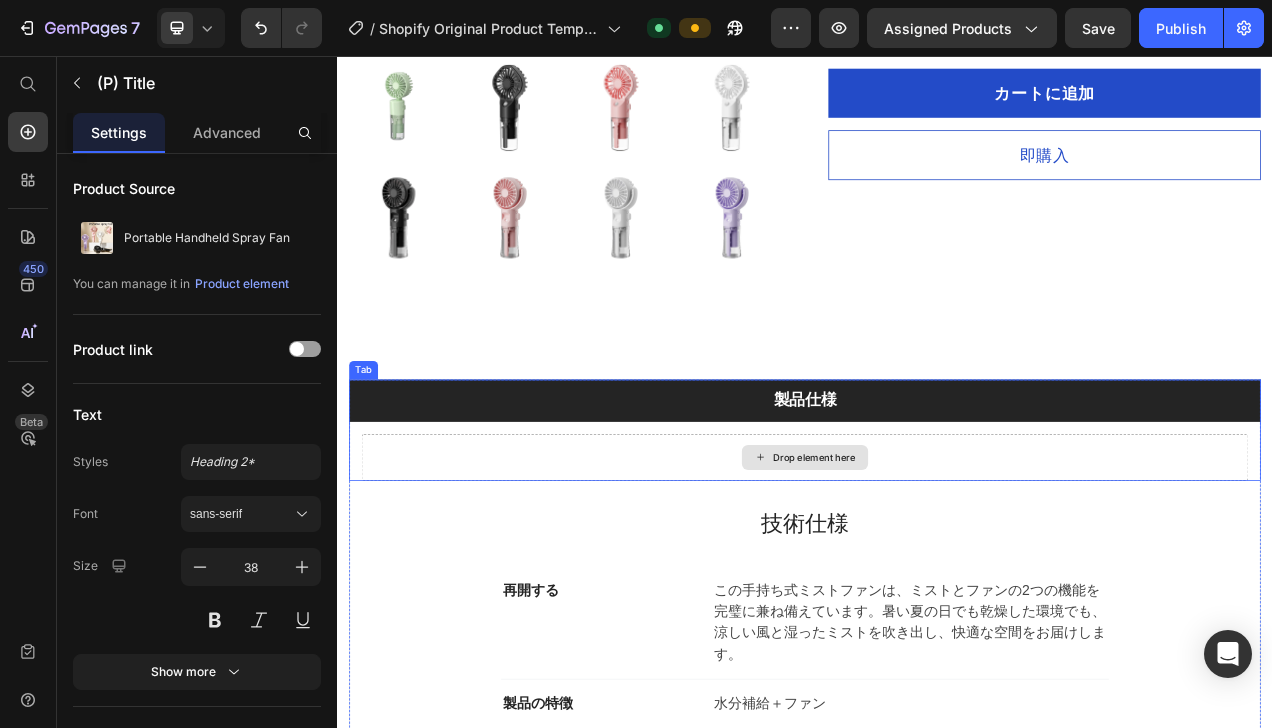 click on "Drop element here" at bounding box center [937, 571] 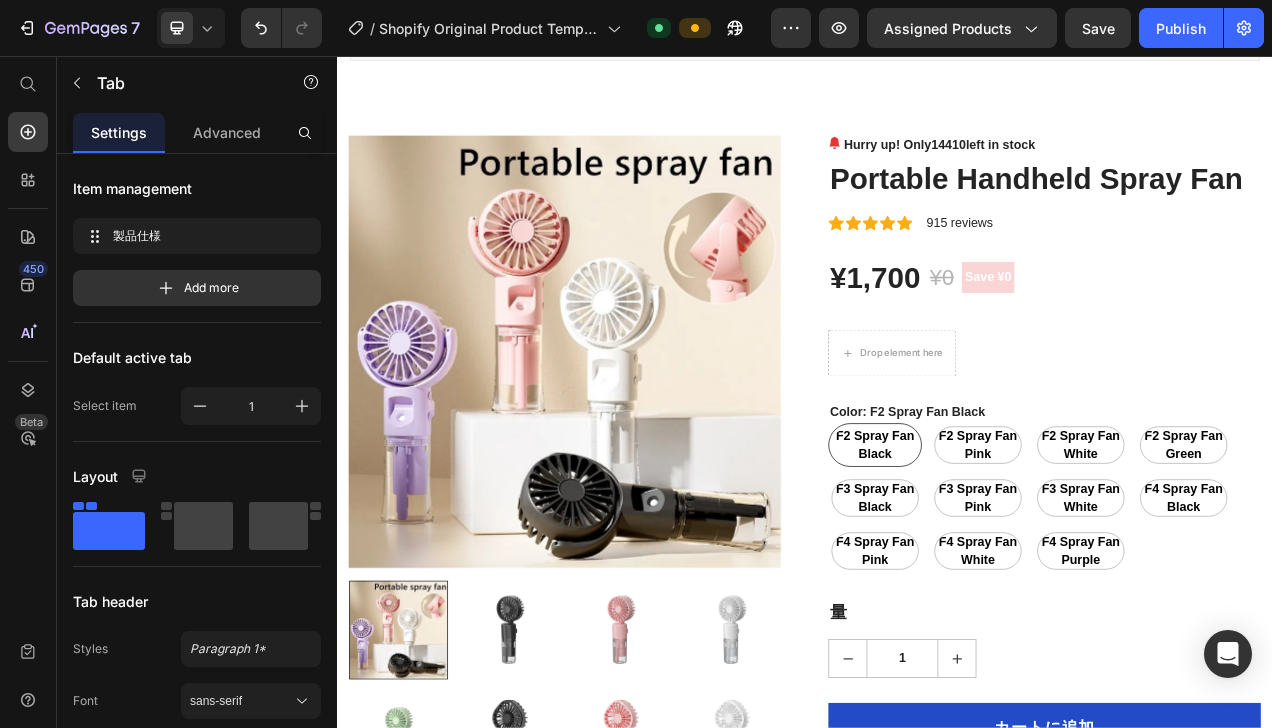 scroll, scrollTop: 0, scrollLeft: 0, axis: both 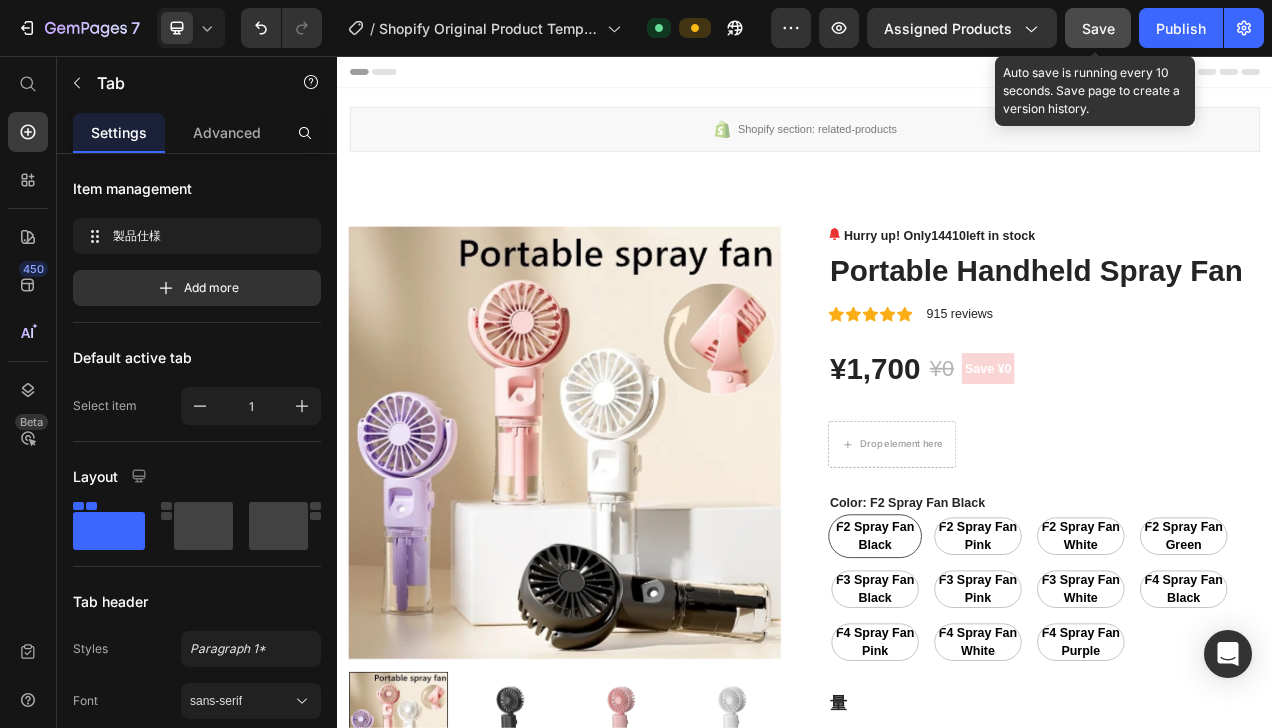 drag, startPoint x: 1108, startPoint y: 22, endPoint x: 575, endPoint y: 738, distance: 892.6057 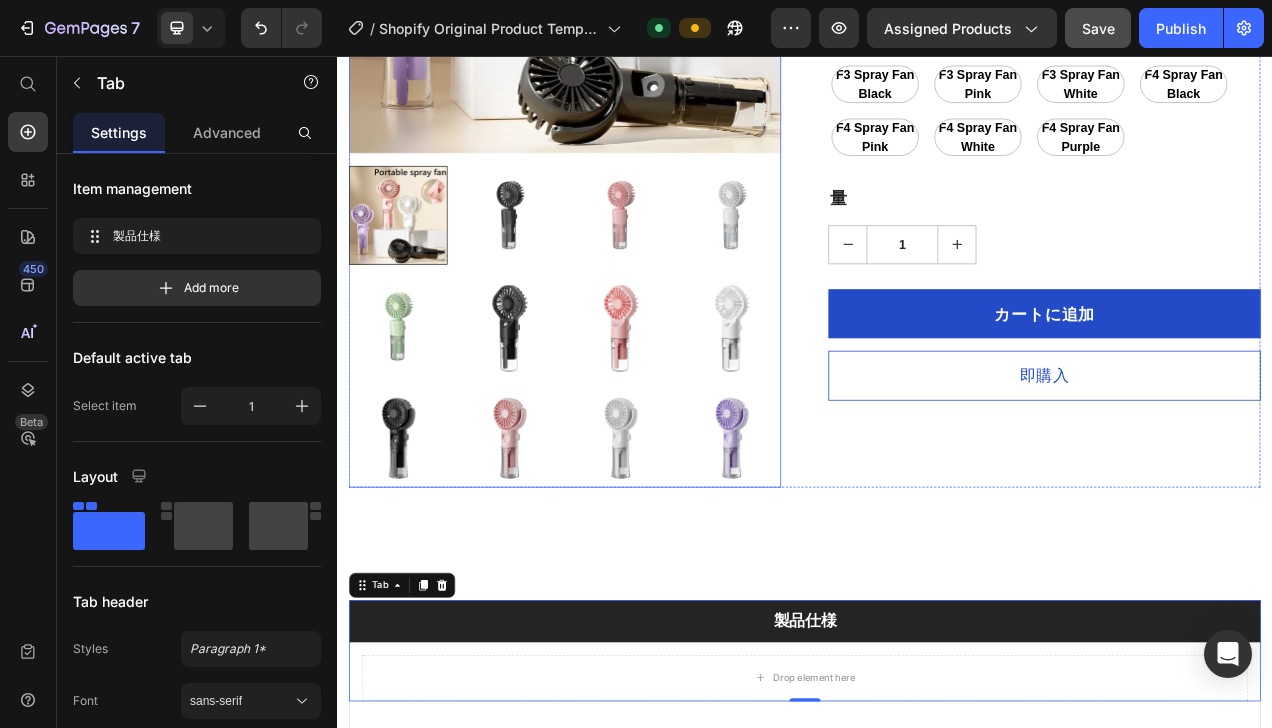 scroll, scrollTop: 1373, scrollLeft: 0, axis: vertical 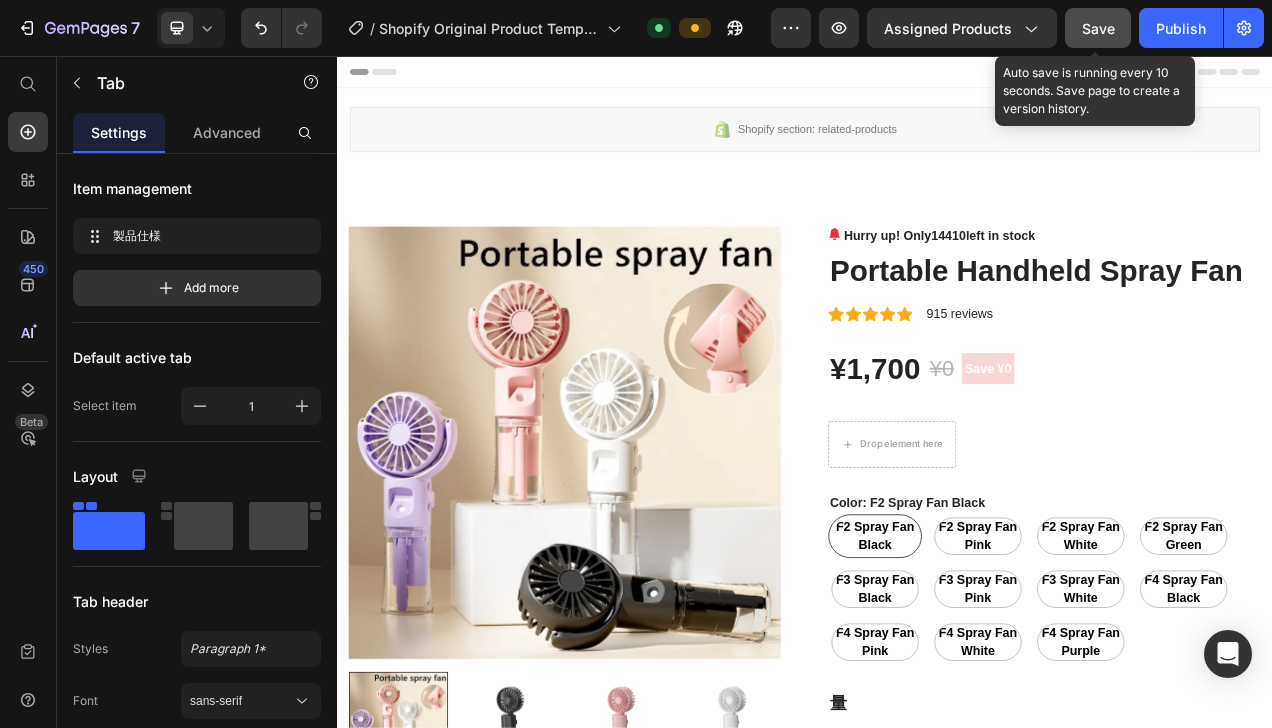 click on "Save" 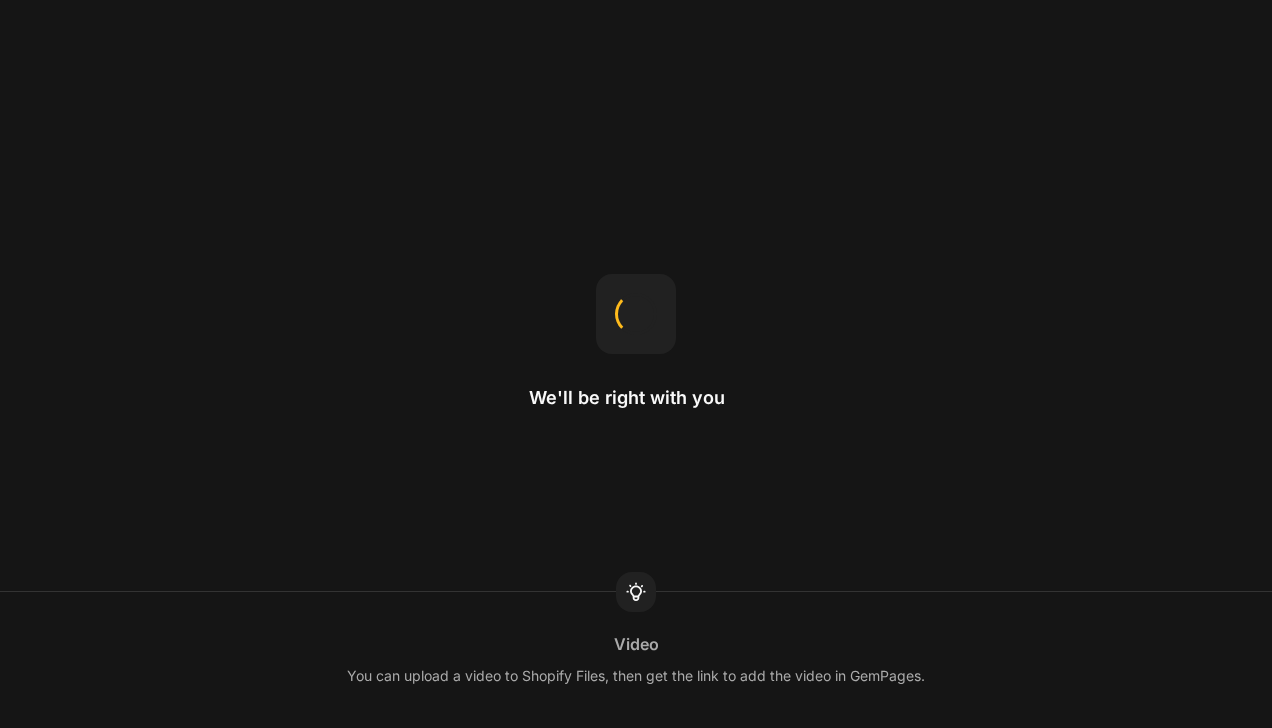 scroll, scrollTop: 0, scrollLeft: 0, axis: both 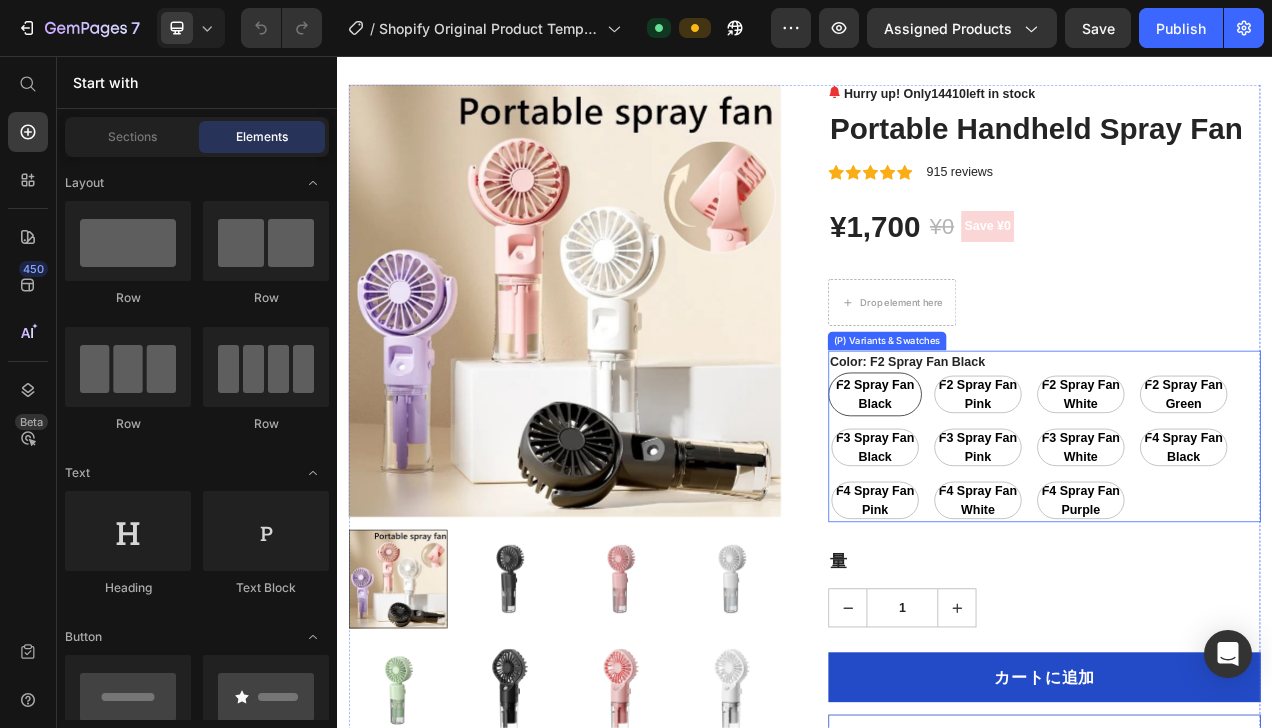 click on "F2 Spray Fan Black" at bounding box center (1027, 490) 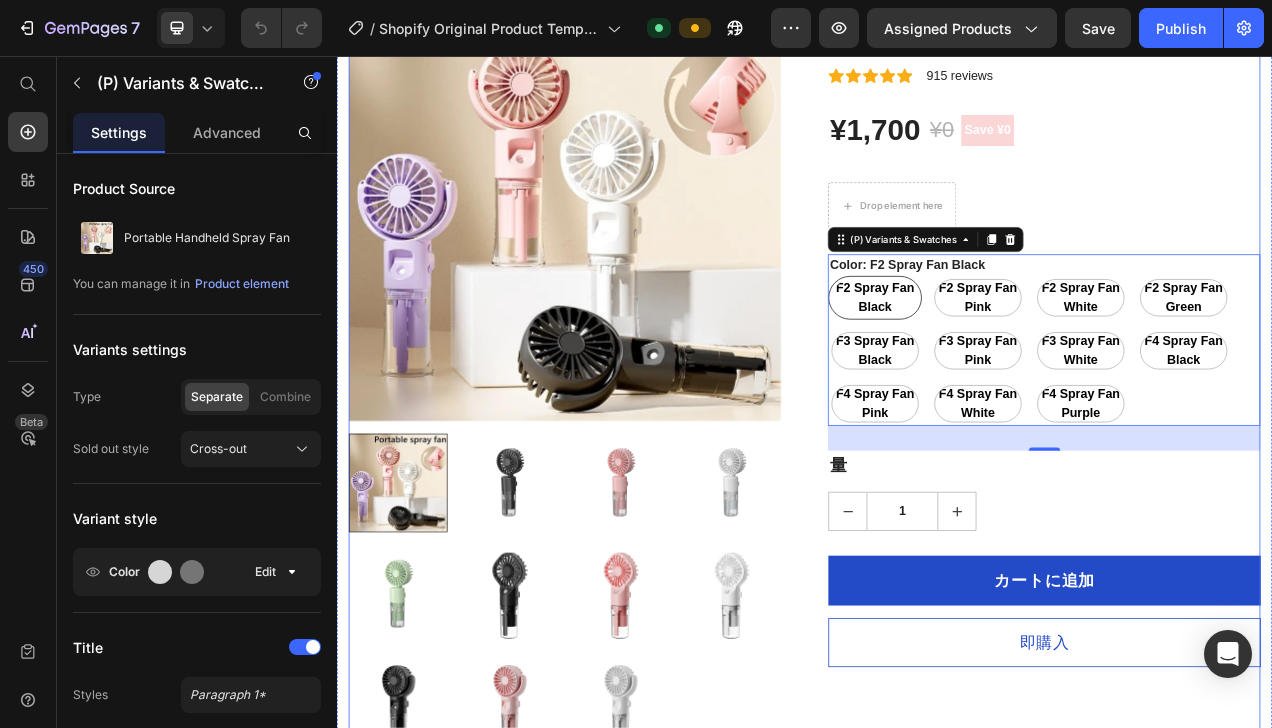scroll, scrollTop: 0, scrollLeft: 0, axis: both 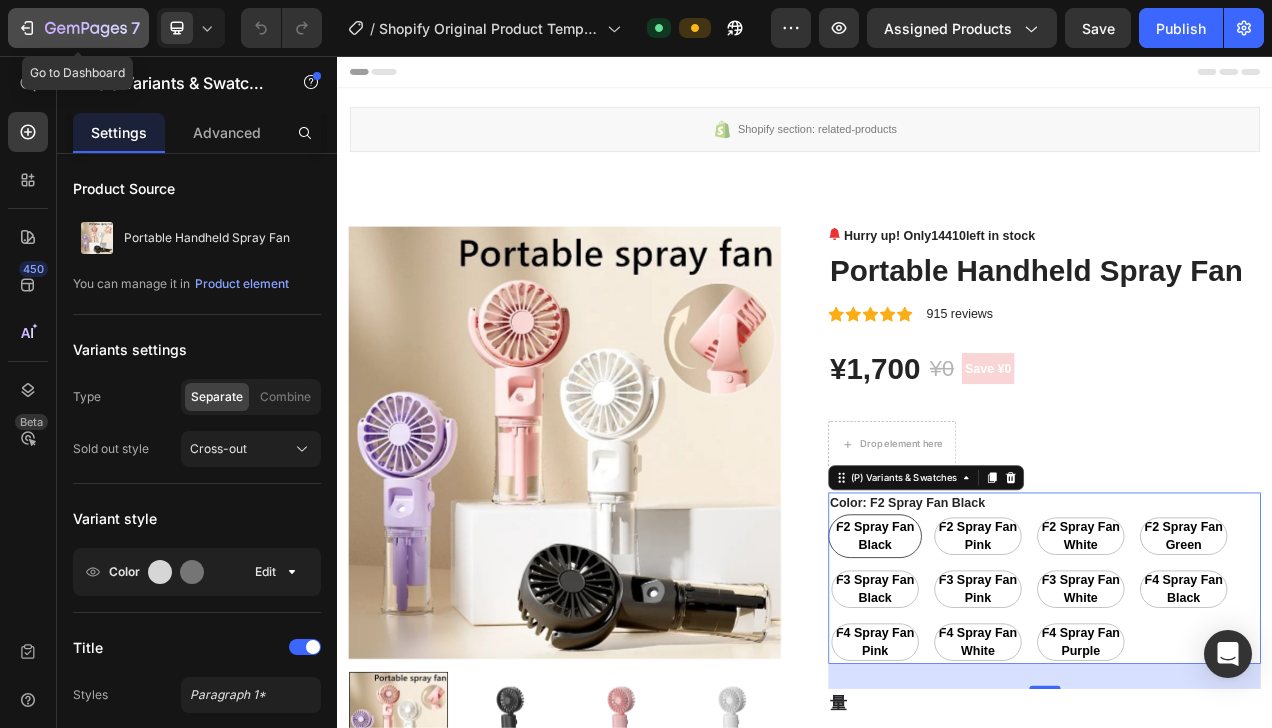 click on "7" 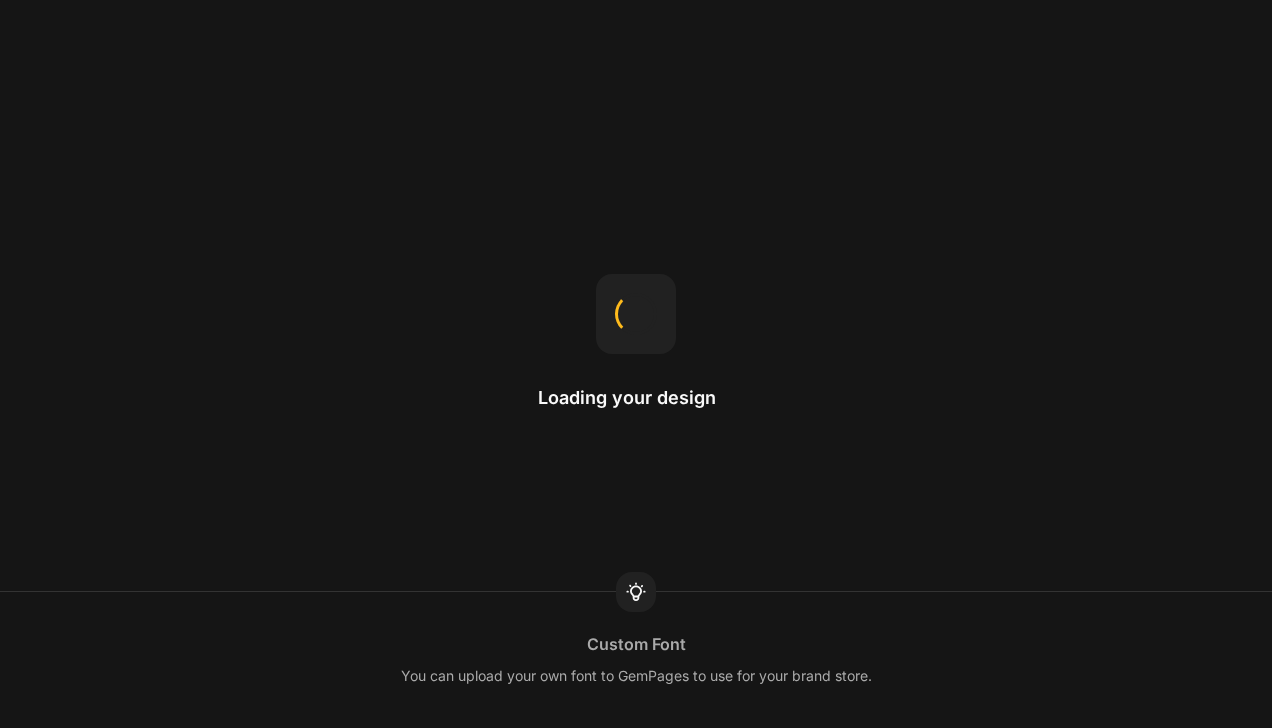 scroll, scrollTop: 0, scrollLeft: 0, axis: both 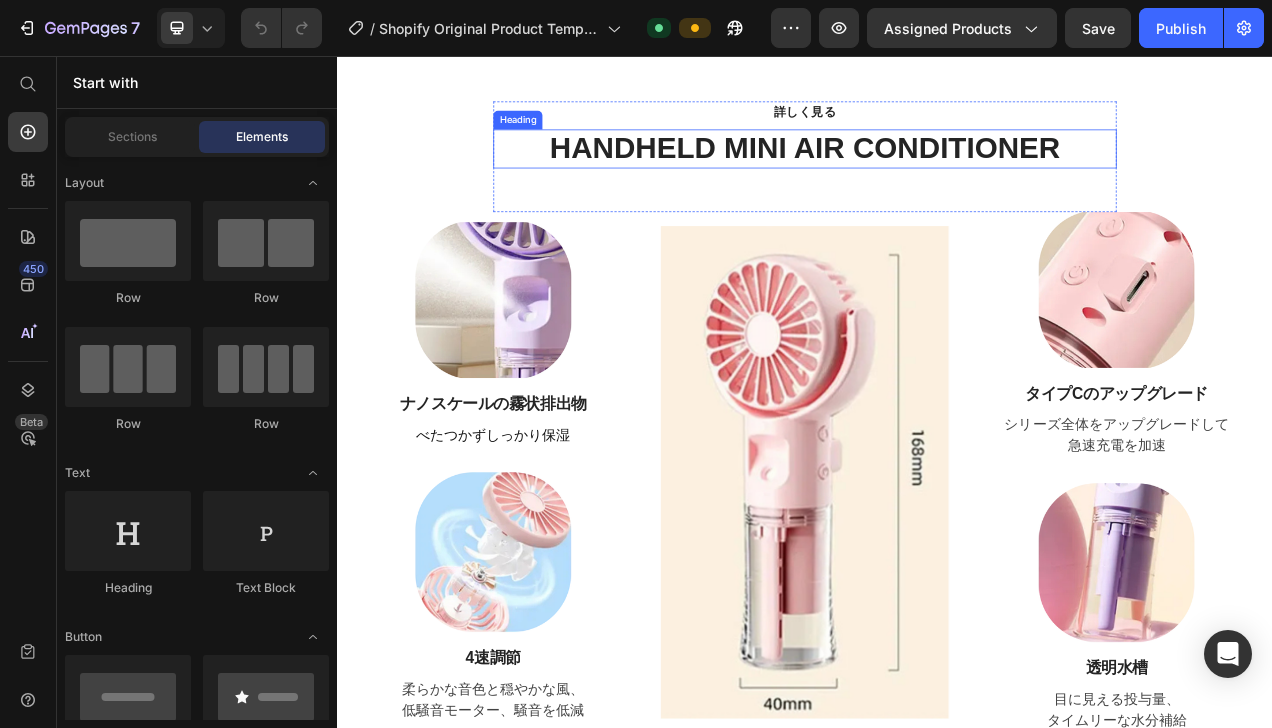 click on "HANDHELD MINI AIR CONDITIONER" at bounding box center (937, 175) 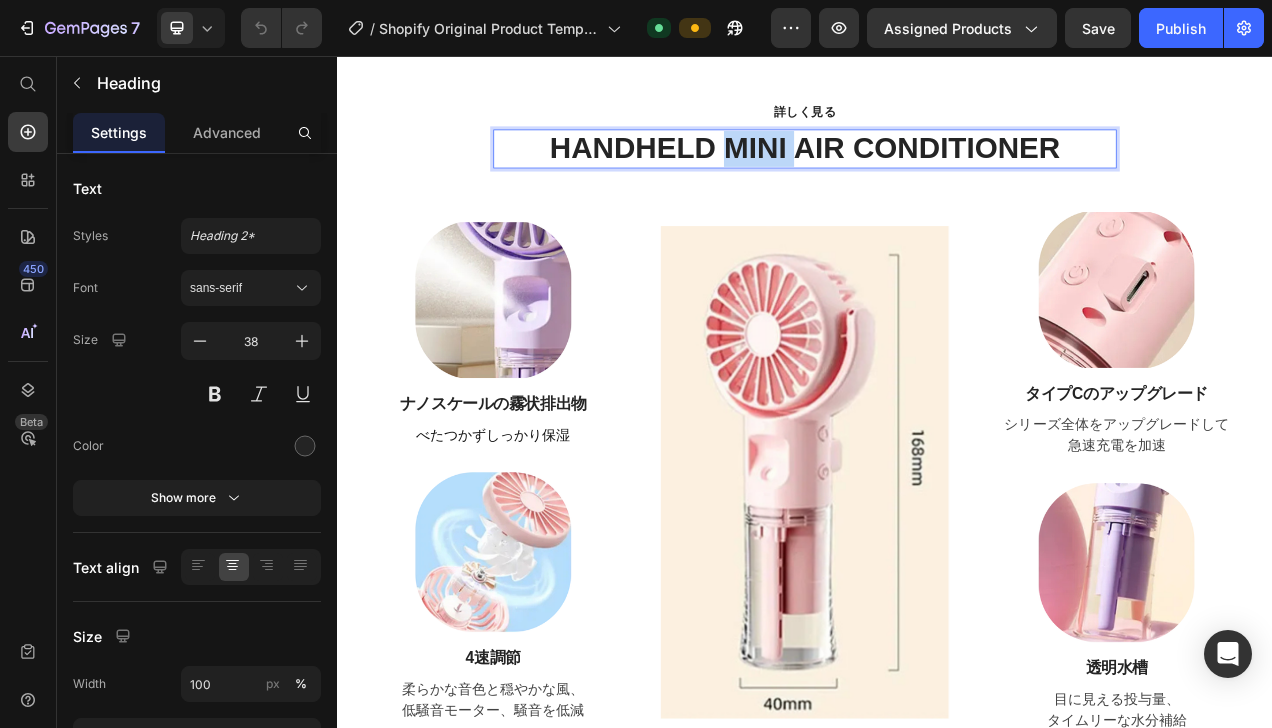 click on "HANDHELD MINI AIR CONDITIONER" at bounding box center [937, 175] 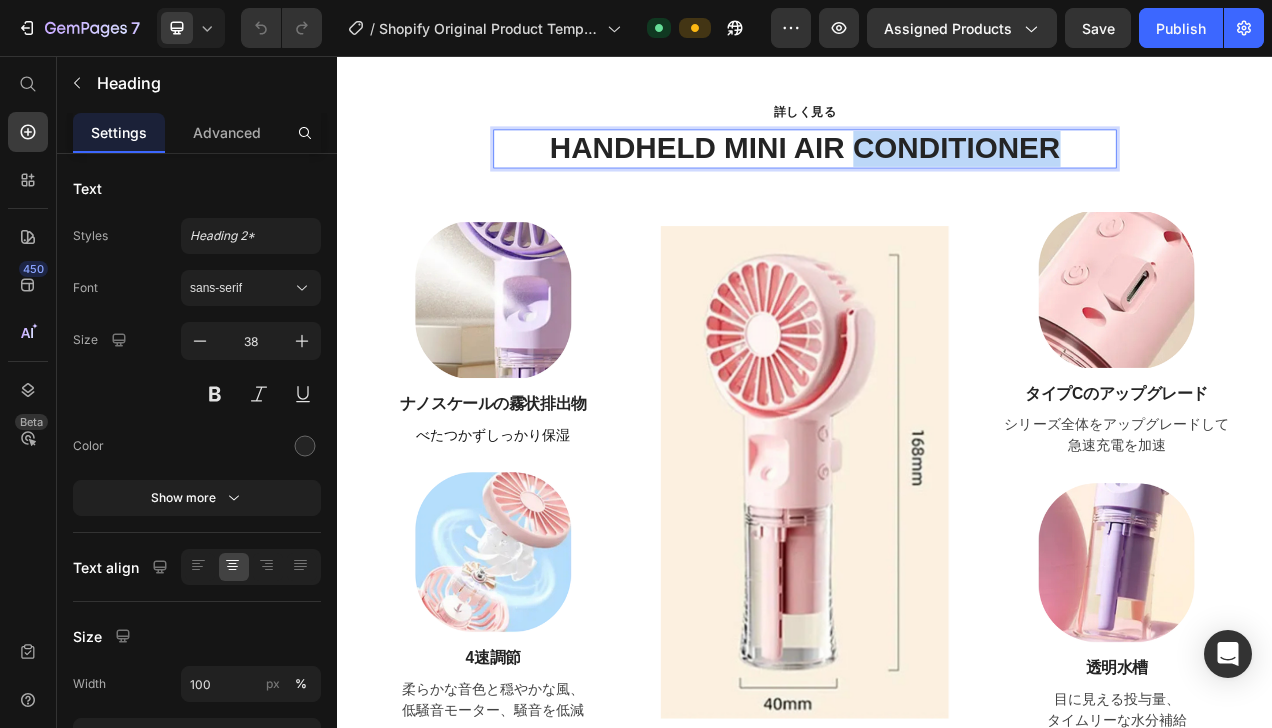 click on "HANDHELD MINI AIR CONDITIONER" at bounding box center (937, 175) 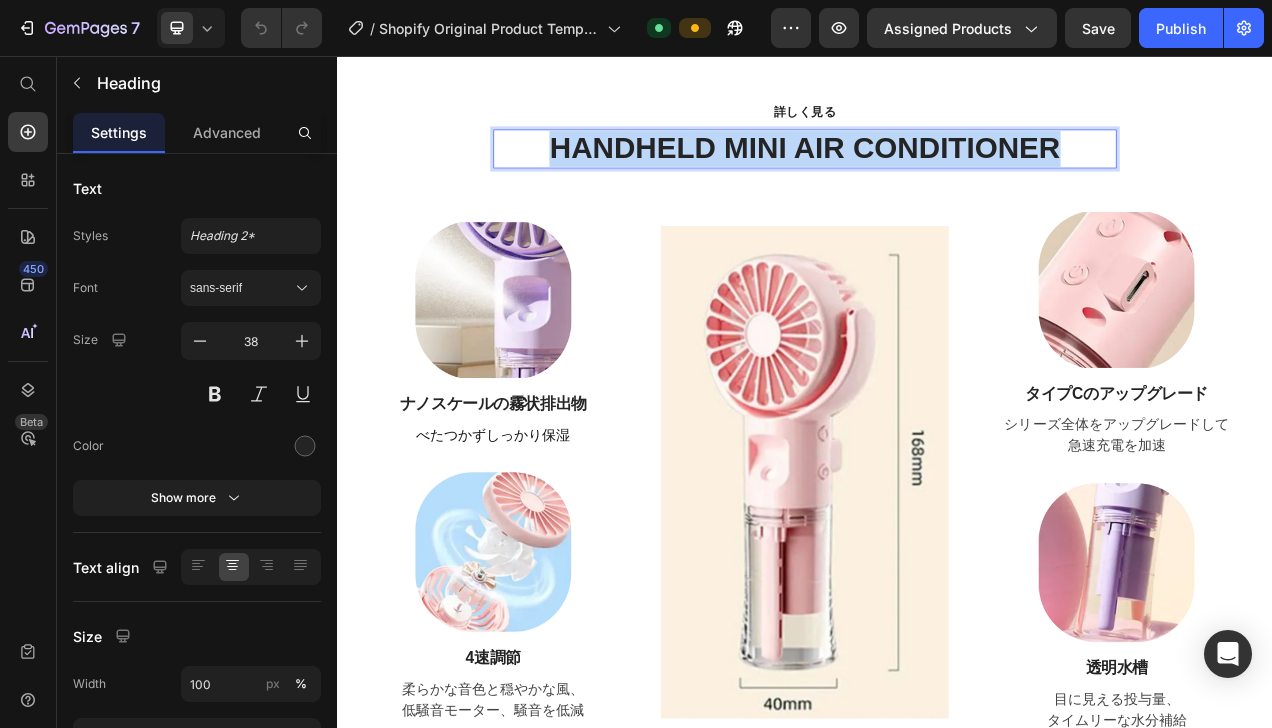 click on "HANDHELD MINI AIR CONDITIONER" at bounding box center [937, 175] 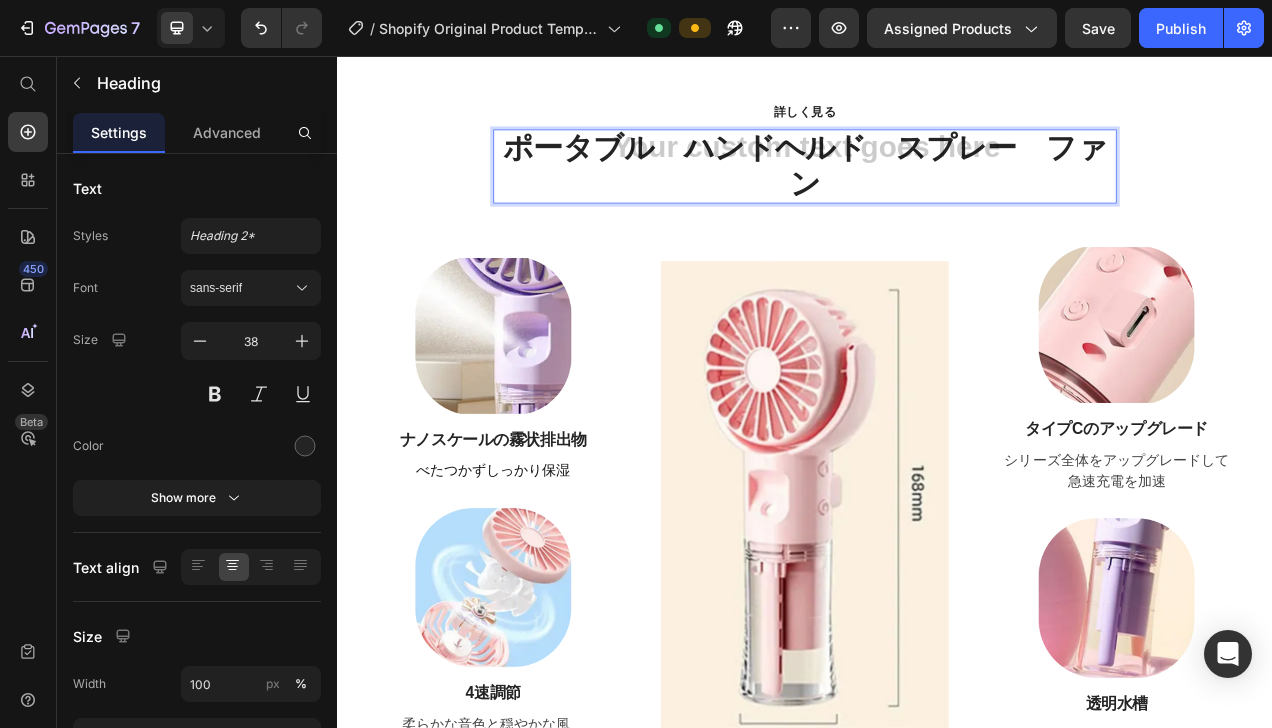 scroll, scrollTop: 2, scrollLeft: 0, axis: vertical 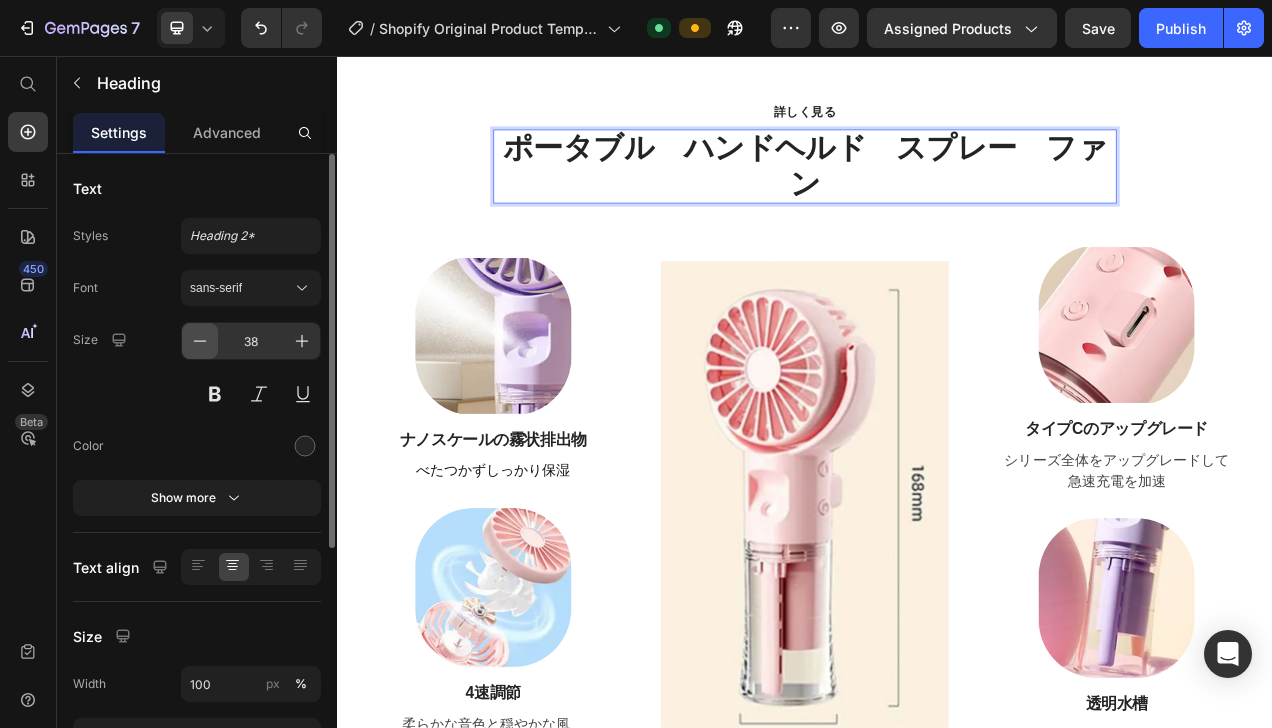 click 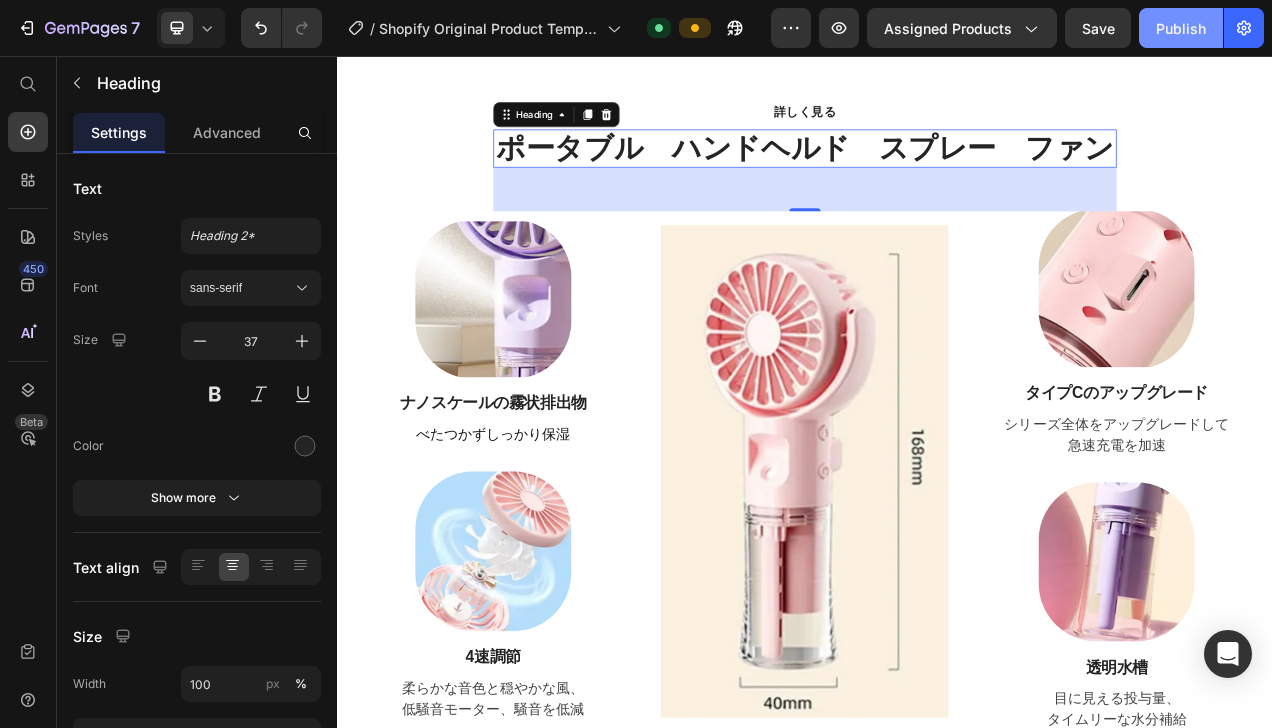 click on "Publish" 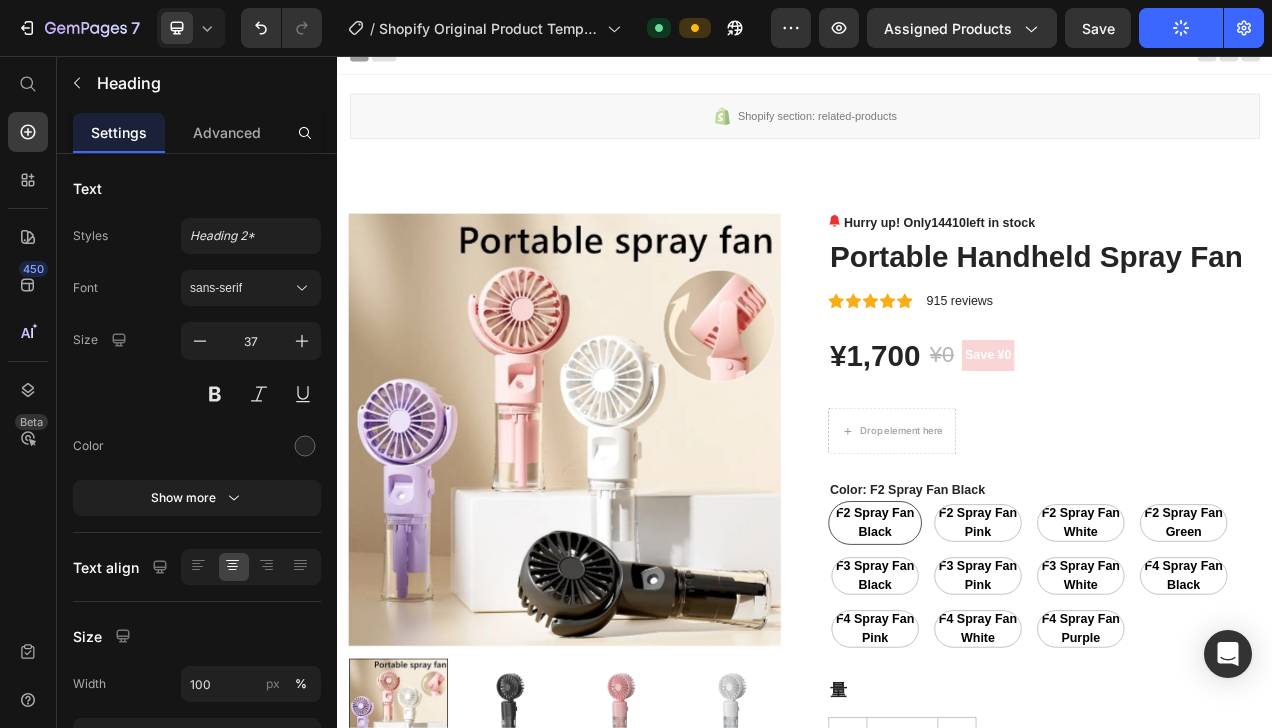 scroll, scrollTop: 0, scrollLeft: 0, axis: both 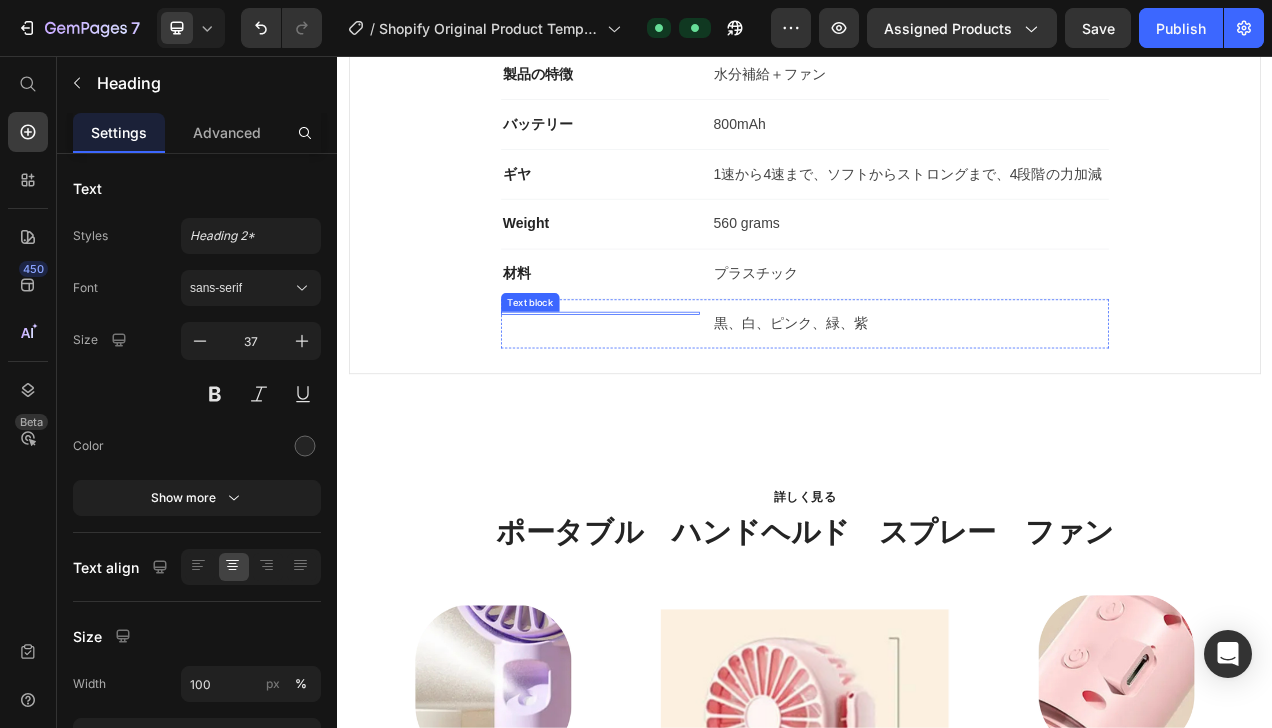 click on "Text block" at bounding box center (674, 386) 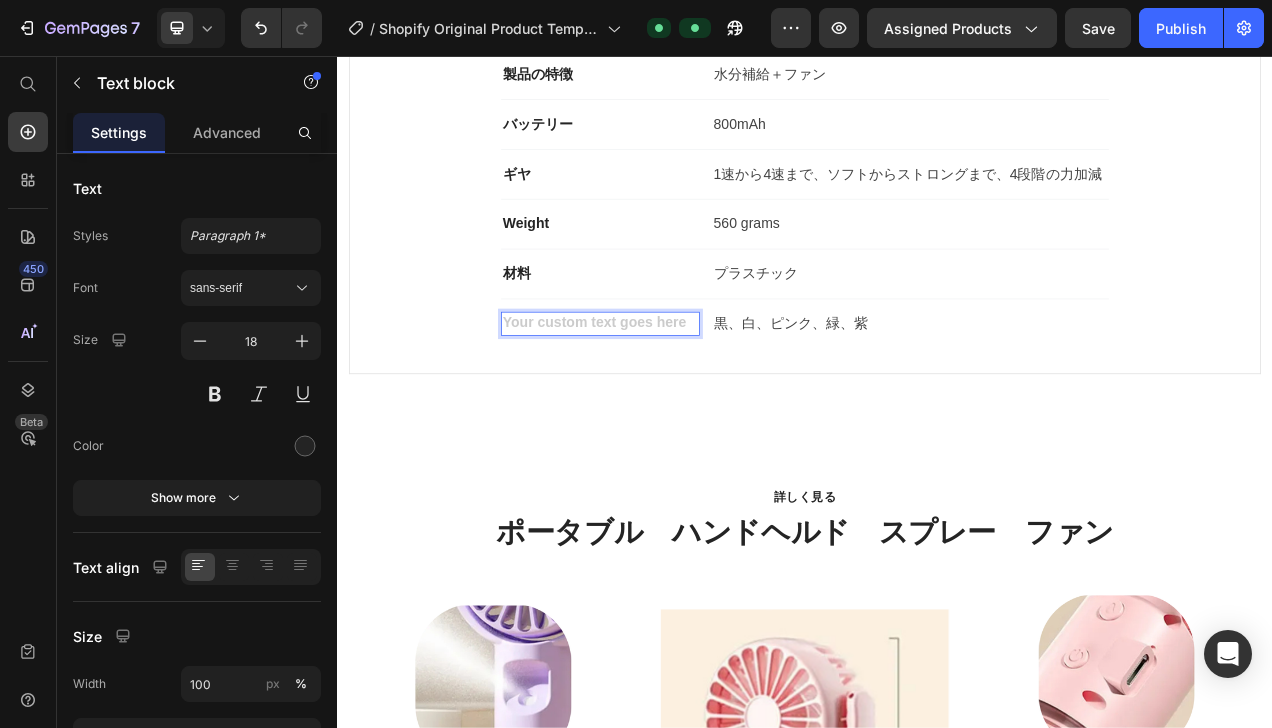 type 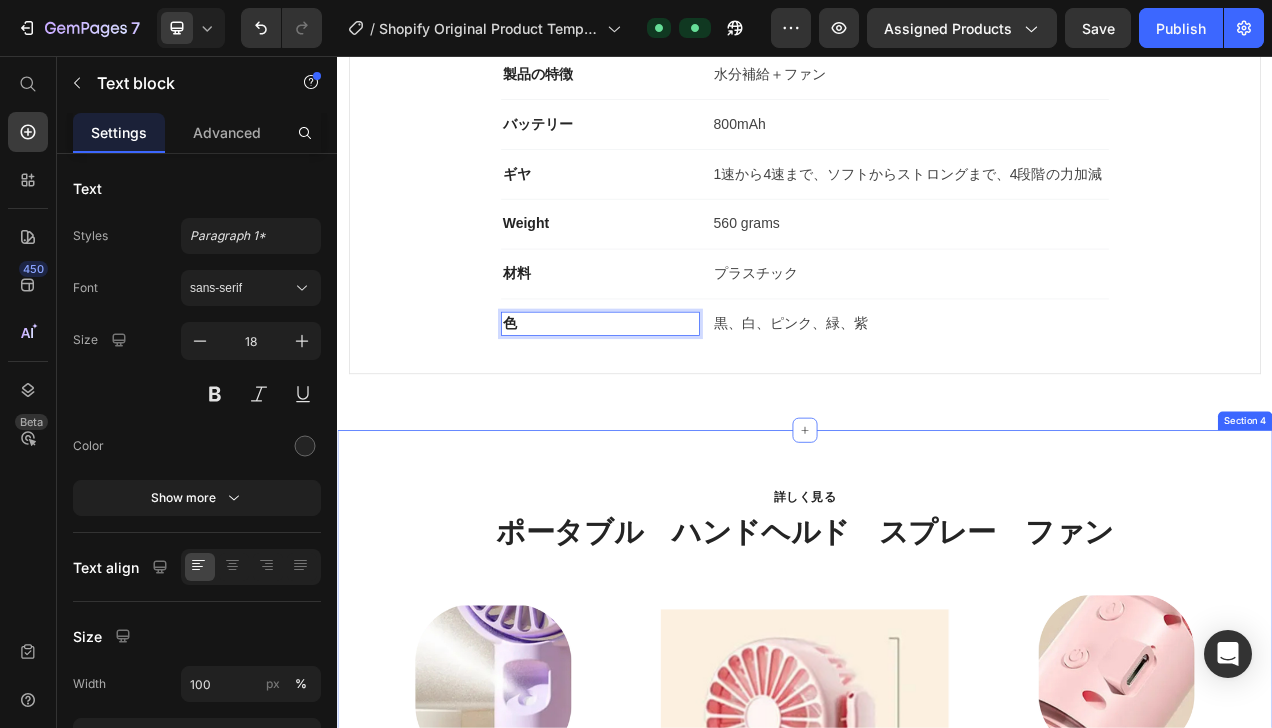 click on "詳しく見る Text block ポータブル　ハンドヘルド　スプレー　ファン Heading Row Image ナノスケールの霧状排出物 Text block べたつかずしっかり保湿 Text block Row Image 4速調節 Text block 柔らかな音色と穏やかな風、 低騒音モーター、騒音を低減 Text block Row Image Image タイプCのアップグレード Text block シリーズ全体をアップグレードして 急速充電を加速 Text block Row Image 透明水槽 Text block 目に見える投与量、 タイムリーな水分補給 Text block Row Row Section 4" at bounding box center [937, 1012] 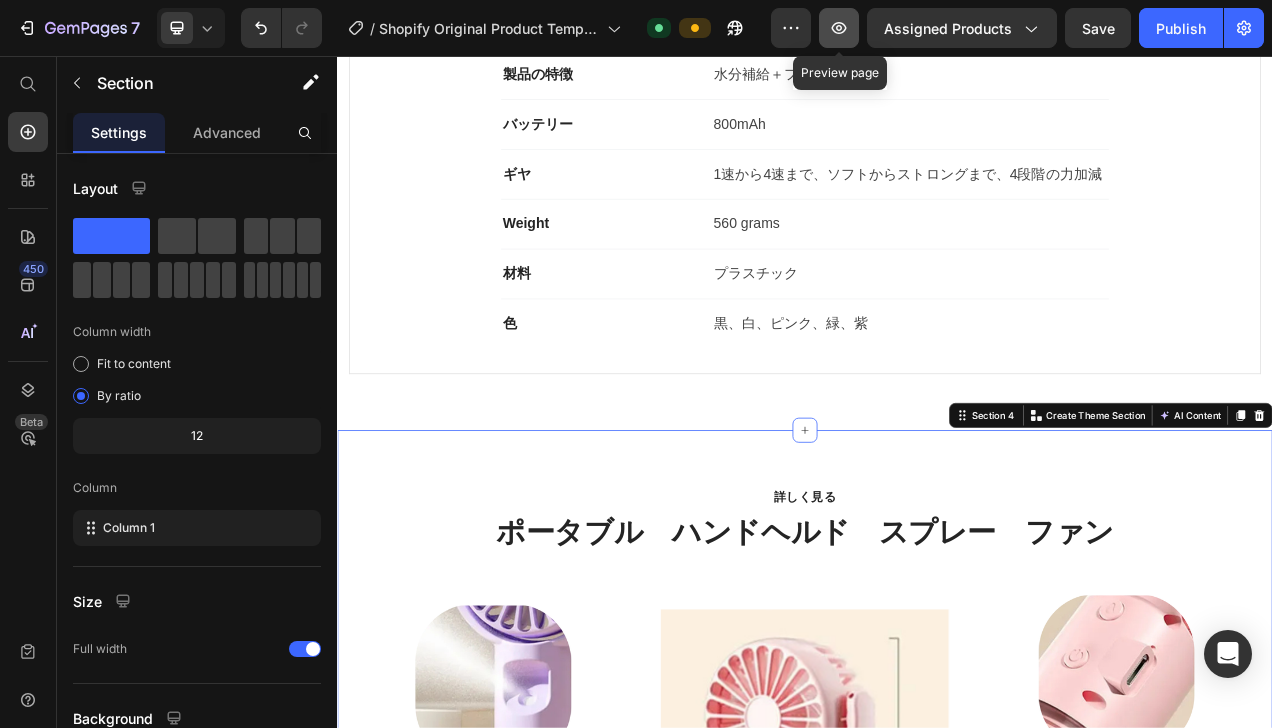 click 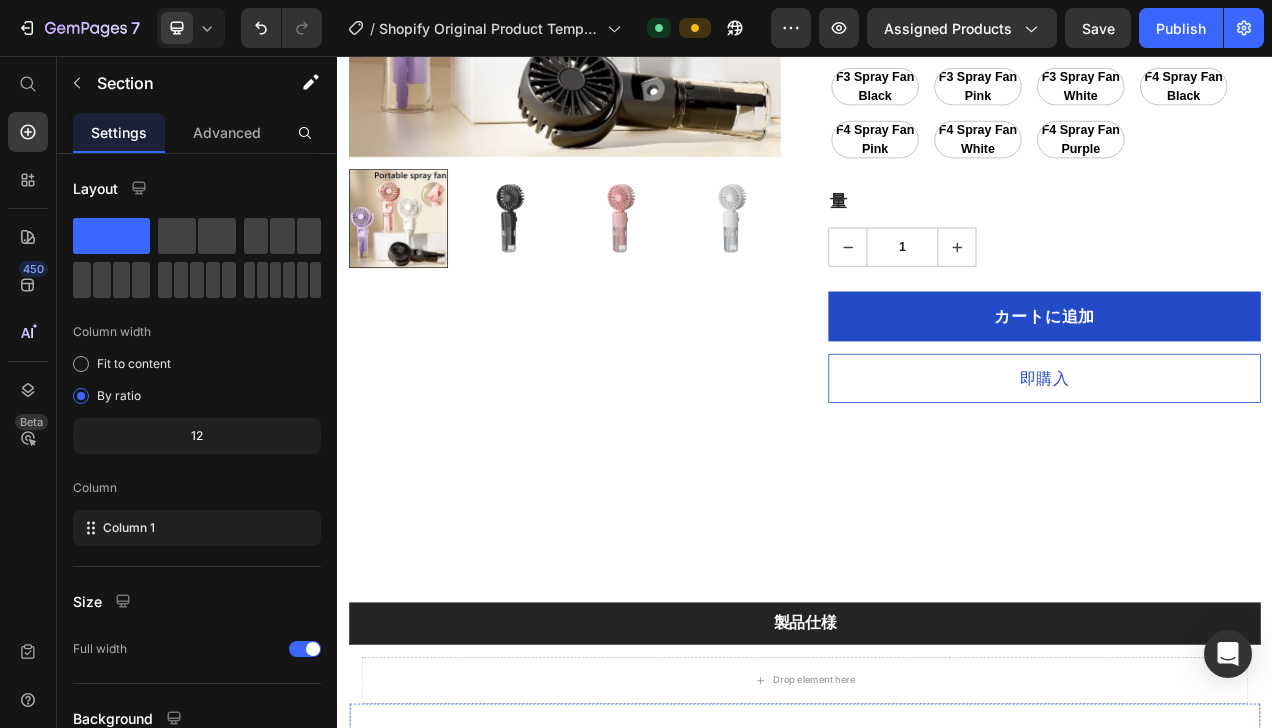 scroll, scrollTop: 0, scrollLeft: 0, axis: both 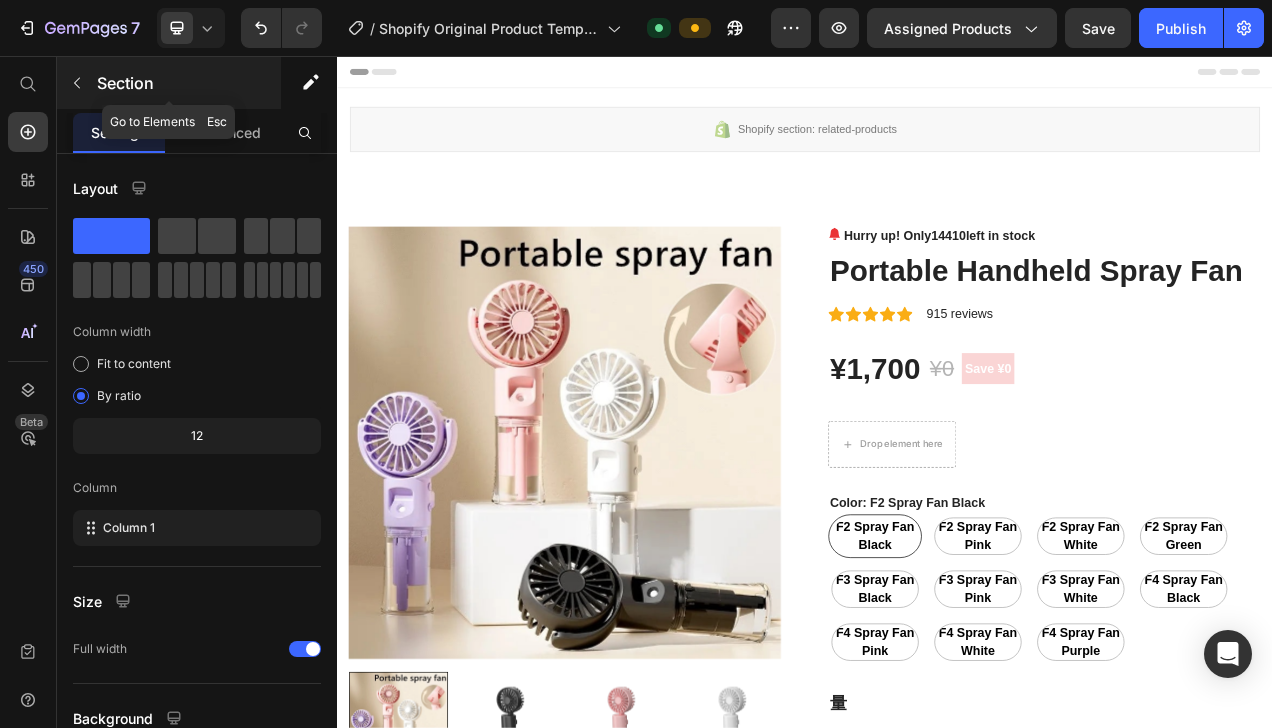 click 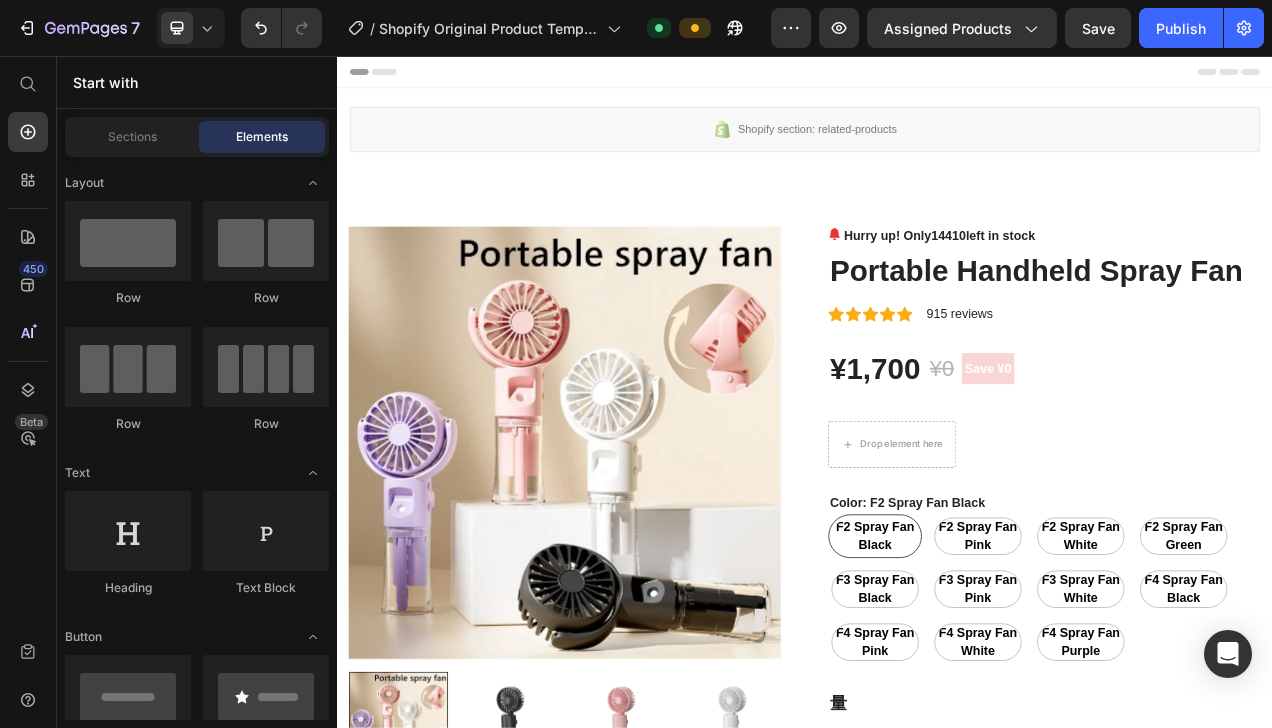 click on "Start with" at bounding box center [197, 82] 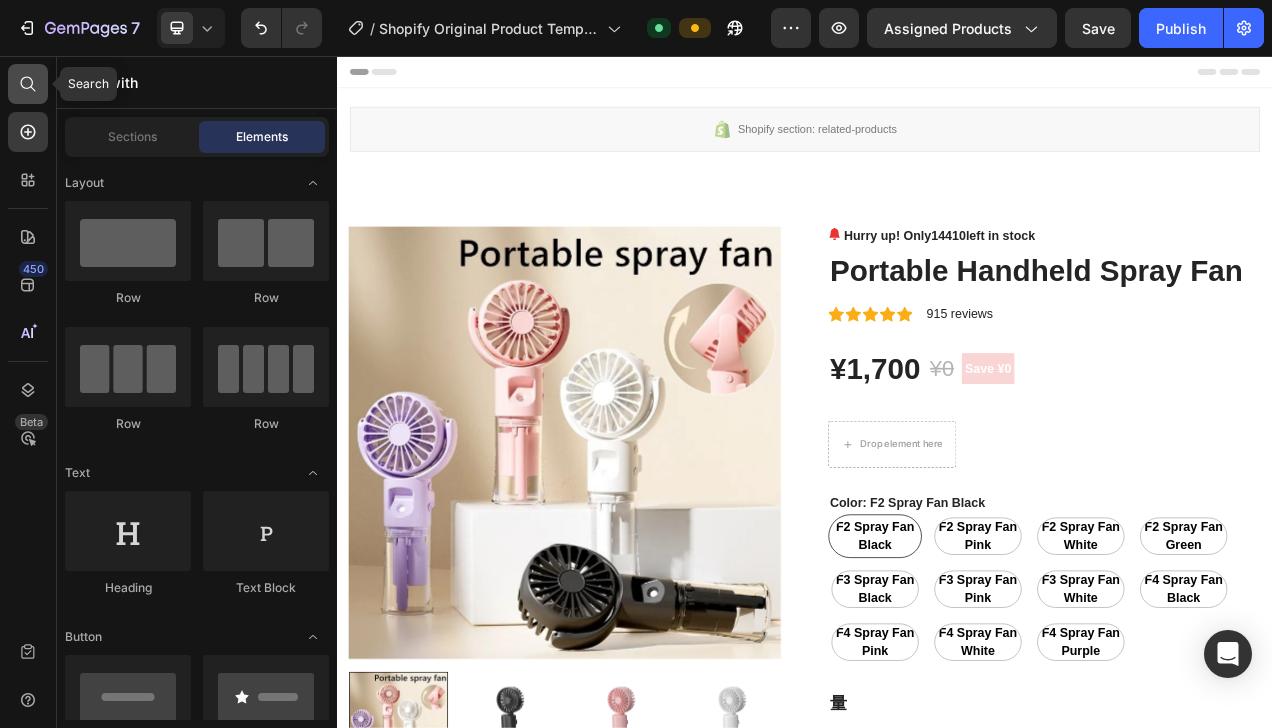 click 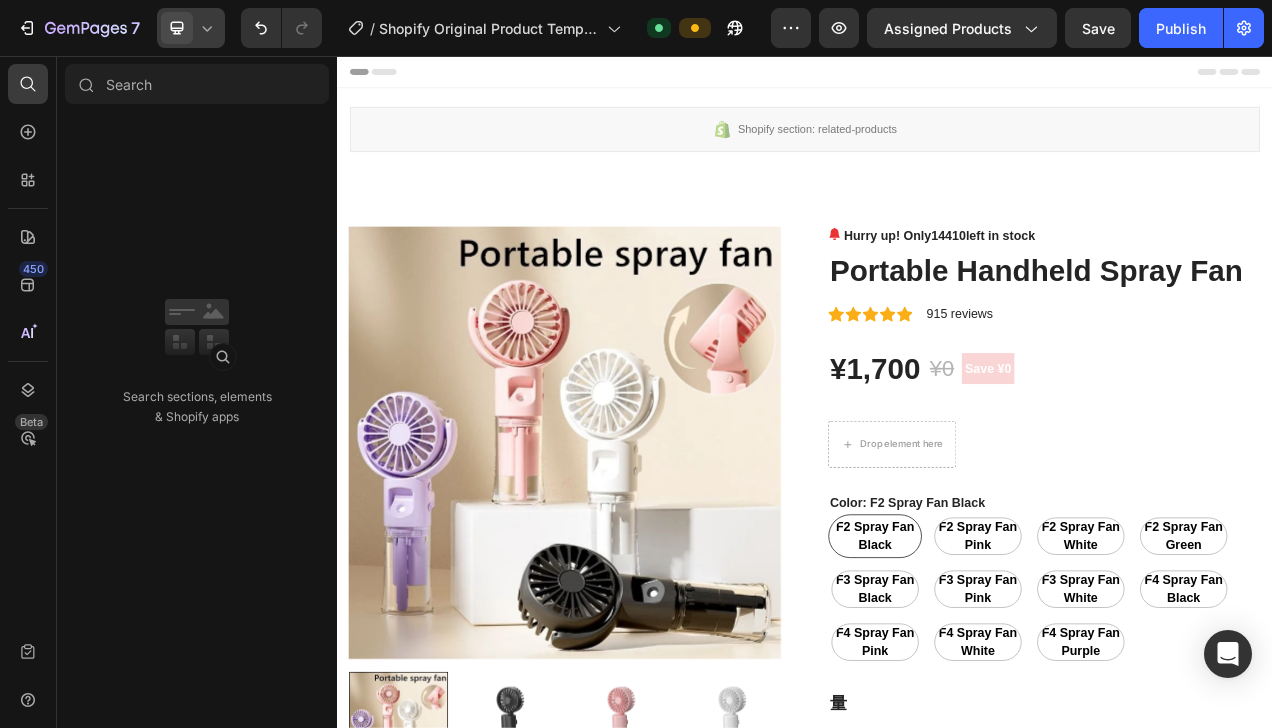 click 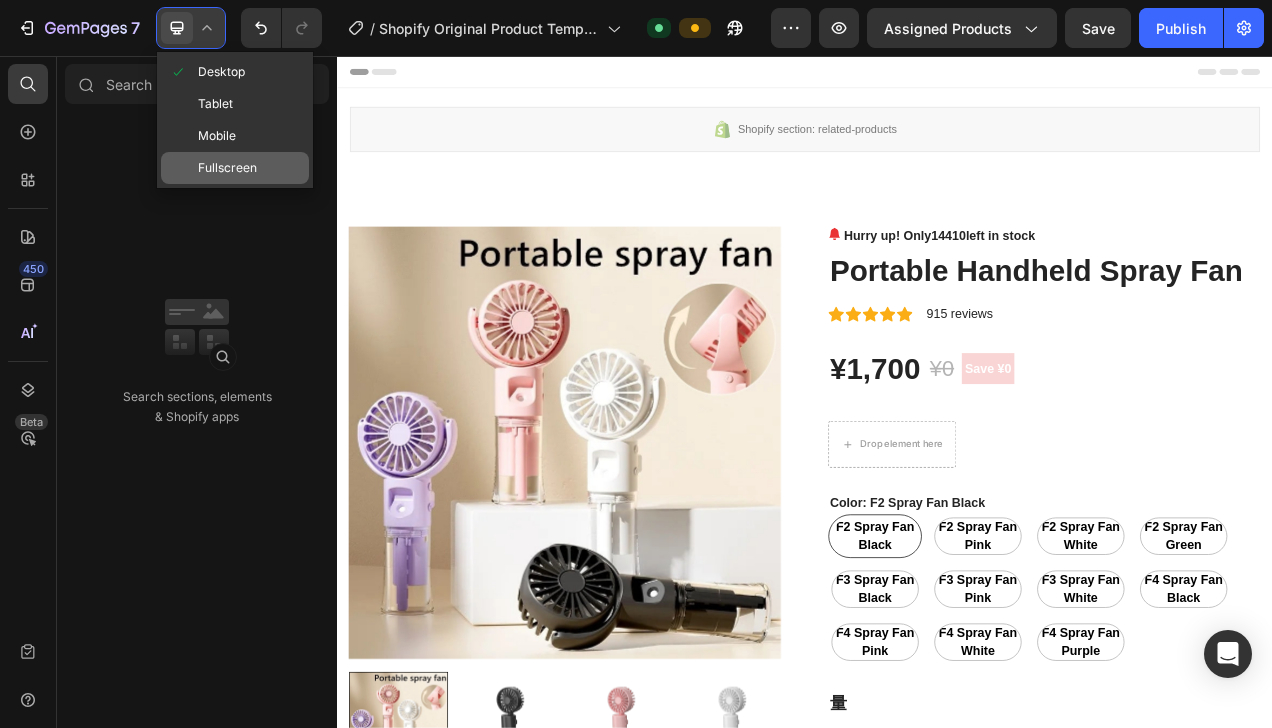 click on "Fullscreen" at bounding box center [227, 168] 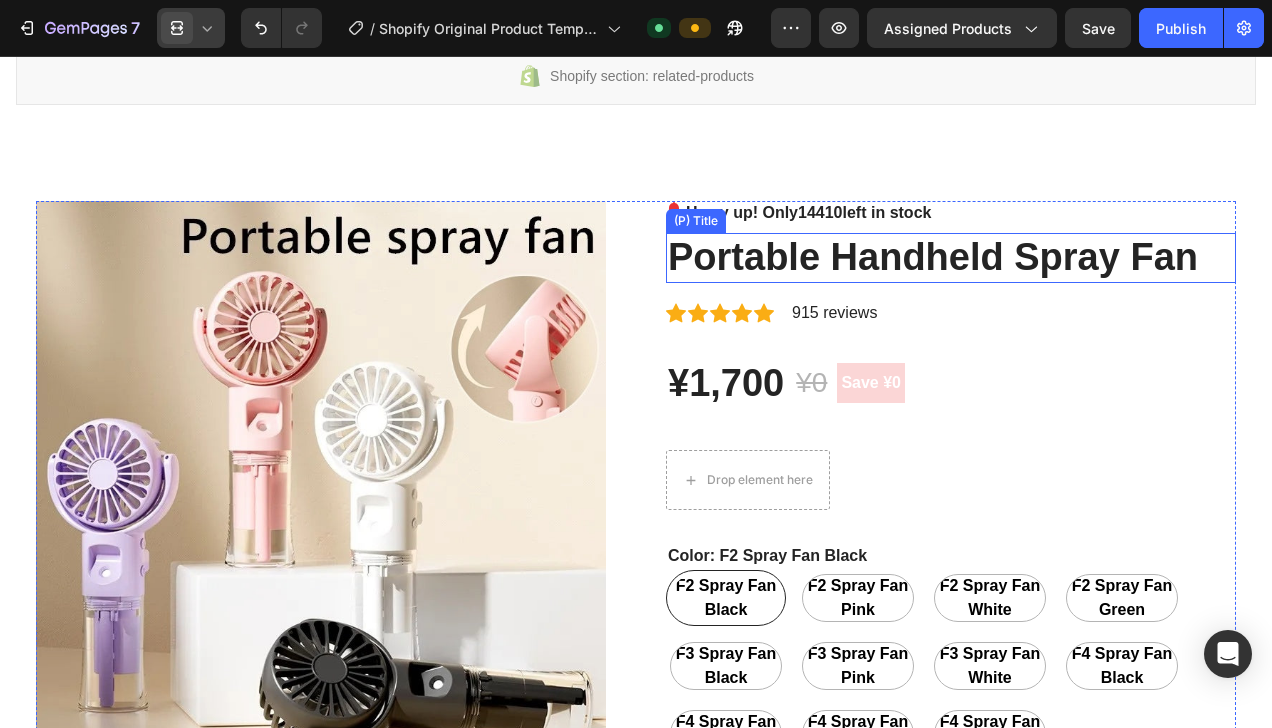 scroll, scrollTop: 0, scrollLeft: 0, axis: both 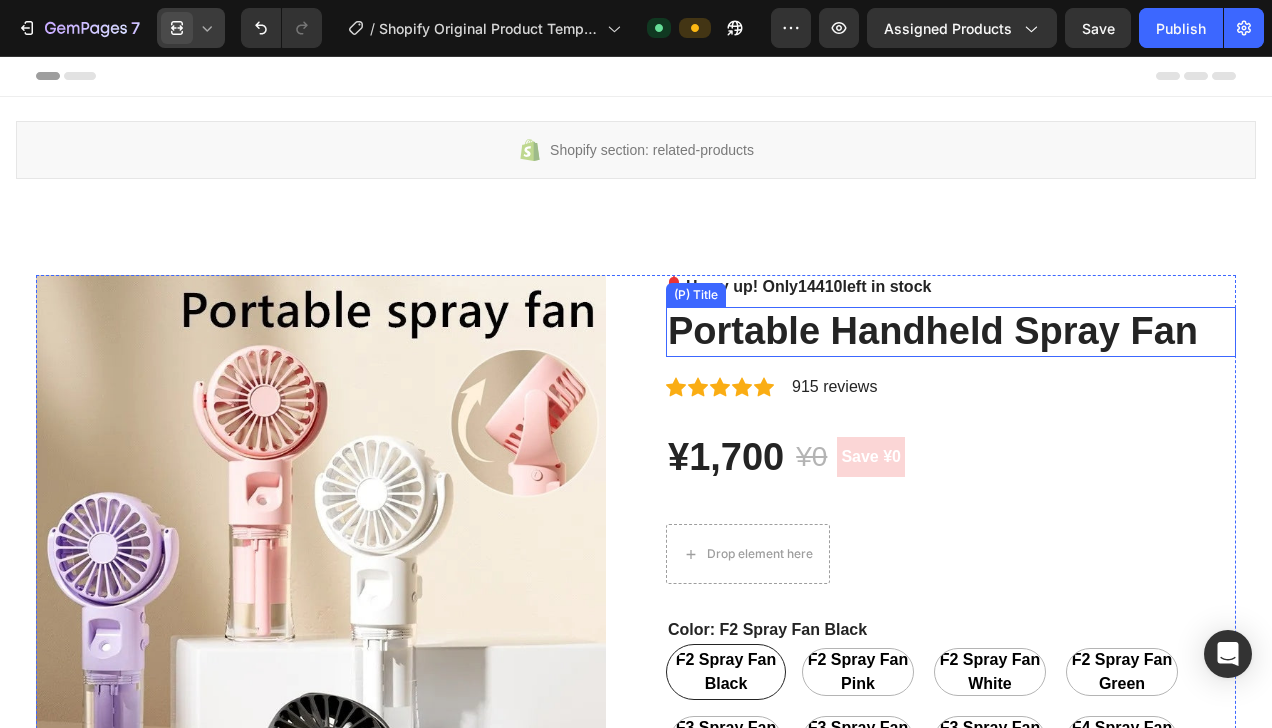 click on "Portable Handheld Spray Fan" at bounding box center [951, 332] 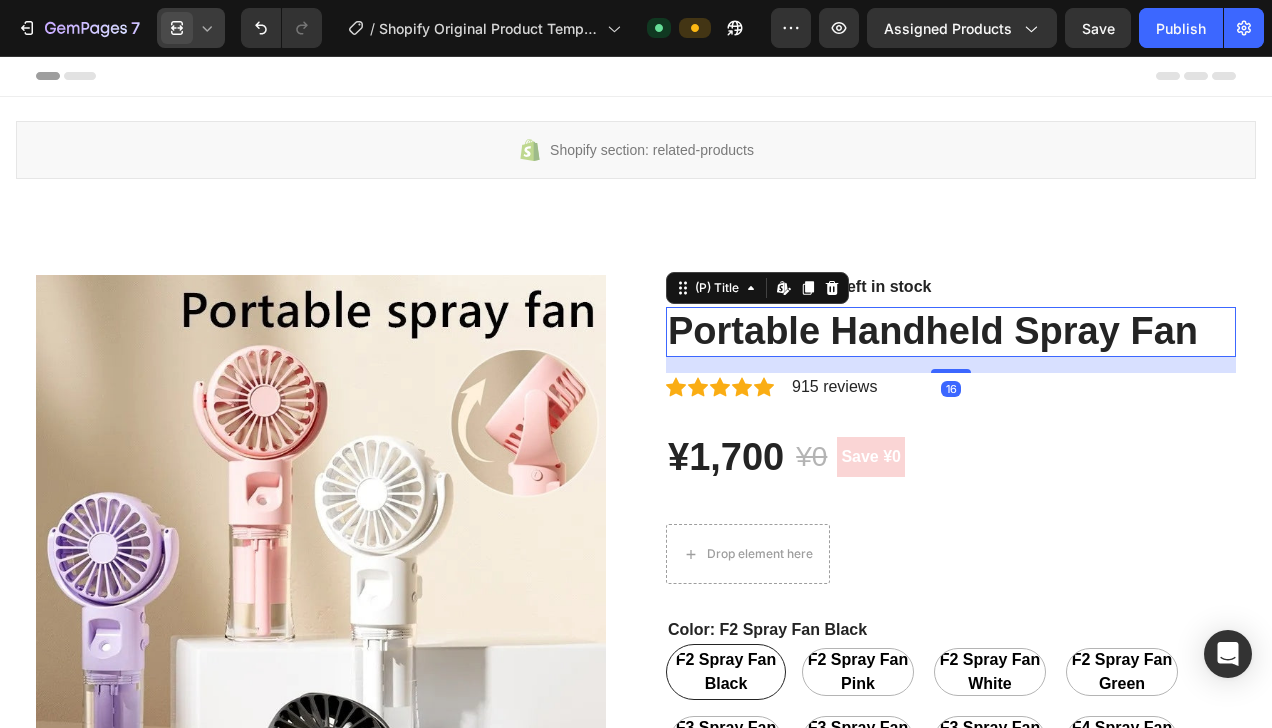 click on "Portable Handheld Spray Fan" at bounding box center (951, 332) 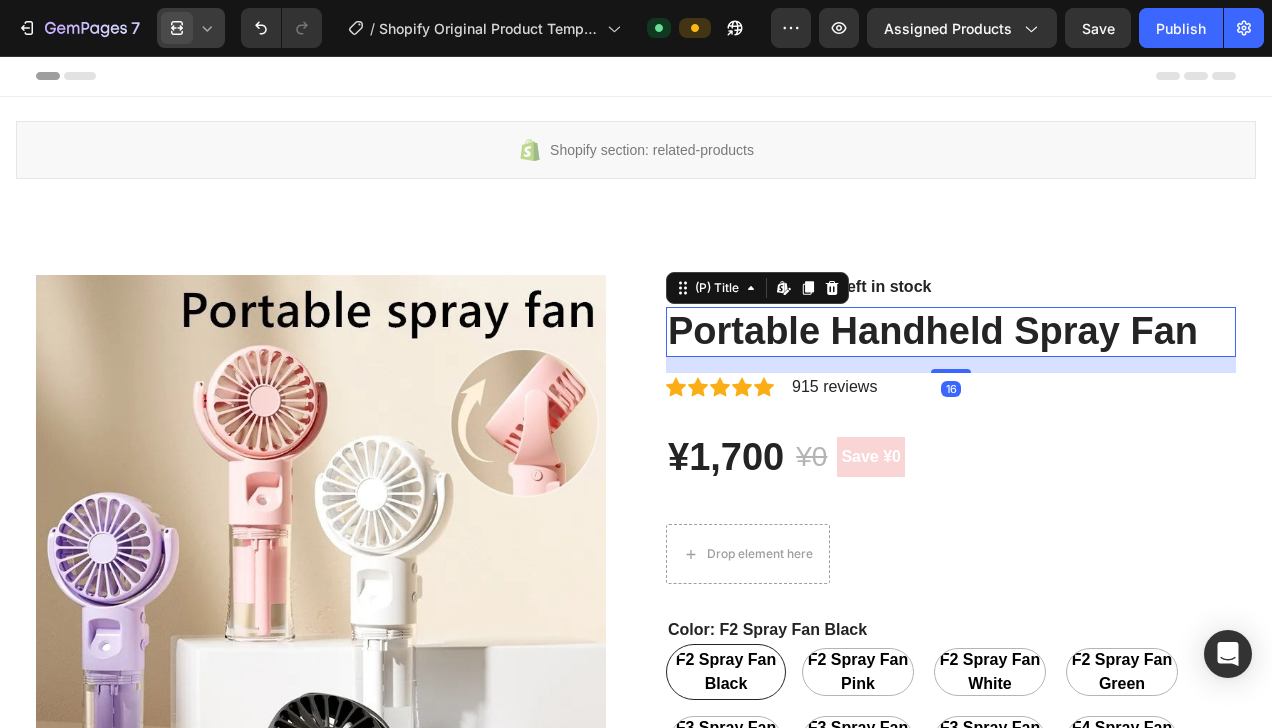 click on "Portable Handheld Spray Fan" at bounding box center [951, 332] 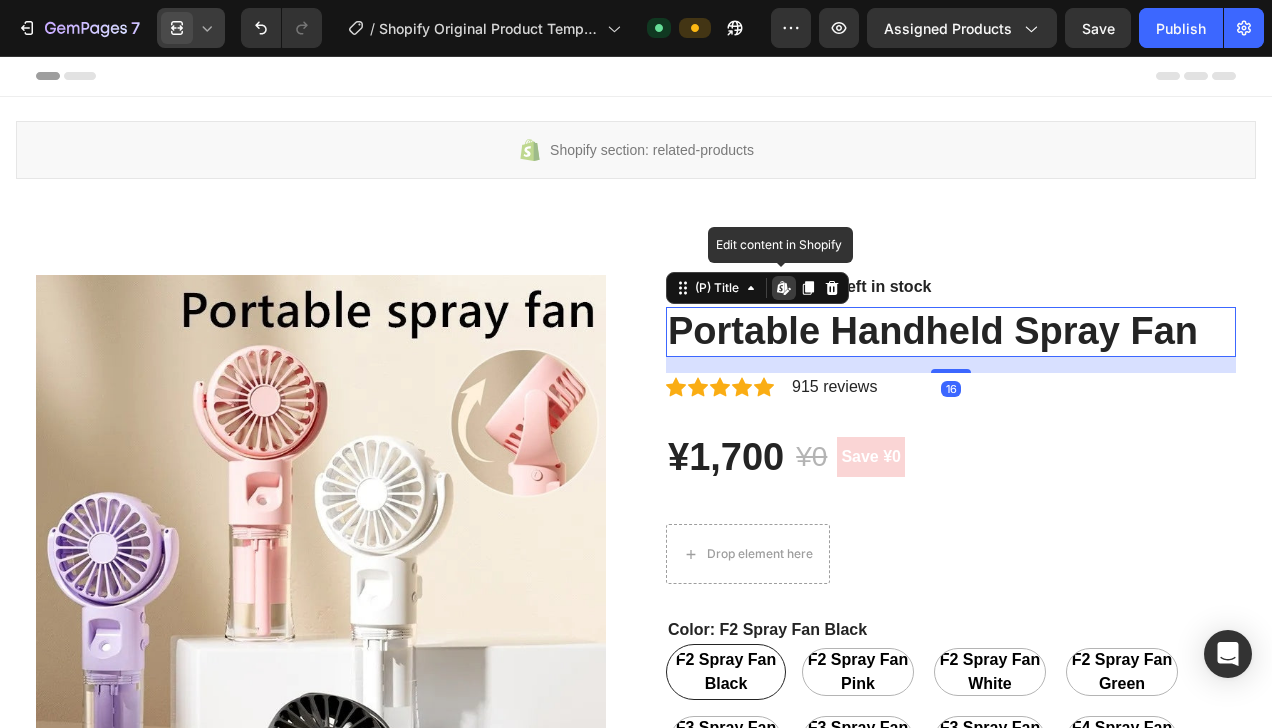 click on "Portable Handheld Spray Fan" at bounding box center [951, 332] 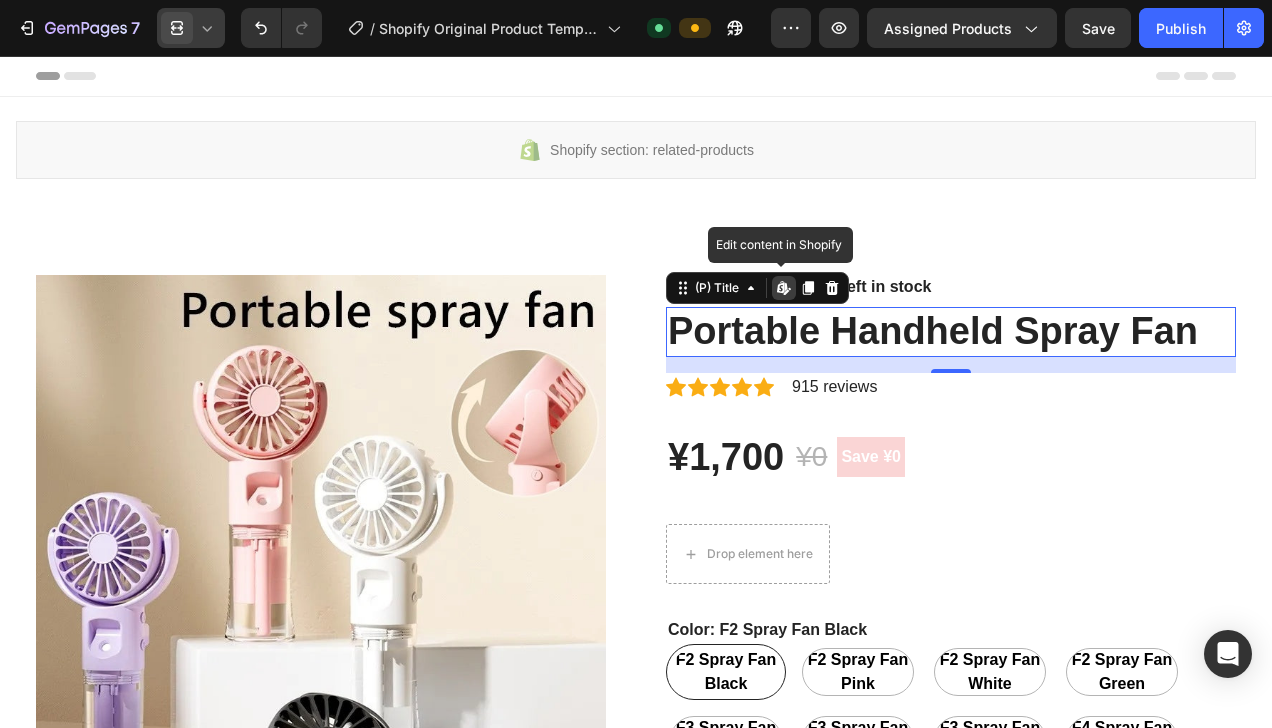 click on "Portable Handheld Spray Fan" at bounding box center (951, 332) 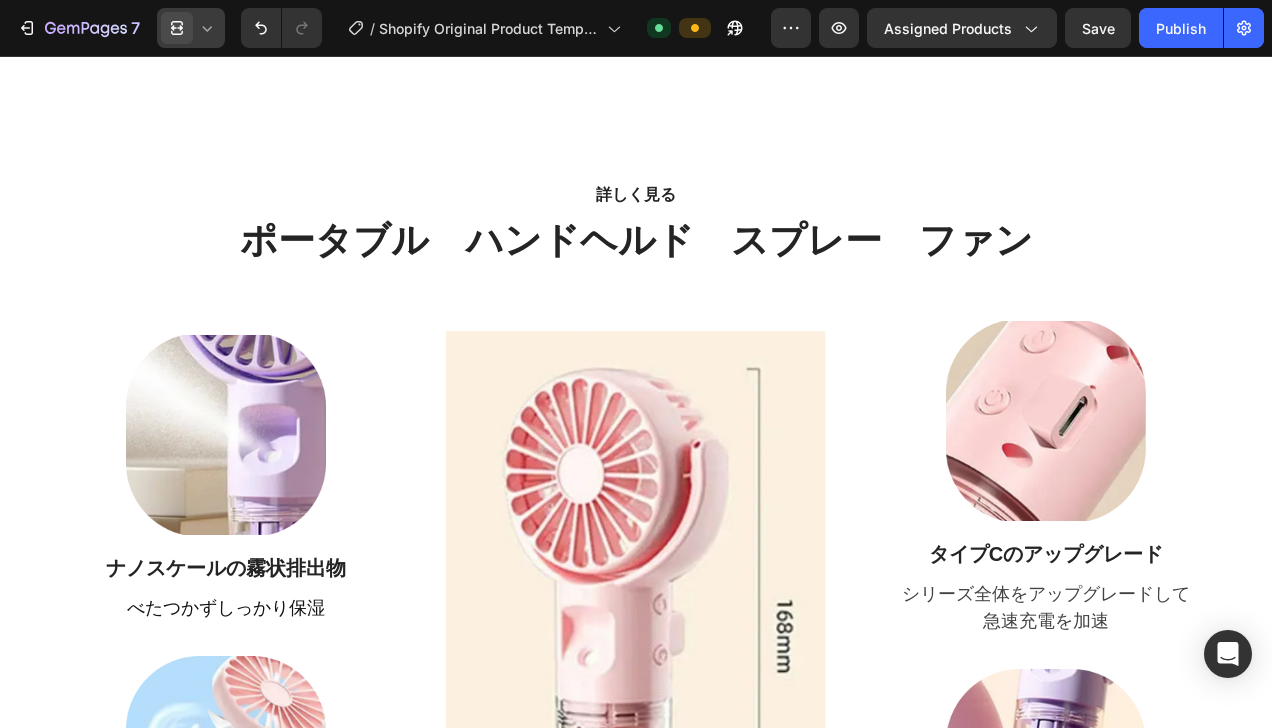 scroll, scrollTop: 2187, scrollLeft: 0, axis: vertical 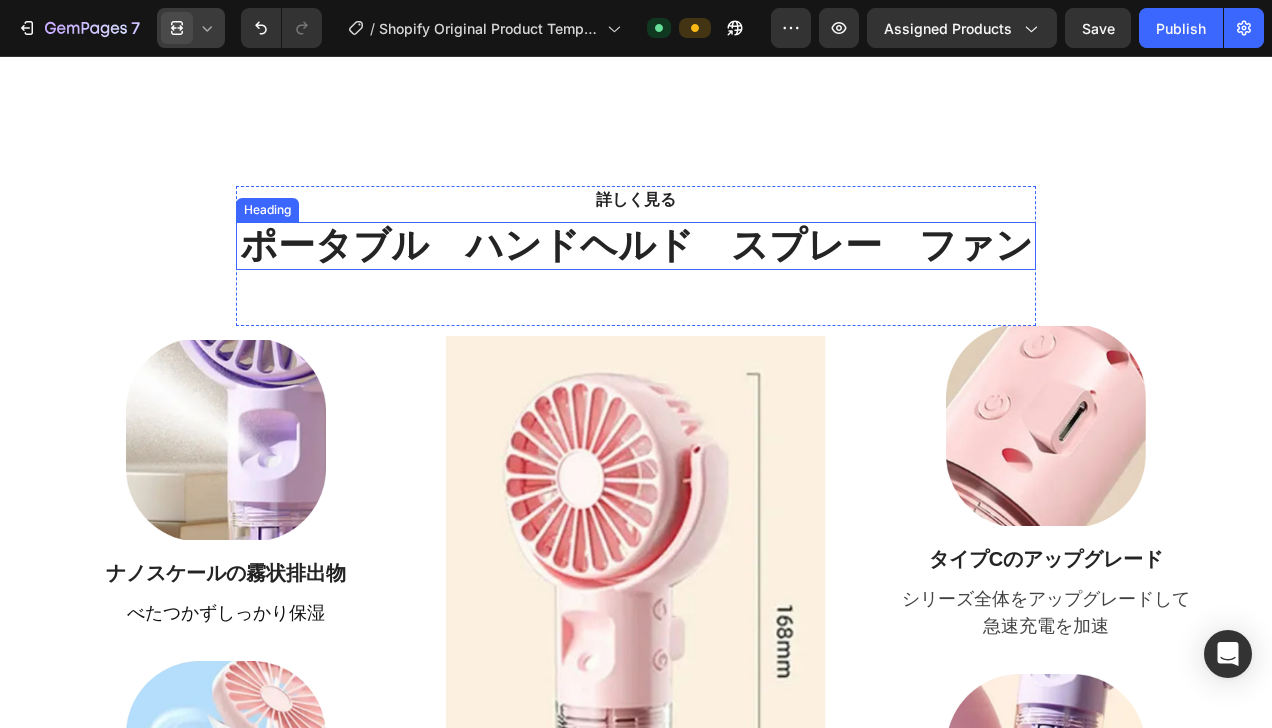 click on "ポータブル　ハンドヘルド　スプレー　ファン" at bounding box center (636, 246) 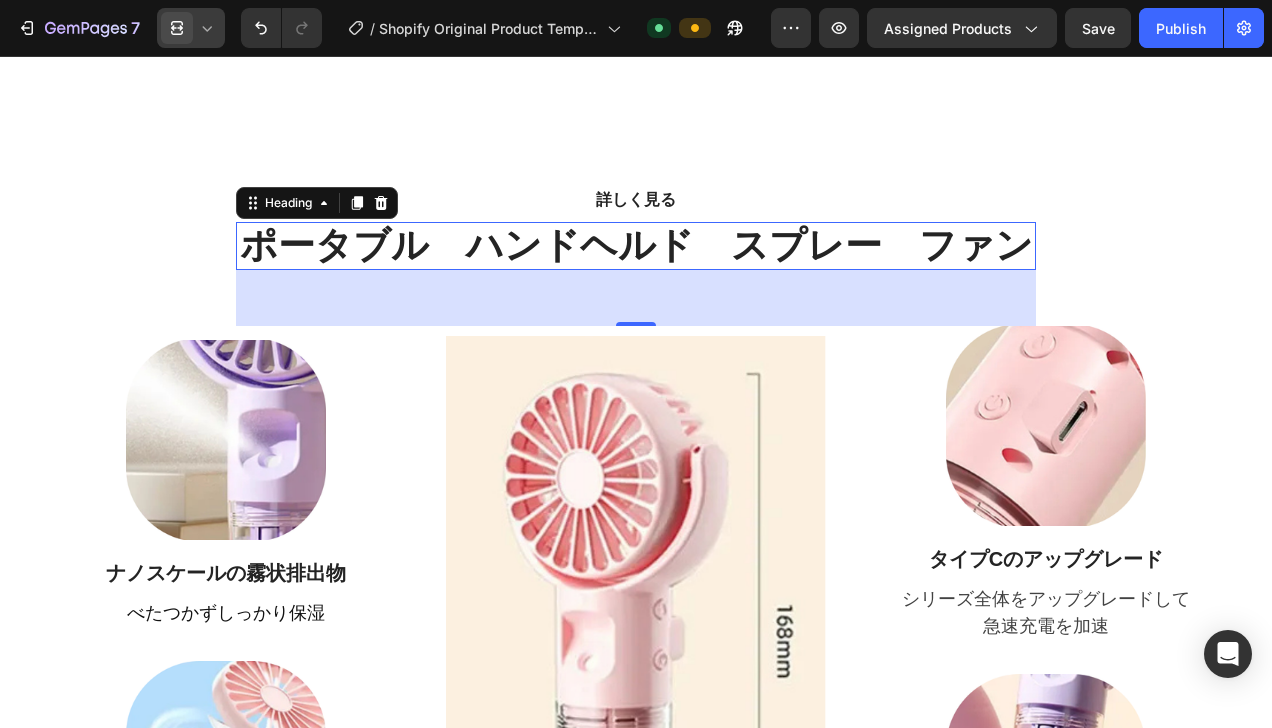 click 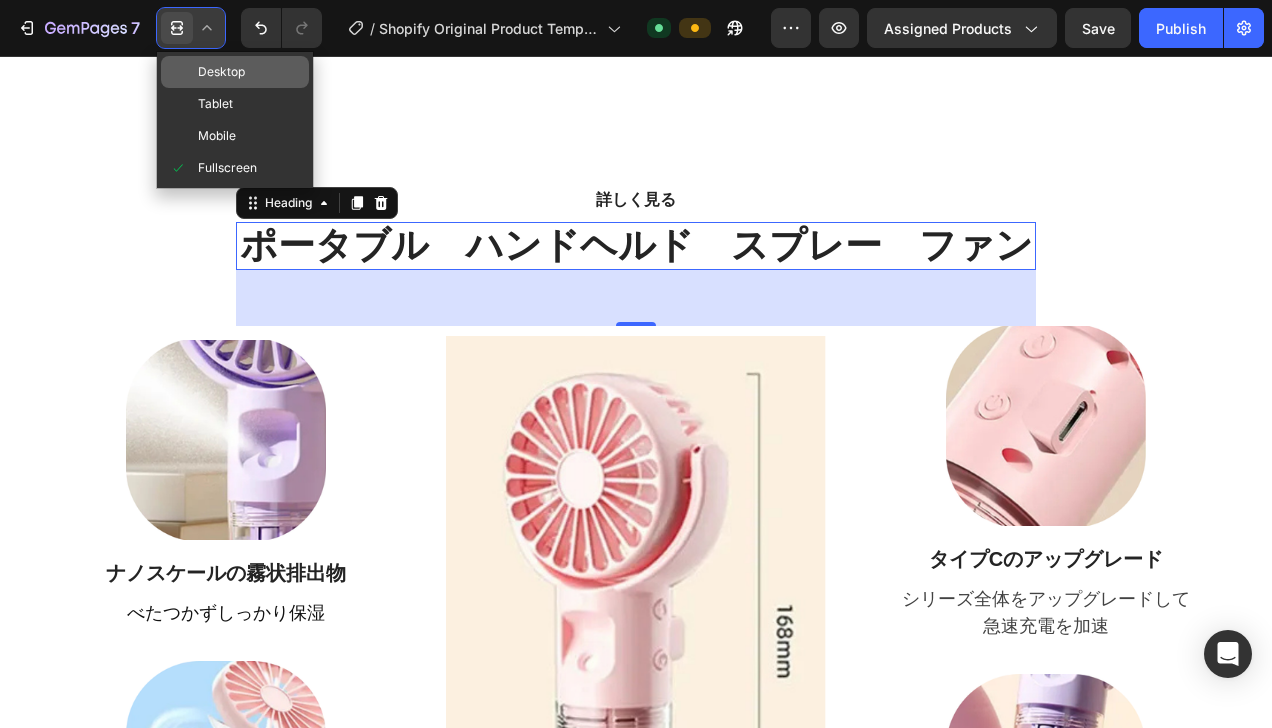 click on "Desktop" at bounding box center (221, 72) 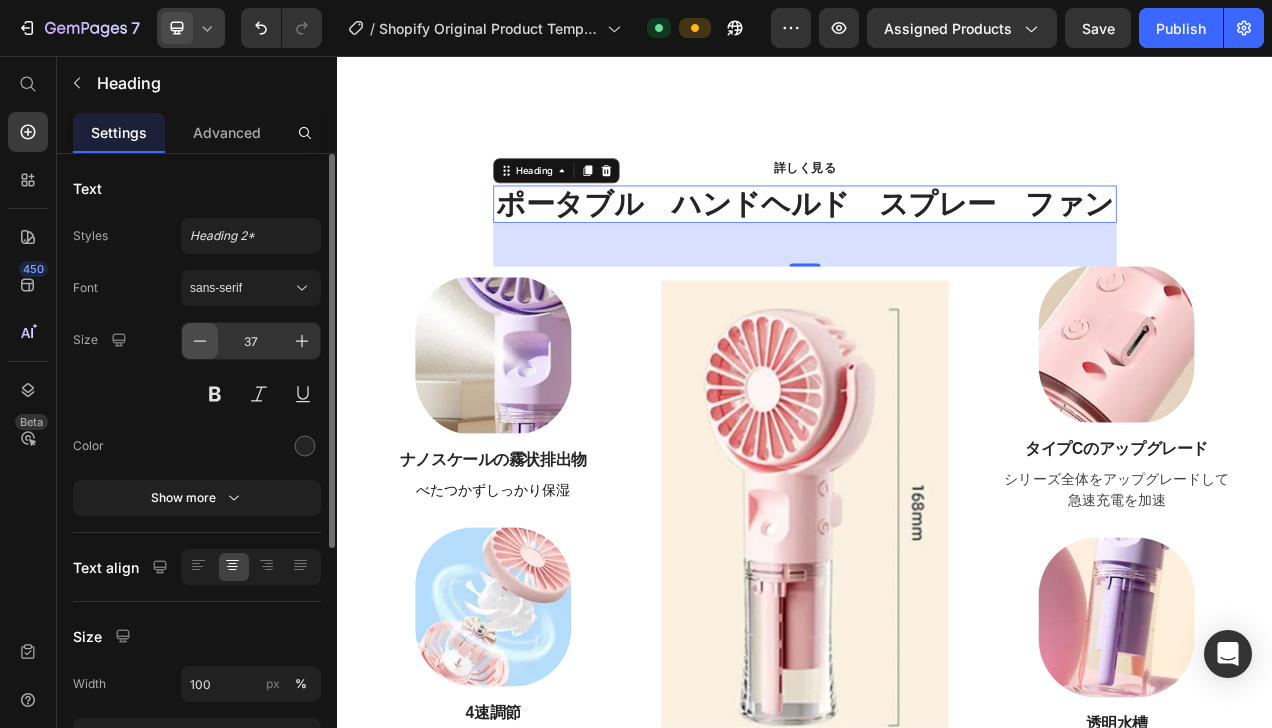 click 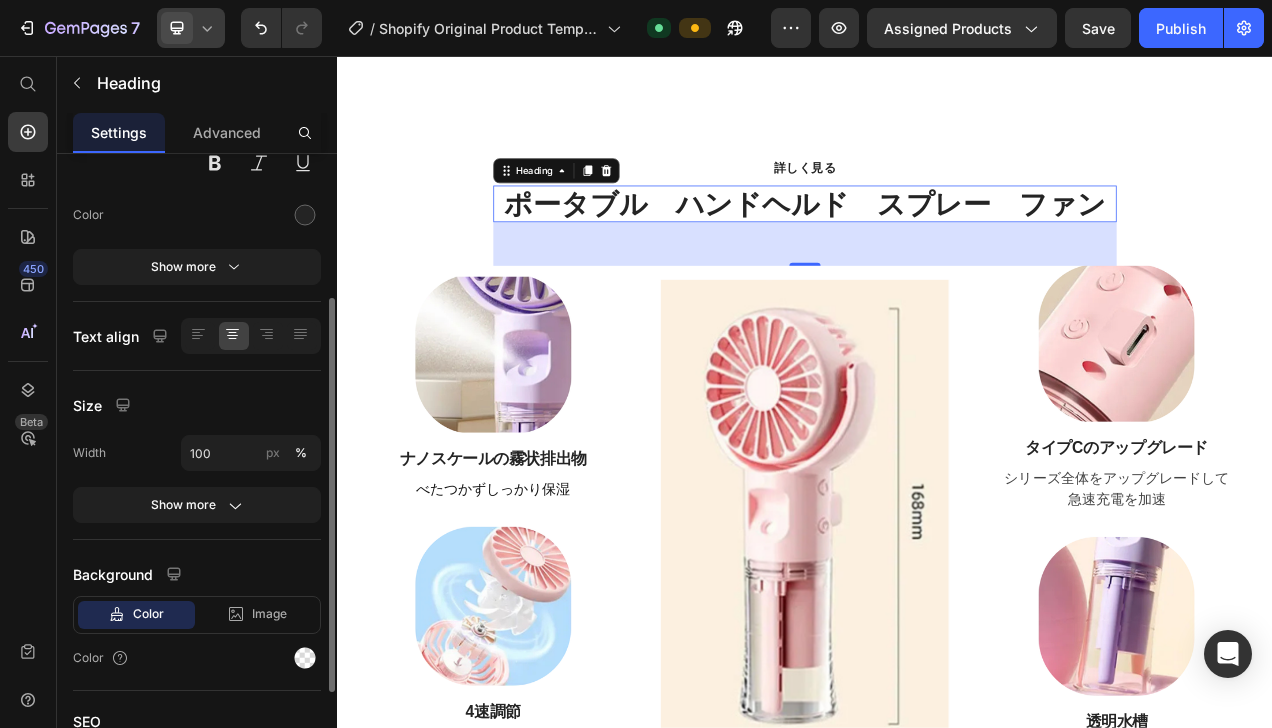 click on "Text Styles Heading 2* Font sans-serif Size 36 Color Show more Text align Size Width 100 px % Show more Background Color Image Video  Color  SEO HTML tag H2" at bounding box center (197, 379) 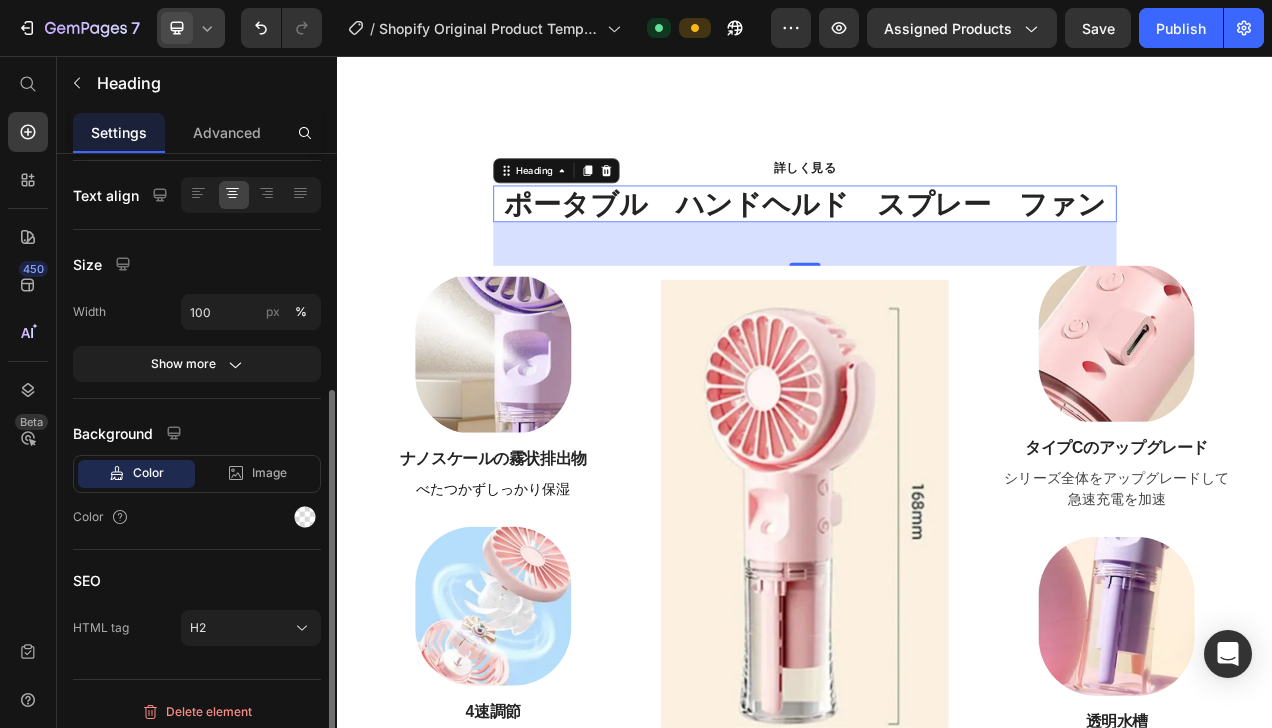 scroll, scrollTop: 374, scrollLeft: 0, axis: vertical 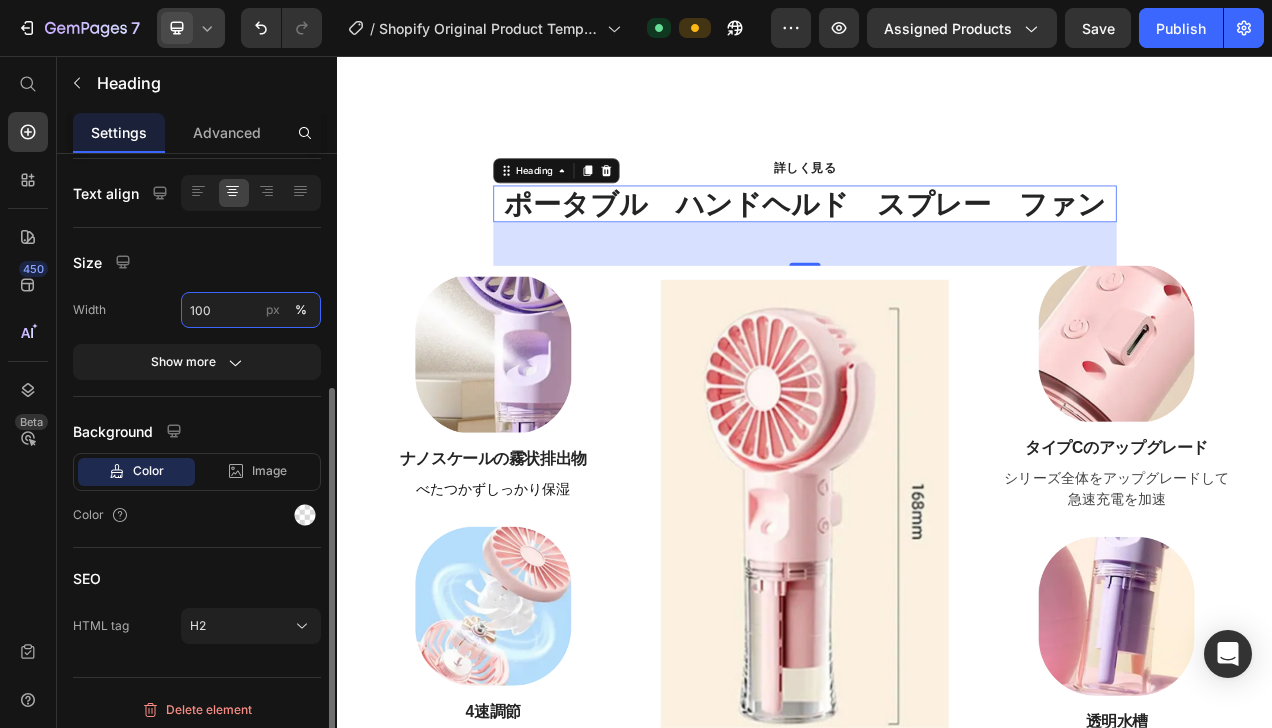 click on "100" at bounding box center (251, 310) 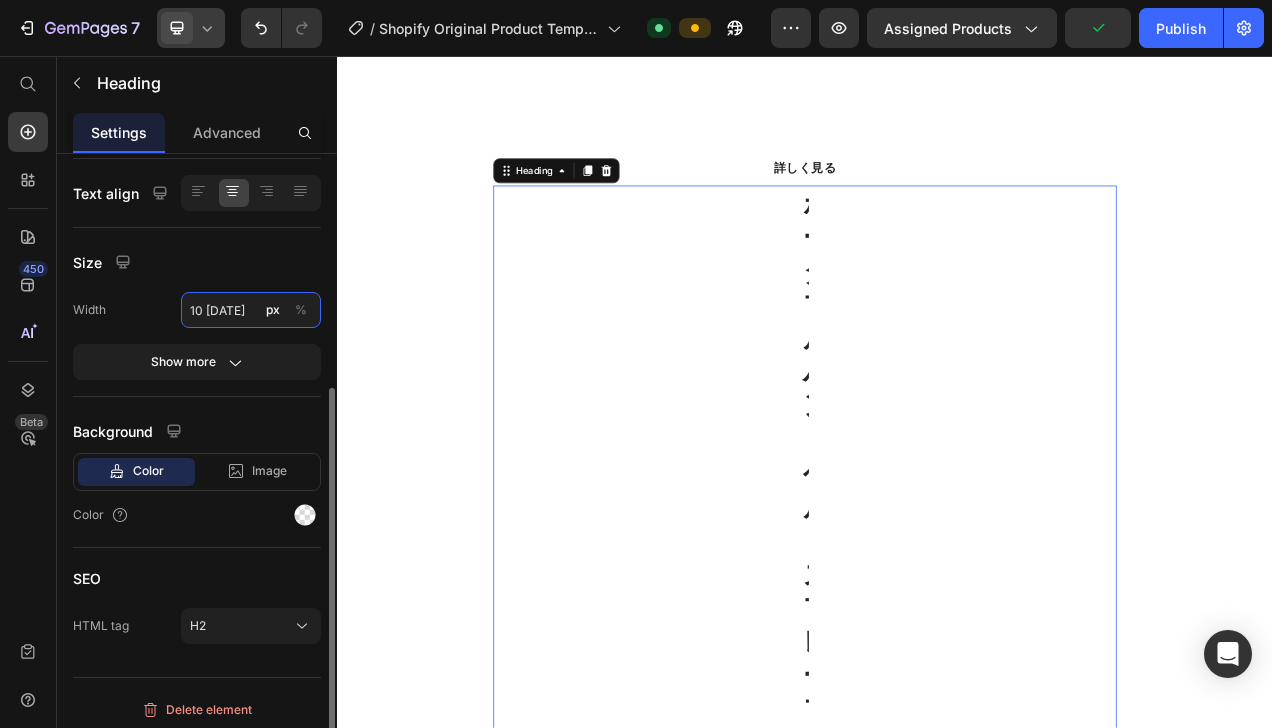 scroll, scrollTop: 0, scrollLeft: 0, axis: both 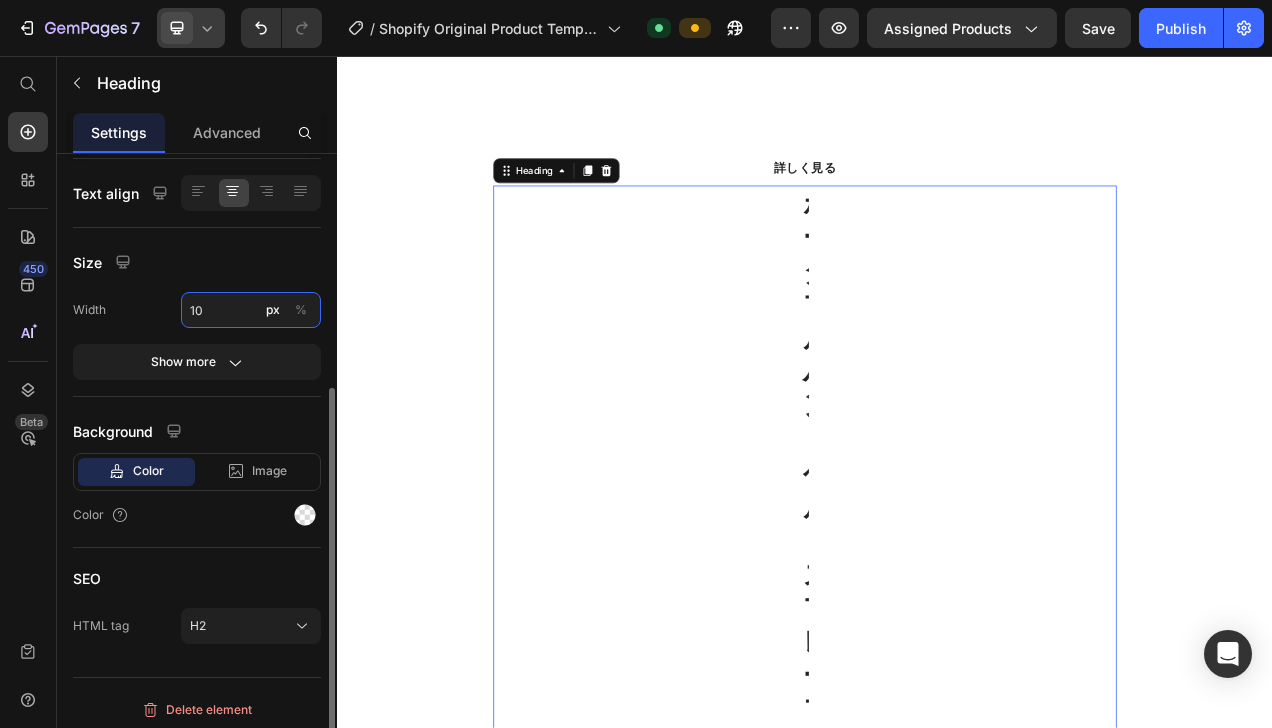 type on "1" 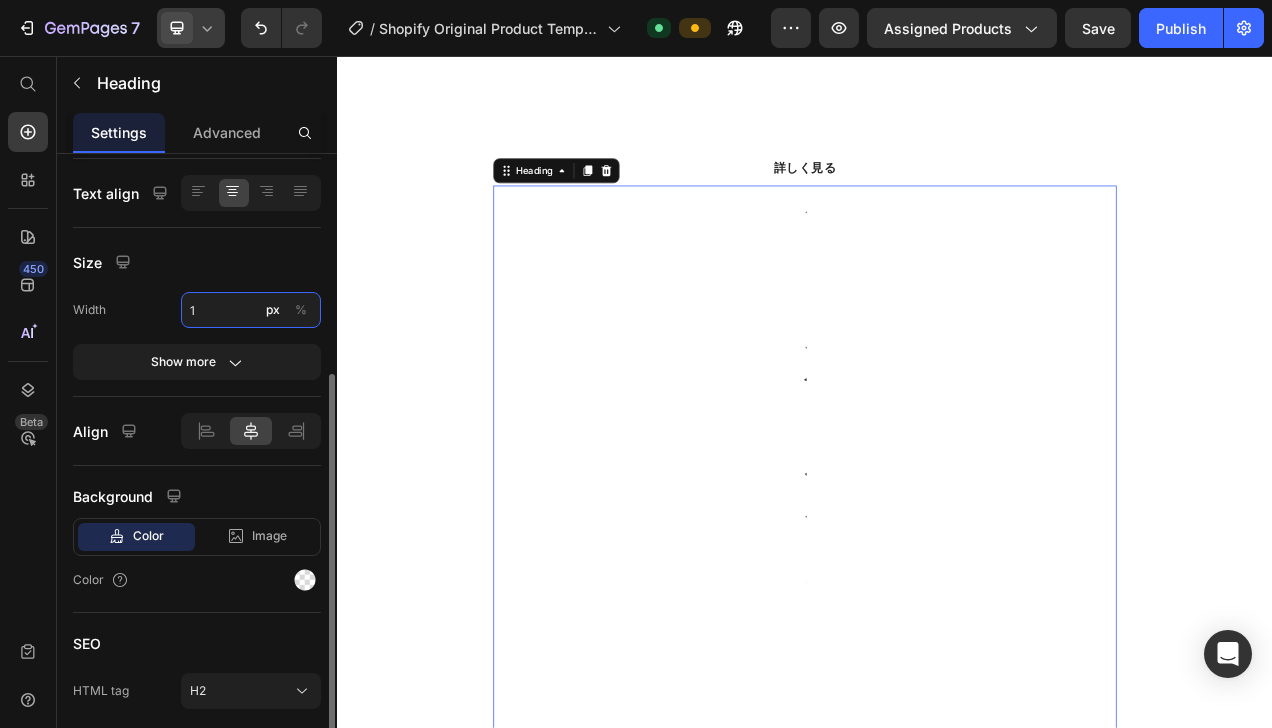 type on "1" 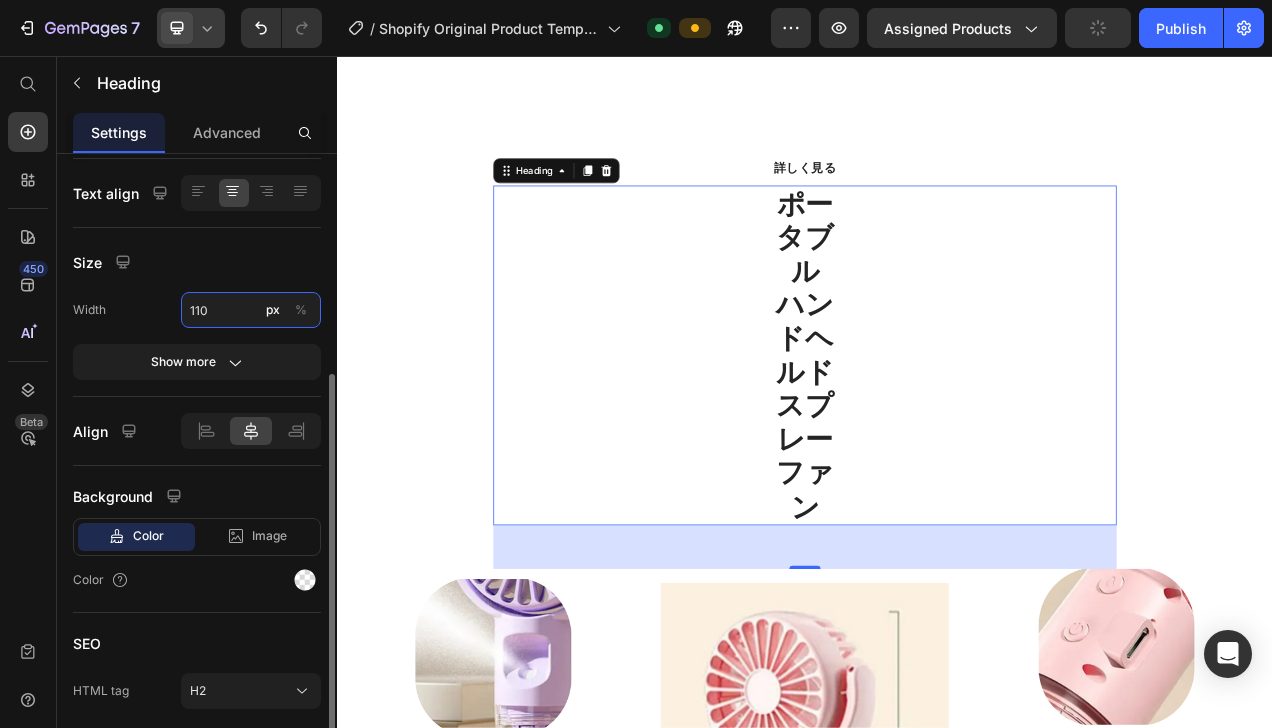 type on "1" 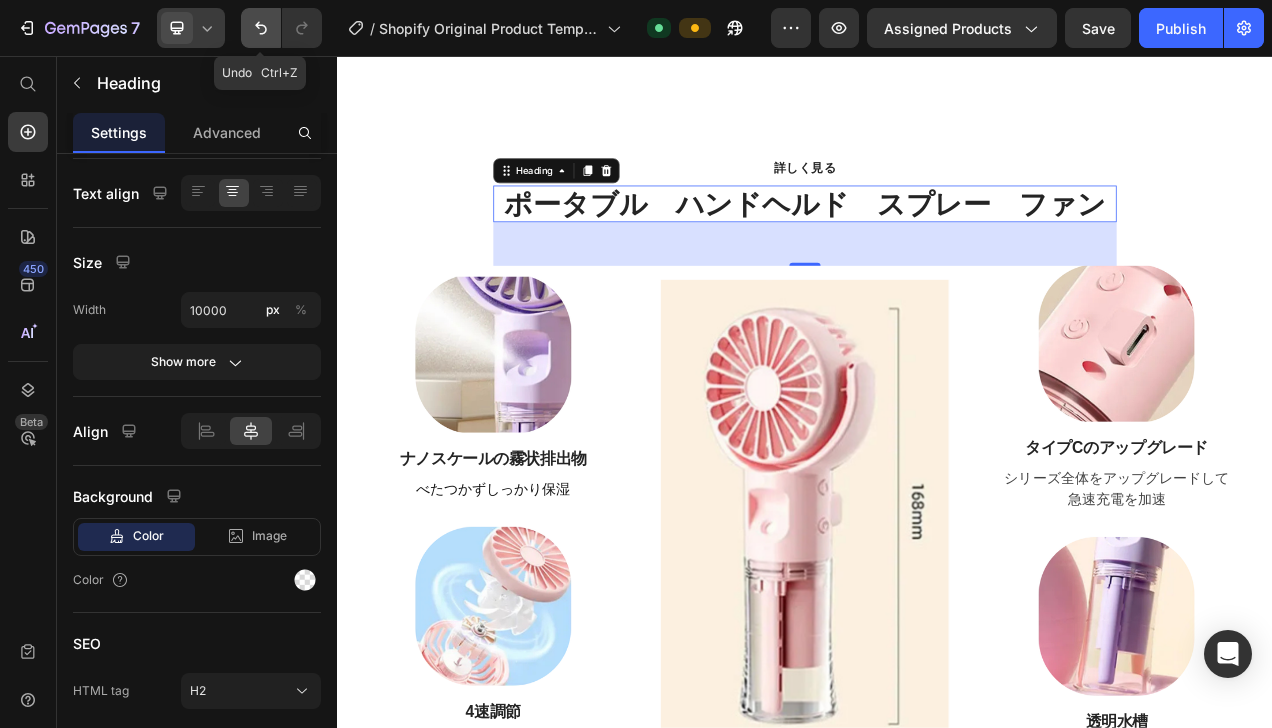 click 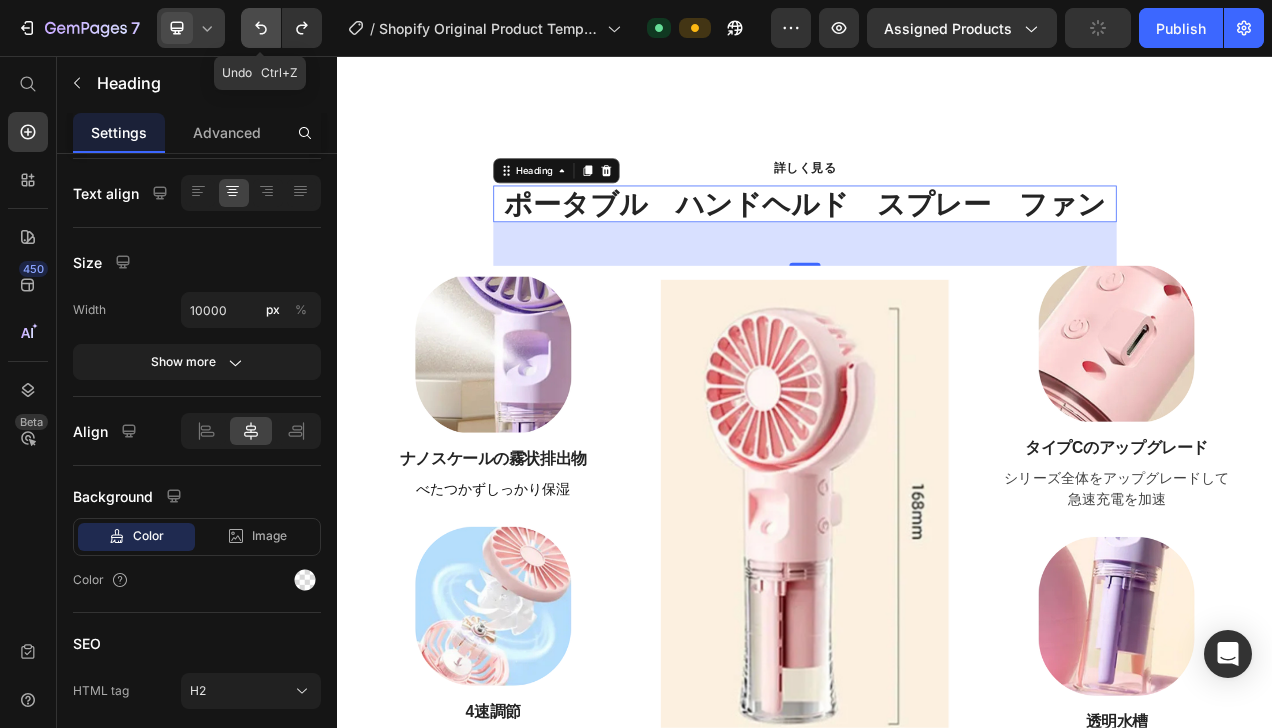 click 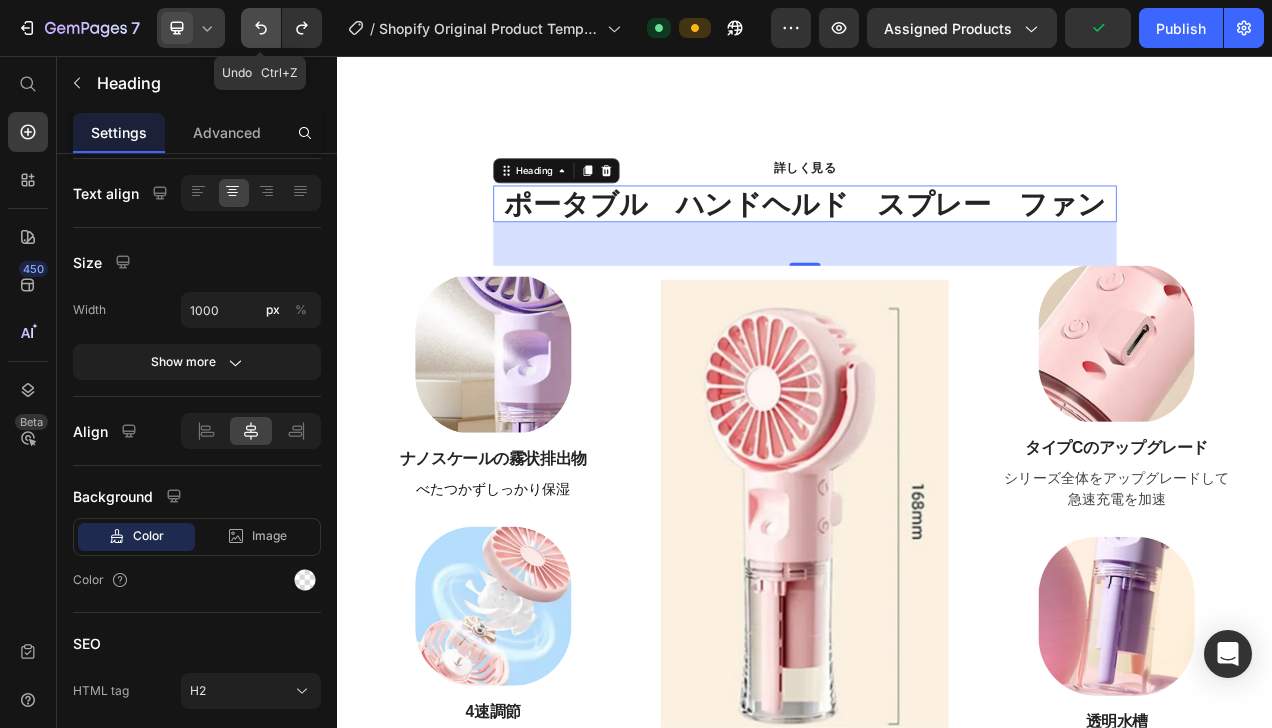 click 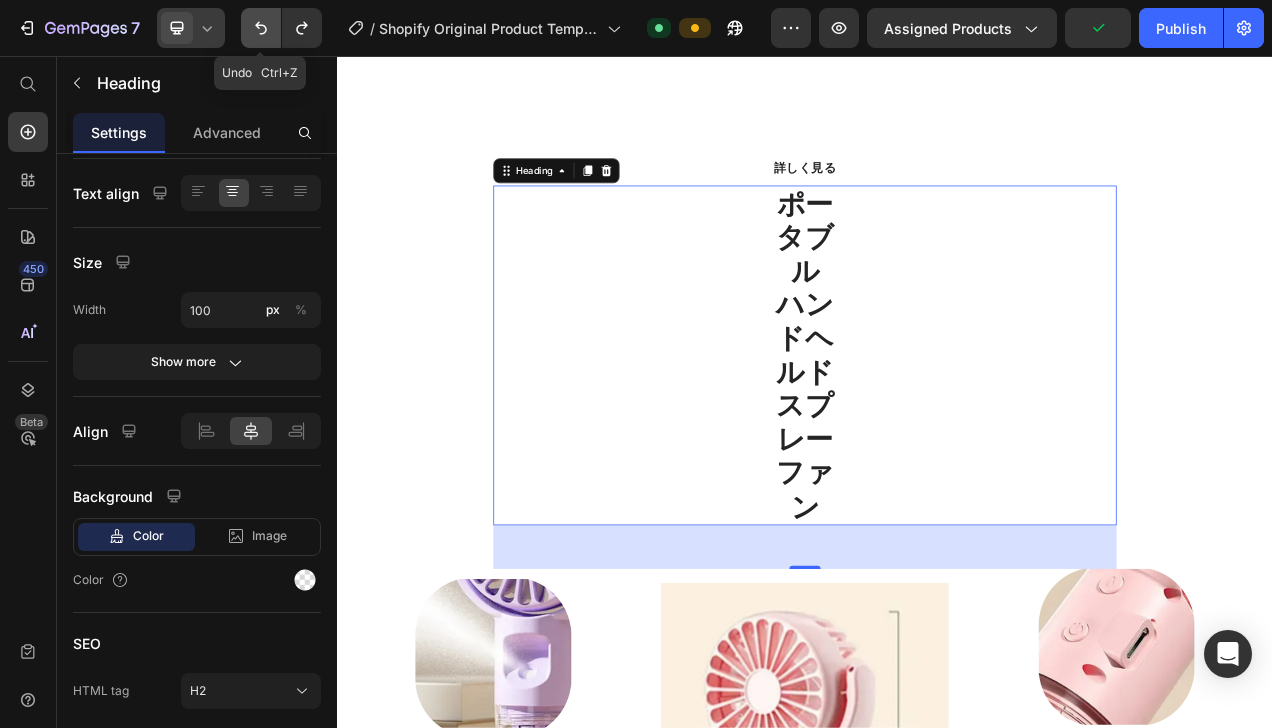 click 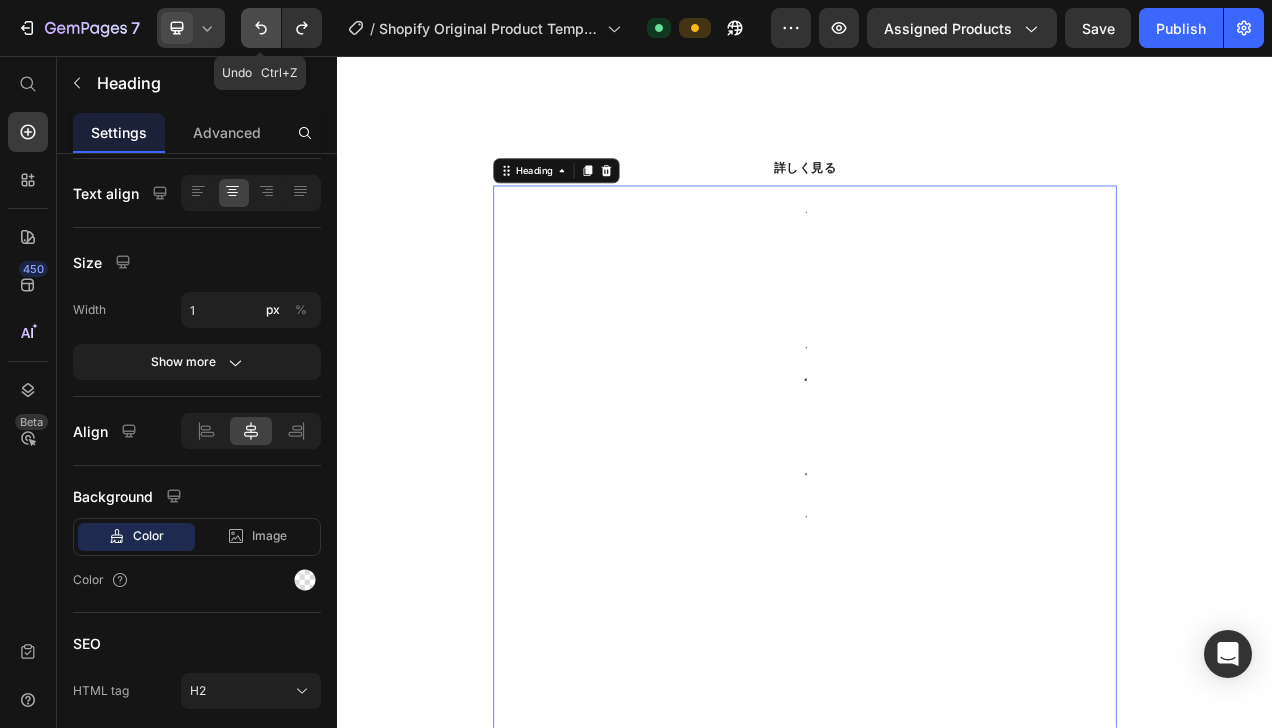 click 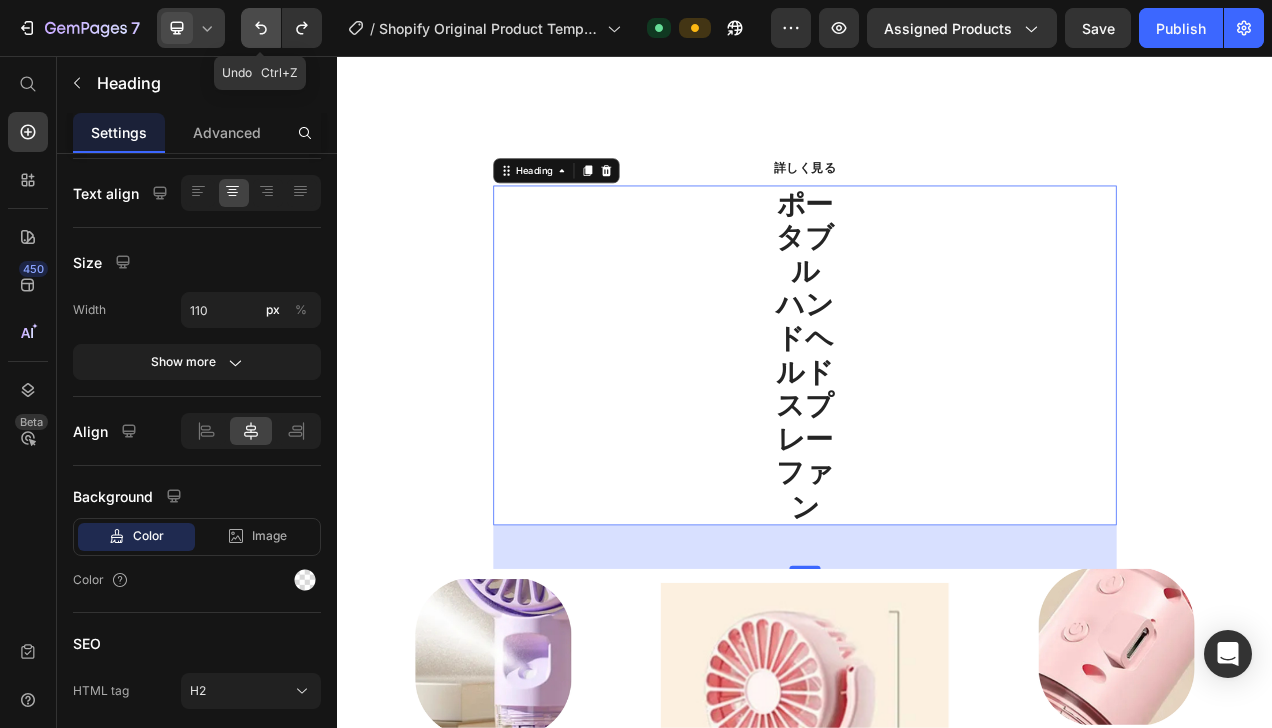 click 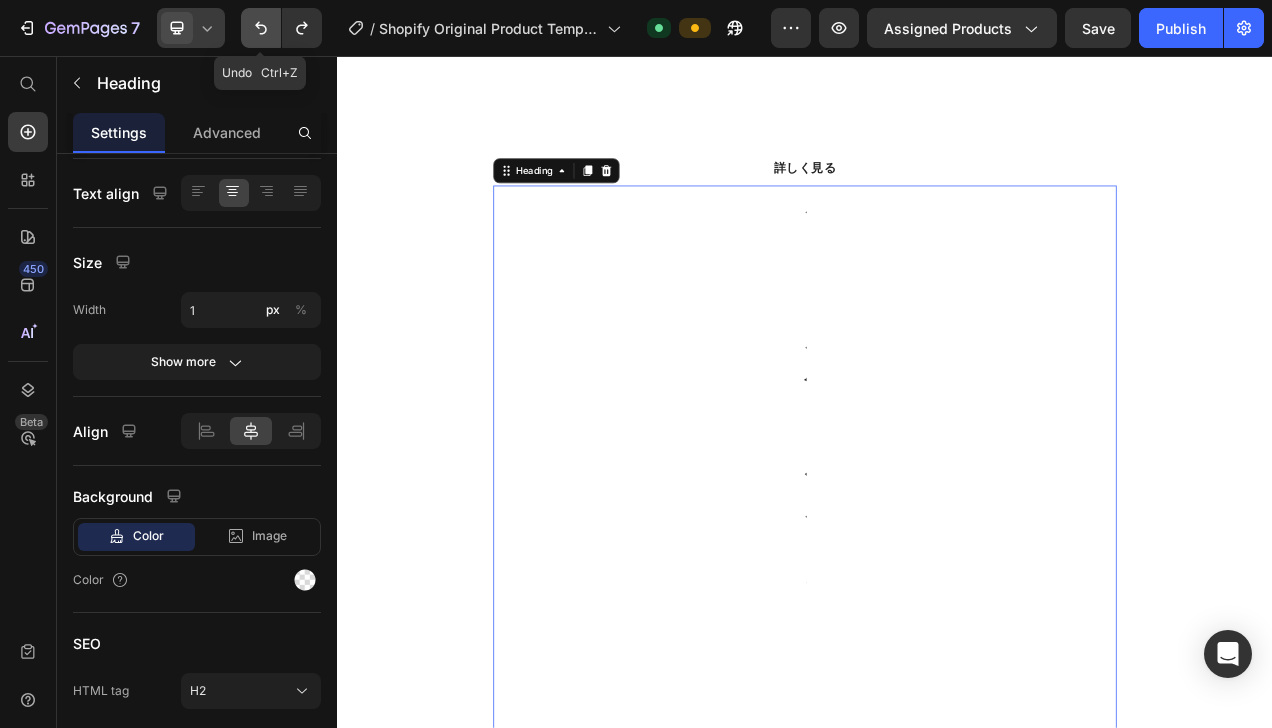 click 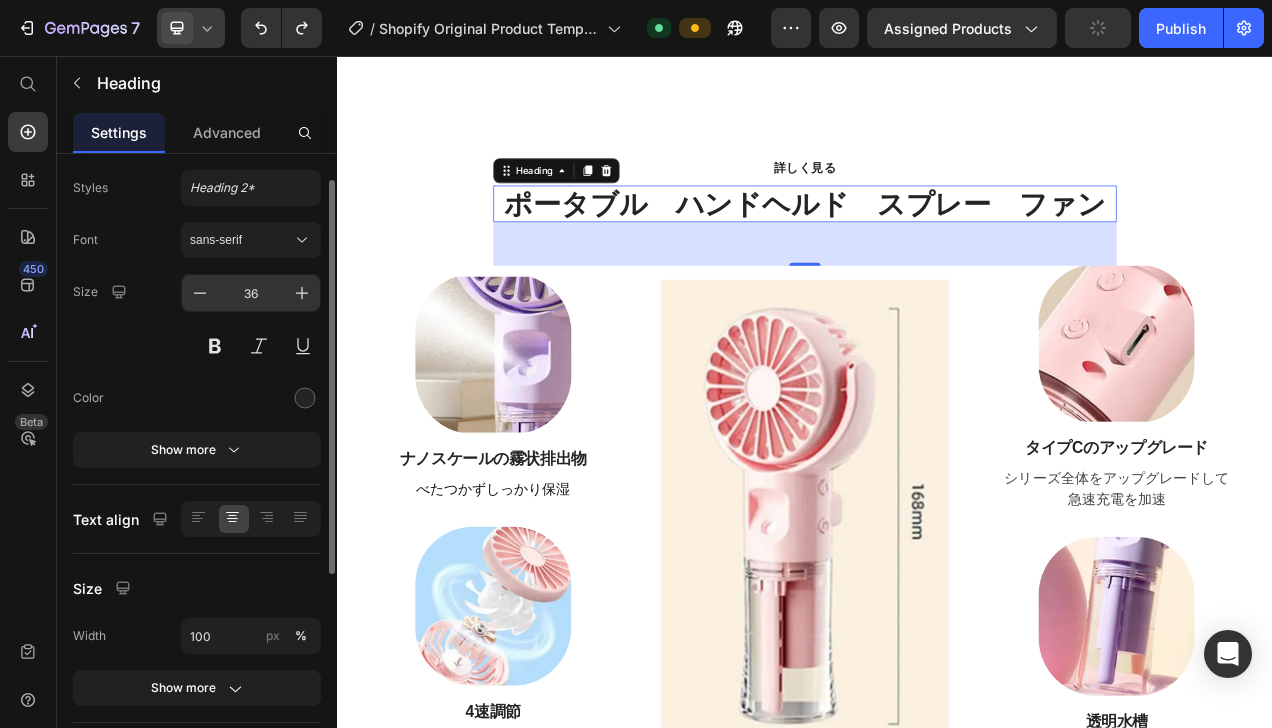 scroll, scrollTop: 46, scrollLeft: 0, axis: vertical 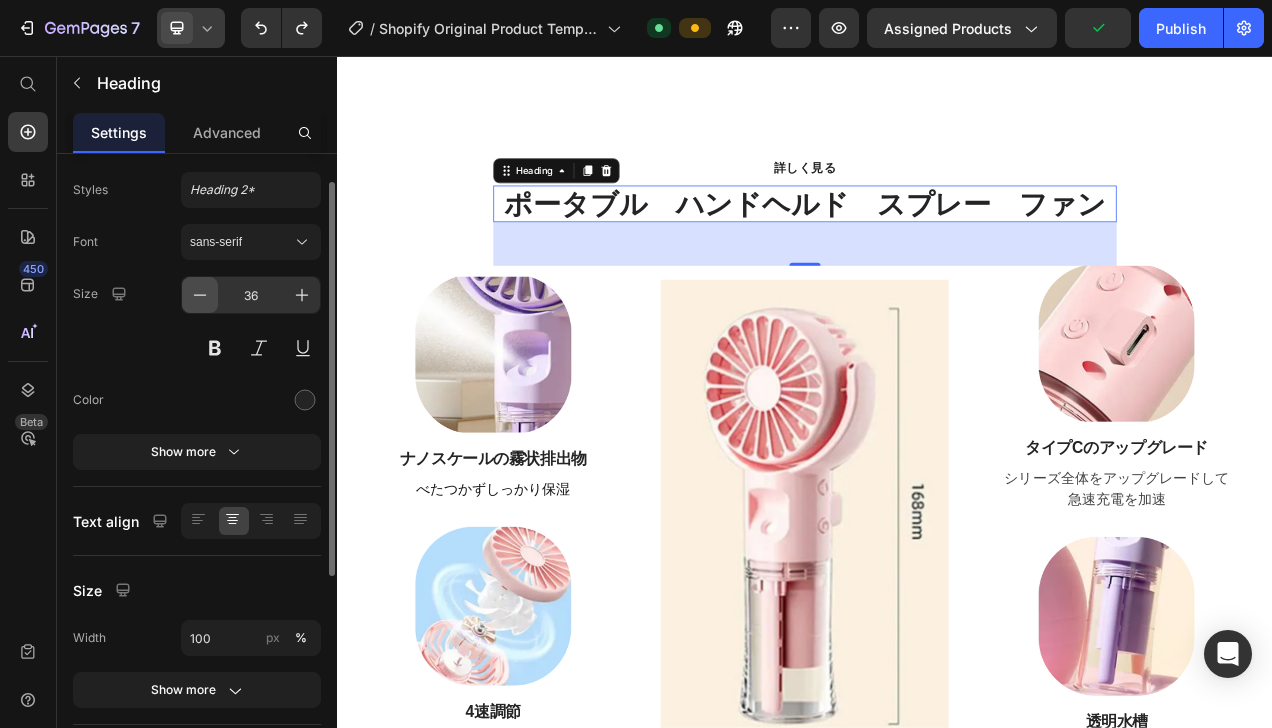 click 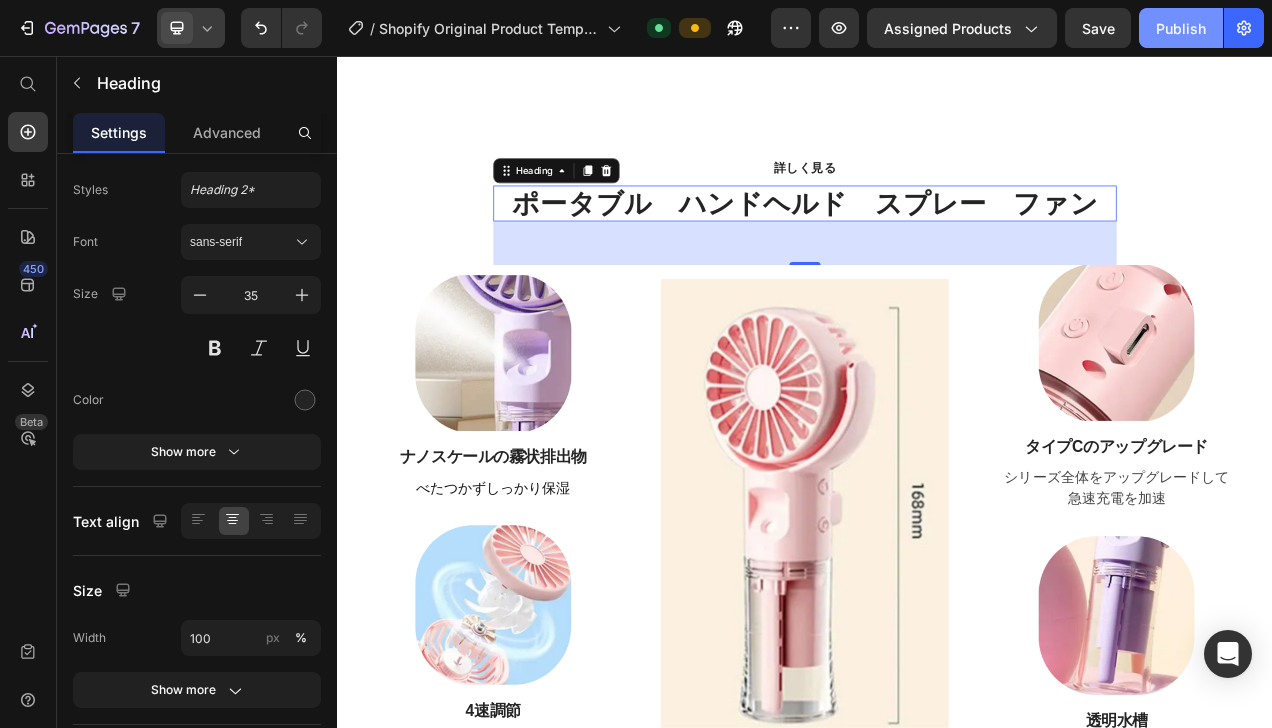 click on "Publish" at bounding box center [1181, 28] 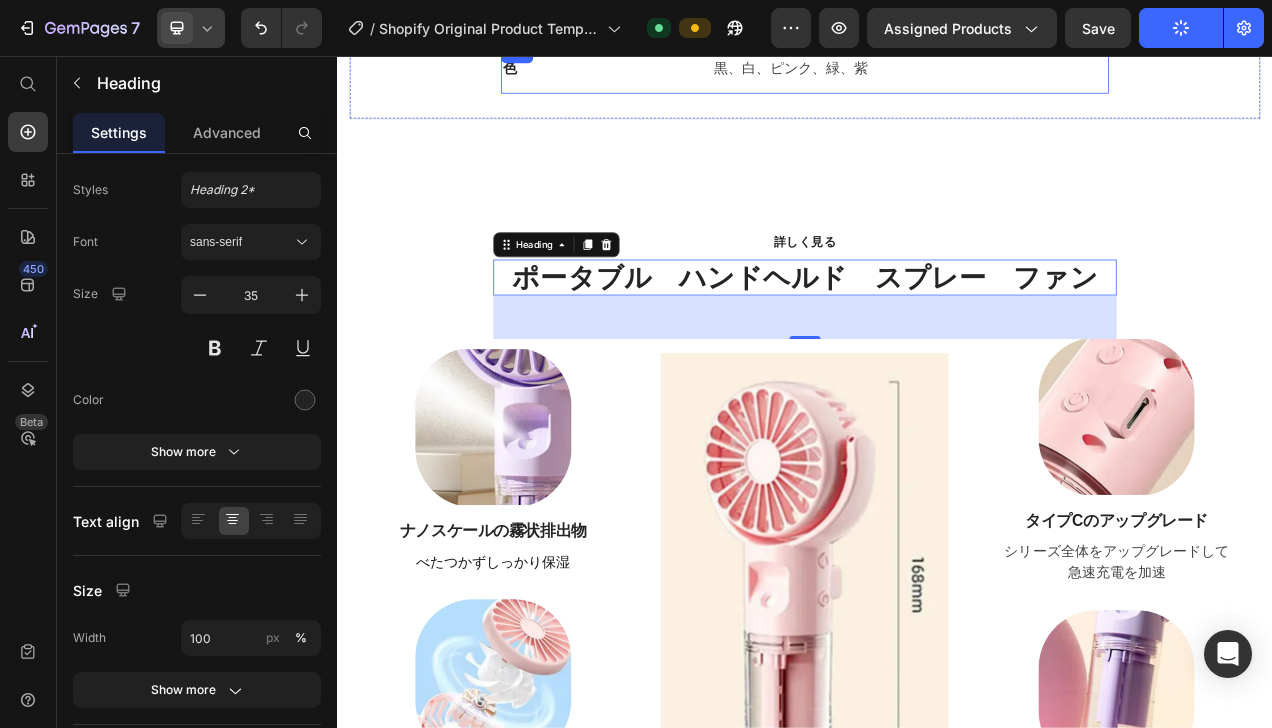 scroll, scrollTop: 2087, scrollLeft: 0, axis: vertical 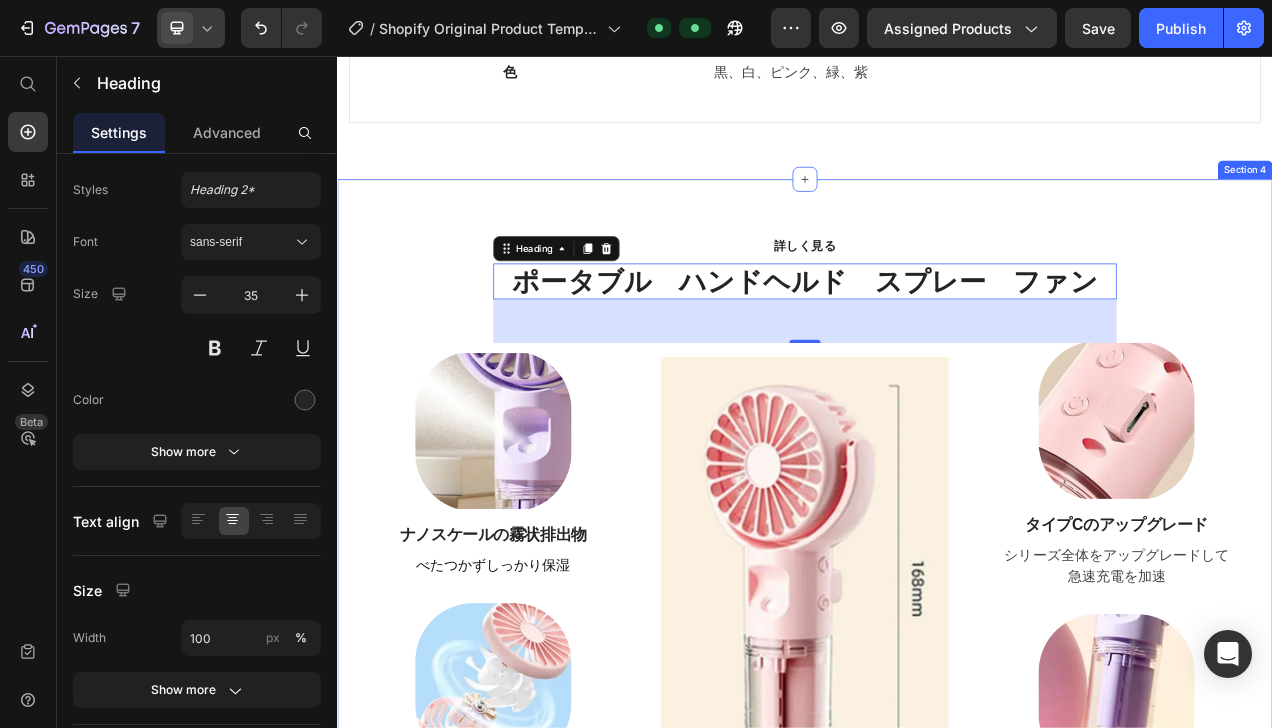 click on "詳しく見る Text block ポータブル　ハンドヘルド　スプレー　ファン Heading   56 Row Image ナノスケールの霧状排出物 Text block べたつかずしっかり保湿 Text block Row Image 4速調節 Text block 柔らかな音色と穏やかな風、 低騒音モーター、騒音を低減 Text block Row Image Image タイプCのアップグレード Text block シリーズ全体をアップグレードして 急速充電を加速 Text block Row Image 透明水槽 Text block 目に見える投与量、 タイムリーな水分補給 Text block Row Row Section 4" at bounding box center (937, 689) 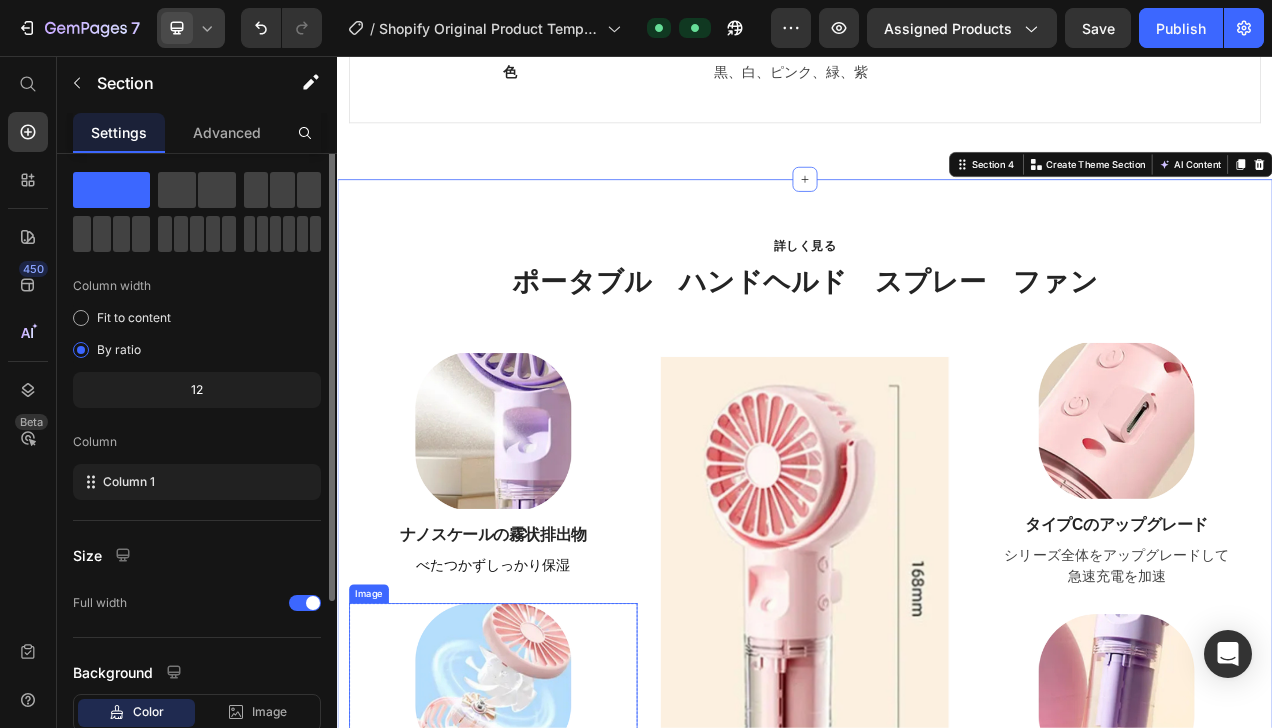 scroll, scrollTop: 0, scrollLeft: 0, axis: both 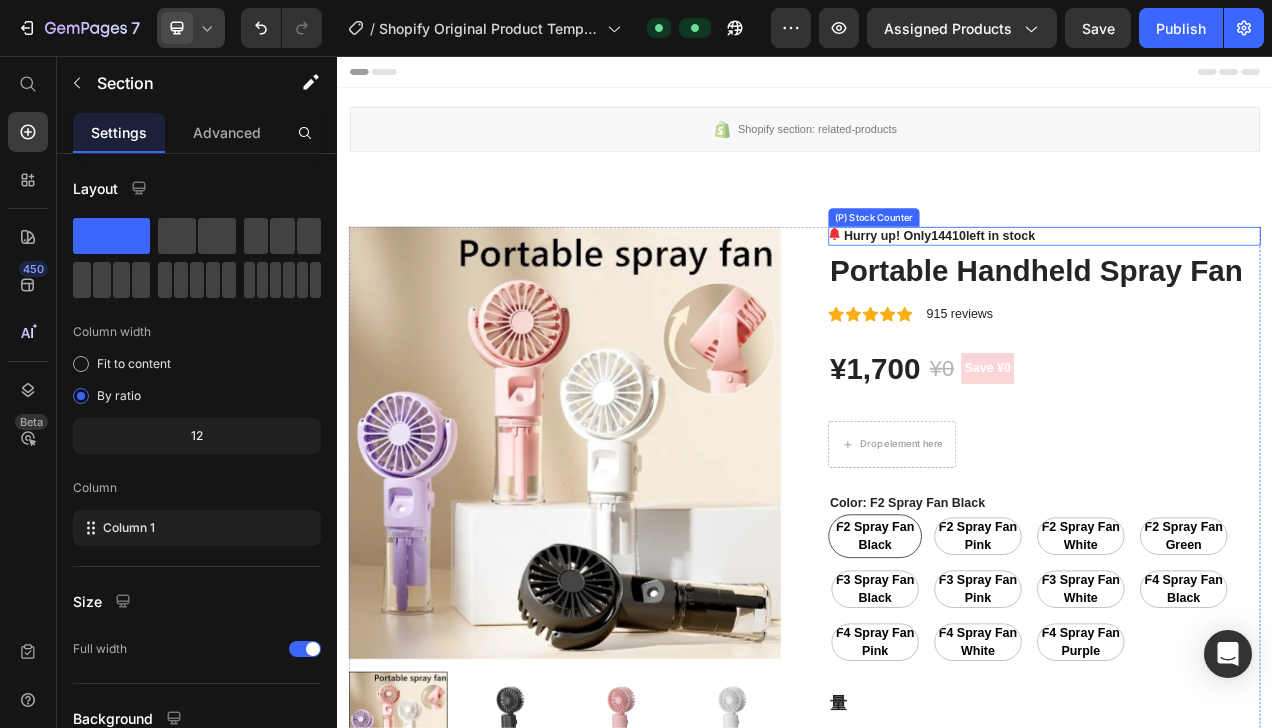 click on "14410" at bounding box center [1121, 286] 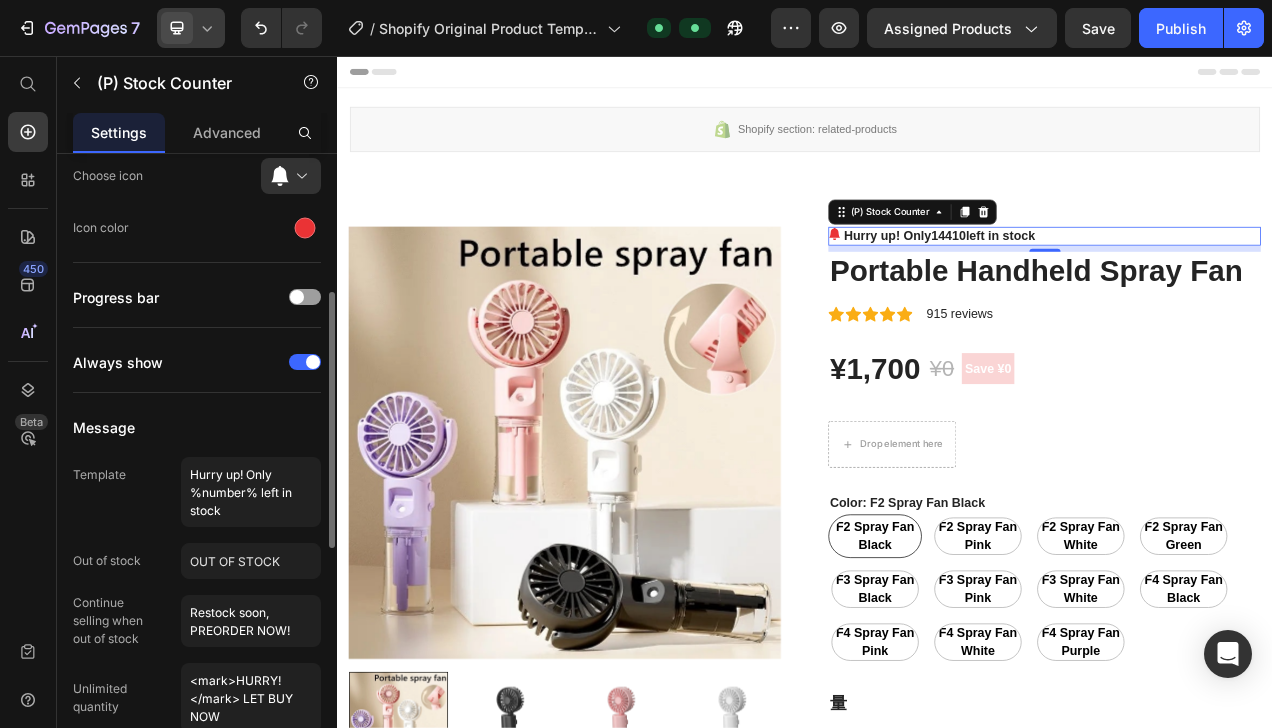 scroll, scrollTop: 339, scrollLeft: 0, axis: vertical 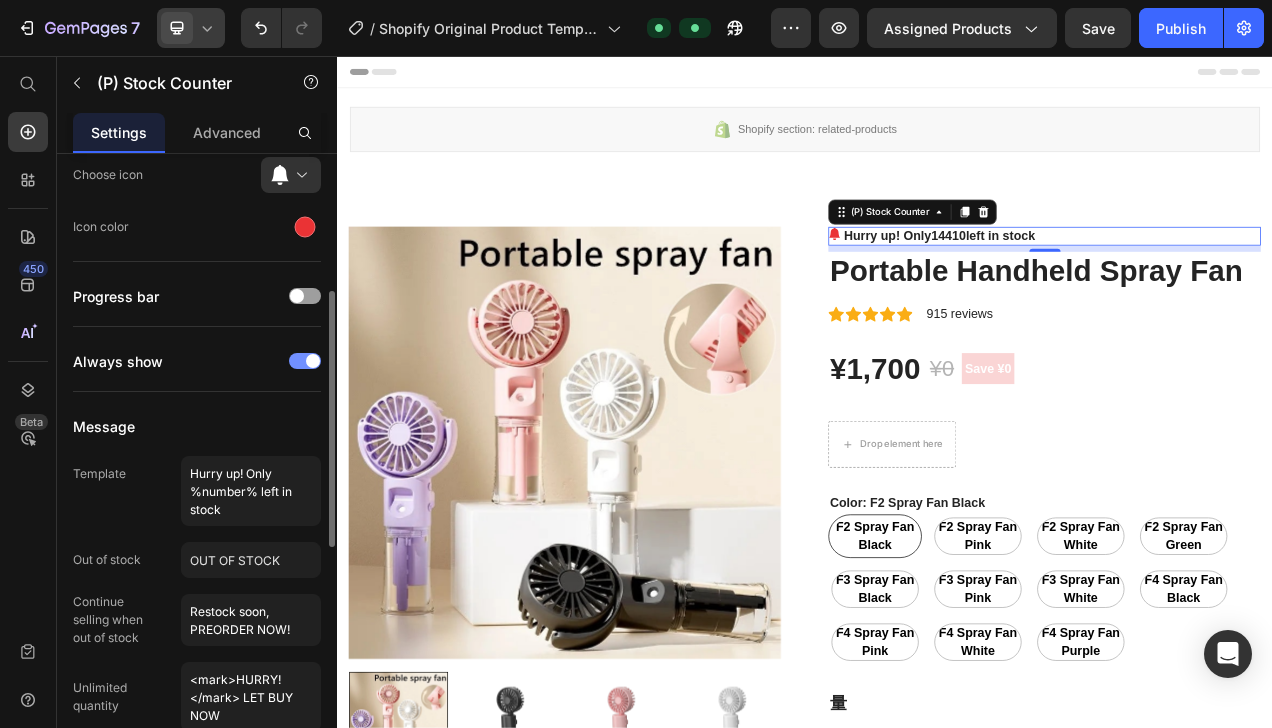 click at bounding box center [305, 361] 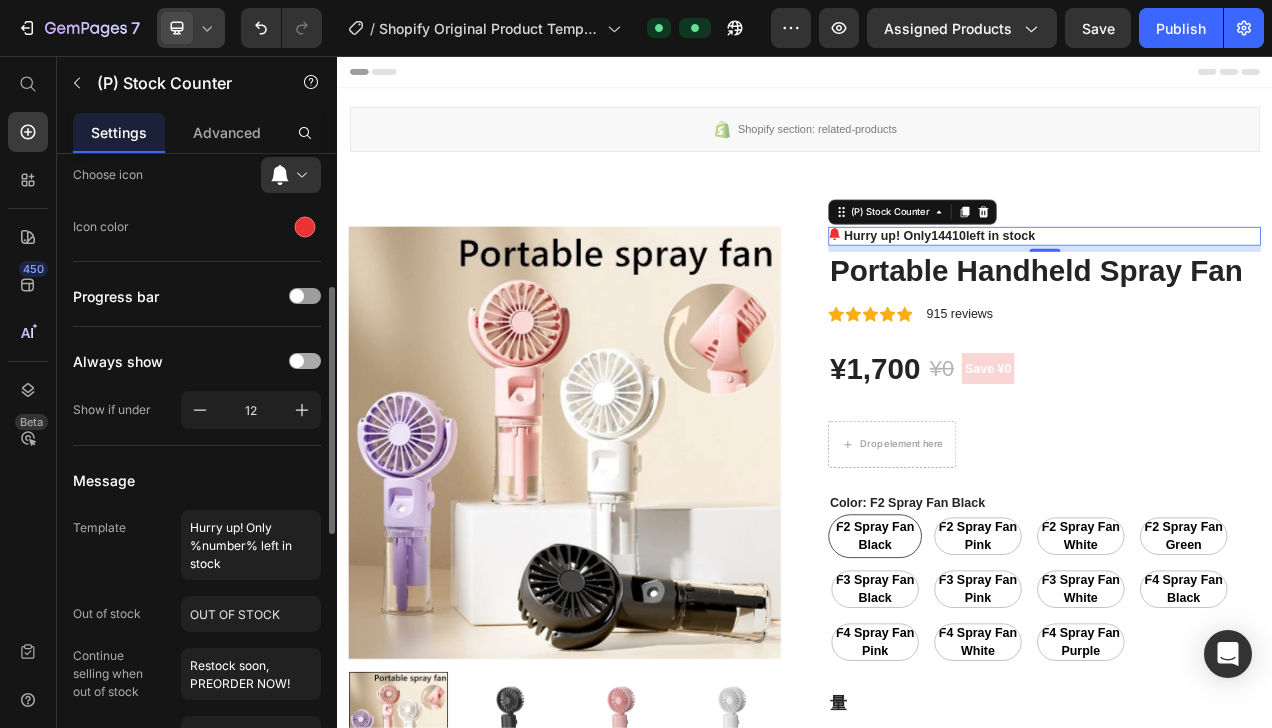 click at bounding box center [297, 361] 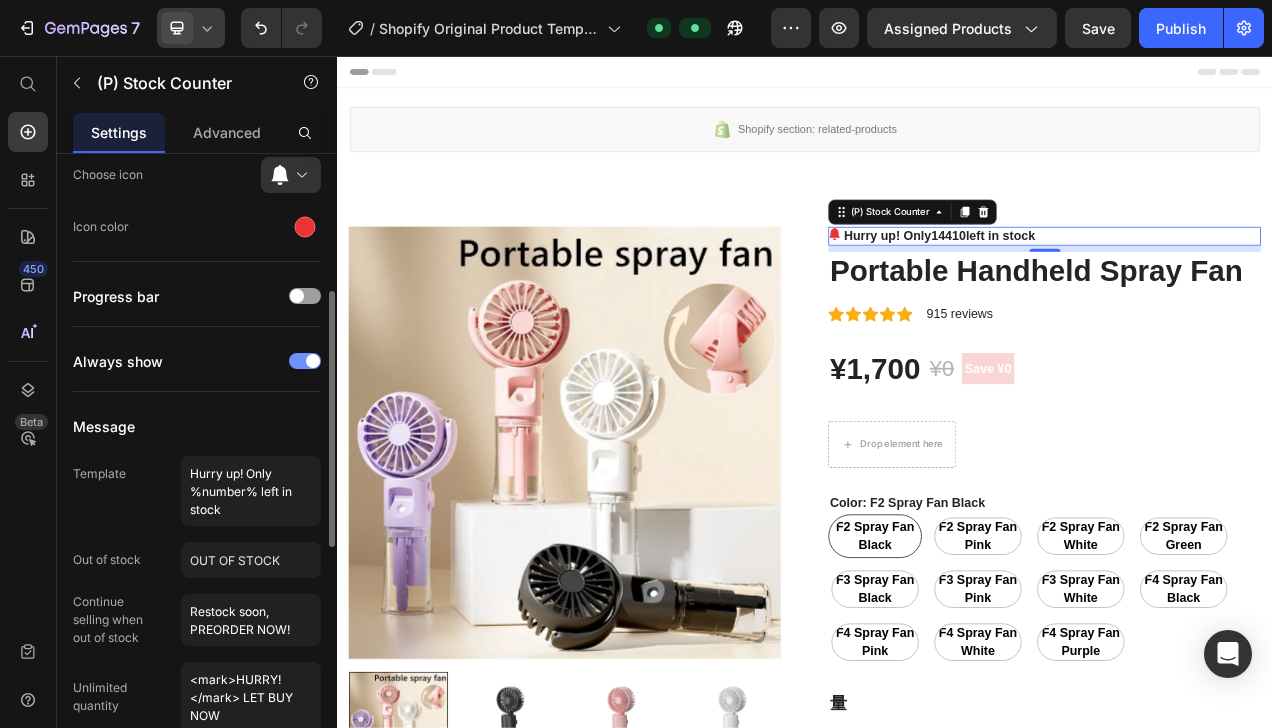 click at bounding box center [305, 361] 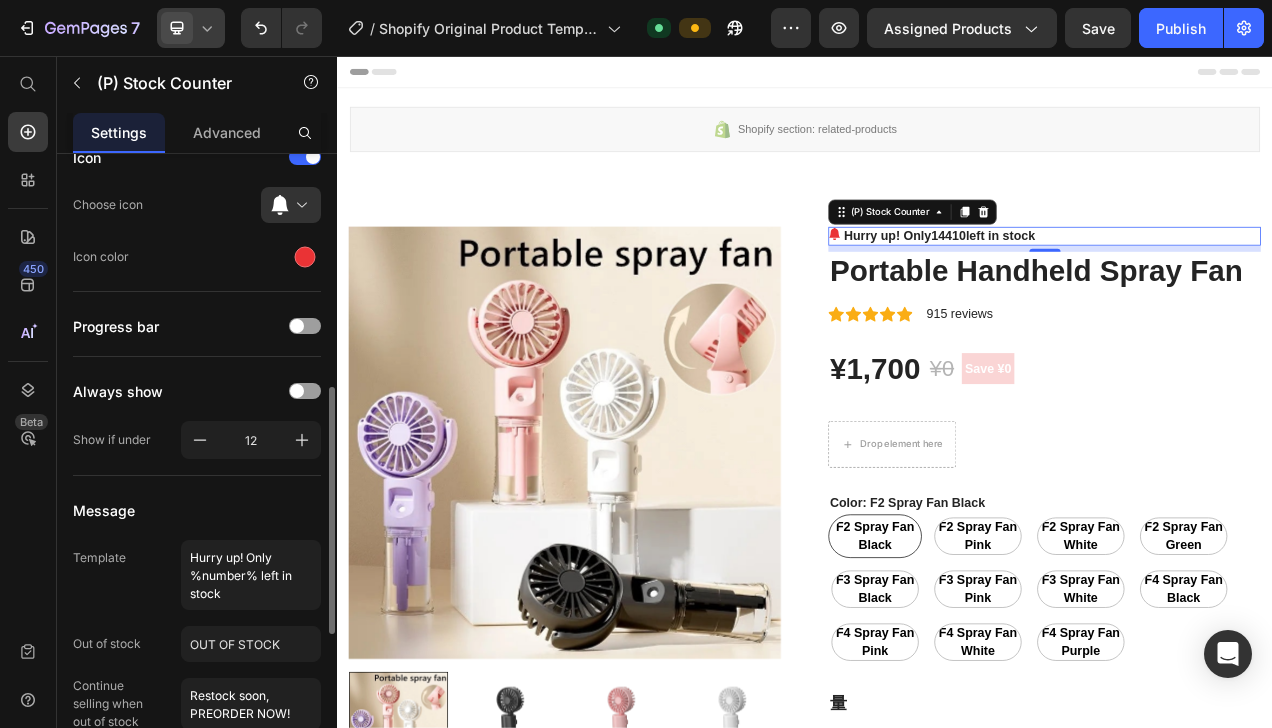 scroll, scrollTop: 390, scrollLeft: 0, axis: vertical 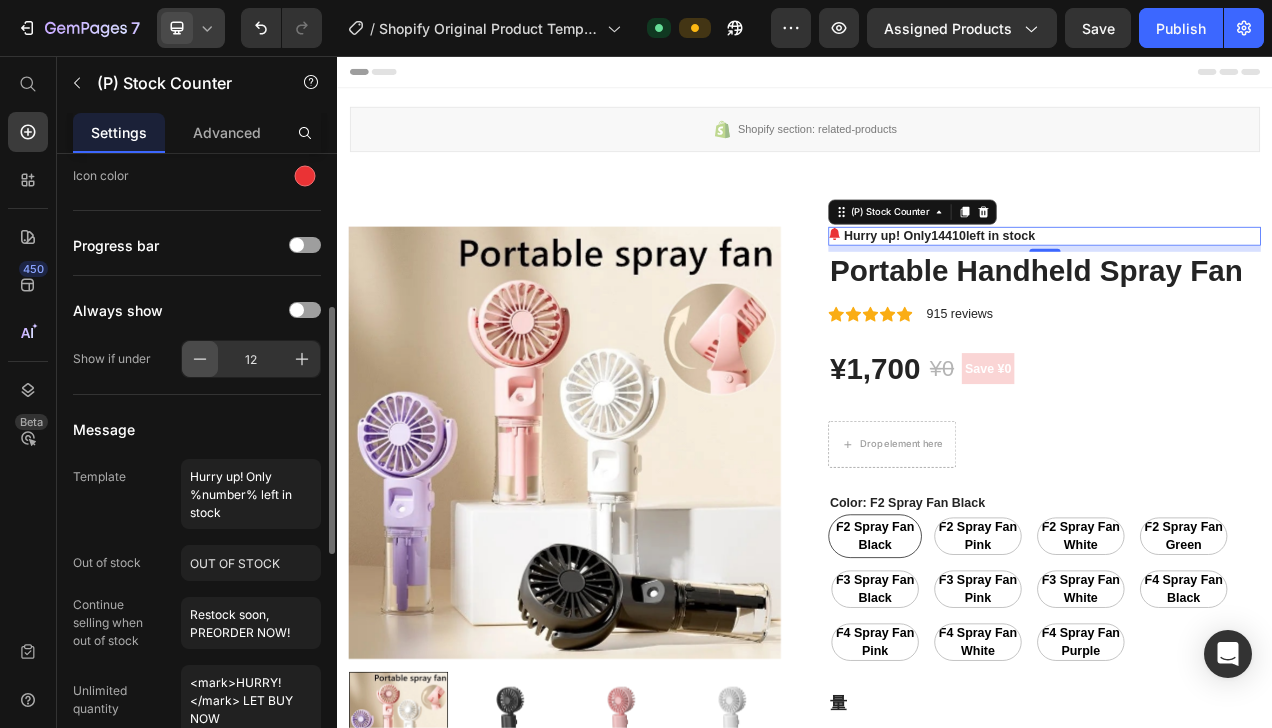 click 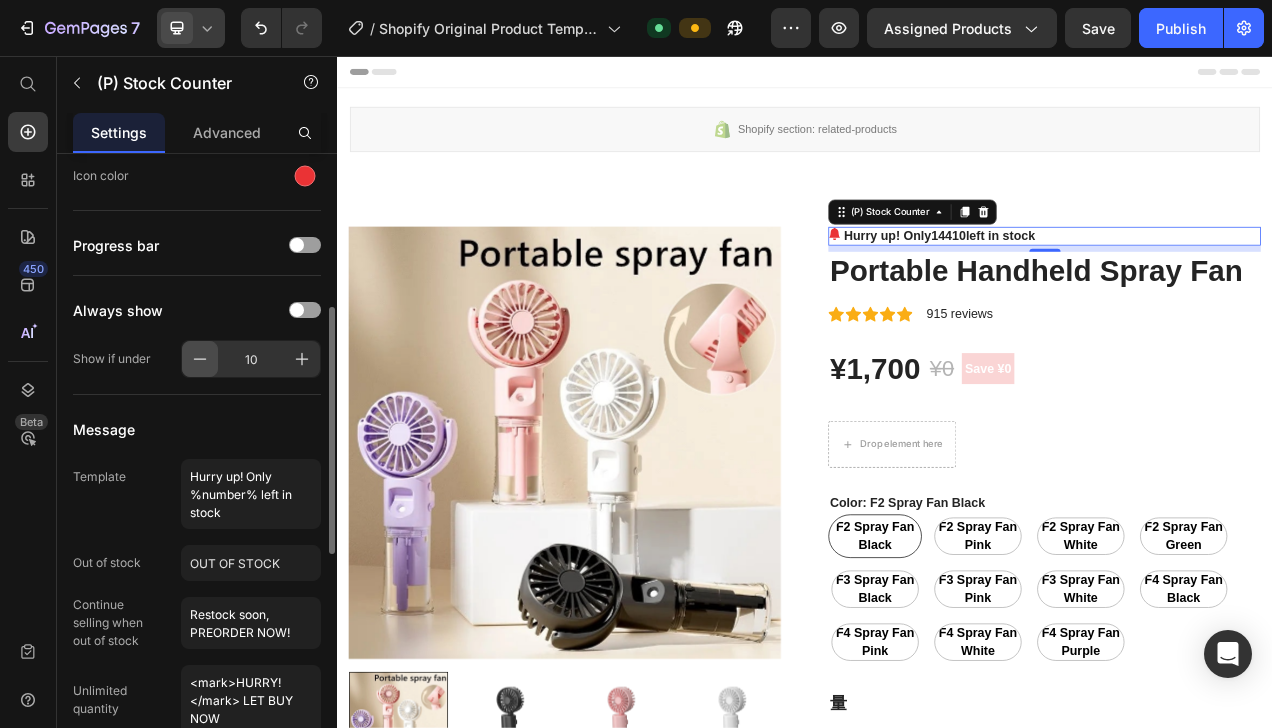 click 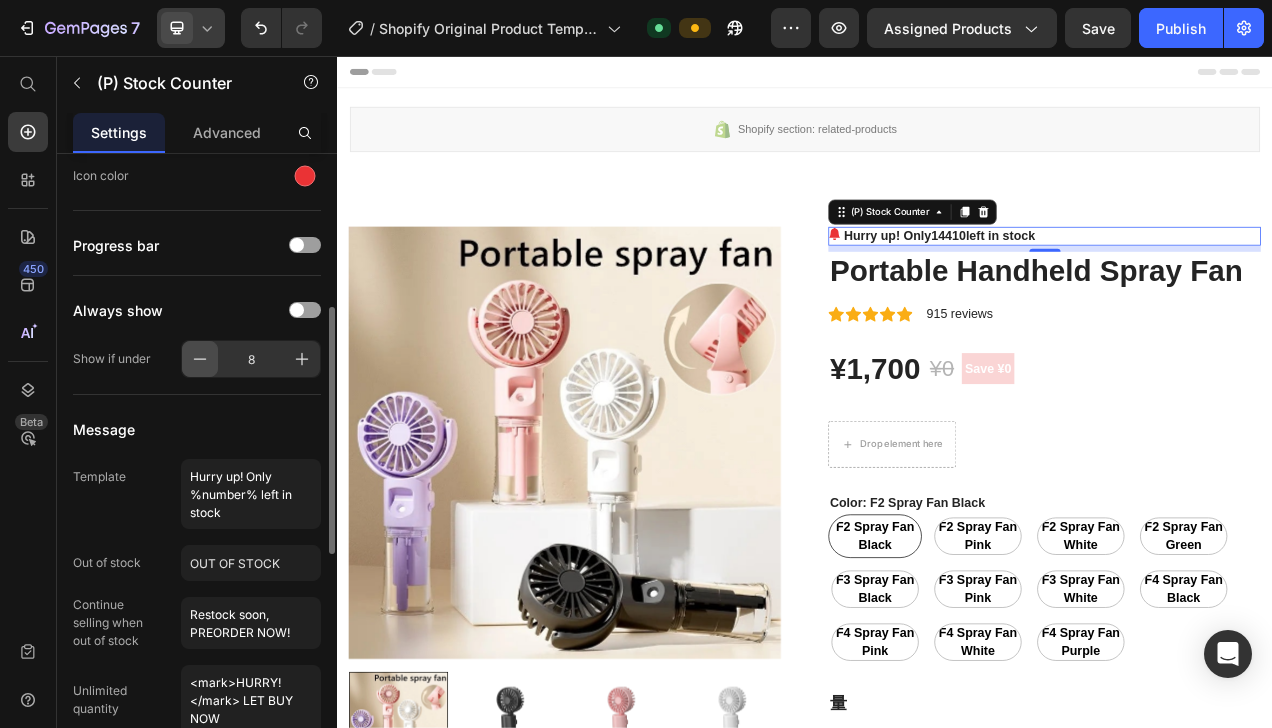 click 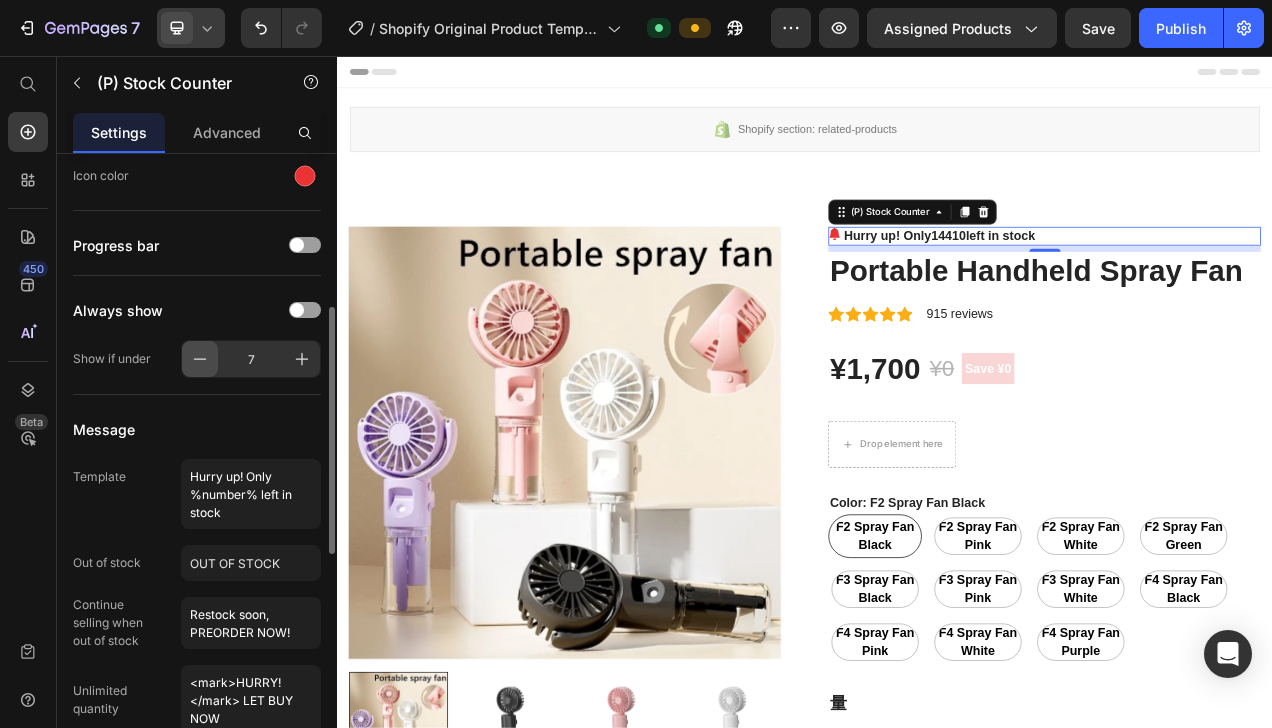 click 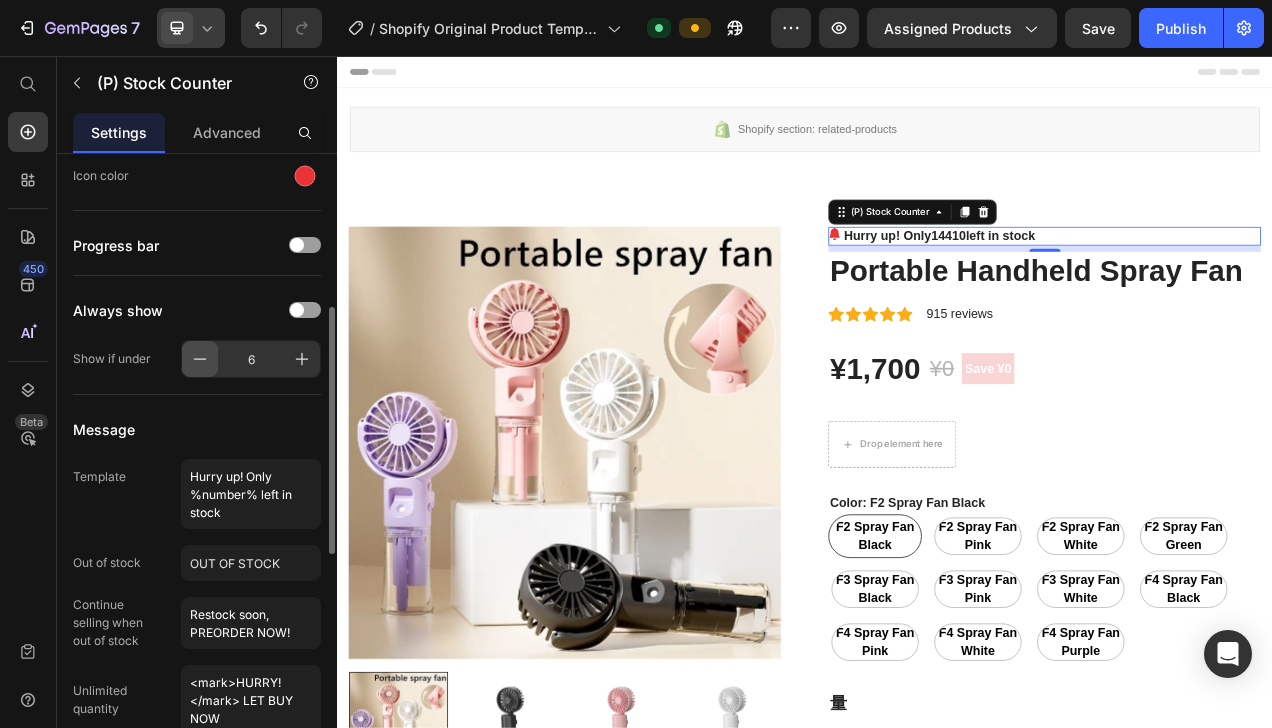 click 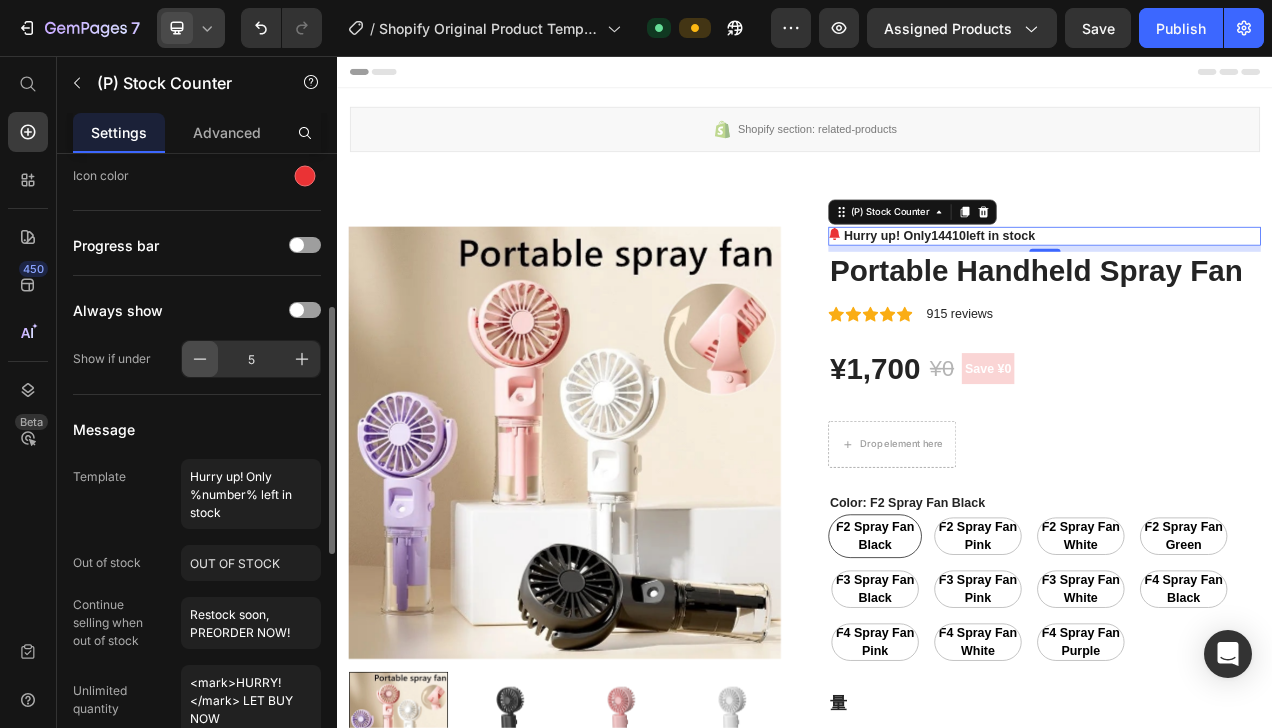 click 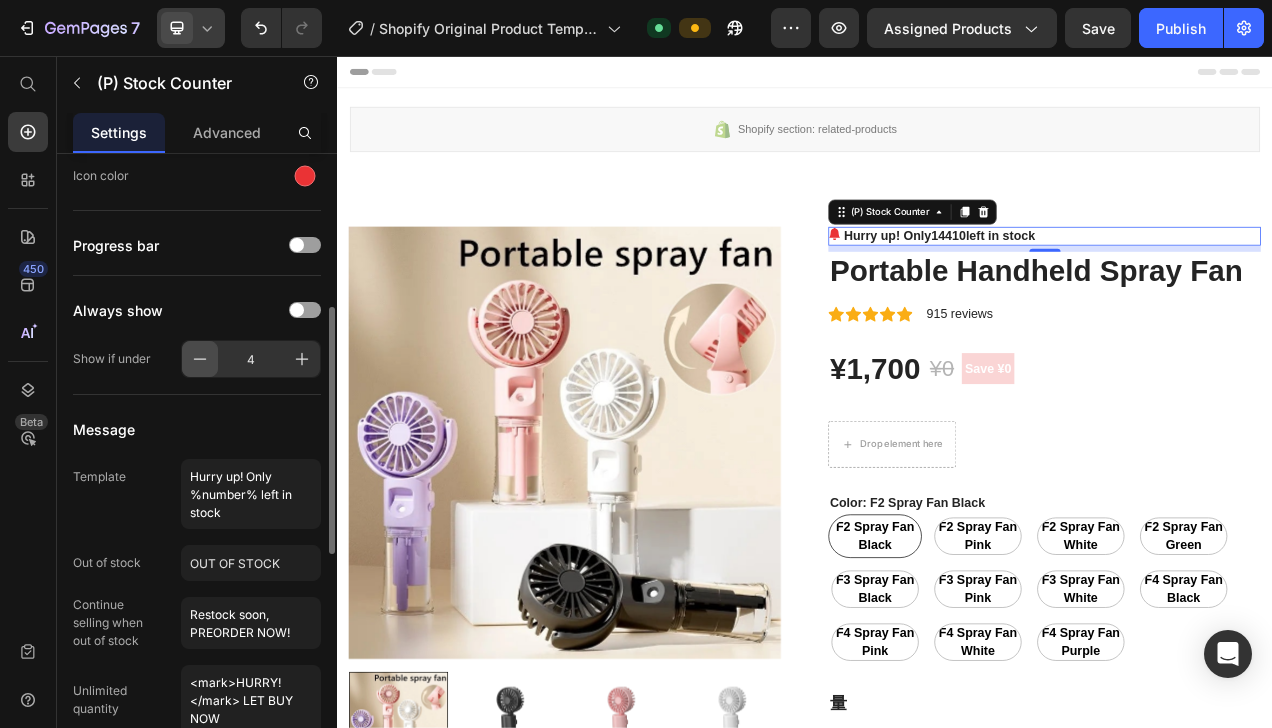 click 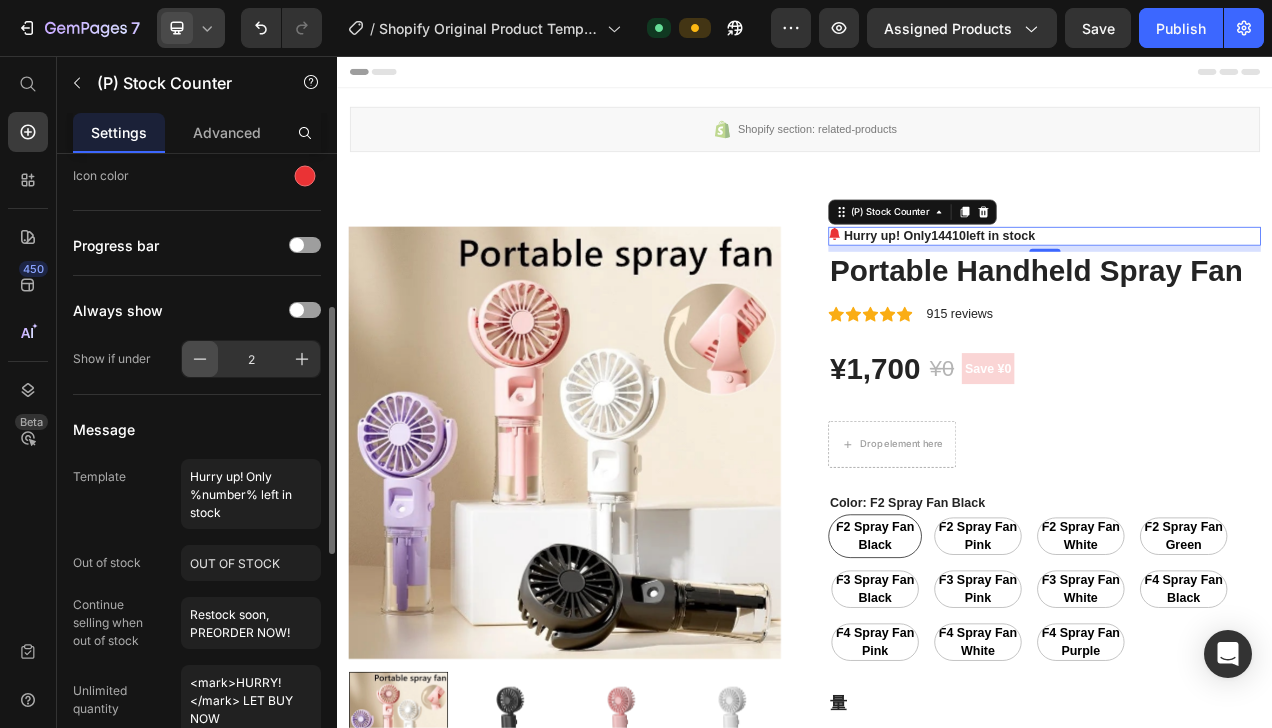 click 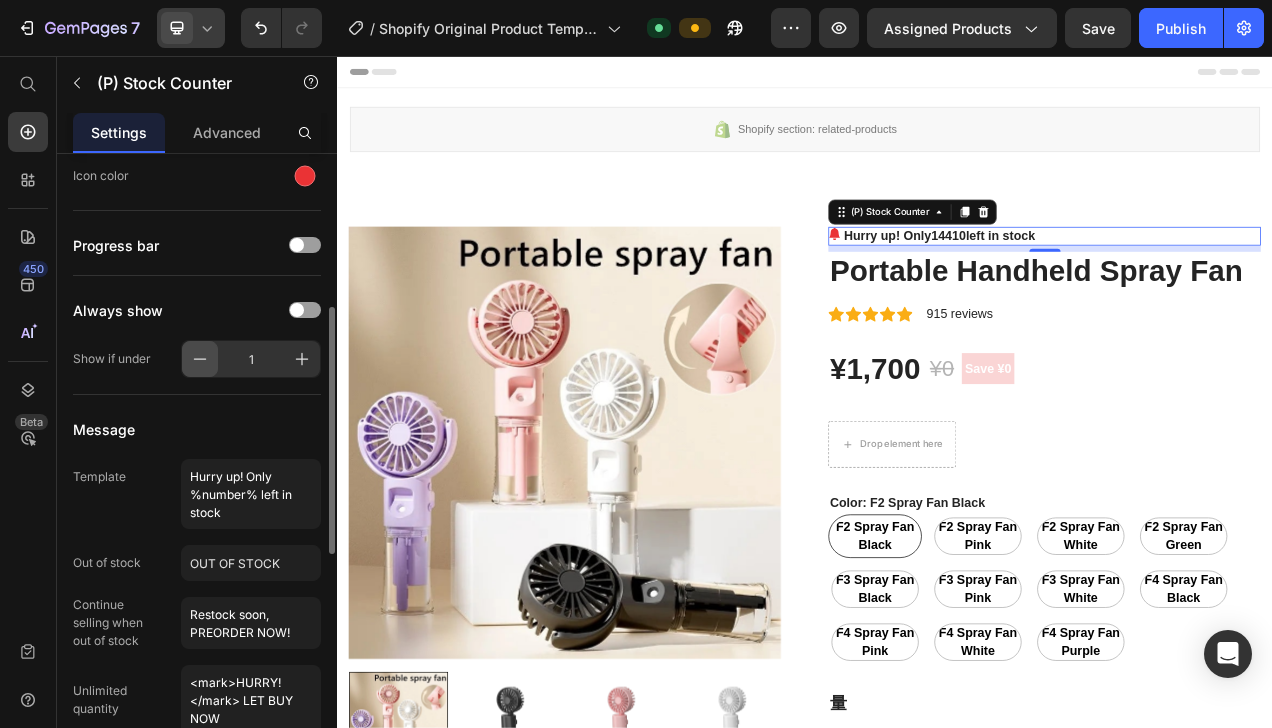 click 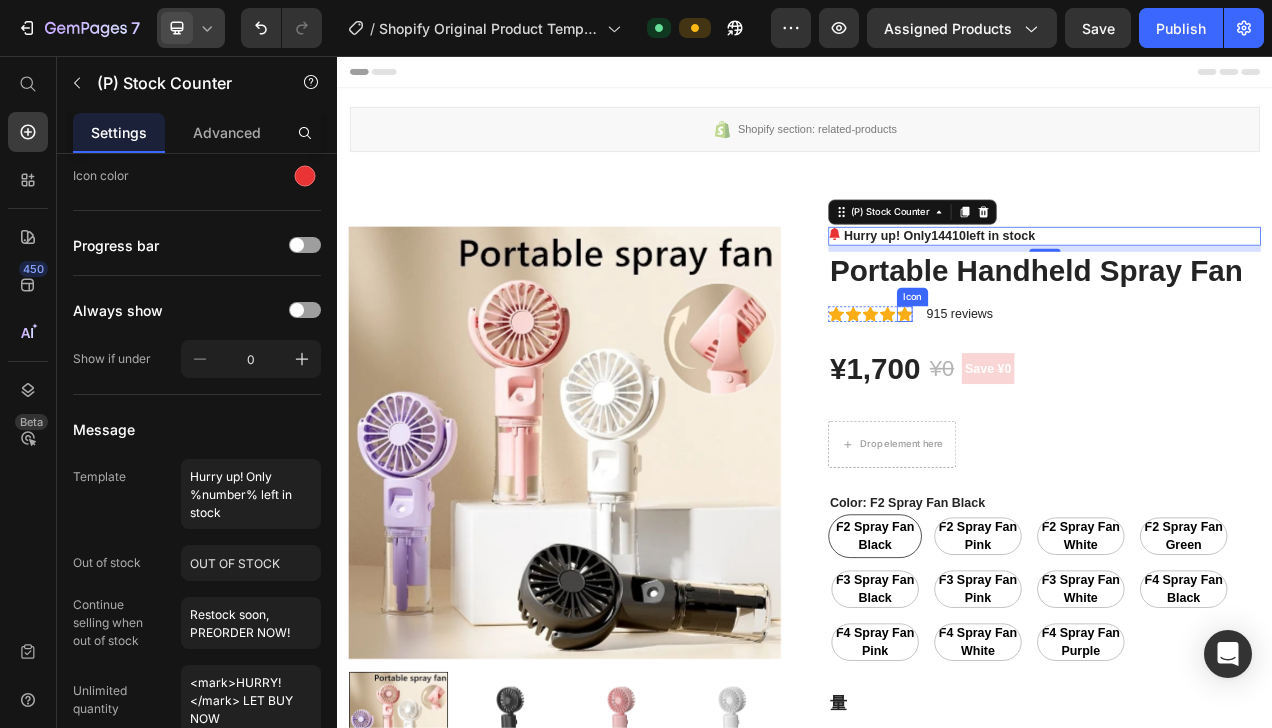 click 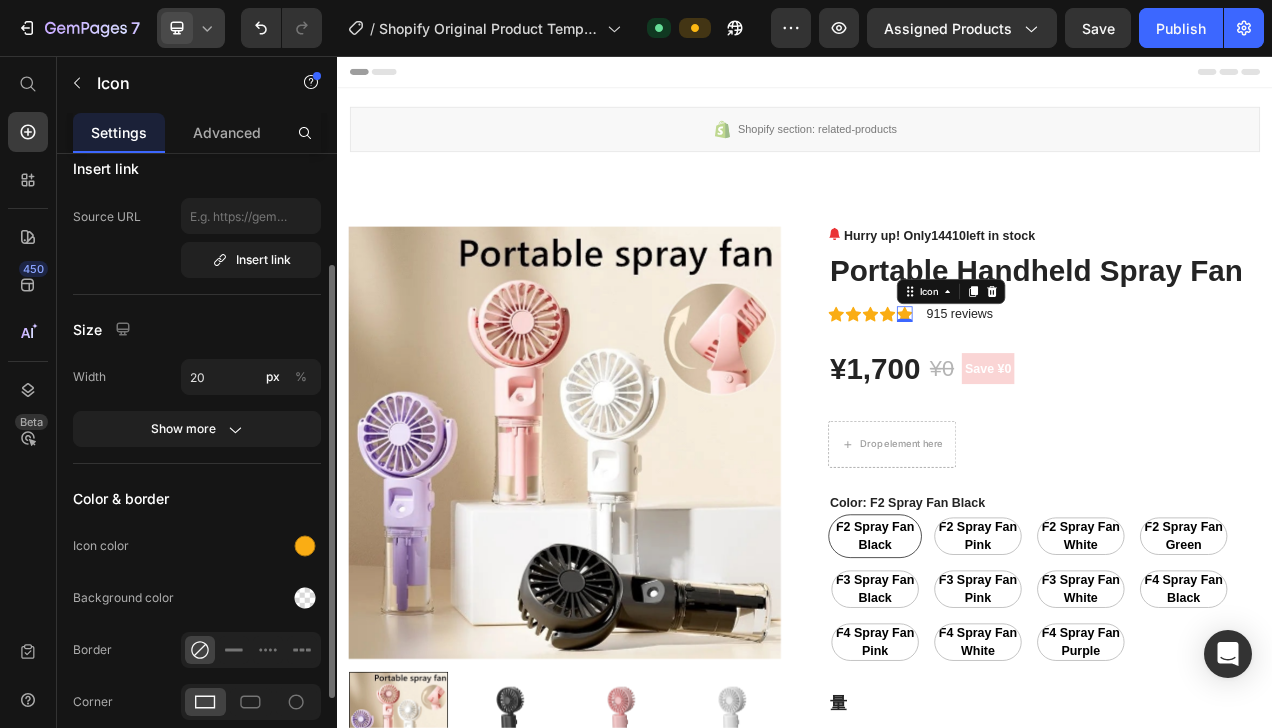 scroll, scrollTop: 148, scrollLeft: 0, axis: vertical 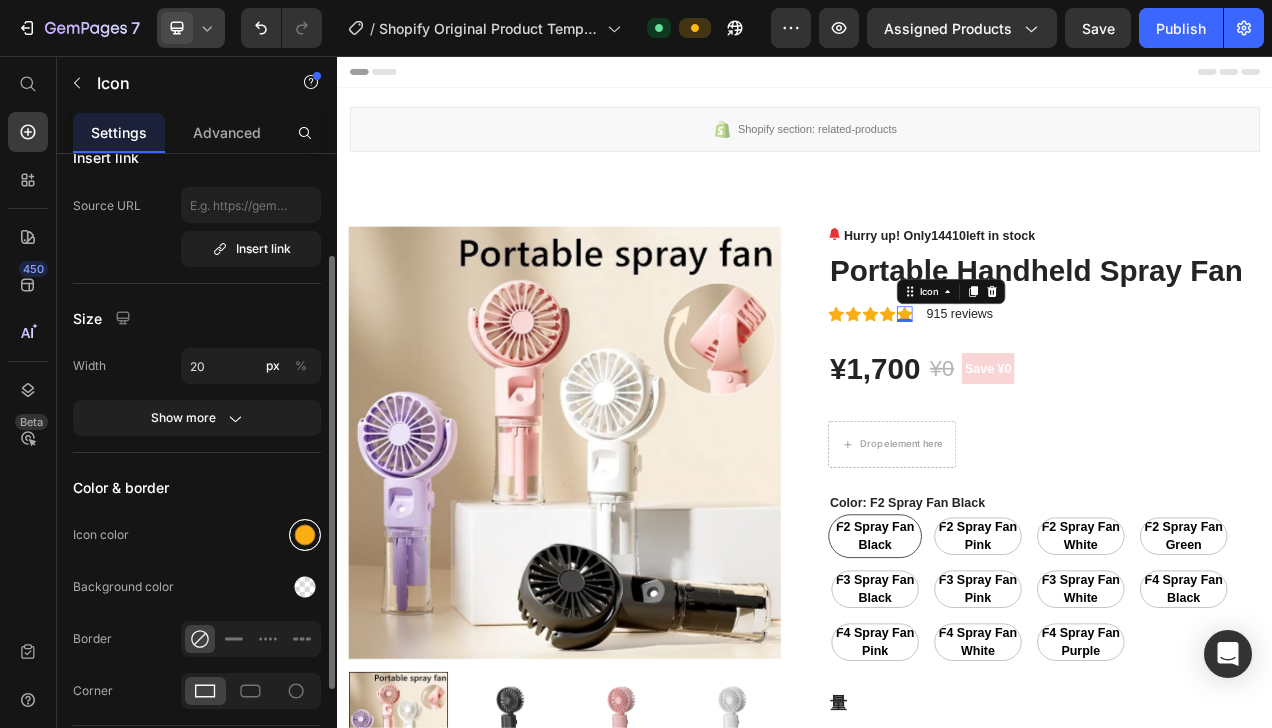 click at bounding box center [305, 535] 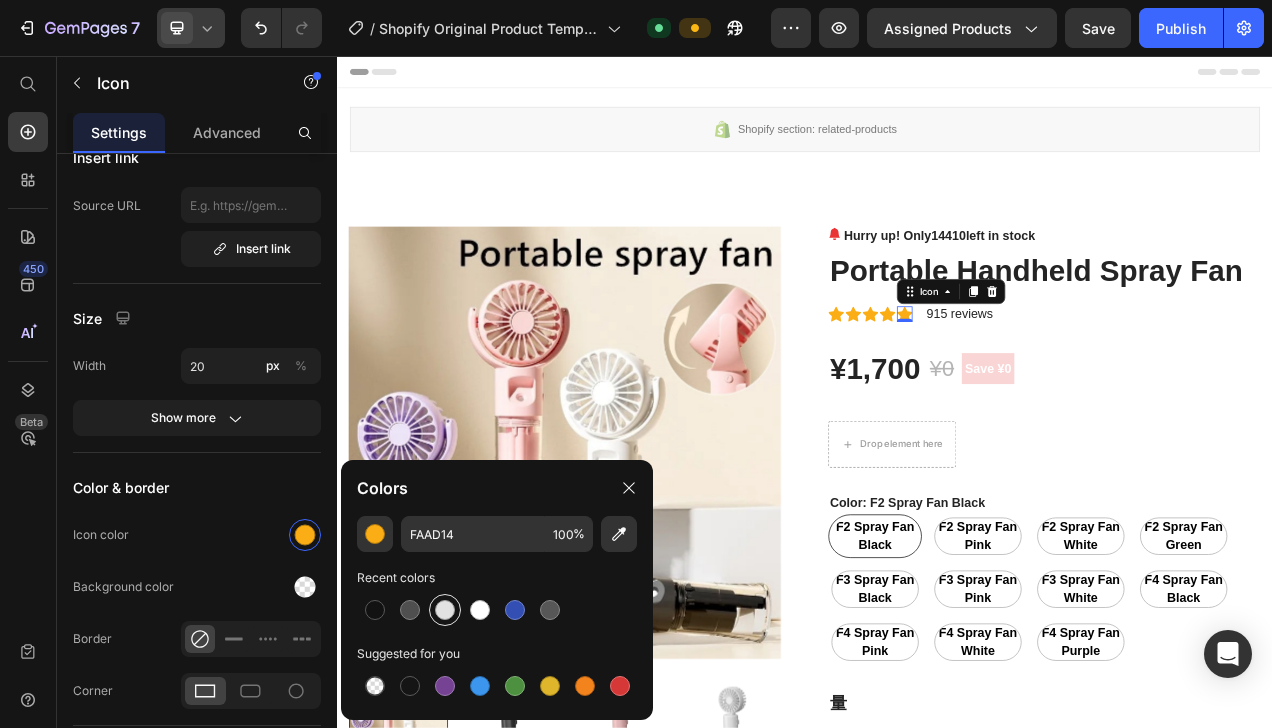 click at bounding box center (445, 610) 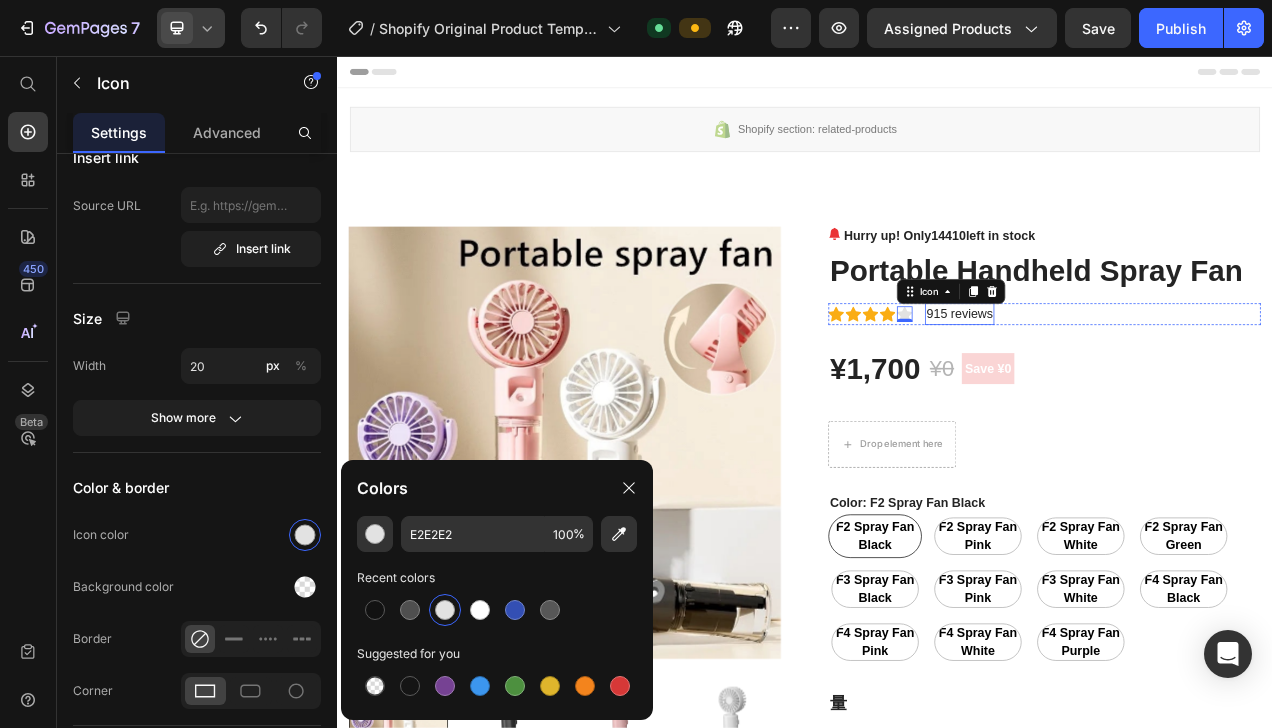 click on "915 reviews" at bounding box center [1135, 387] 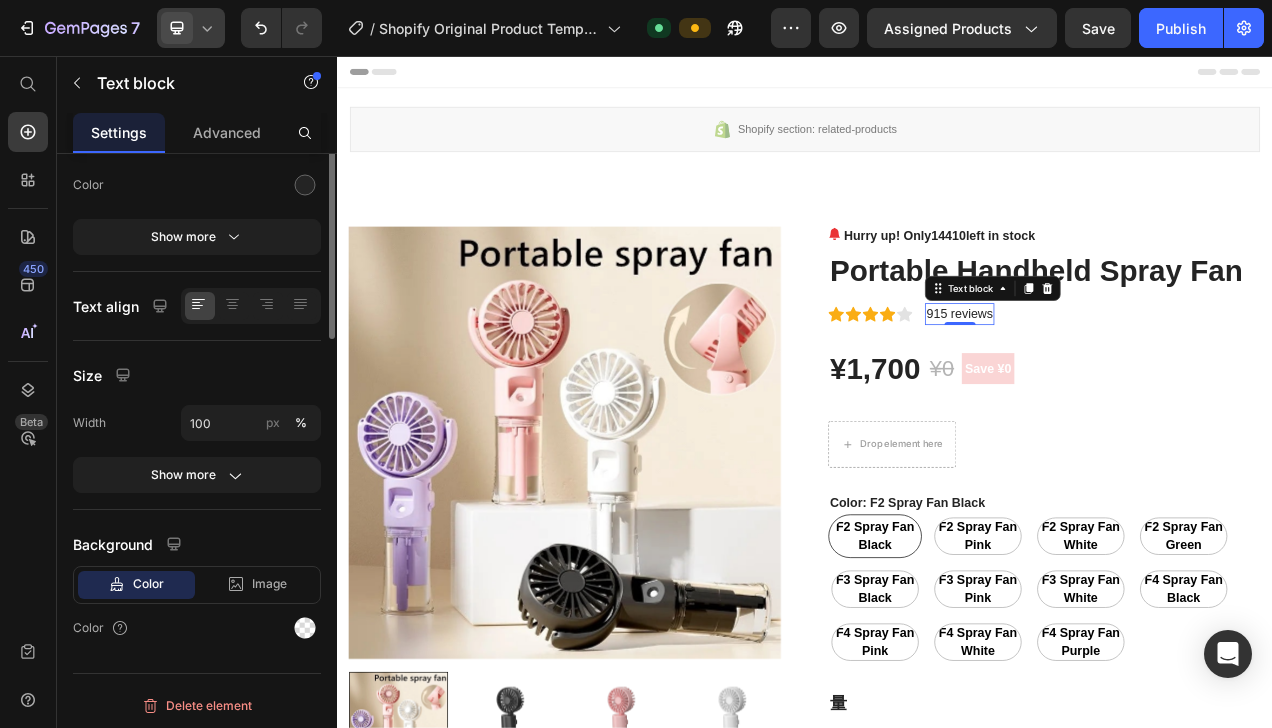 scroll, scrollTop: 0, scrollLeft: 0, axis: both 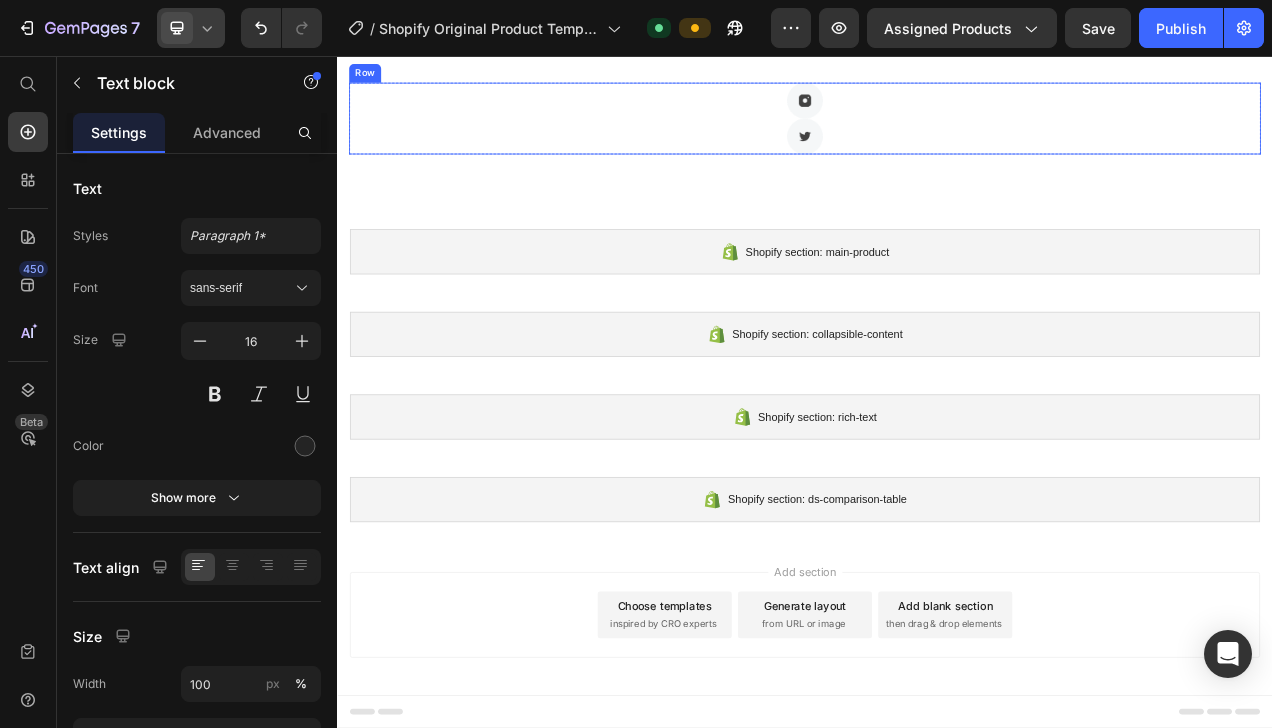 click on "Image Image Row" at bounding box center [937, 136] 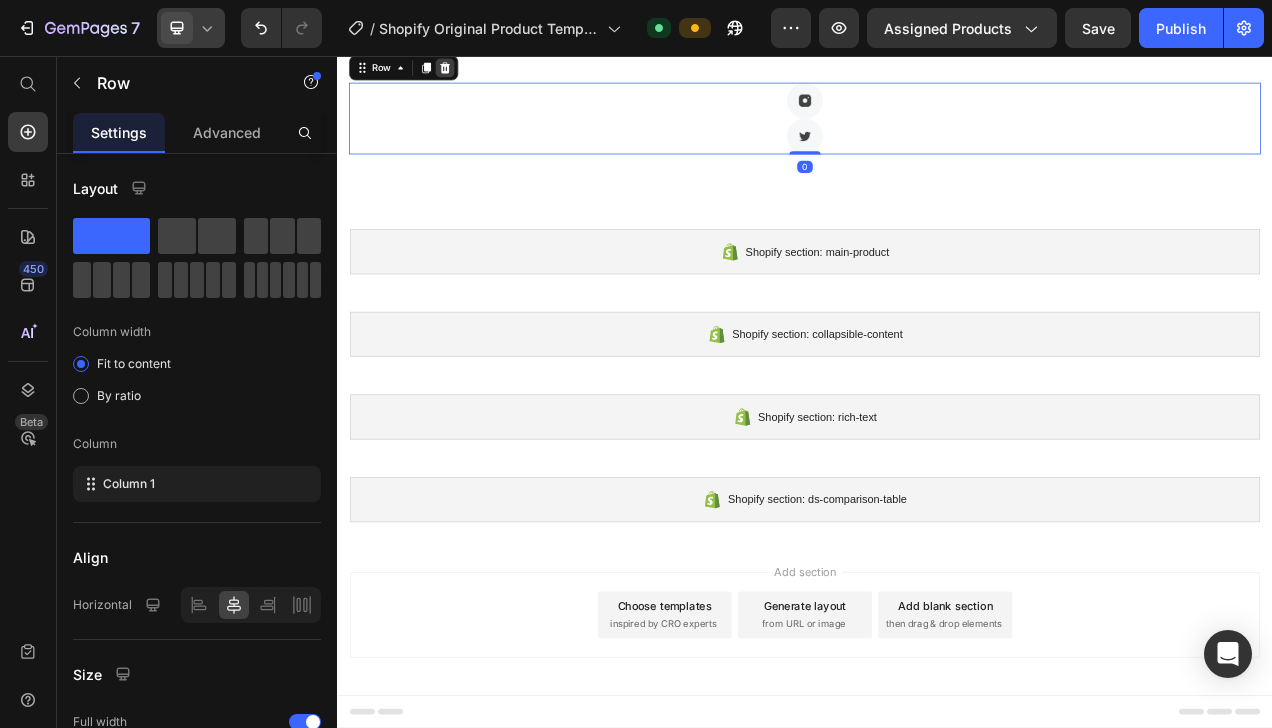 click 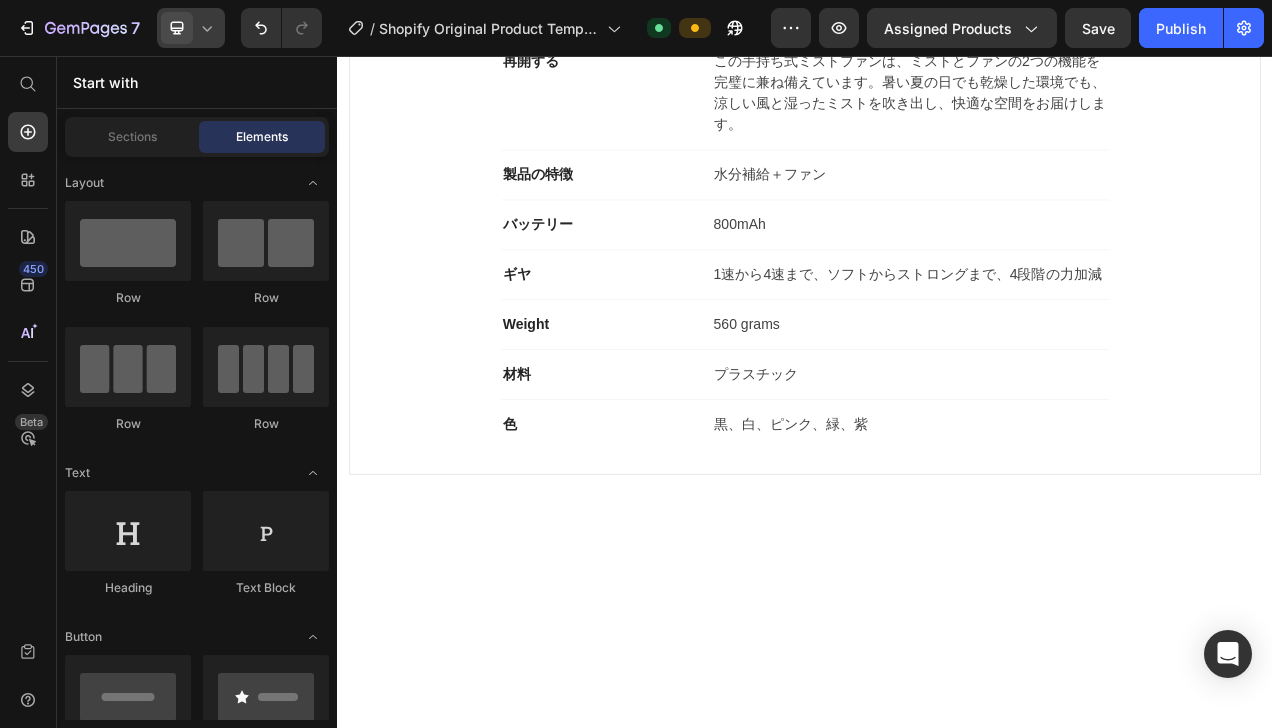scroll, scrollTop: 0, scrollLeft: 0, axis: both 